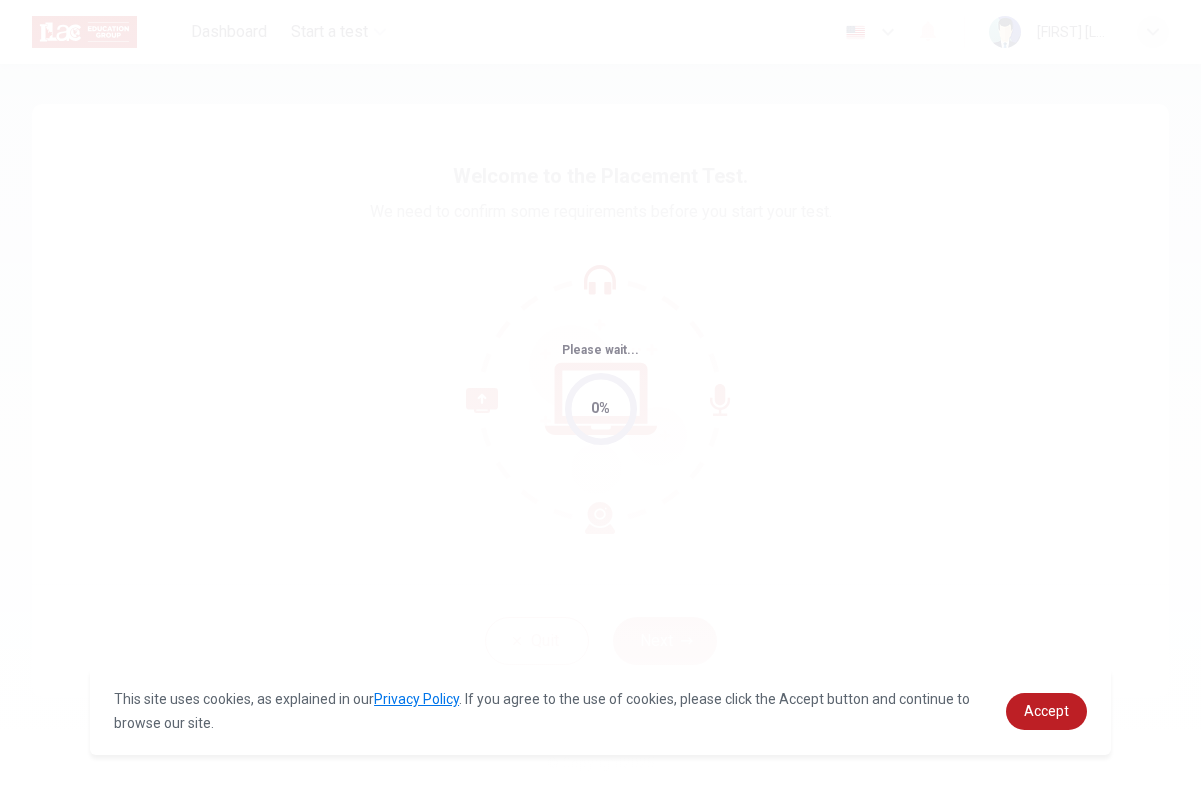 scroll, scrollTop: 0, scrollLeft: 0, axis: both 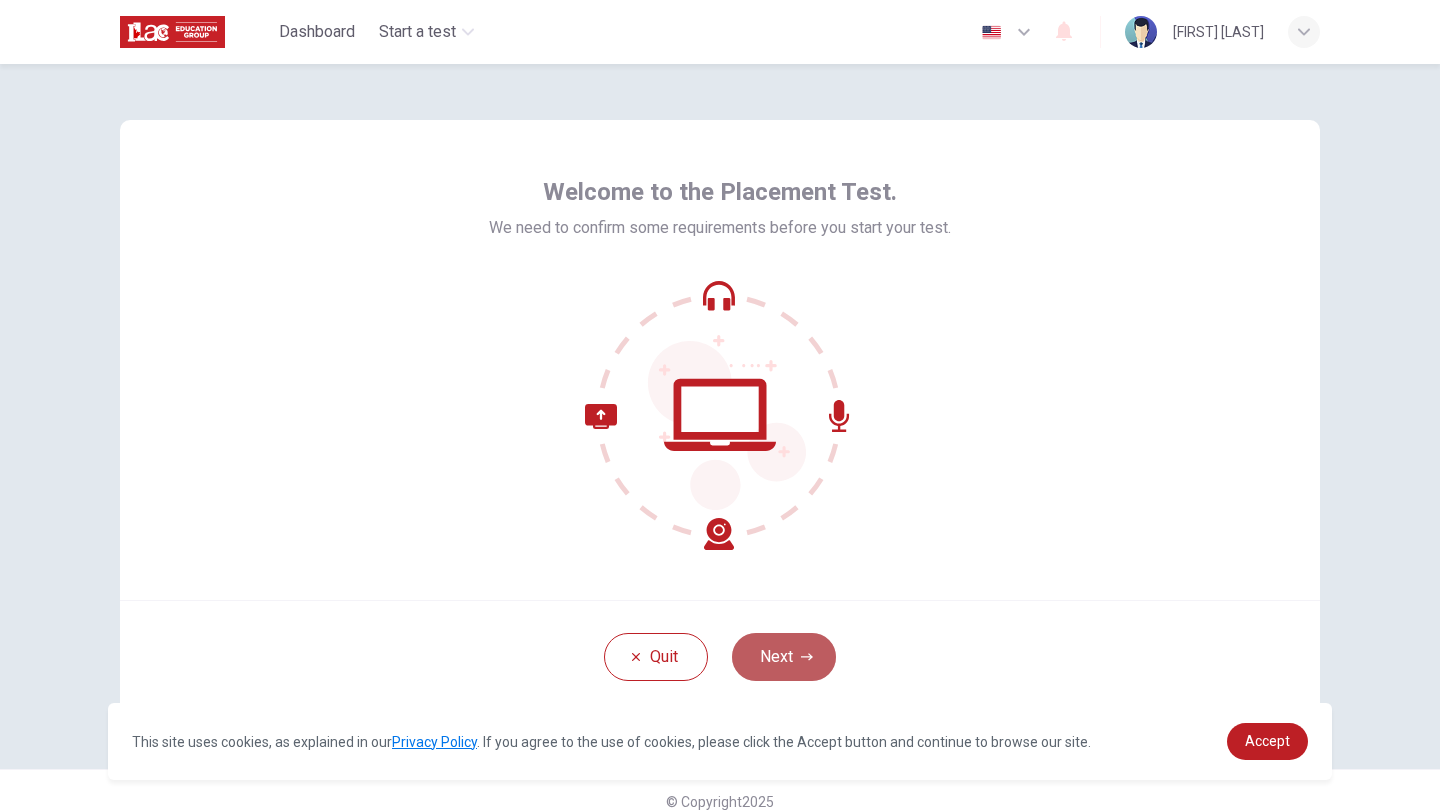 click 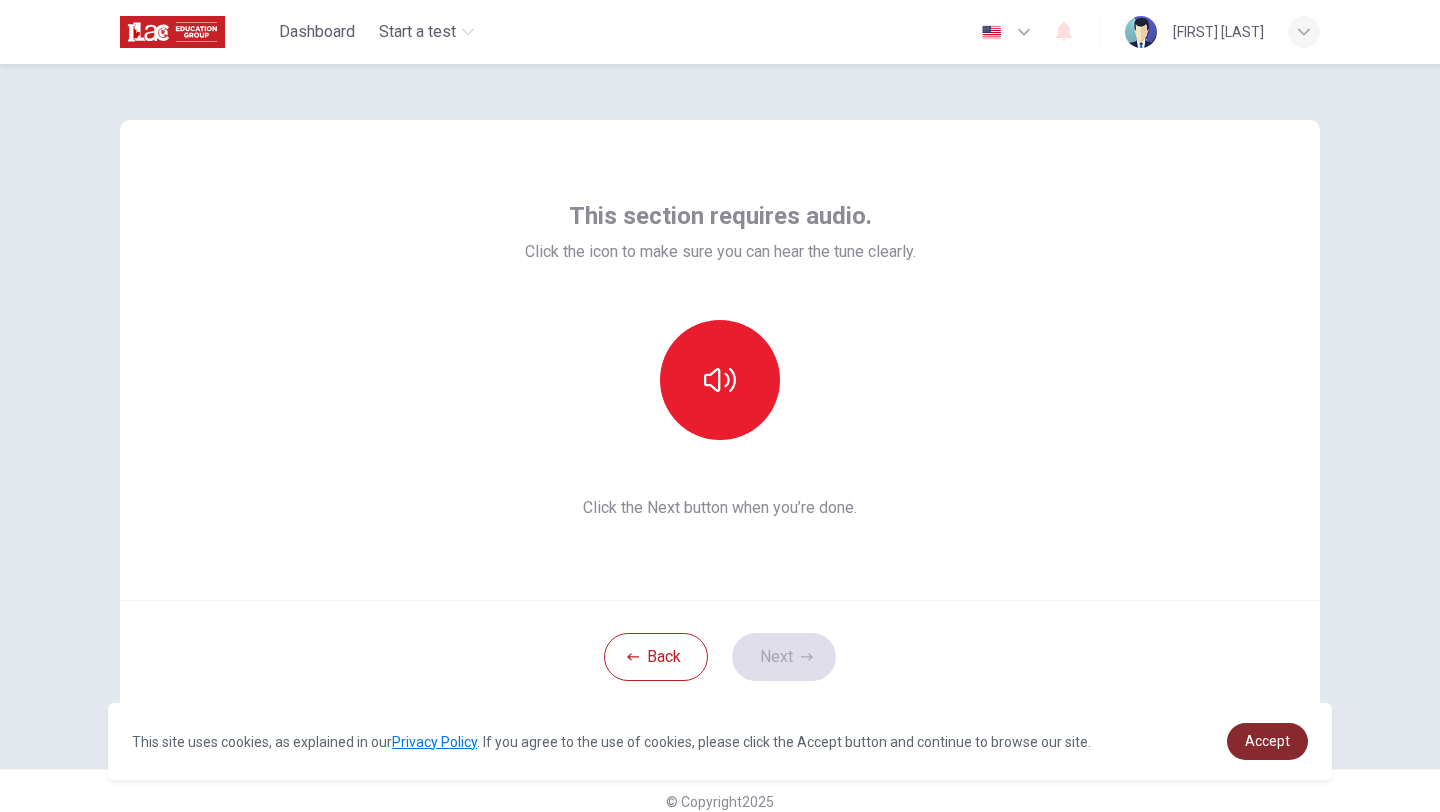 click on "Accept" at bounding box center (1267, 741) 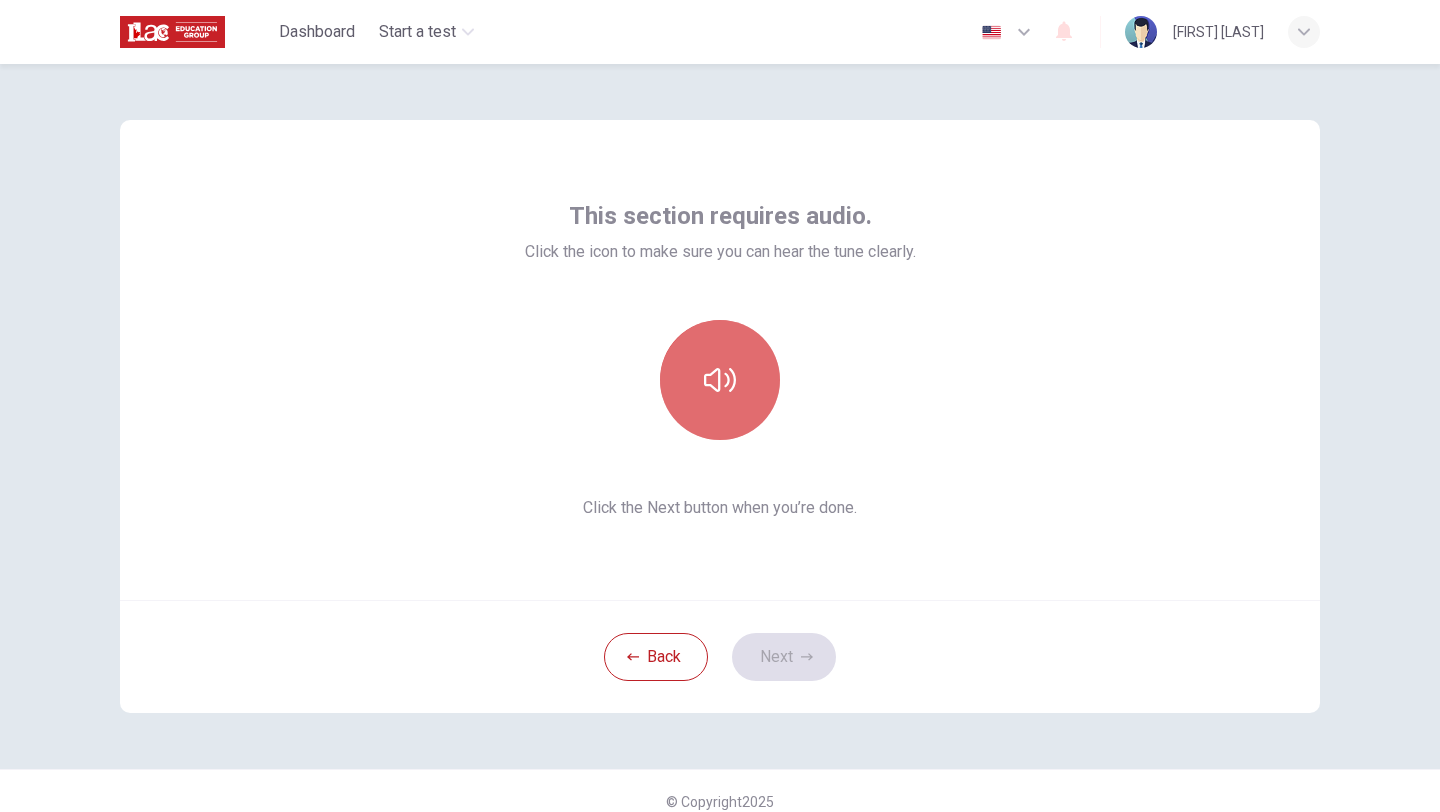 click 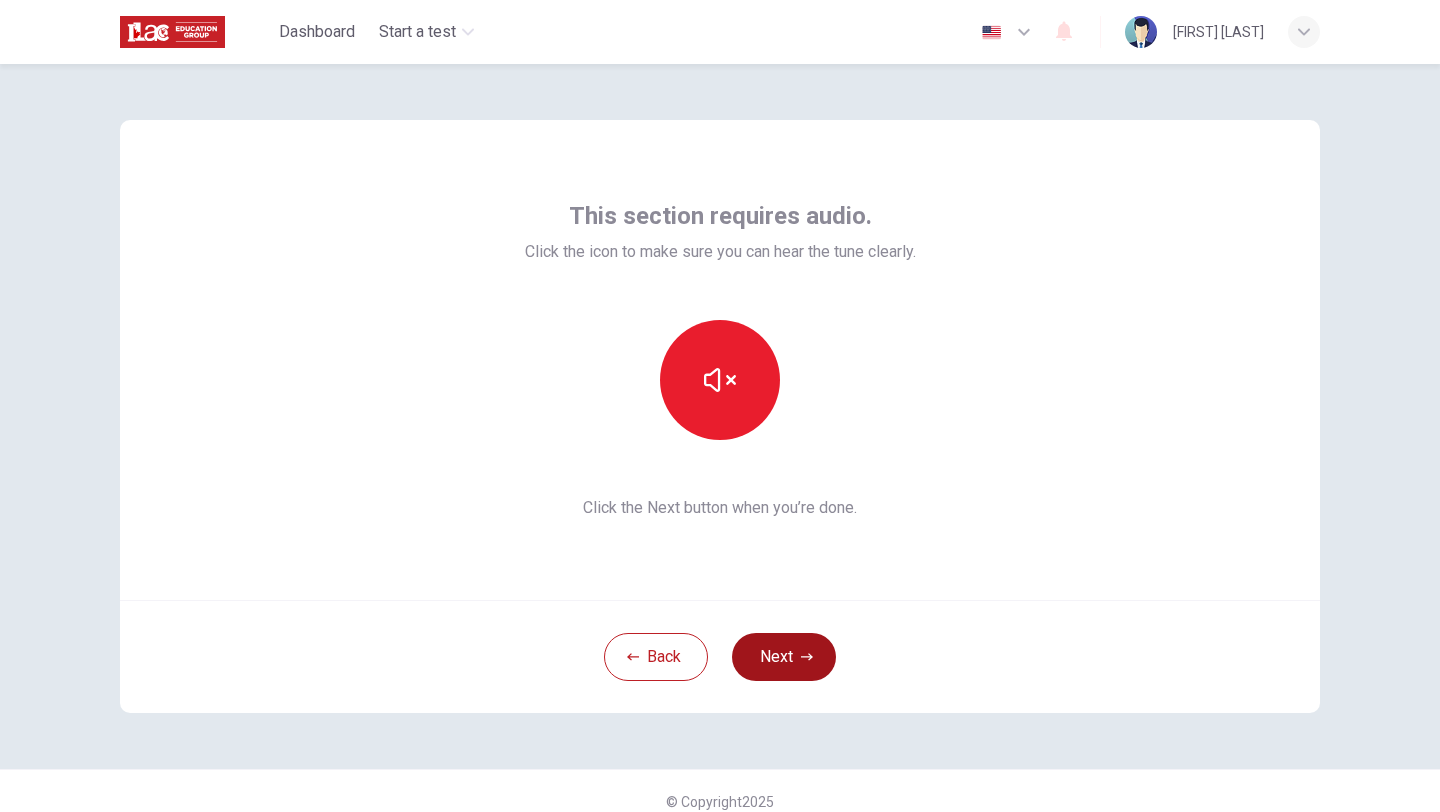 click on "Next" at bounding box center (784, 657) 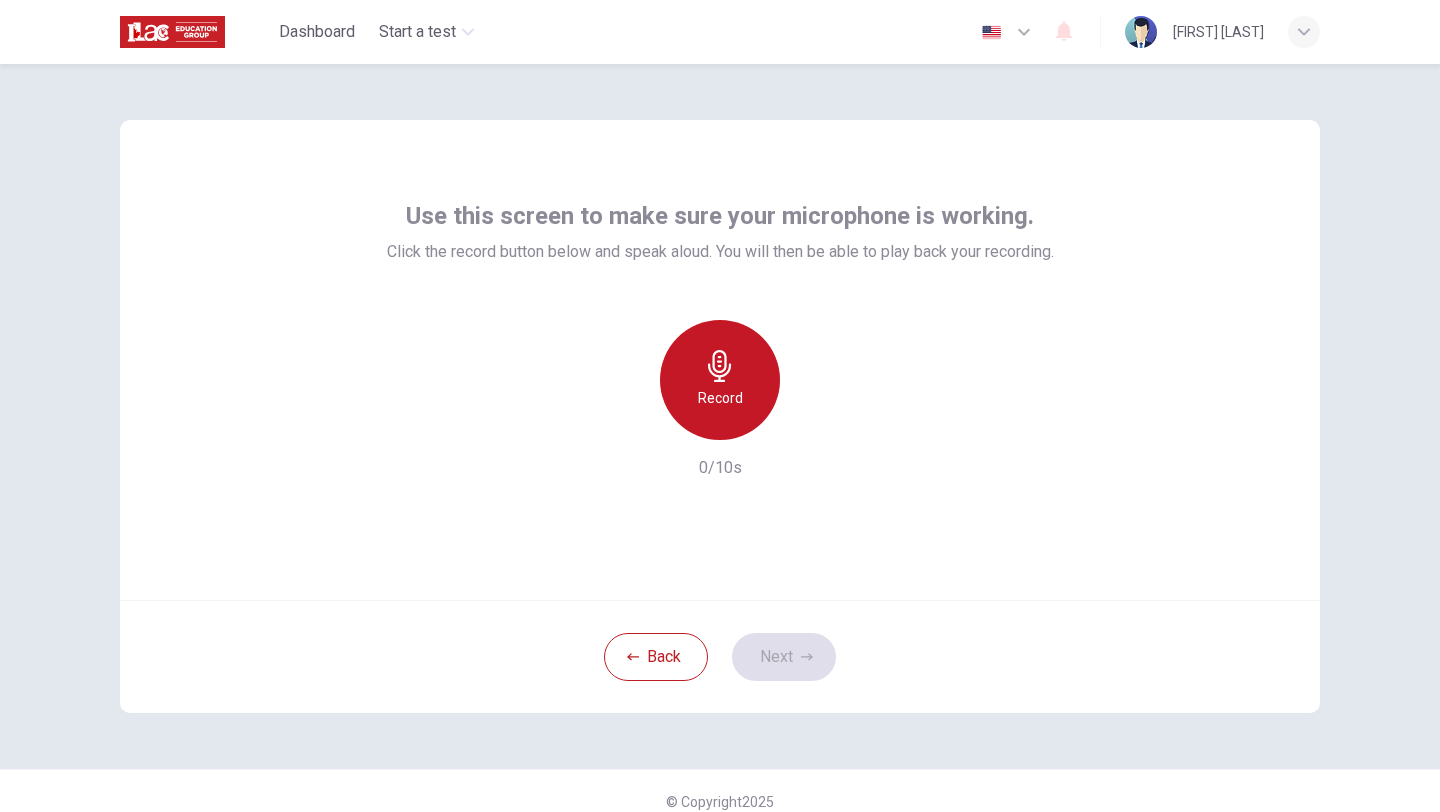 click 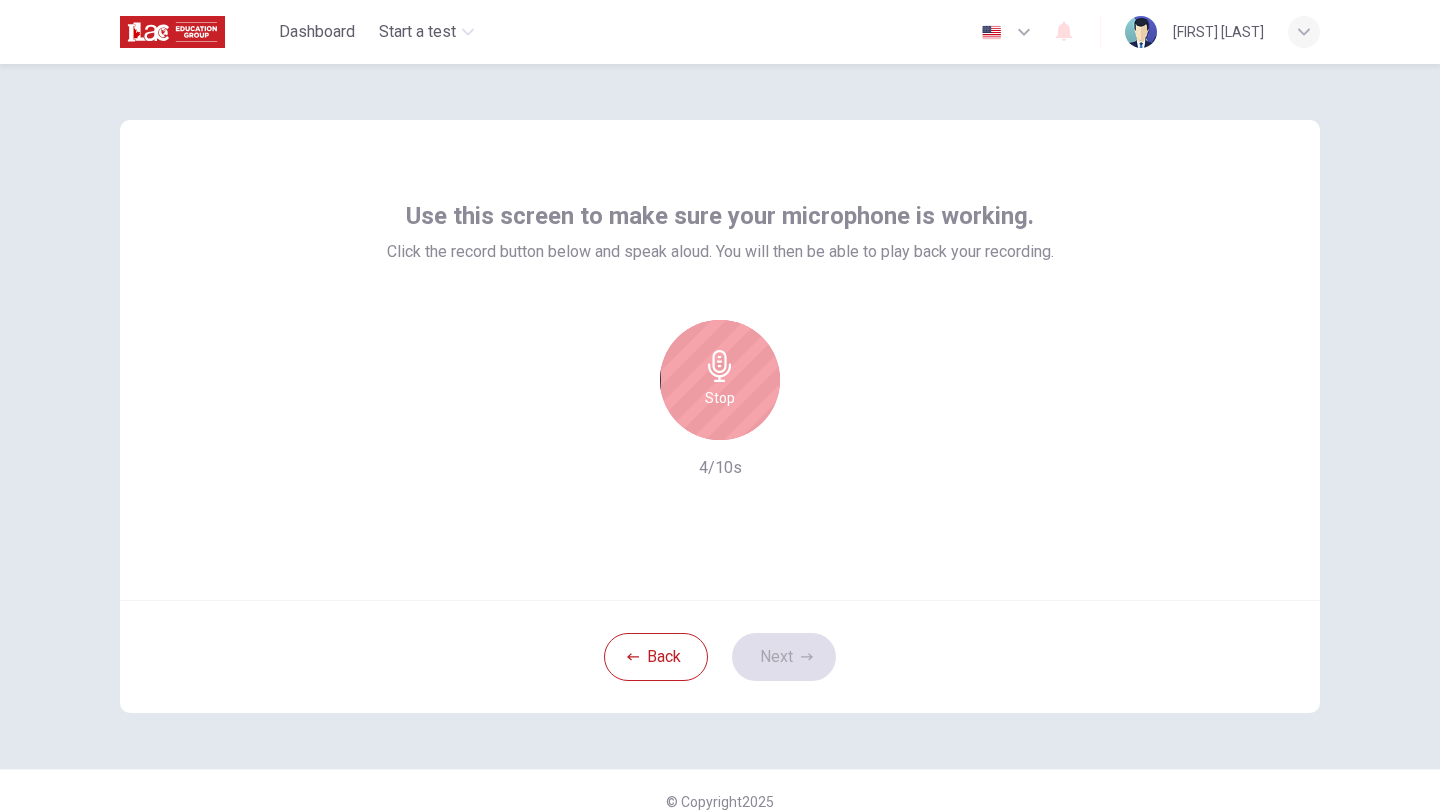 click on "Stop" at bounding box center (720, 398) 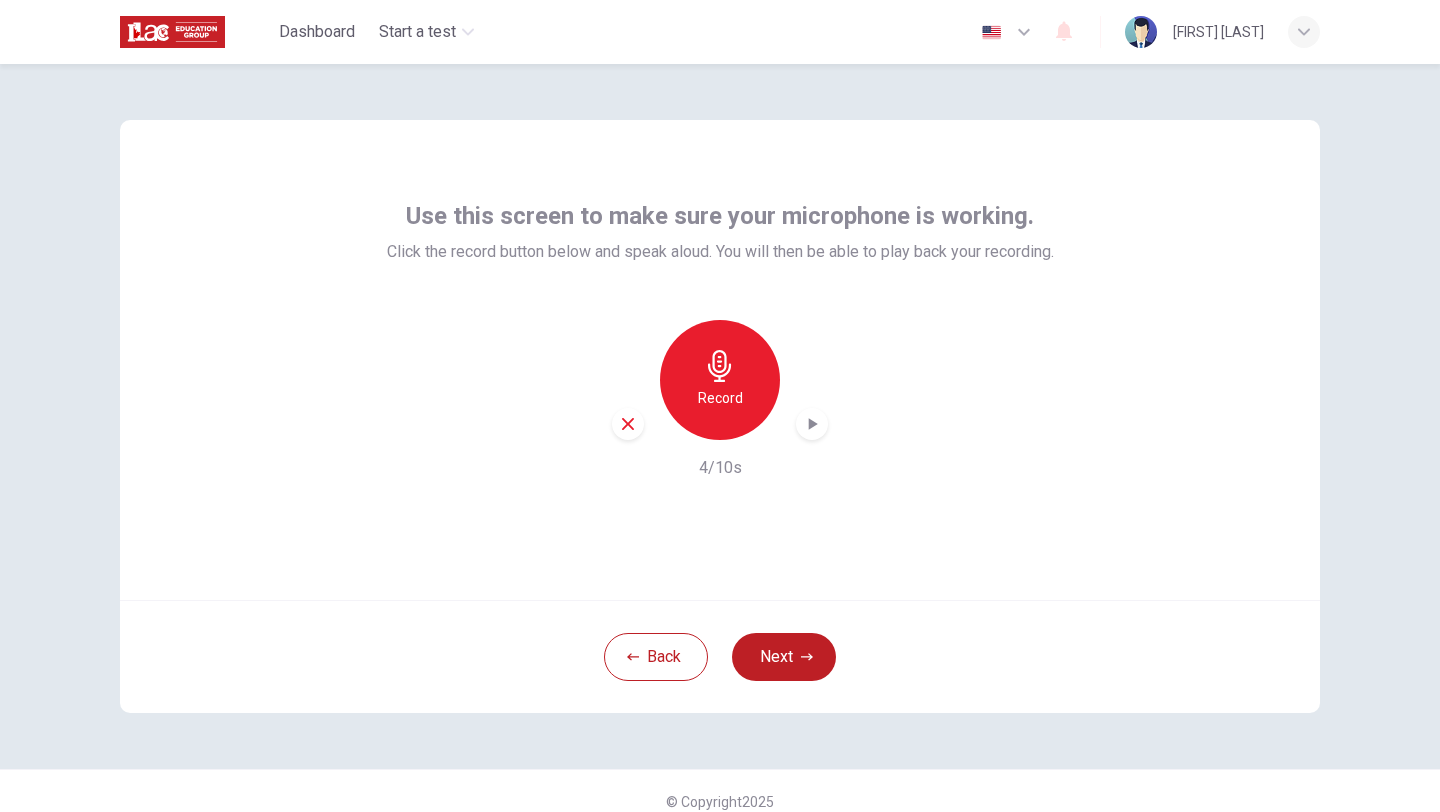 click 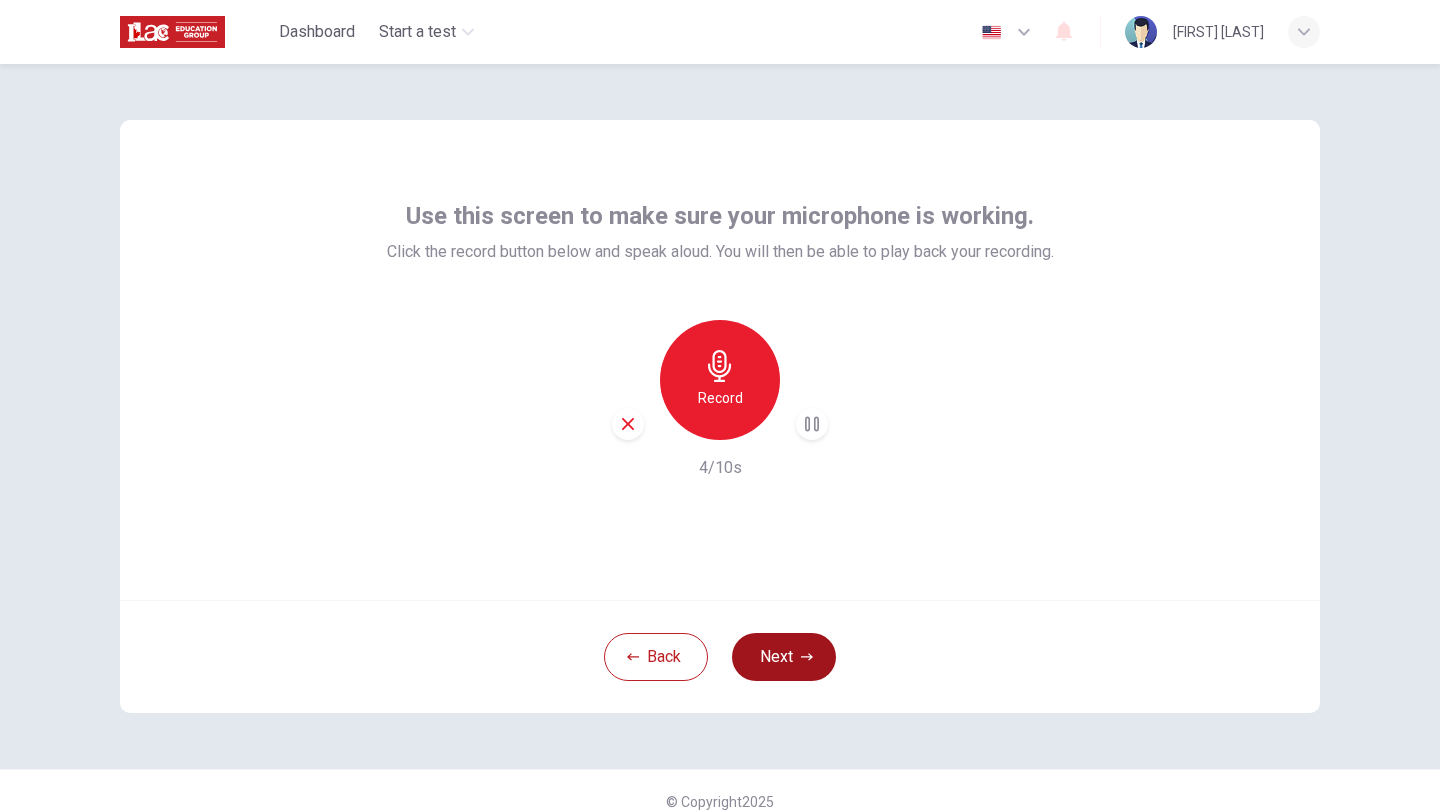 click on "Next" at bounding box center (784, 657) 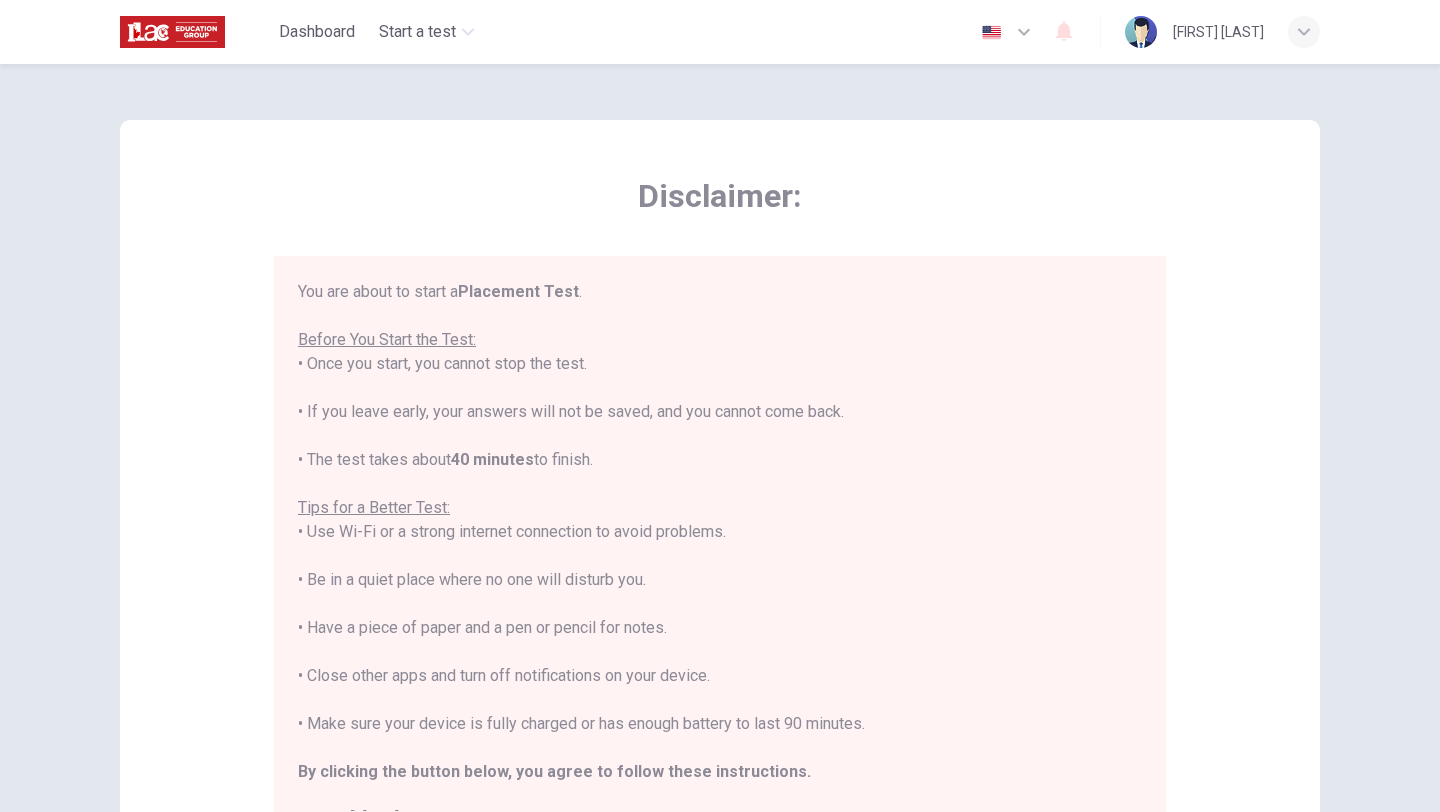 scroll, scrollTop: 23, scrollLeft: 0, axis: vertical 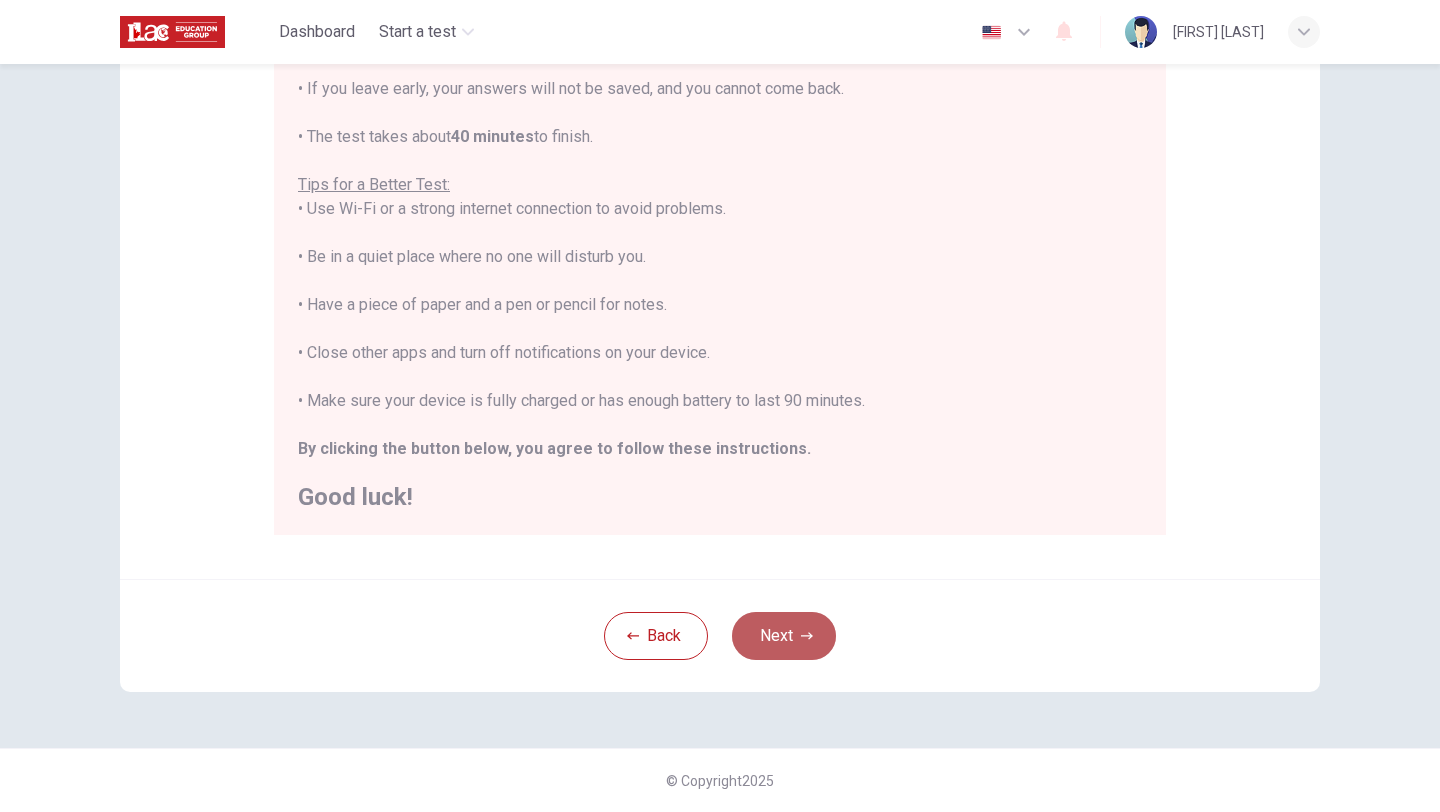click on "Next" at bounding box center (784, 636) 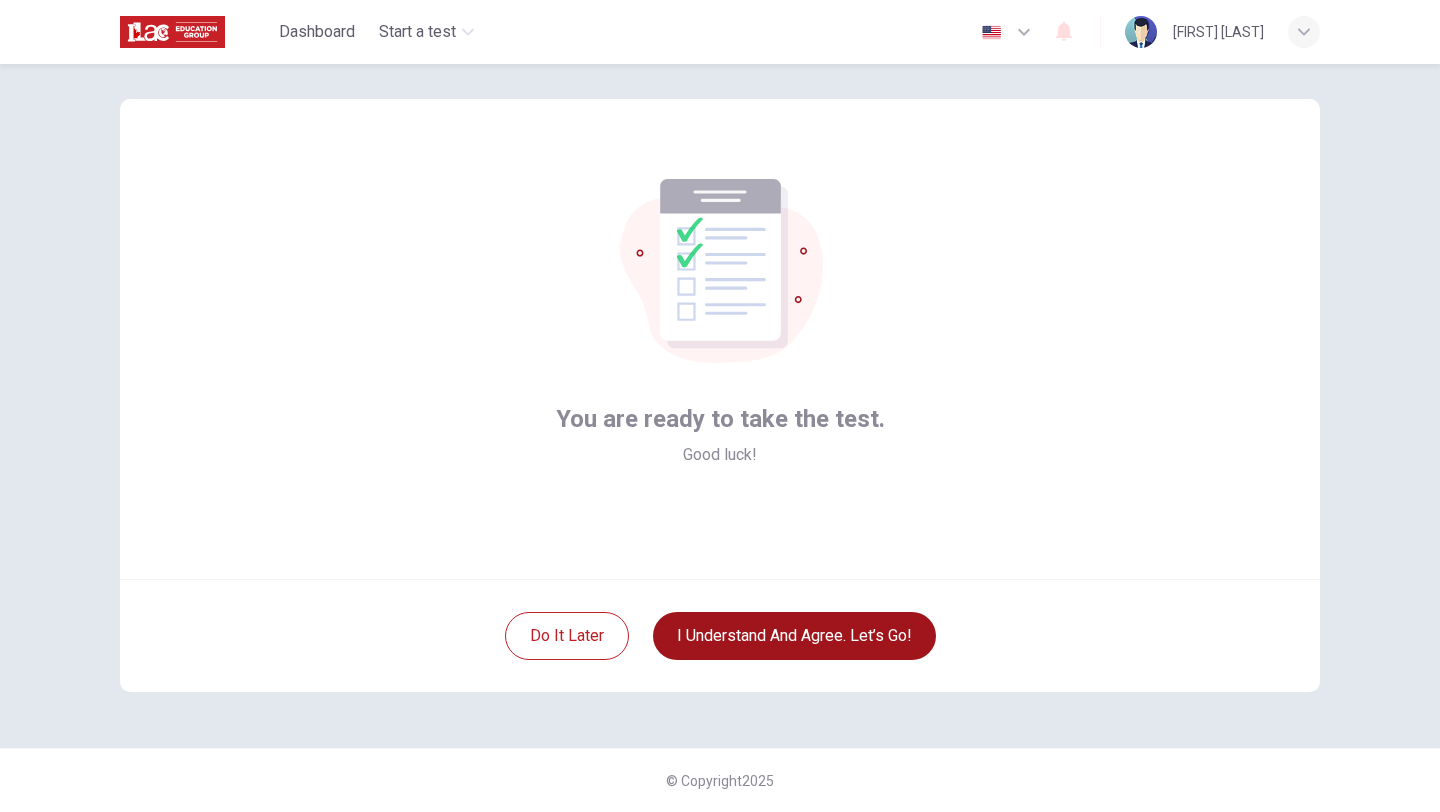 scroll, scrollTop: 21, scrollLeft: 0, axis: vertical 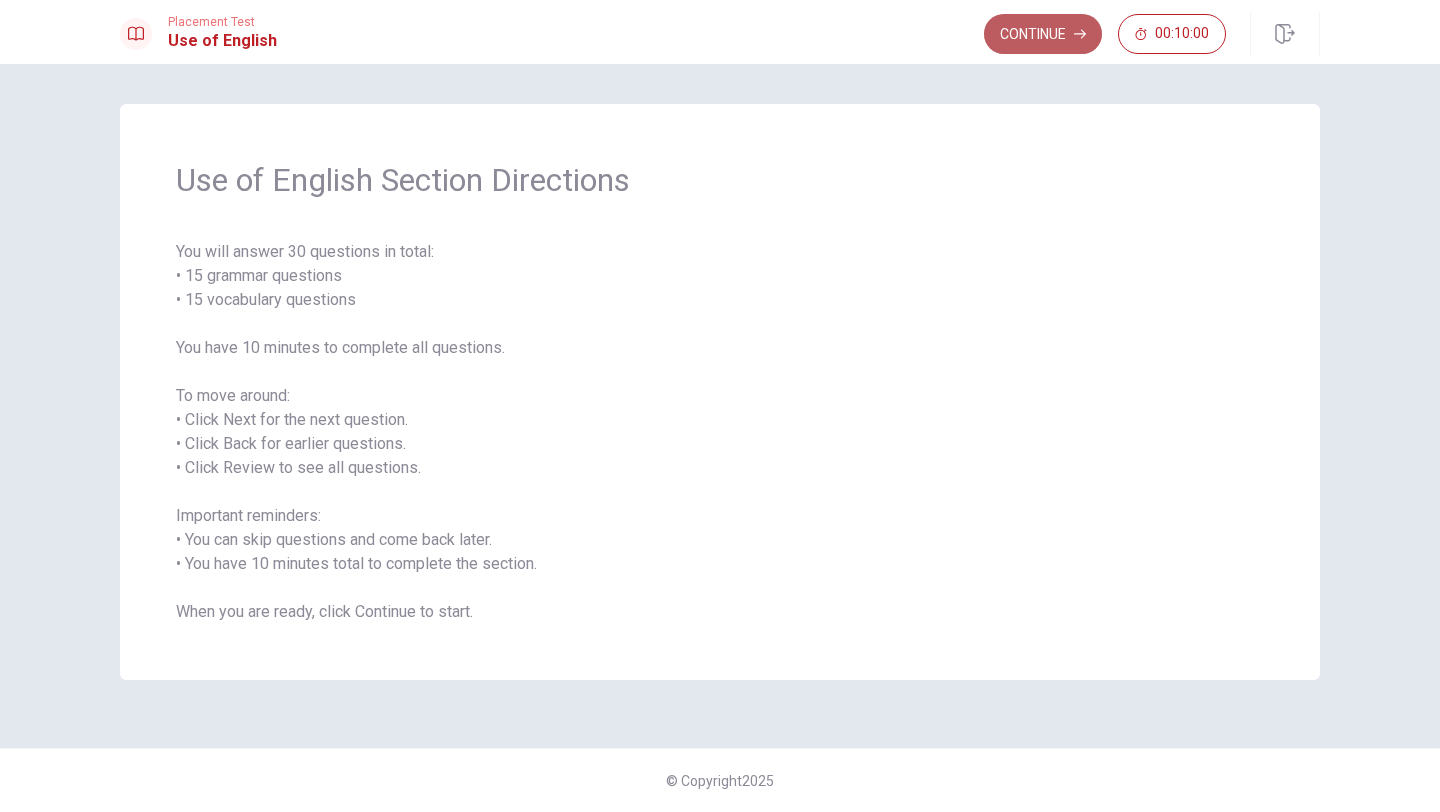 click on "Continue" at bounding box center (1043, 34) 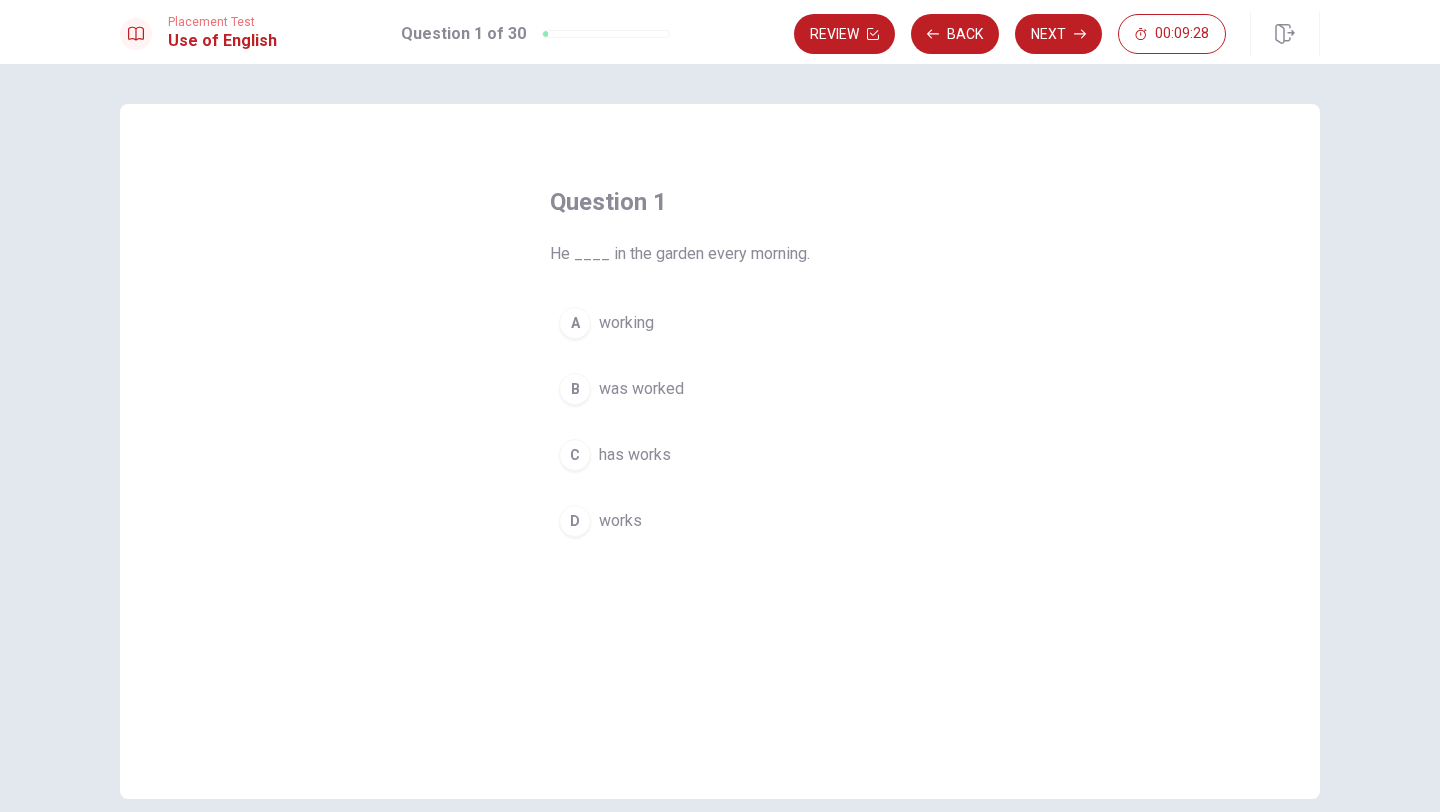 click on "D" at bounding box center (575, 521) 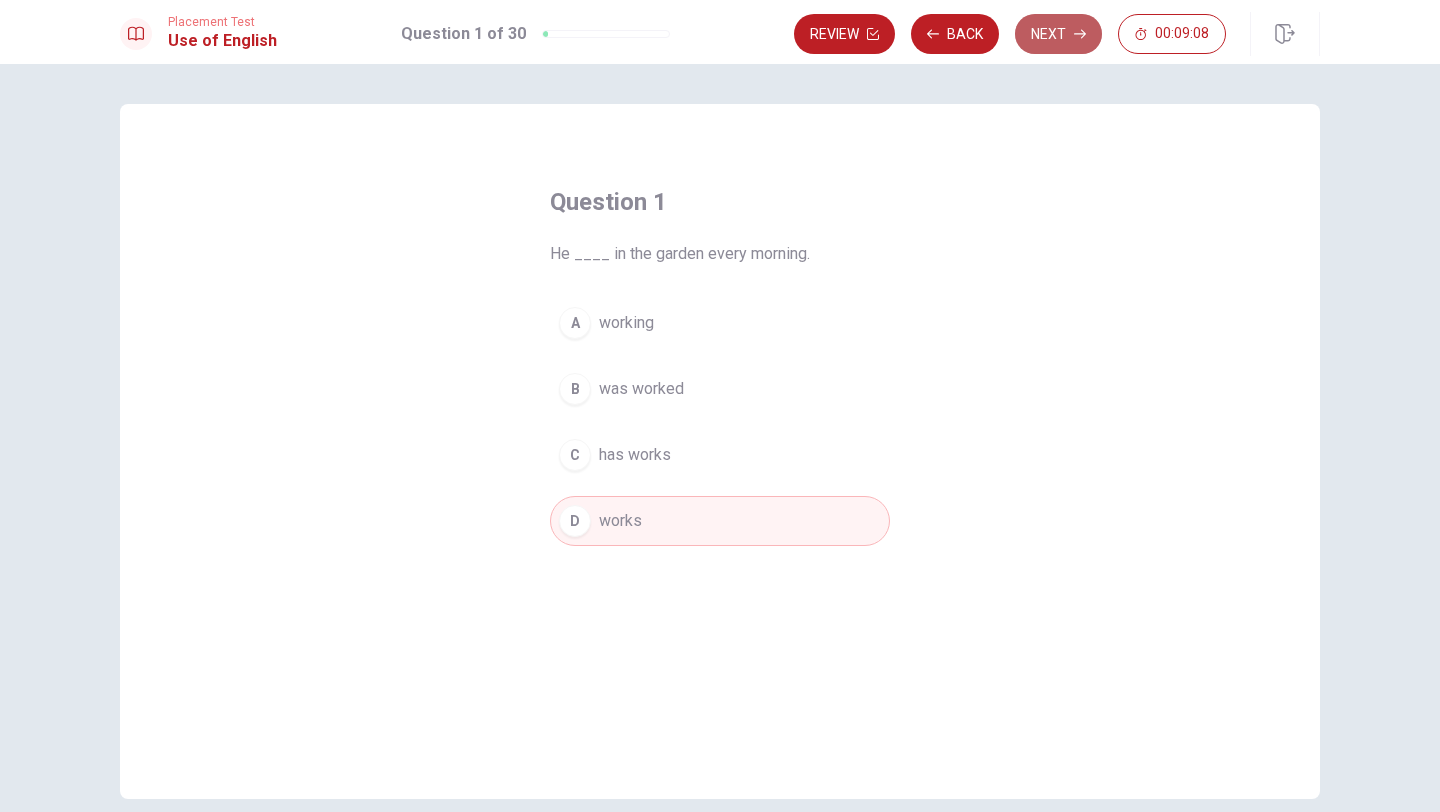 click 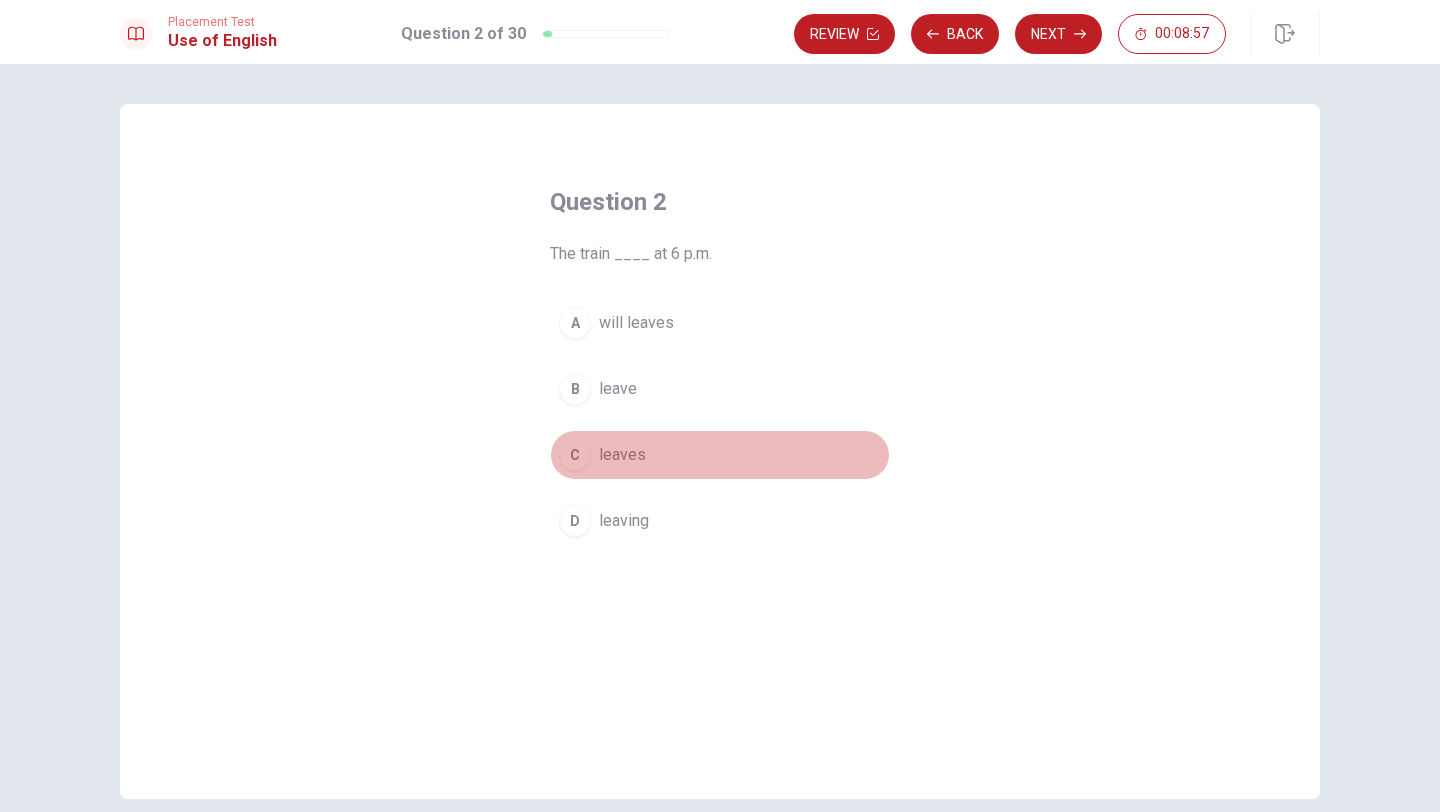 click on "C" at bounding box center (575, 455) 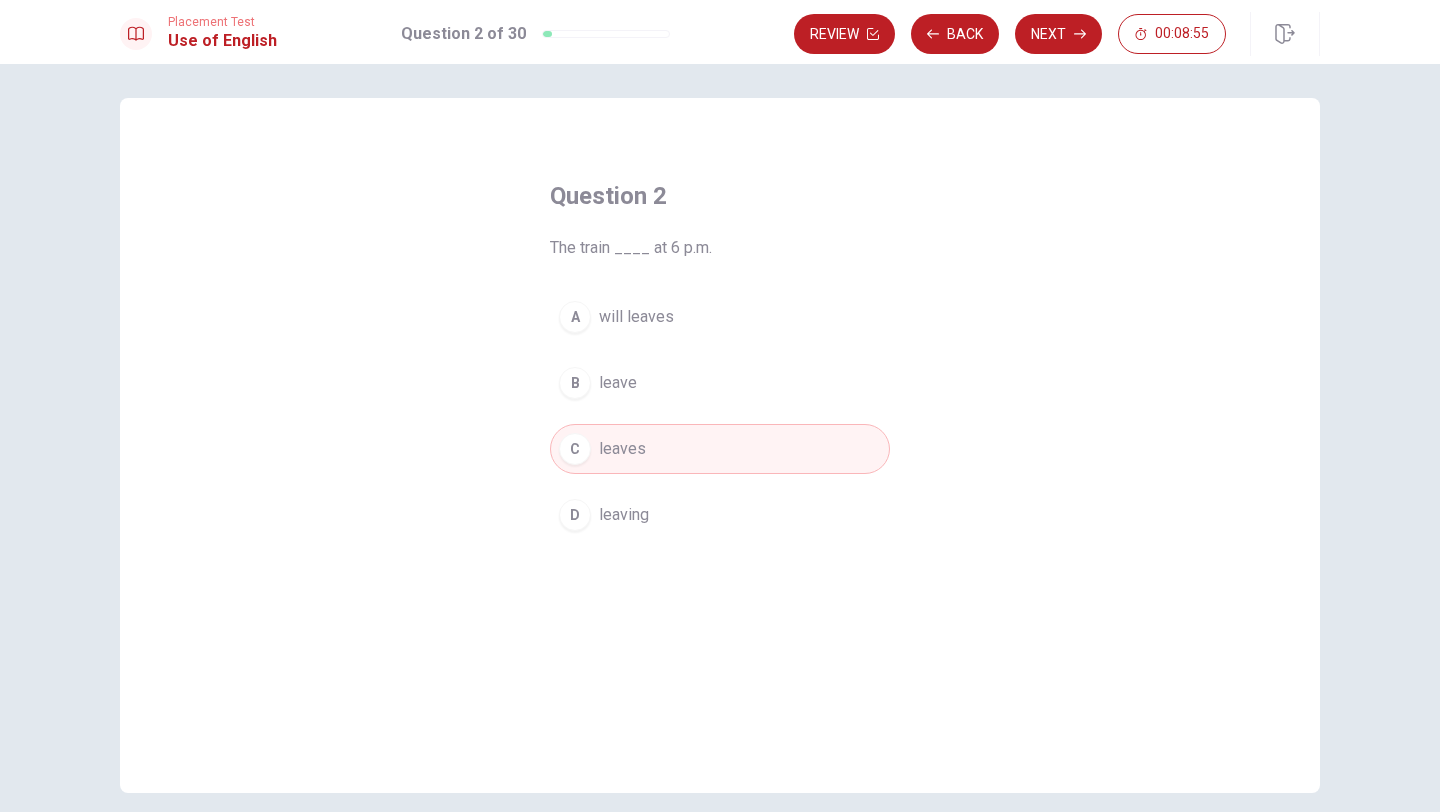 scroll, scrollTop: 0, scrollLeft: 0, axis: both 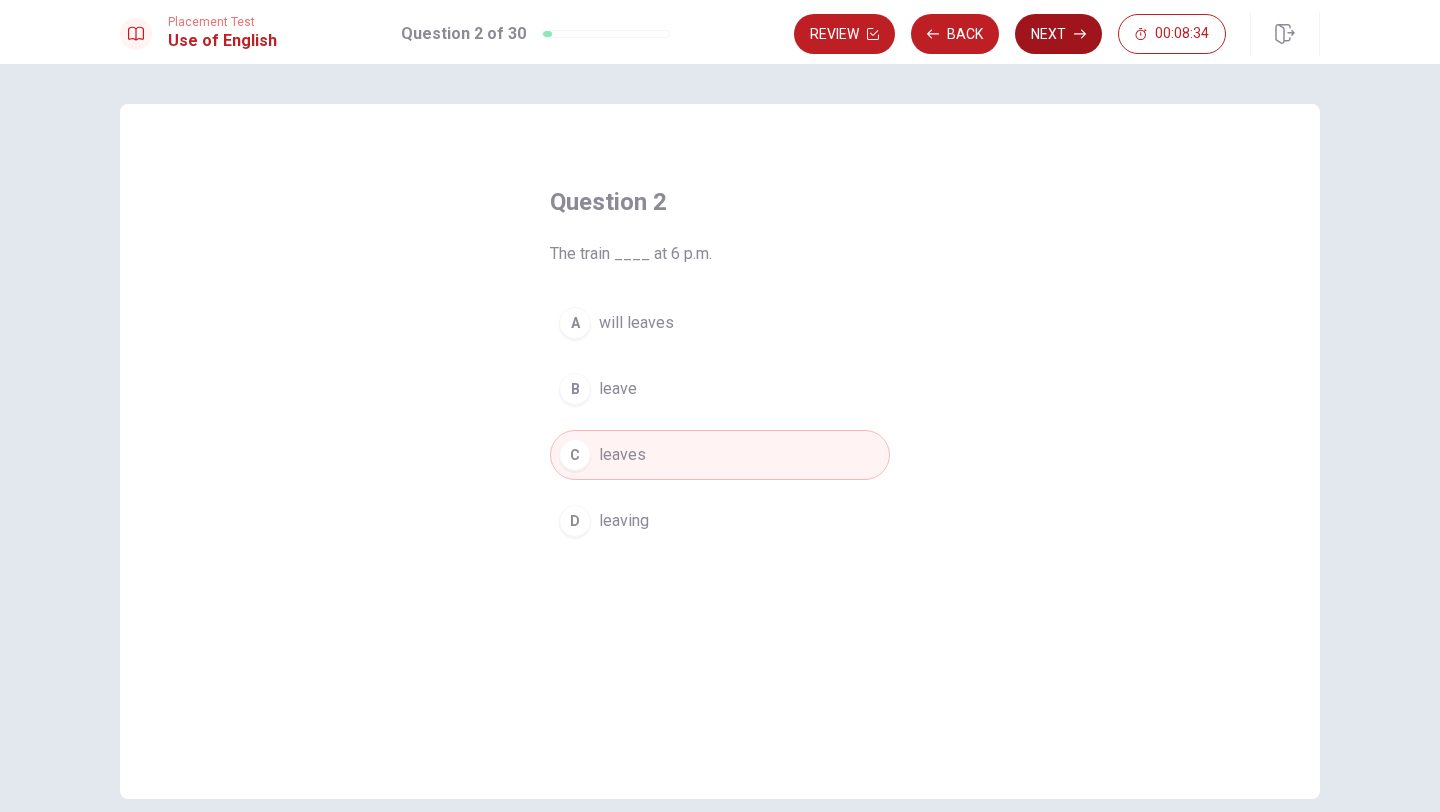 click on "Next" at bounding box center (1058, 34) 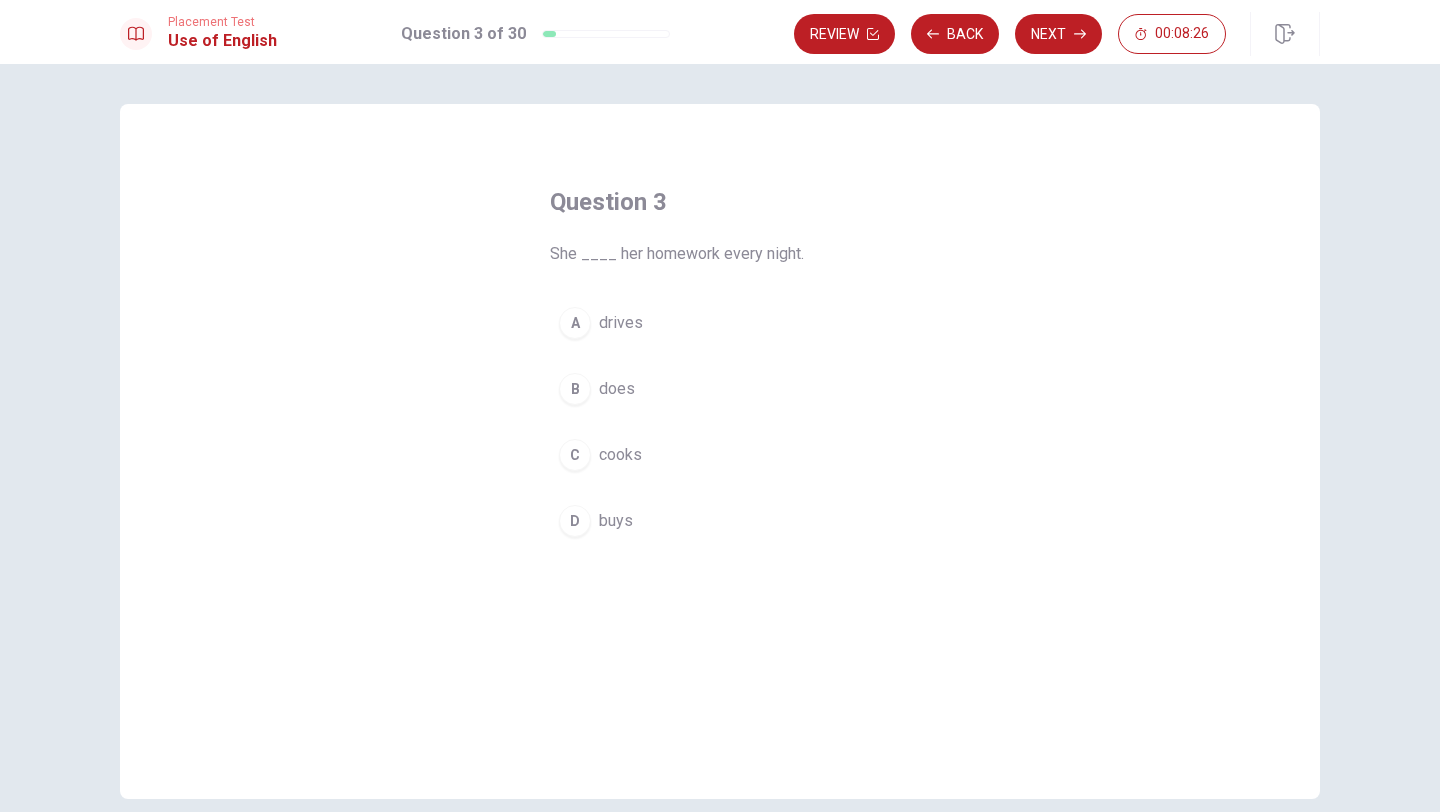 click on "B" at bounding box center (575, 389) 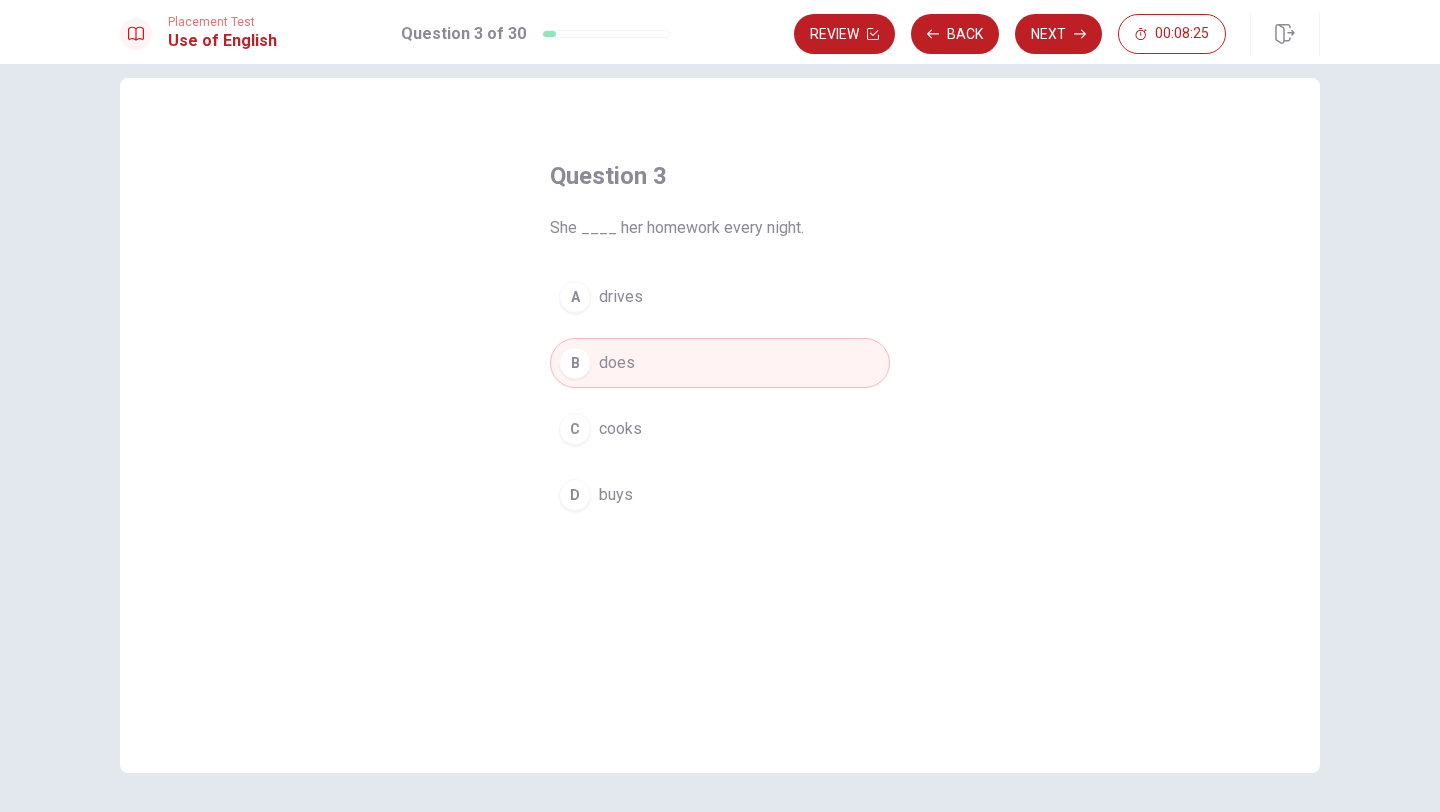 scroll, scrollTop: 0, scrollLeft: 0, axis: both 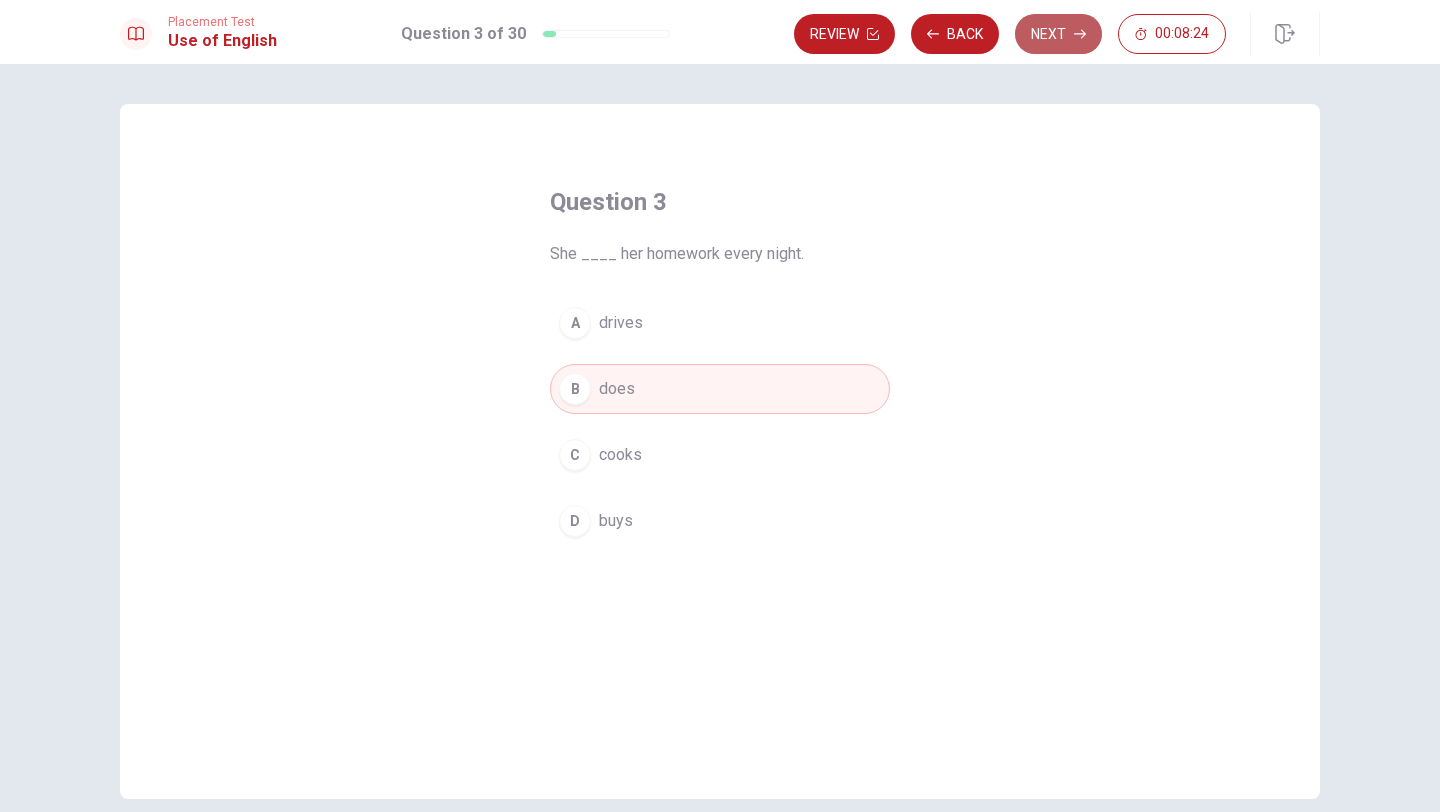 click on "Next" at bounding box center (1058, 34) 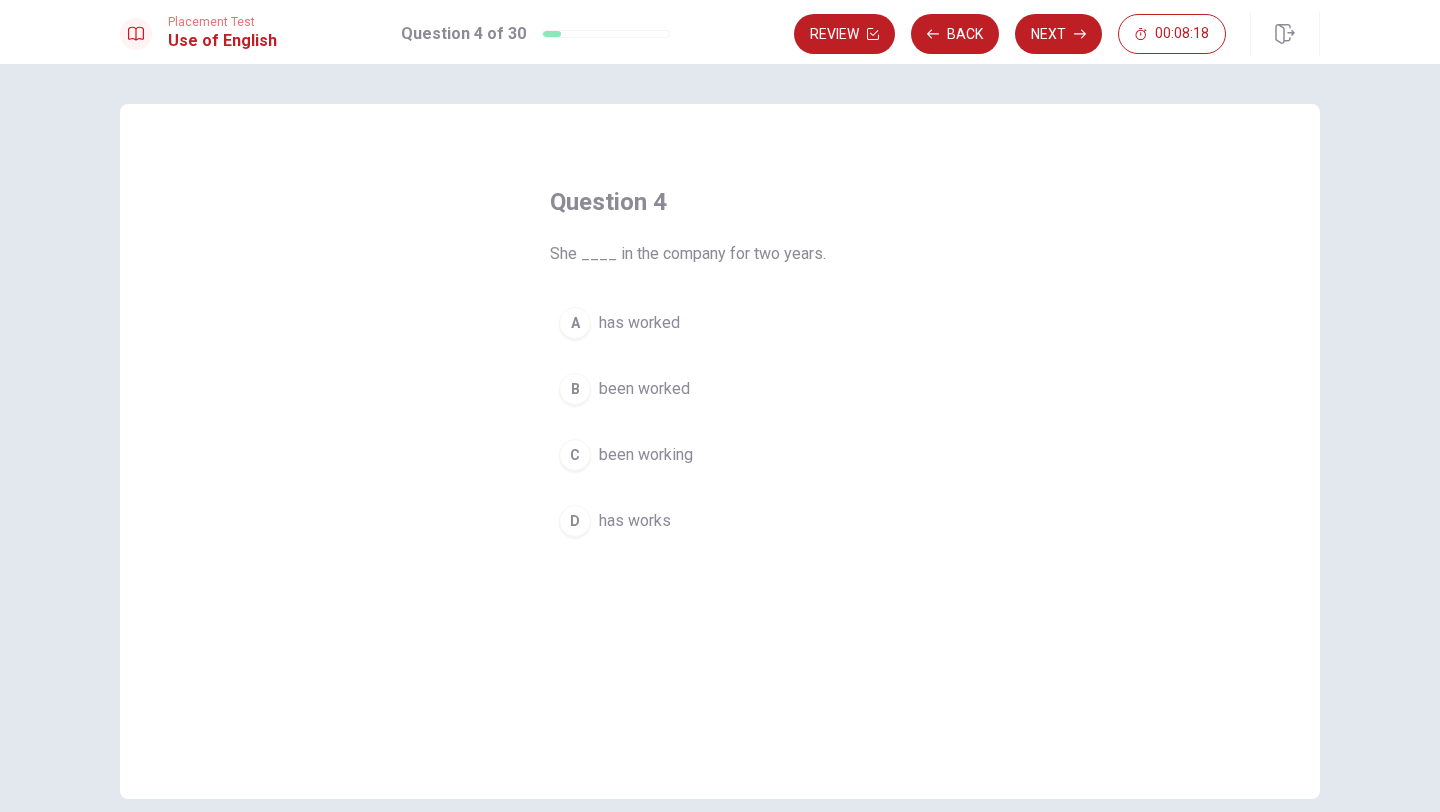 click on "A" at bounding box center [575, 323] 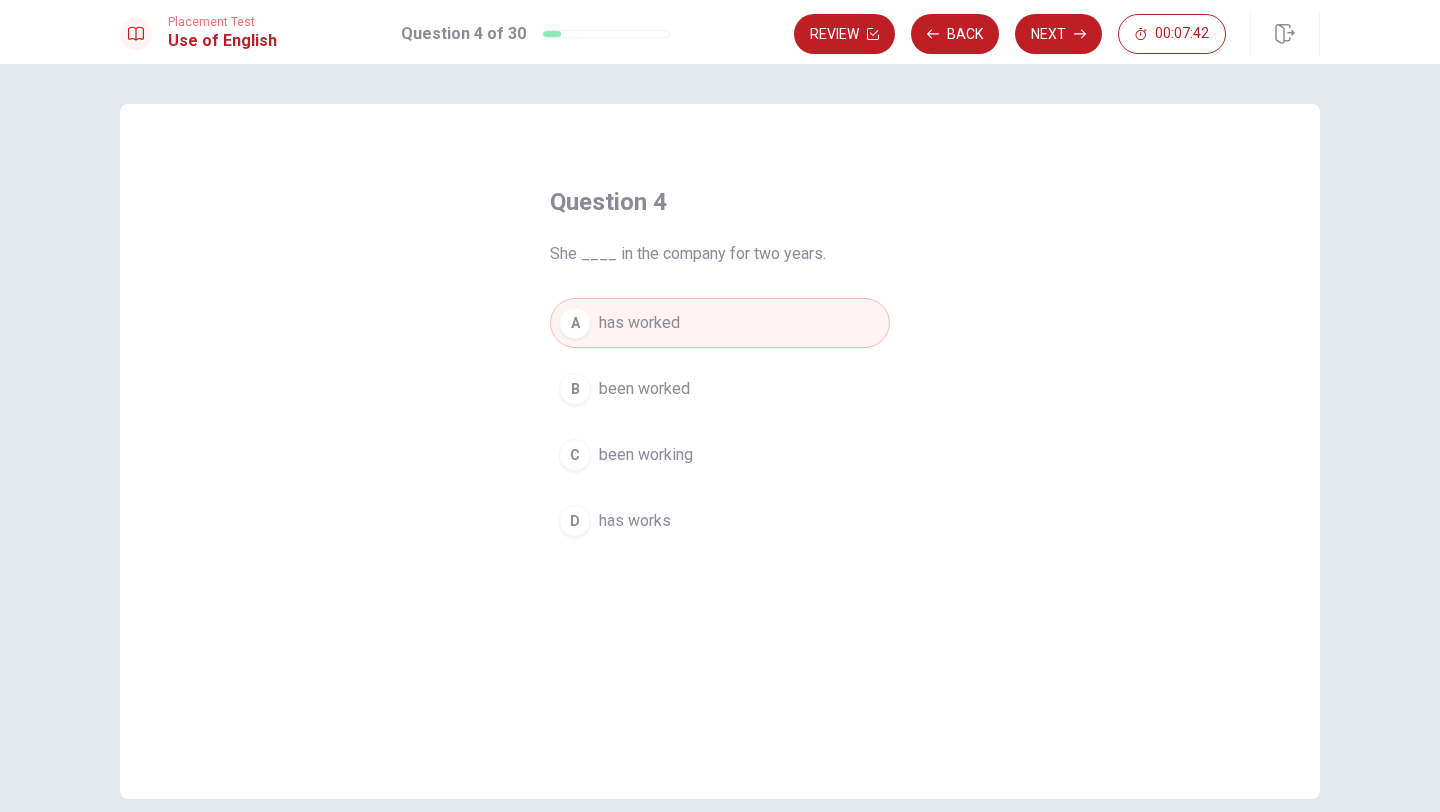 scroll, scrollTop: 0, scrollLeft: 0, axis: both 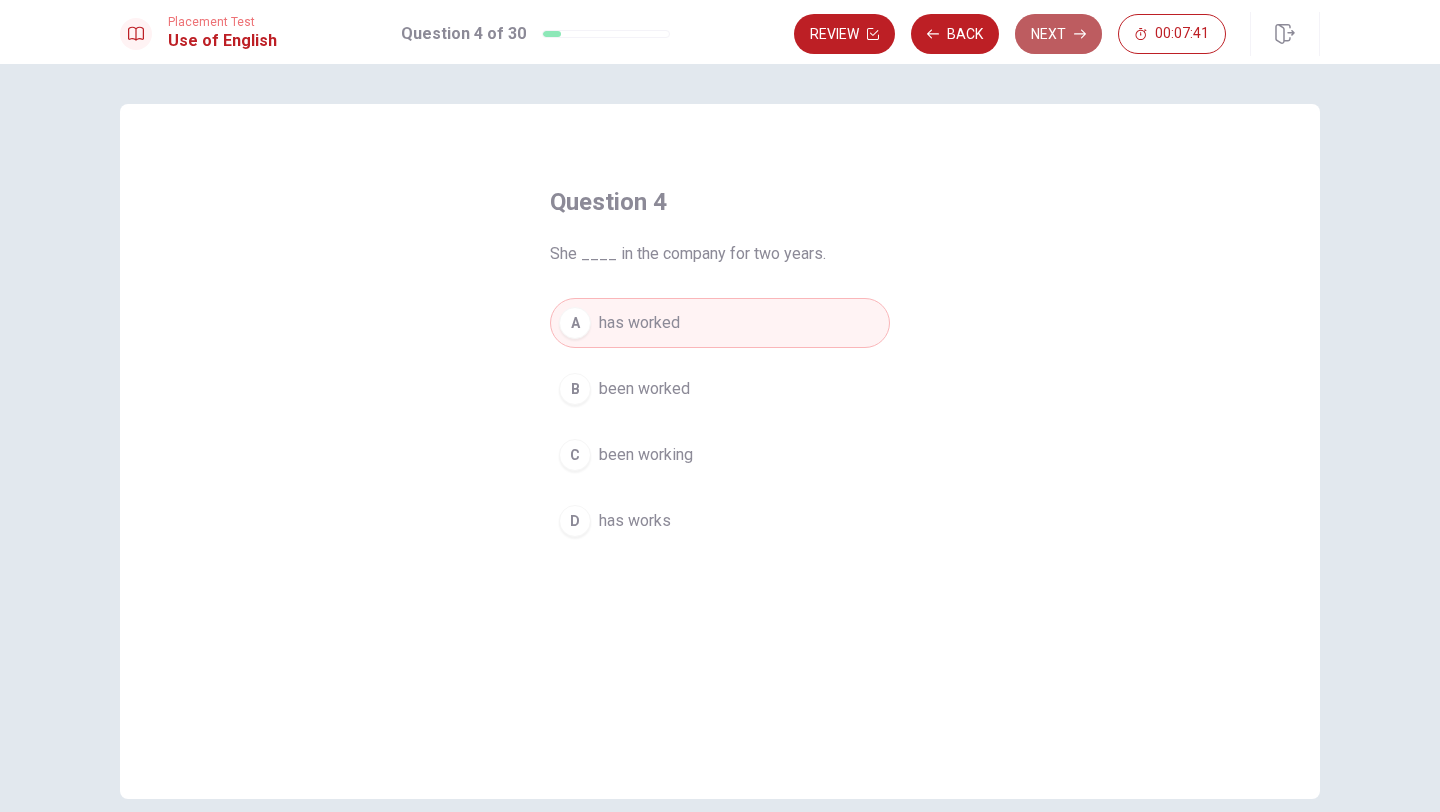 click on "Next" at bounding box center [1058, 34] 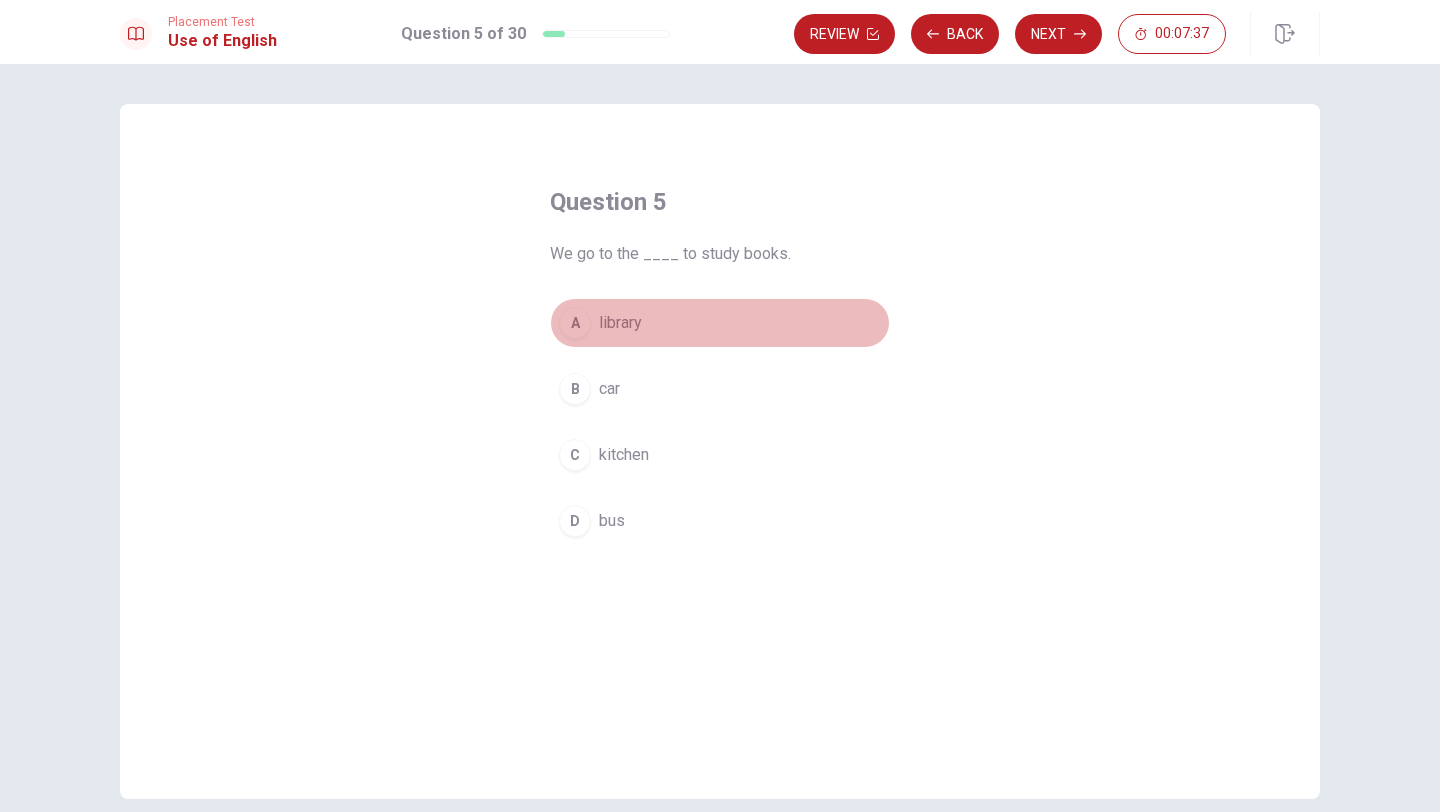 click on "A library" at bounding box center [720, 323] 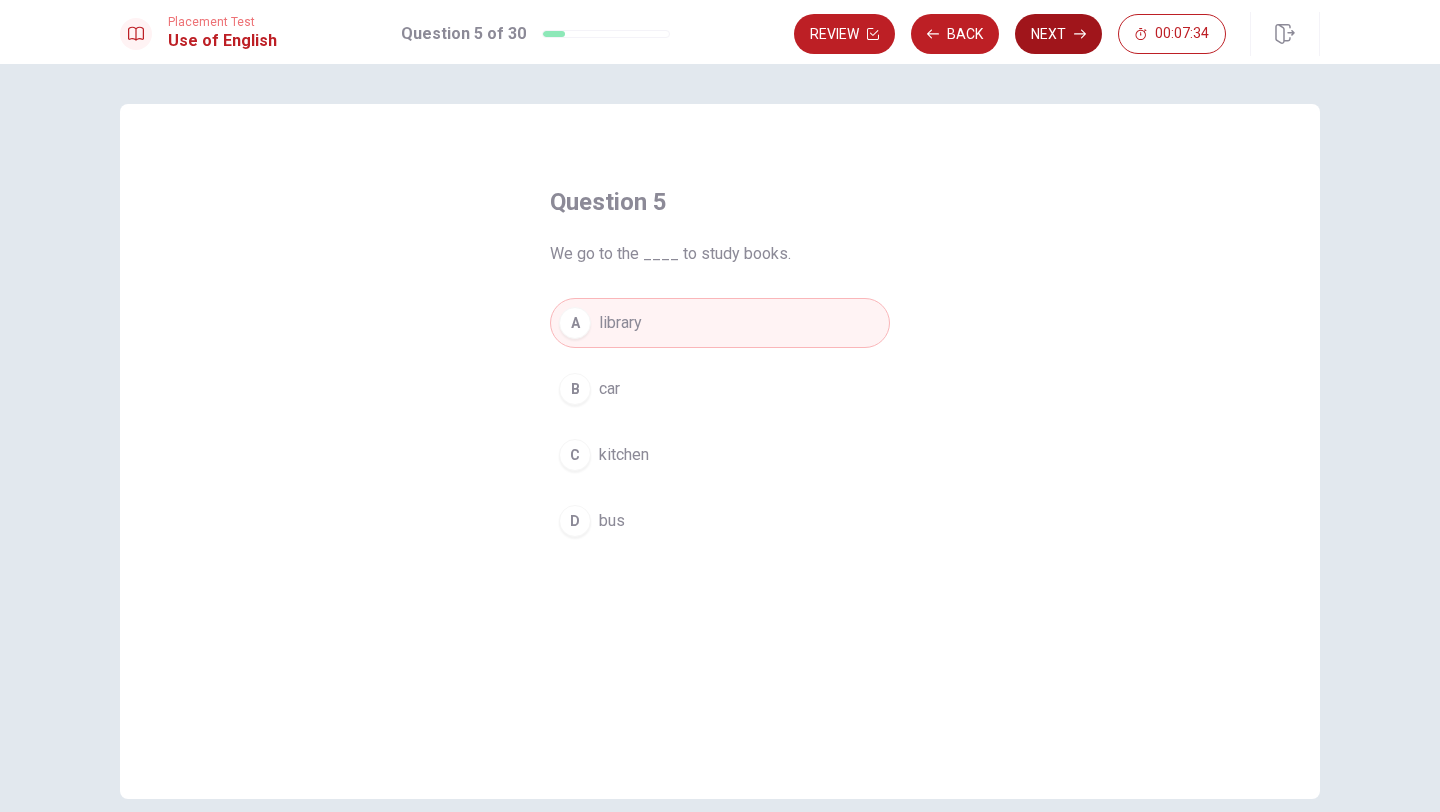 click on "Next" at bounding box center (1058, 34) 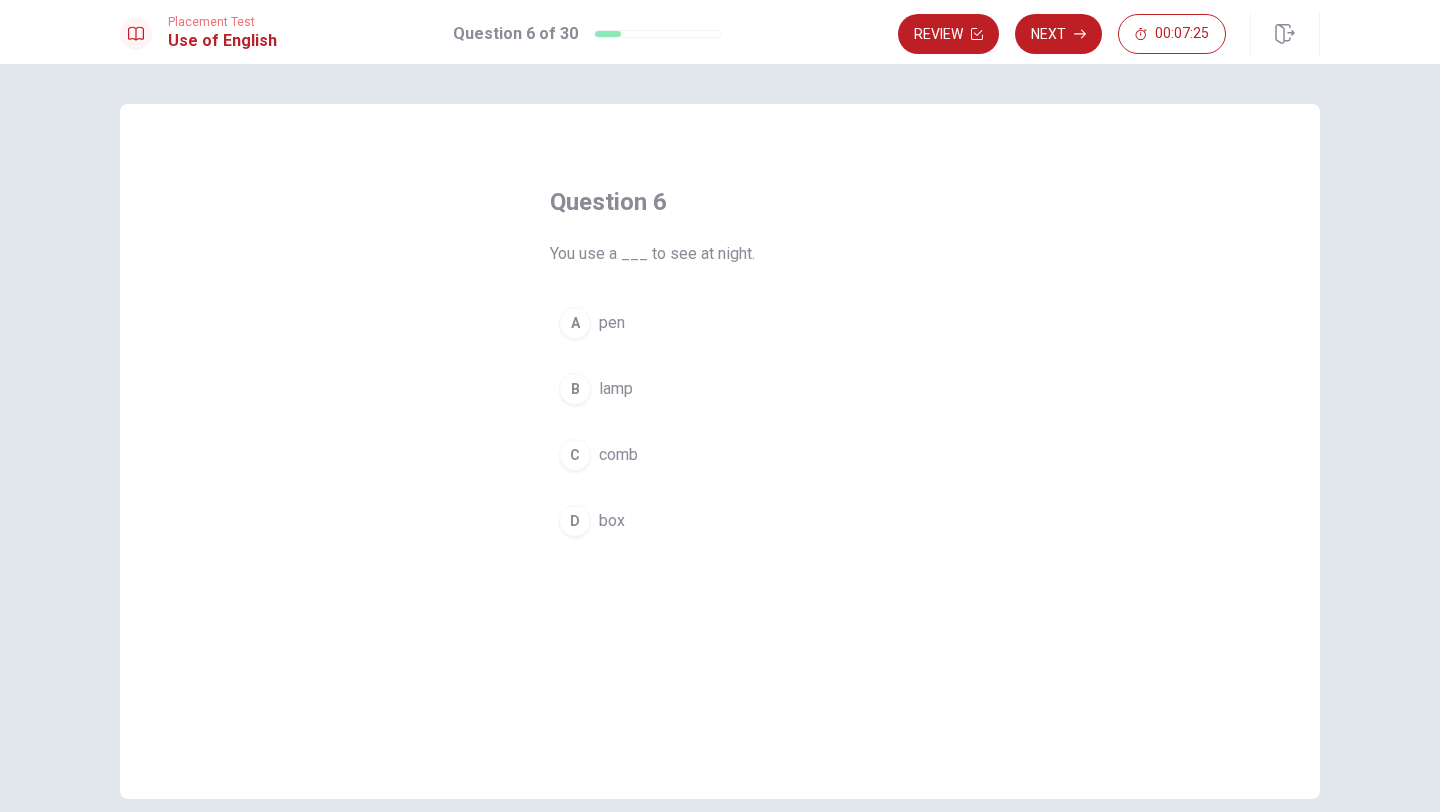 click on "B" at bounding box center [575, 389] 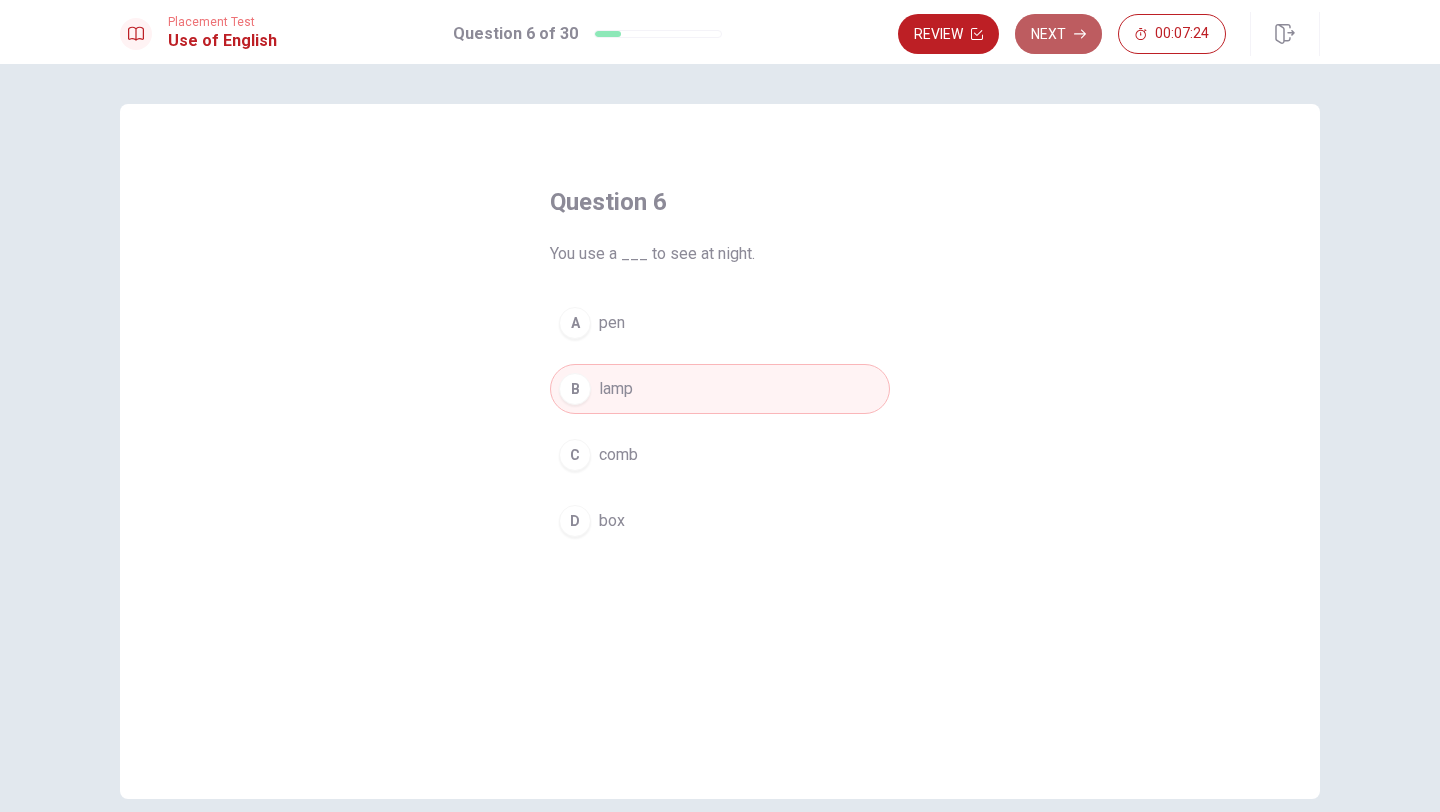 click on "Next" at bounding box center [1058, 34] 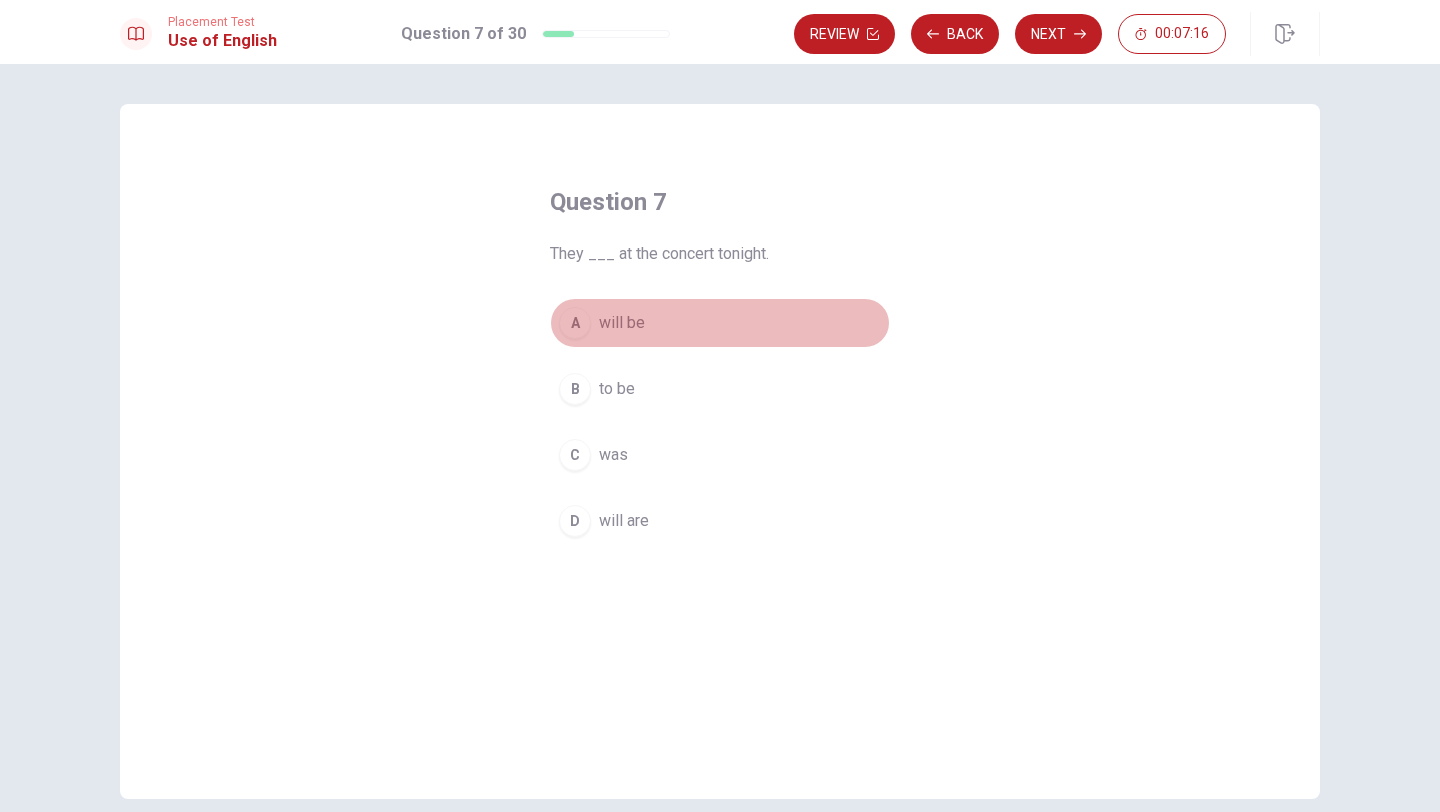 click on "A" at bounding box center (575, 323) 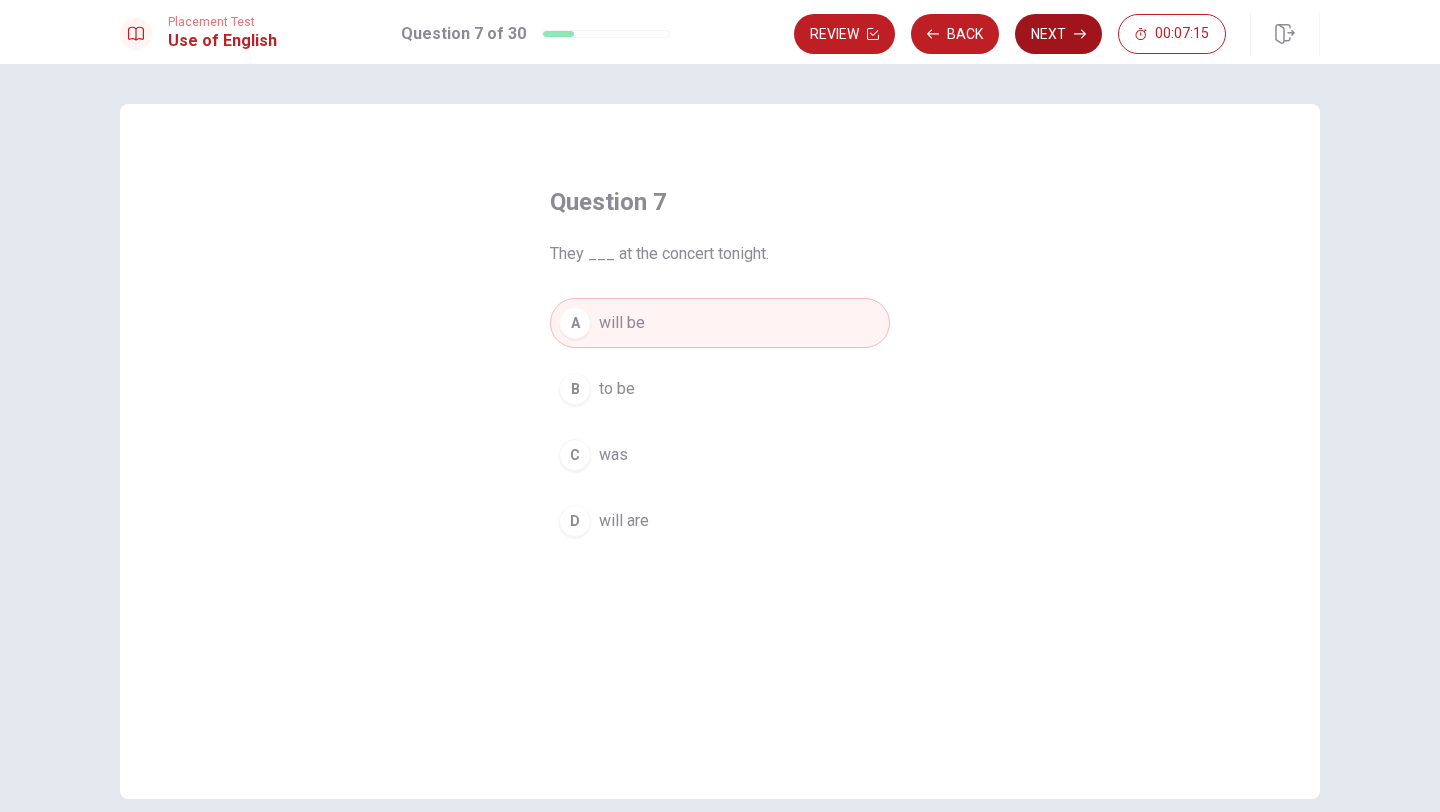 click on "Next" at bounding box center [1058, 34] 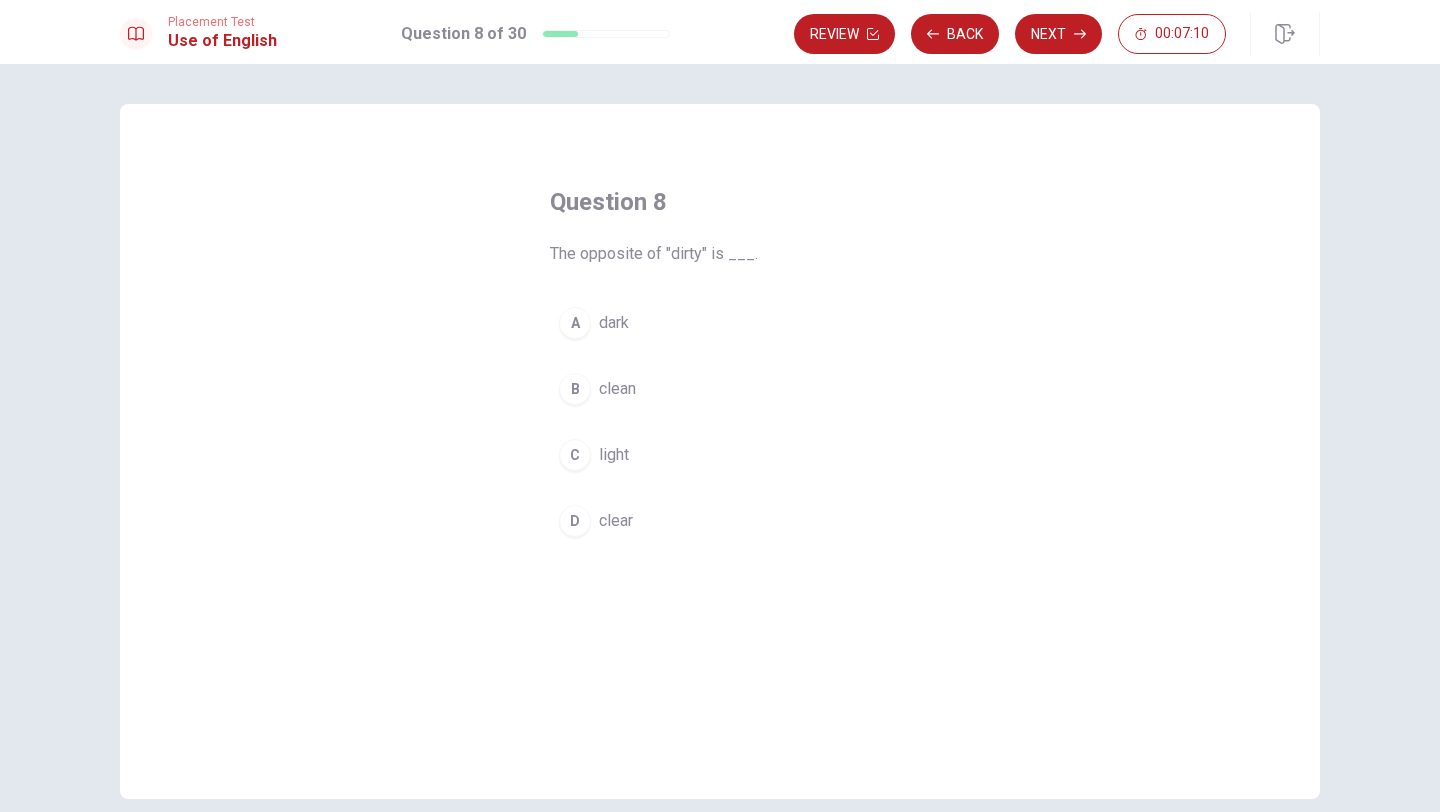 click on "B" at bounding box center (575, 389) 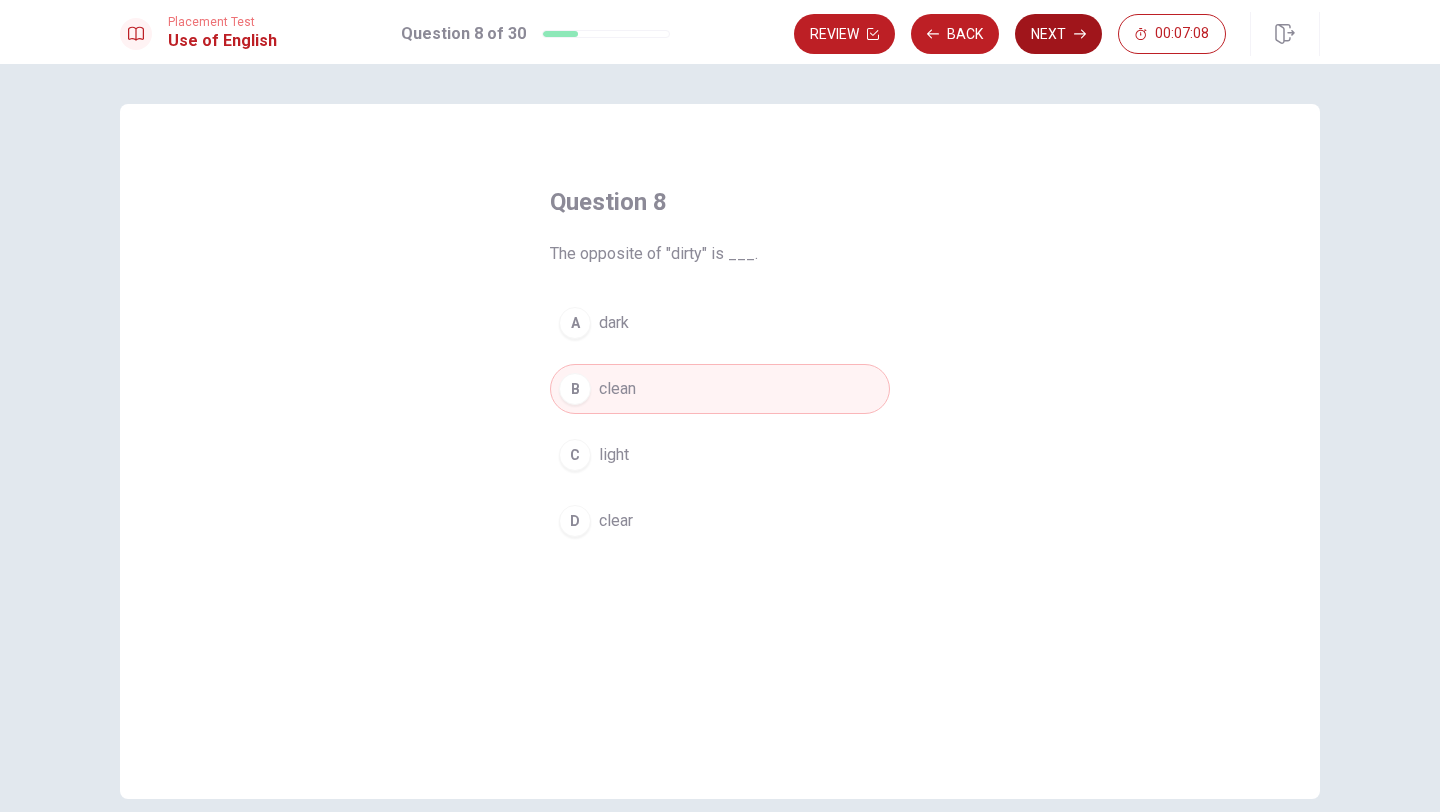 click on "Next" at bounding box center [1058, 34] 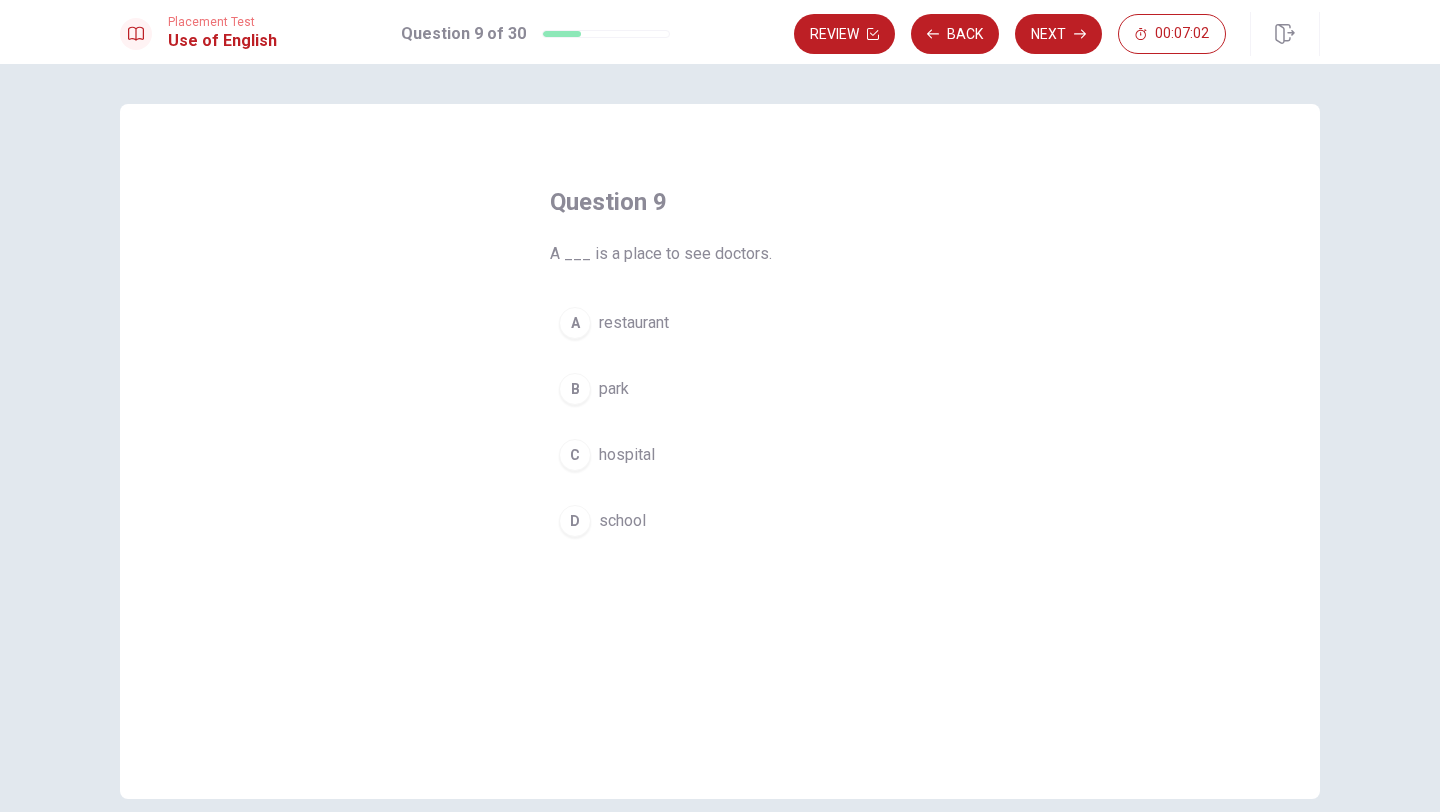 click on "C" at bounding box center [575, 455] 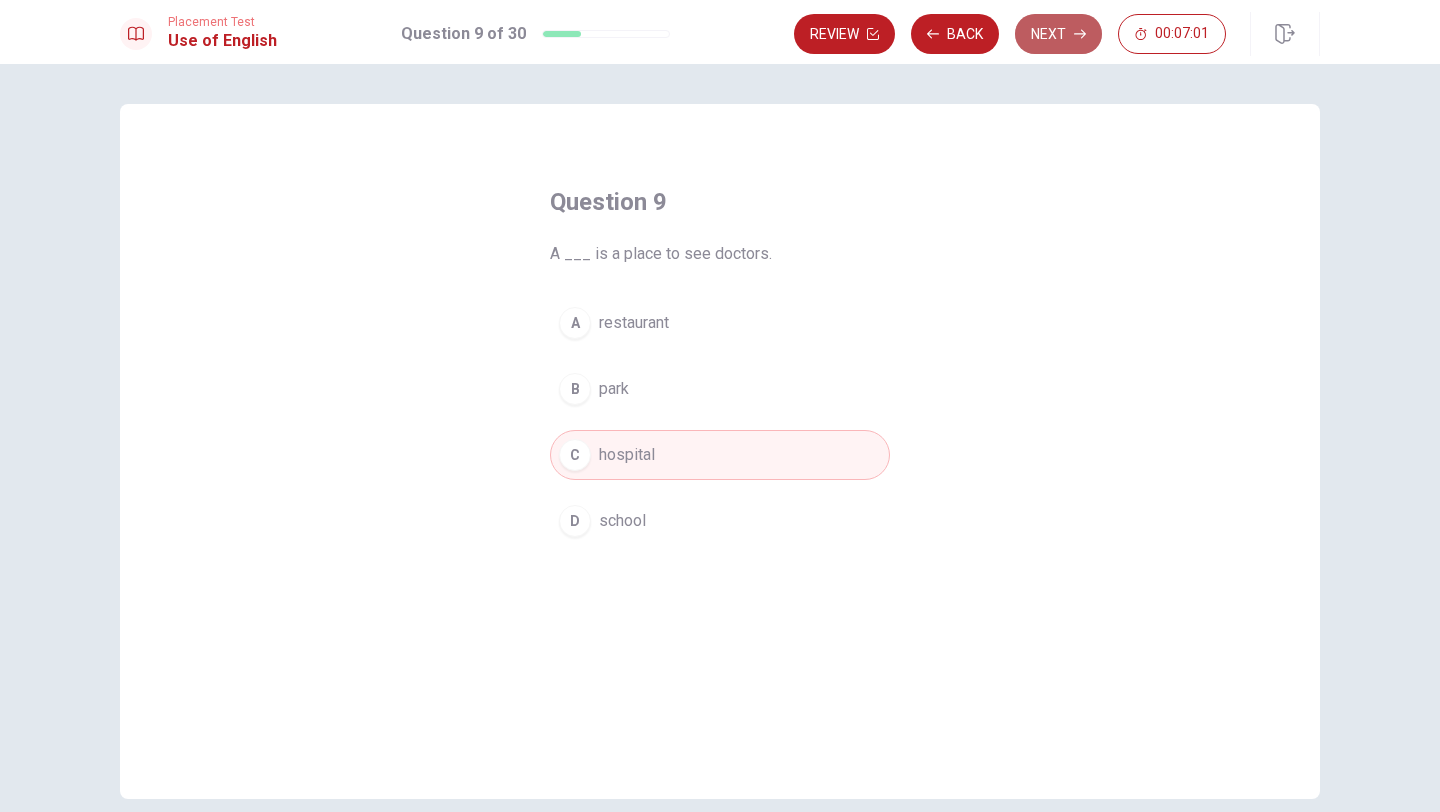 click on "Next" at bounding box center (1058, 34) 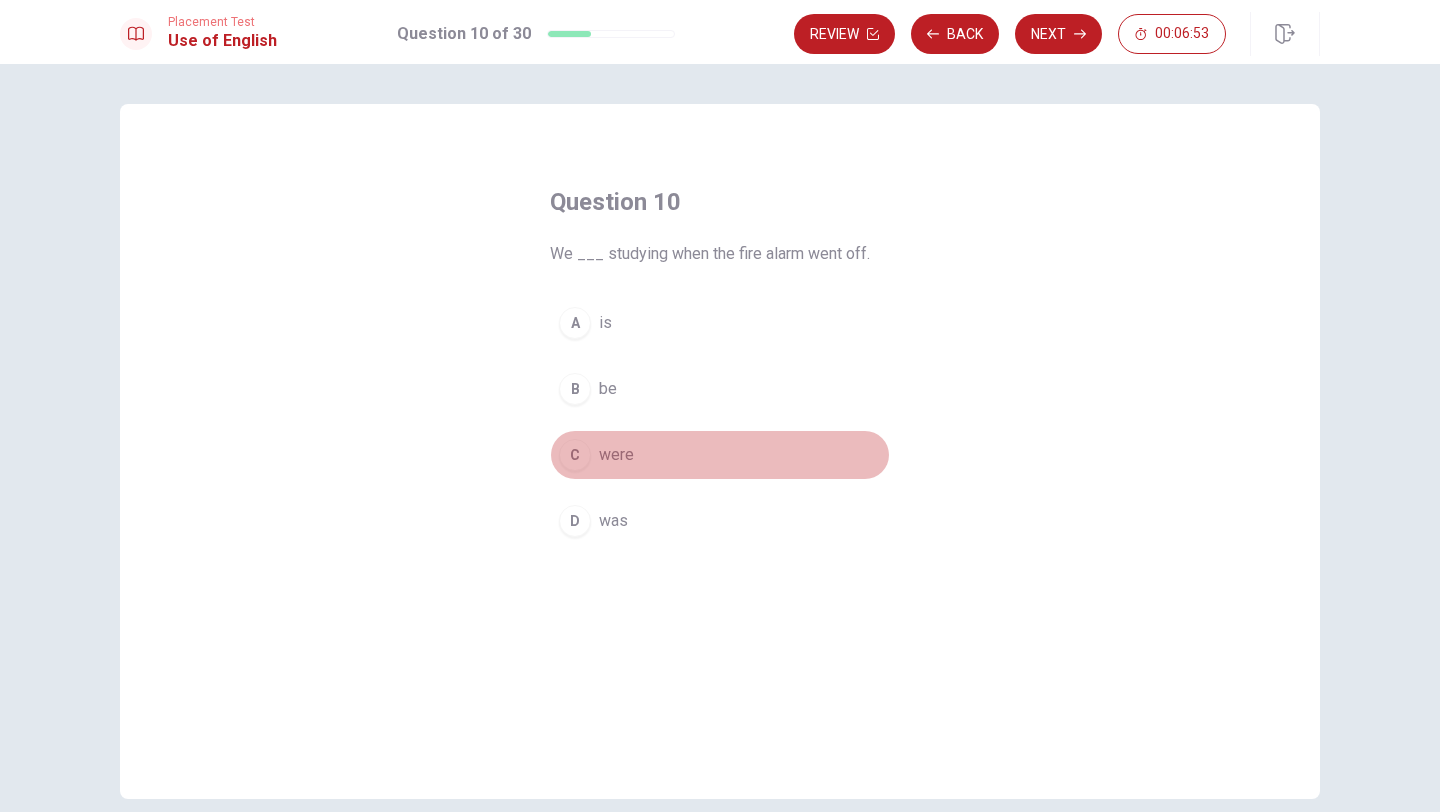 click on "C" at bounding box center (575, 455) 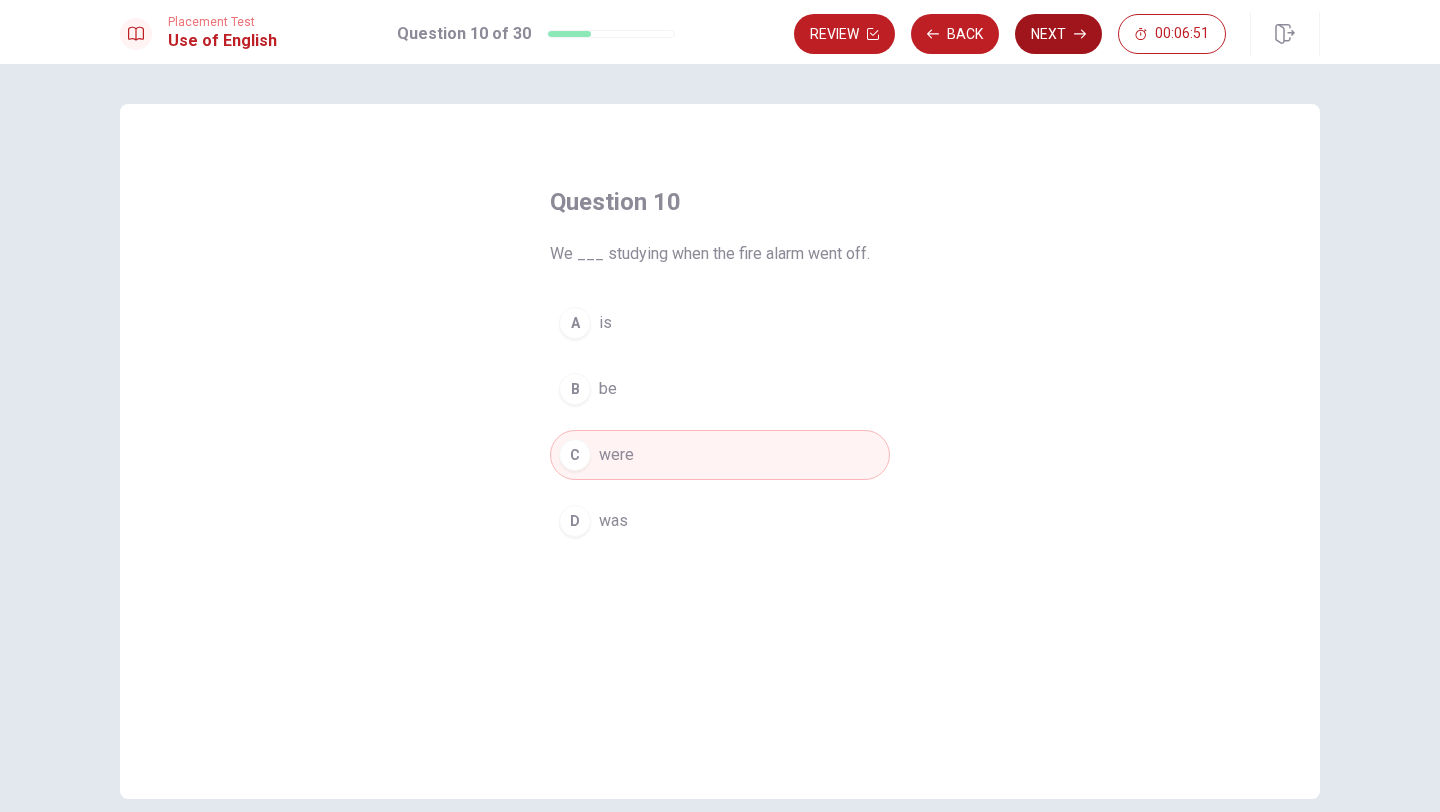 click on "Next" at bounding box center [1058, 34] 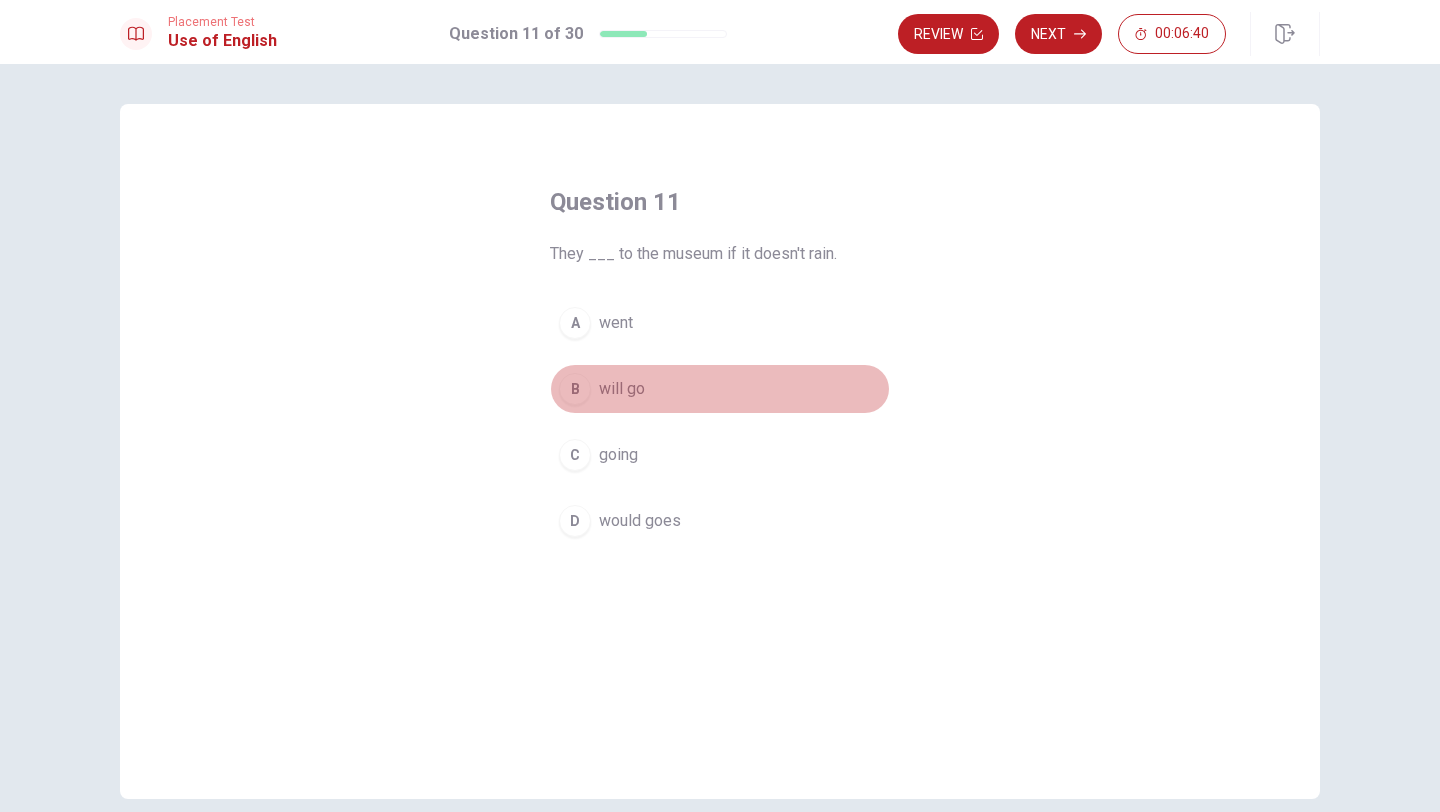 click on "B" at bounding box center [575, 389] 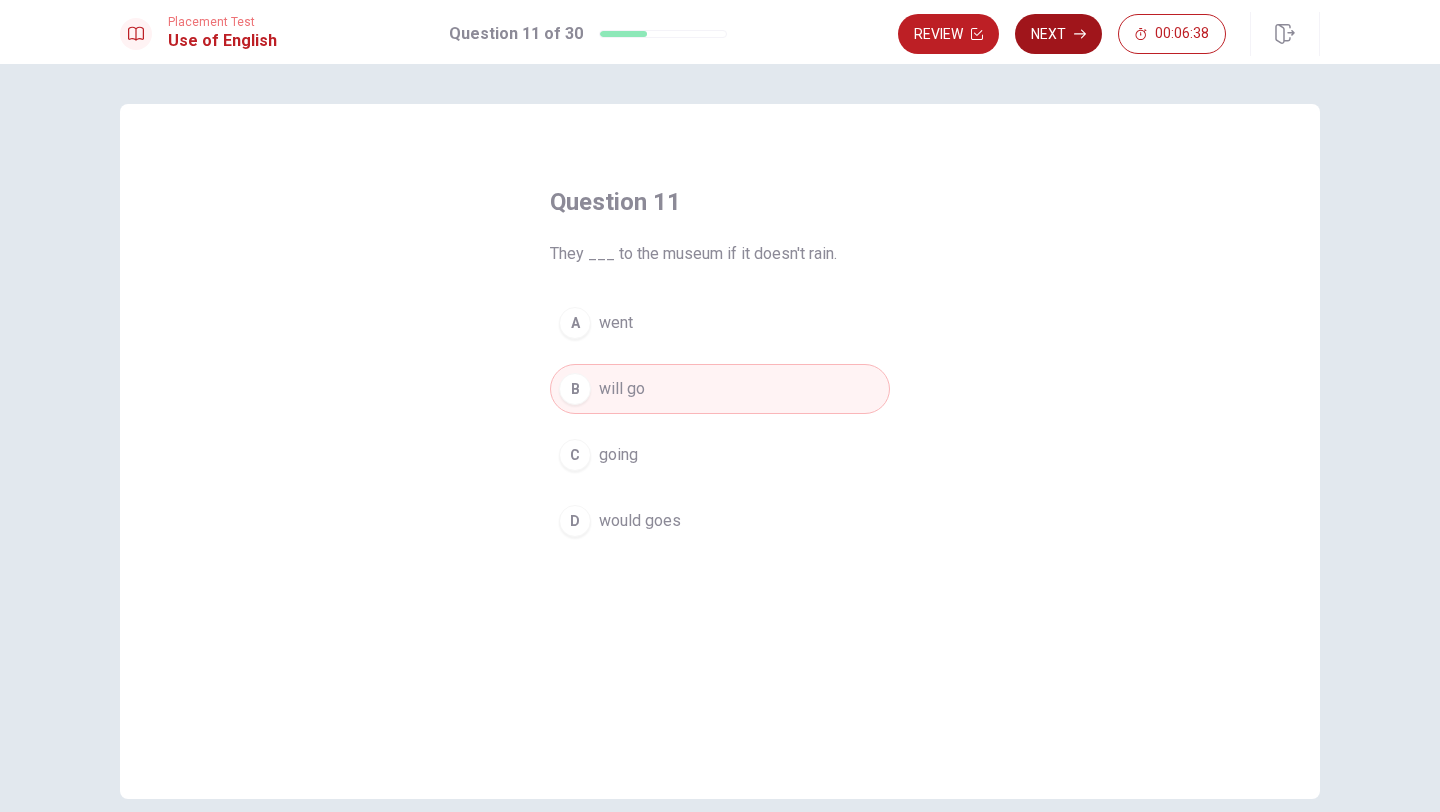 click on "Next" at bounding box center (1058, 34) 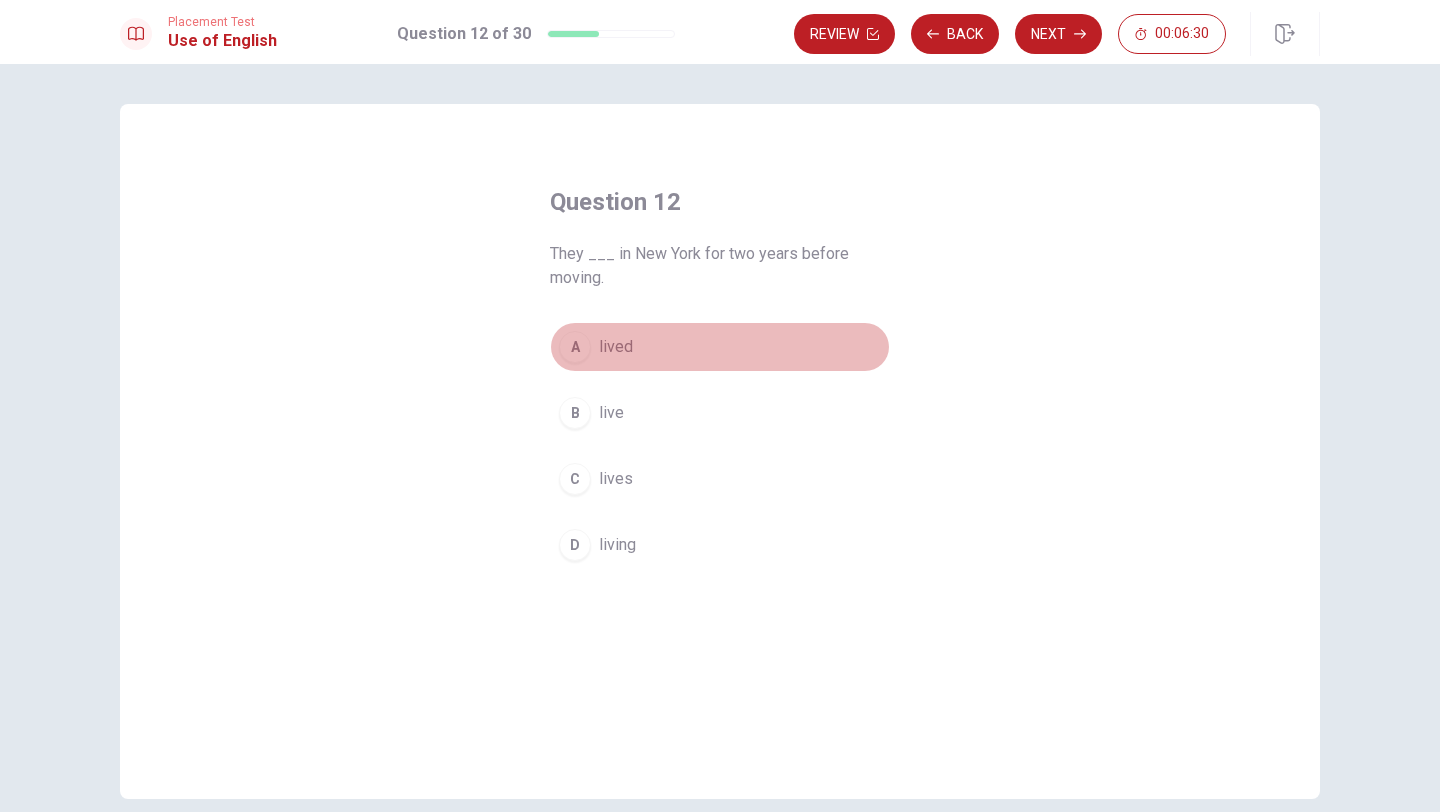 click on "A" at bounding box center (575, 347) 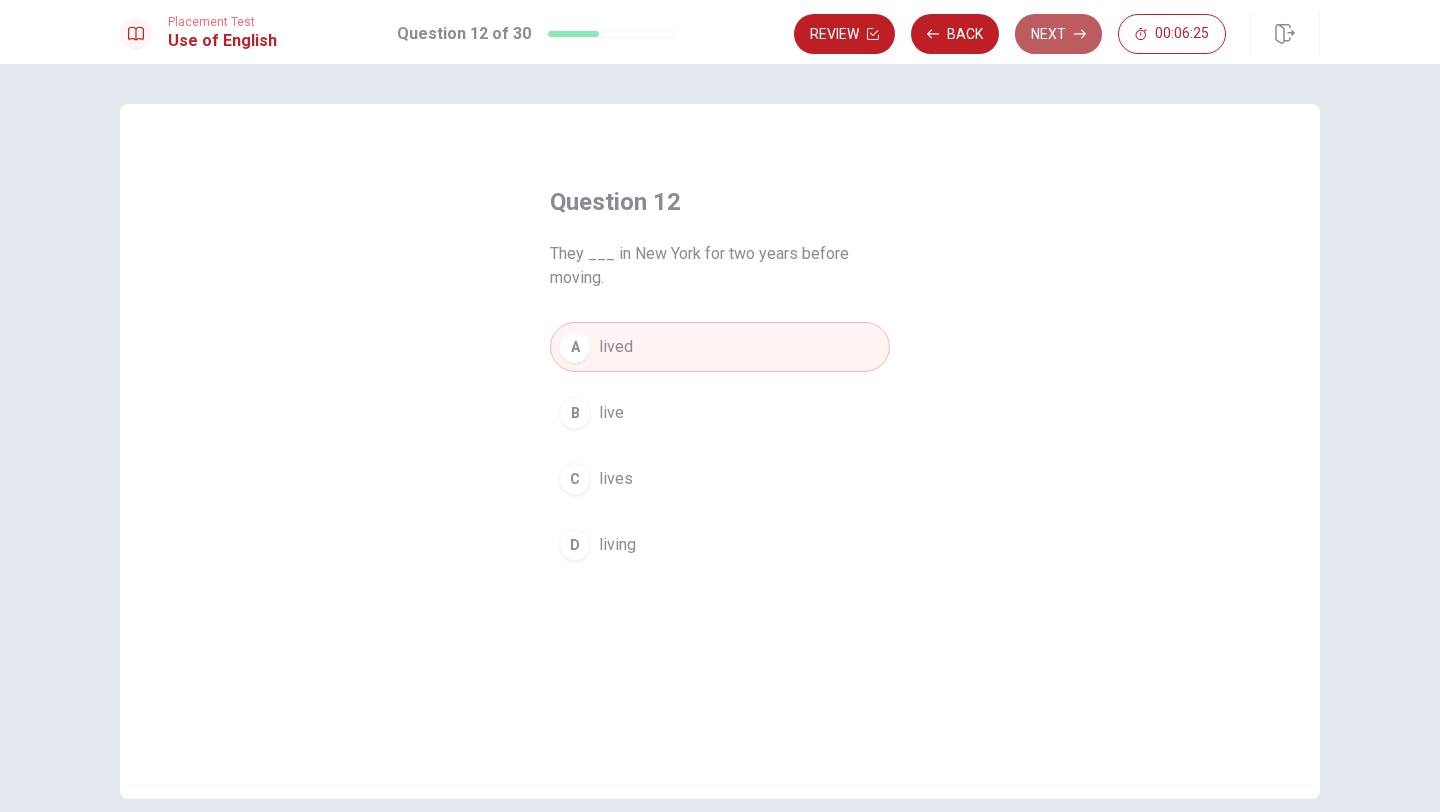 click on "Next" at bounding box center (1058, 34) 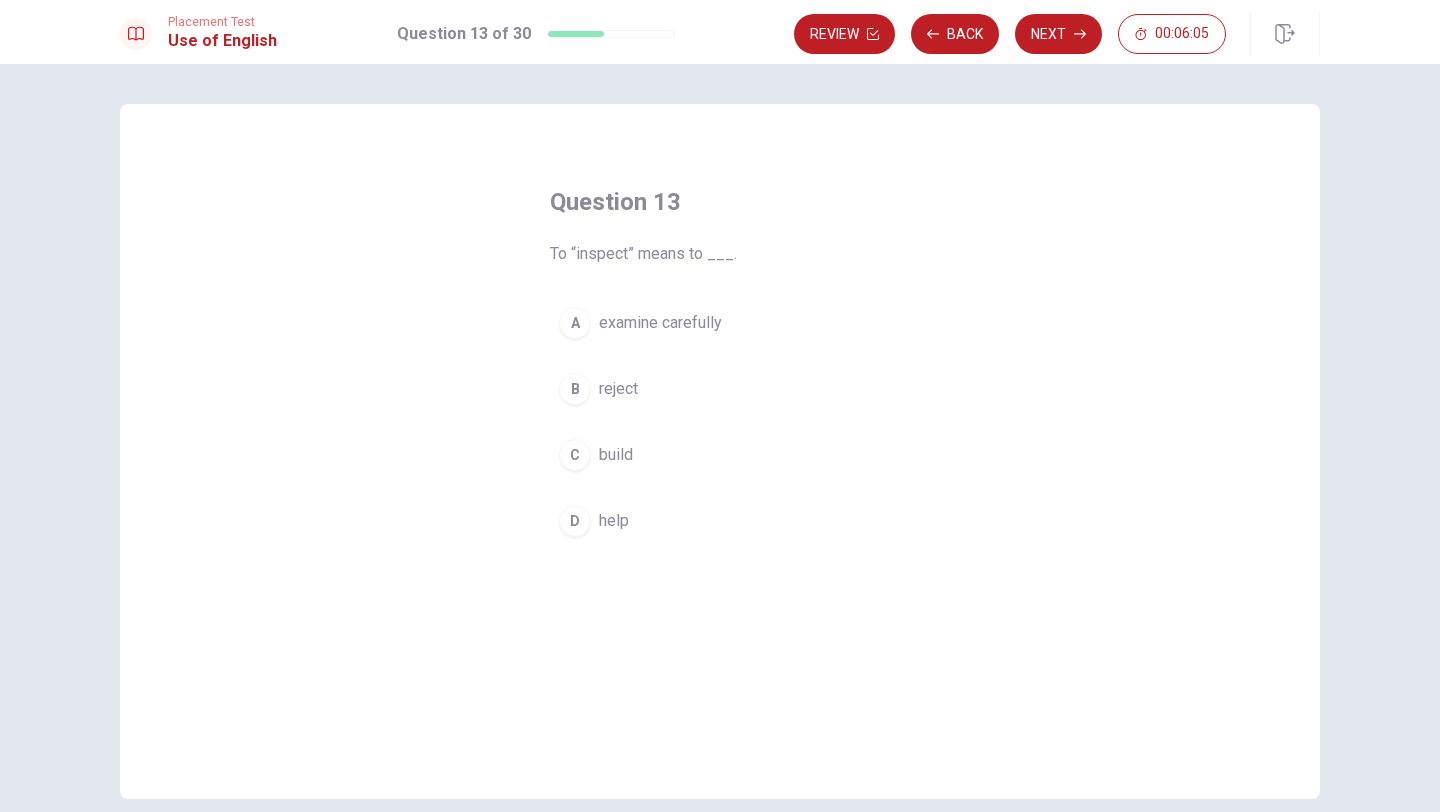 click on "B" at bounding box center (575, 389) 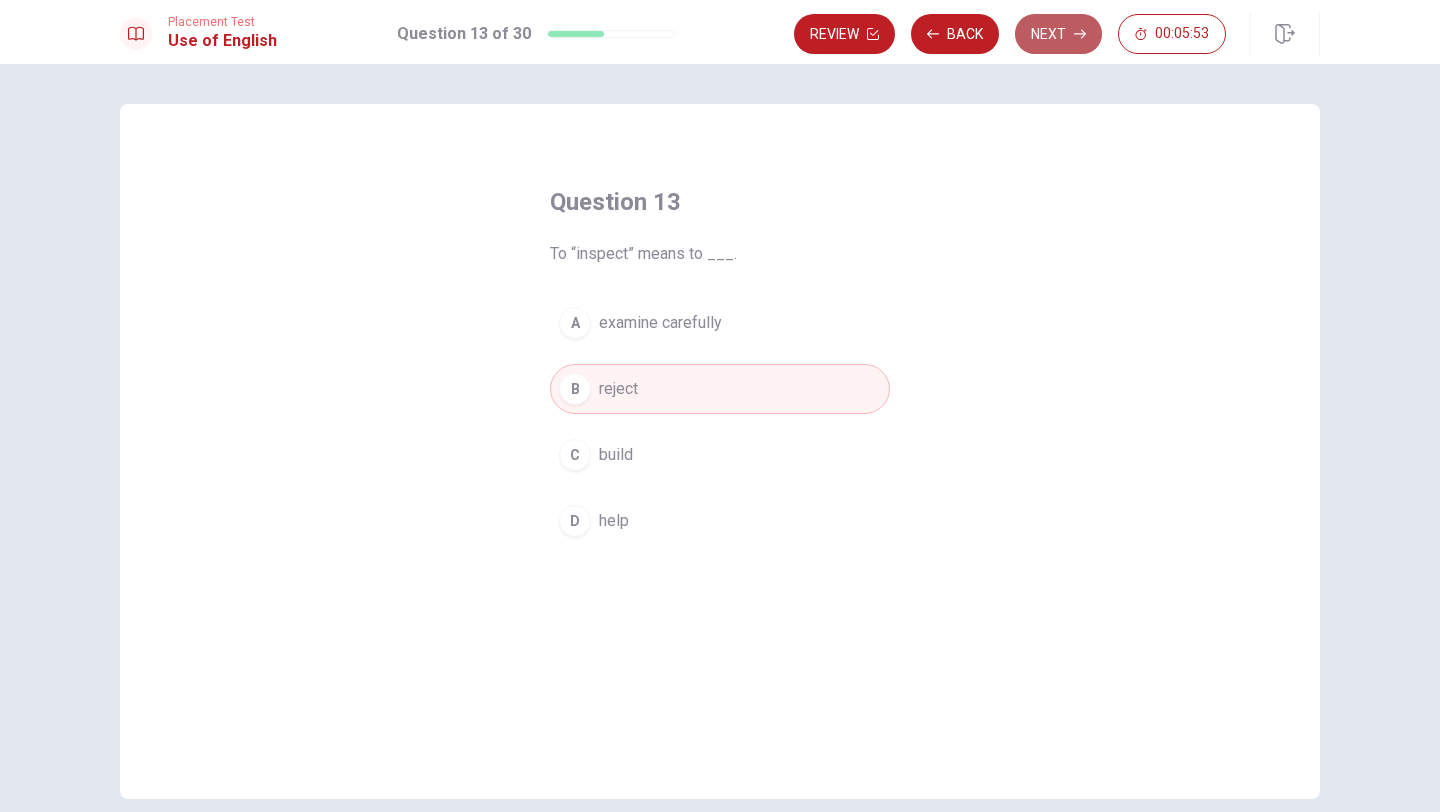 click on "Next" at bounding box center (1058, 34) 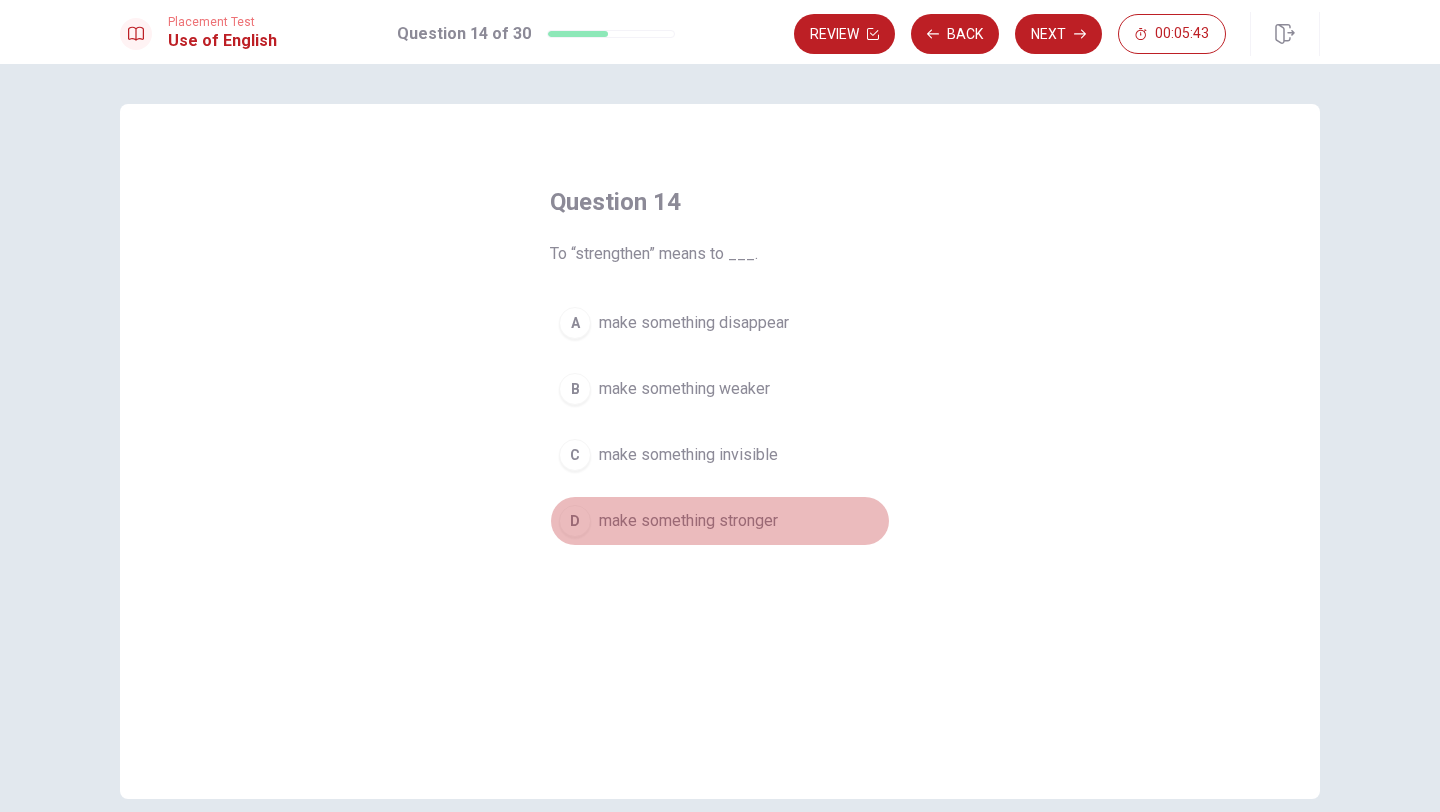 click on "D" at bounding box center (575, 521) 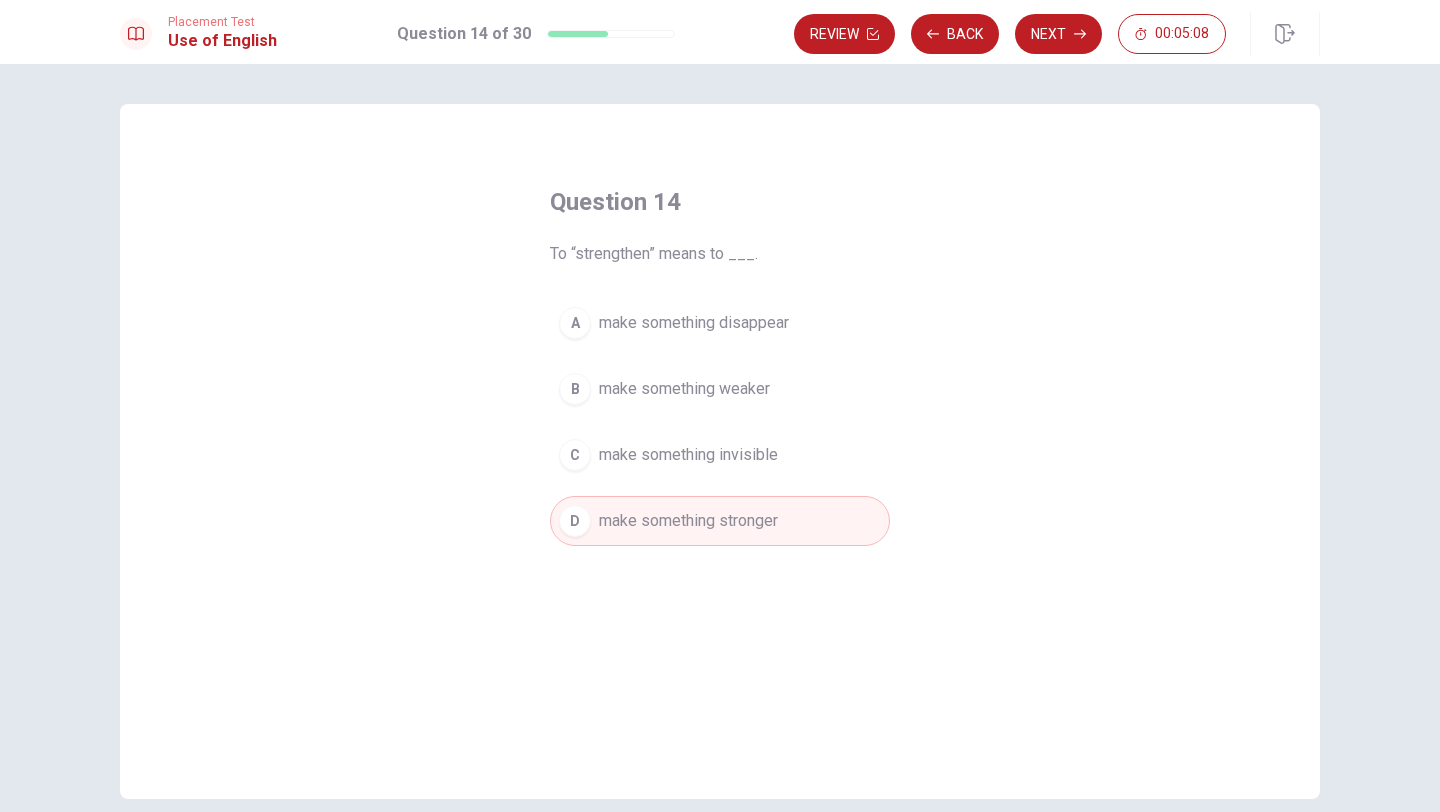 drag, startPoint x: 647, startPoint y: 256, endPoint x: 575, endPoint y: 256, distance: 72 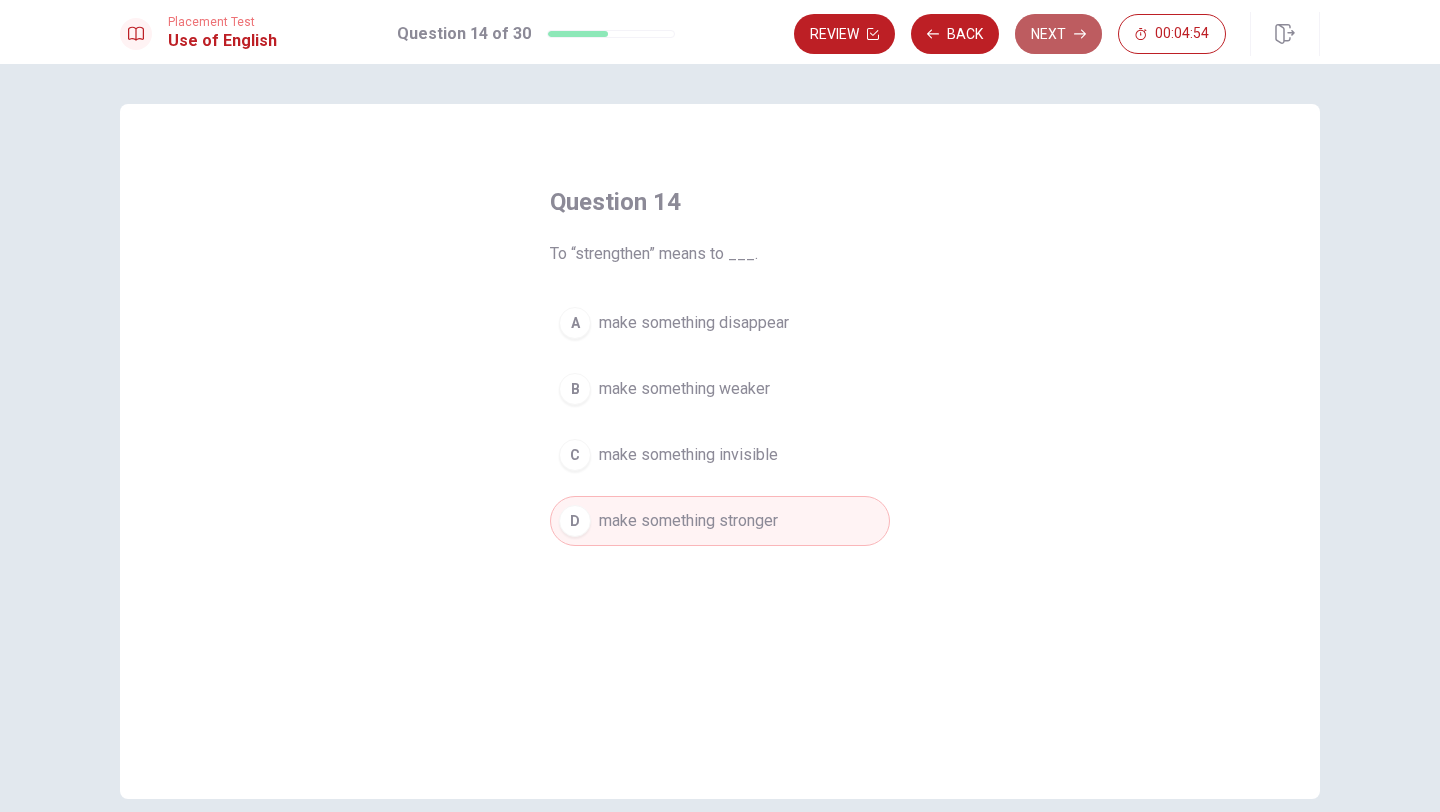click on "Next" at bounding box center [1058, 34] 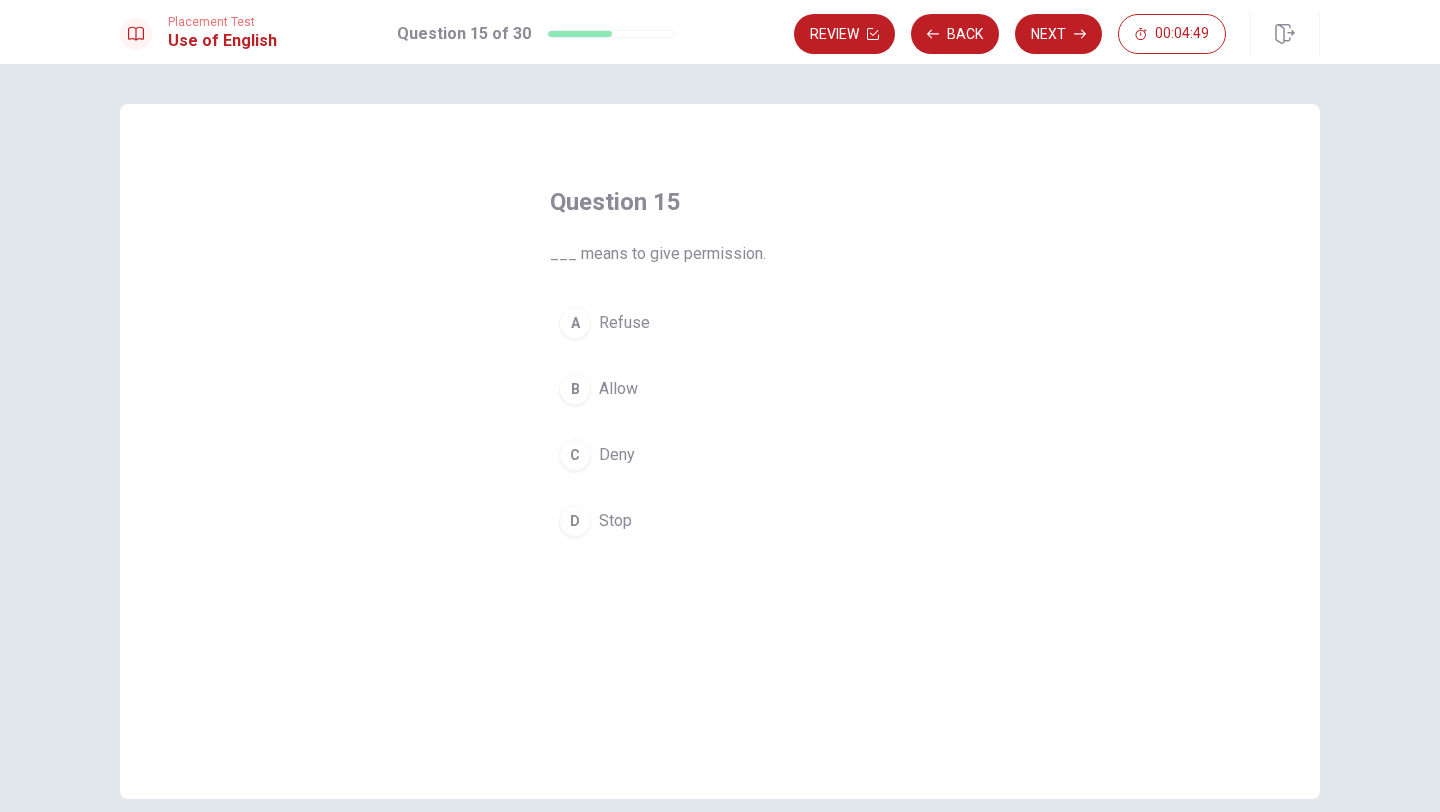 click on "B" at bounding box center [575, 389] 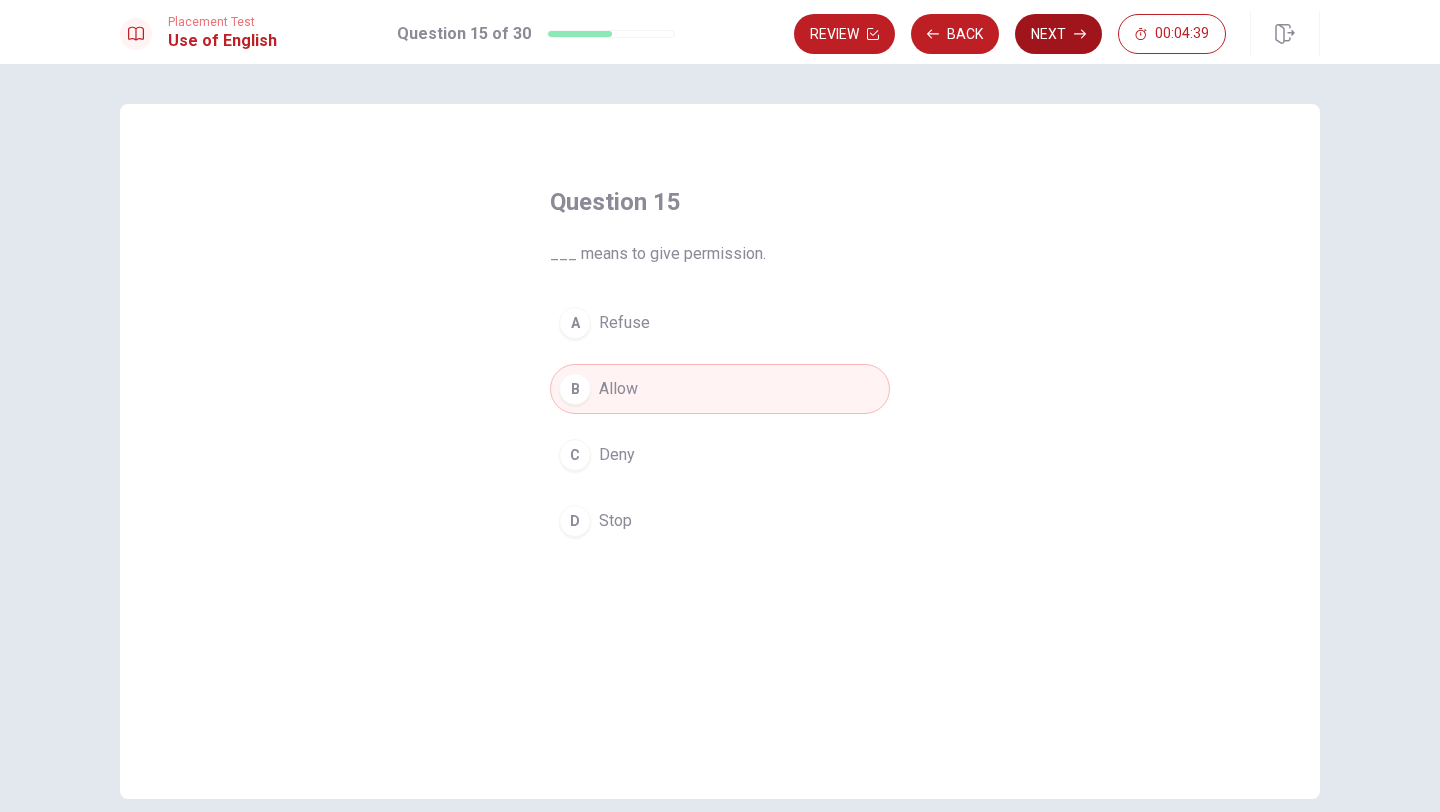 click on "Next" at bounding box center [1058, 34] 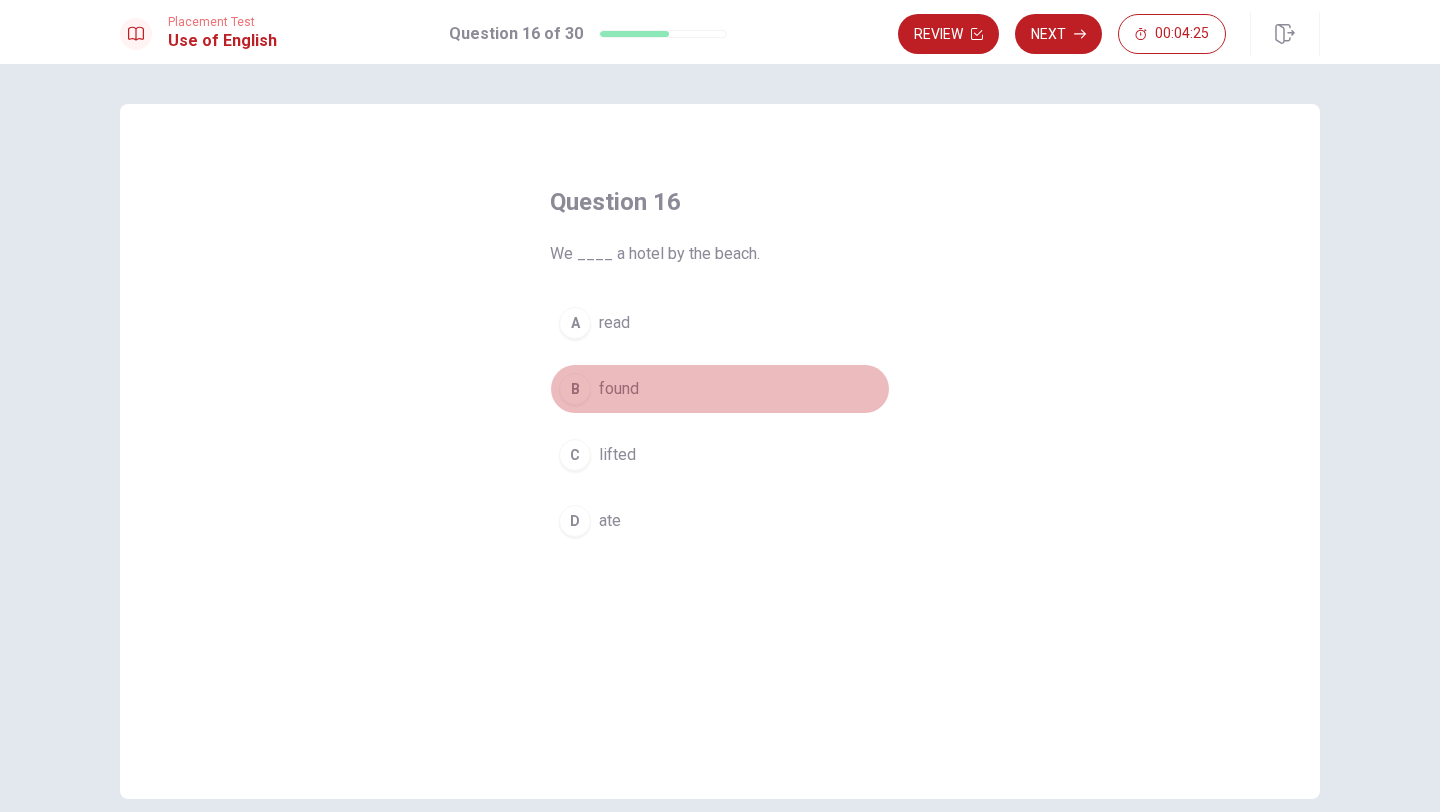 click on "B" at bounding box center (575, 389) 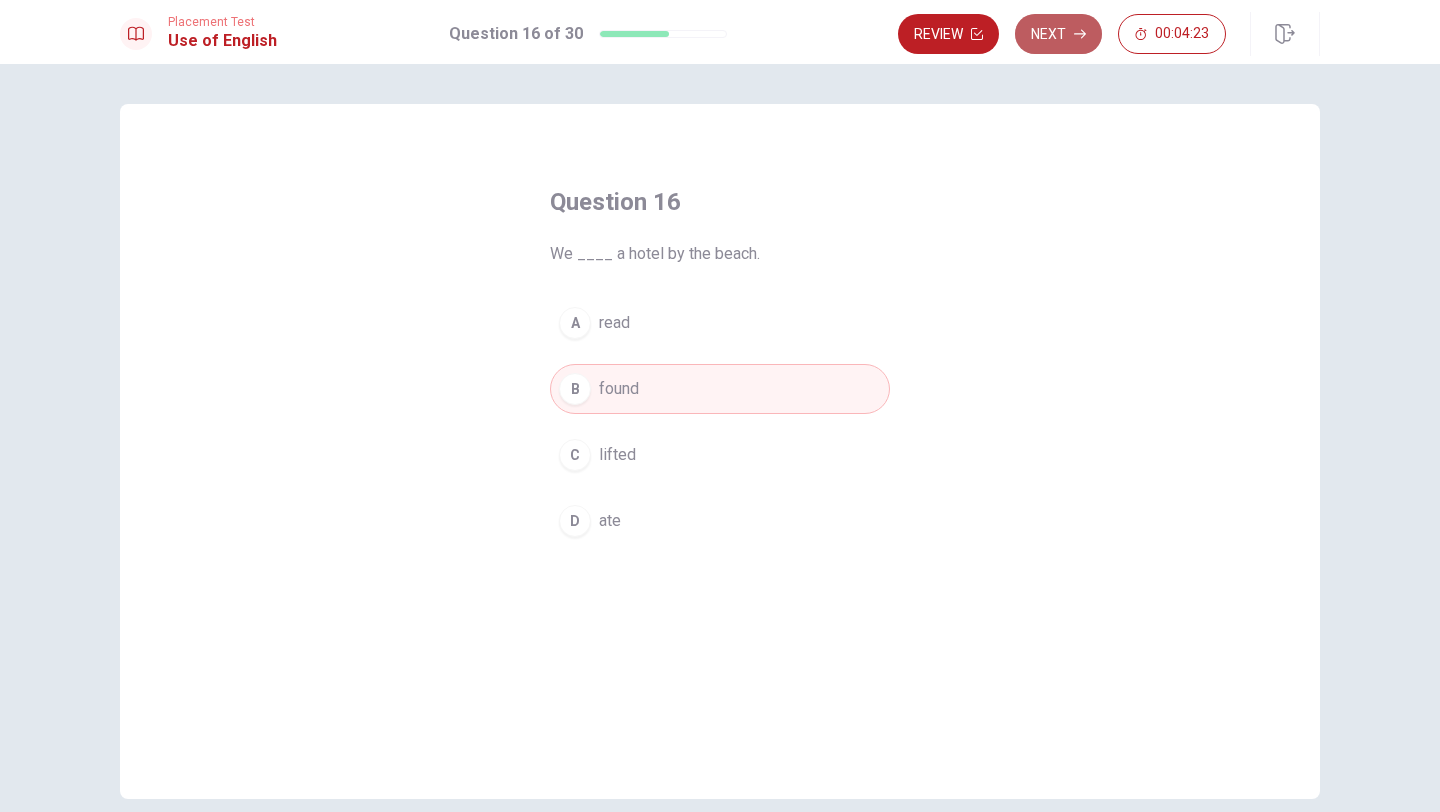 click on "Next" at bounding box center [1058, 34] 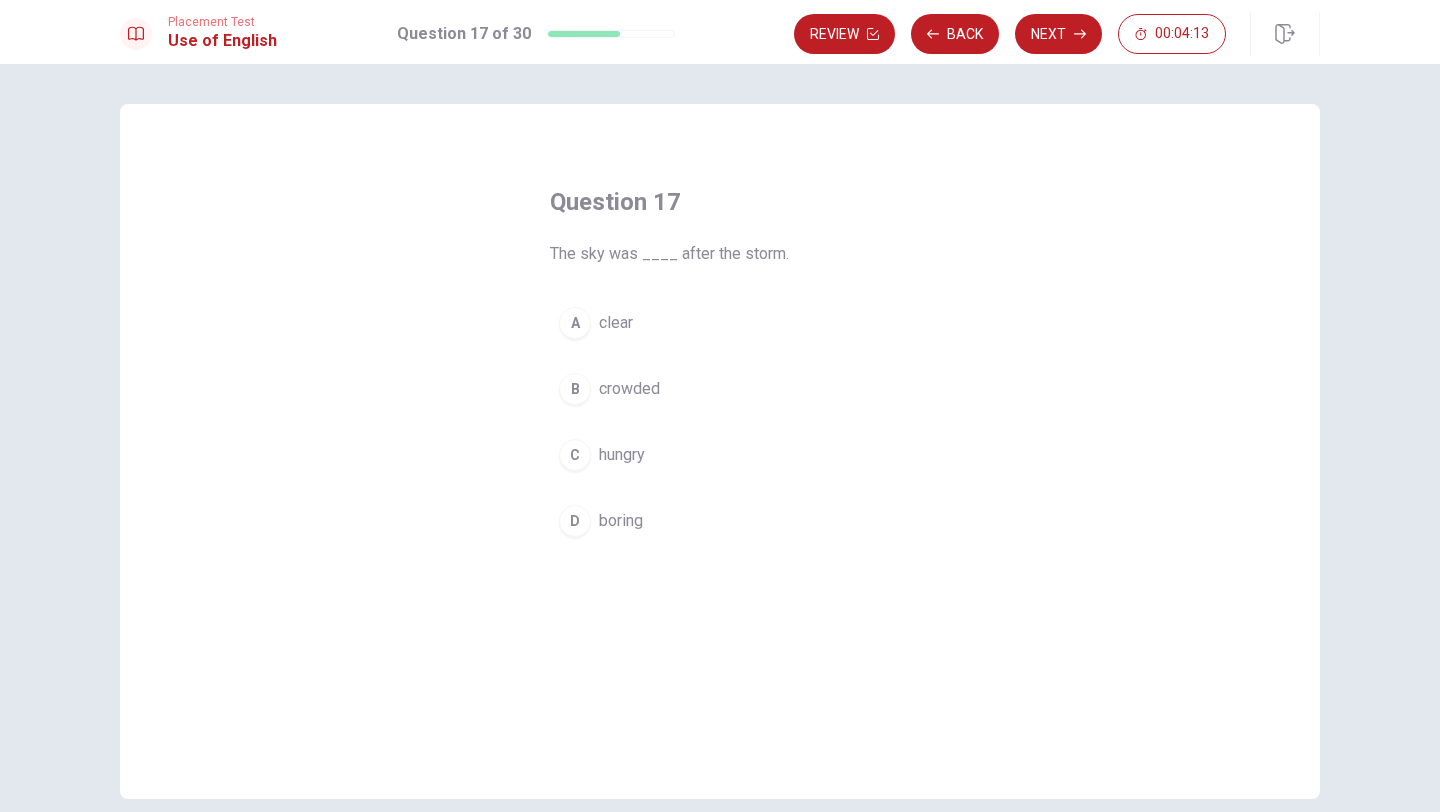 click on "A" at bounding box center [575, 323] 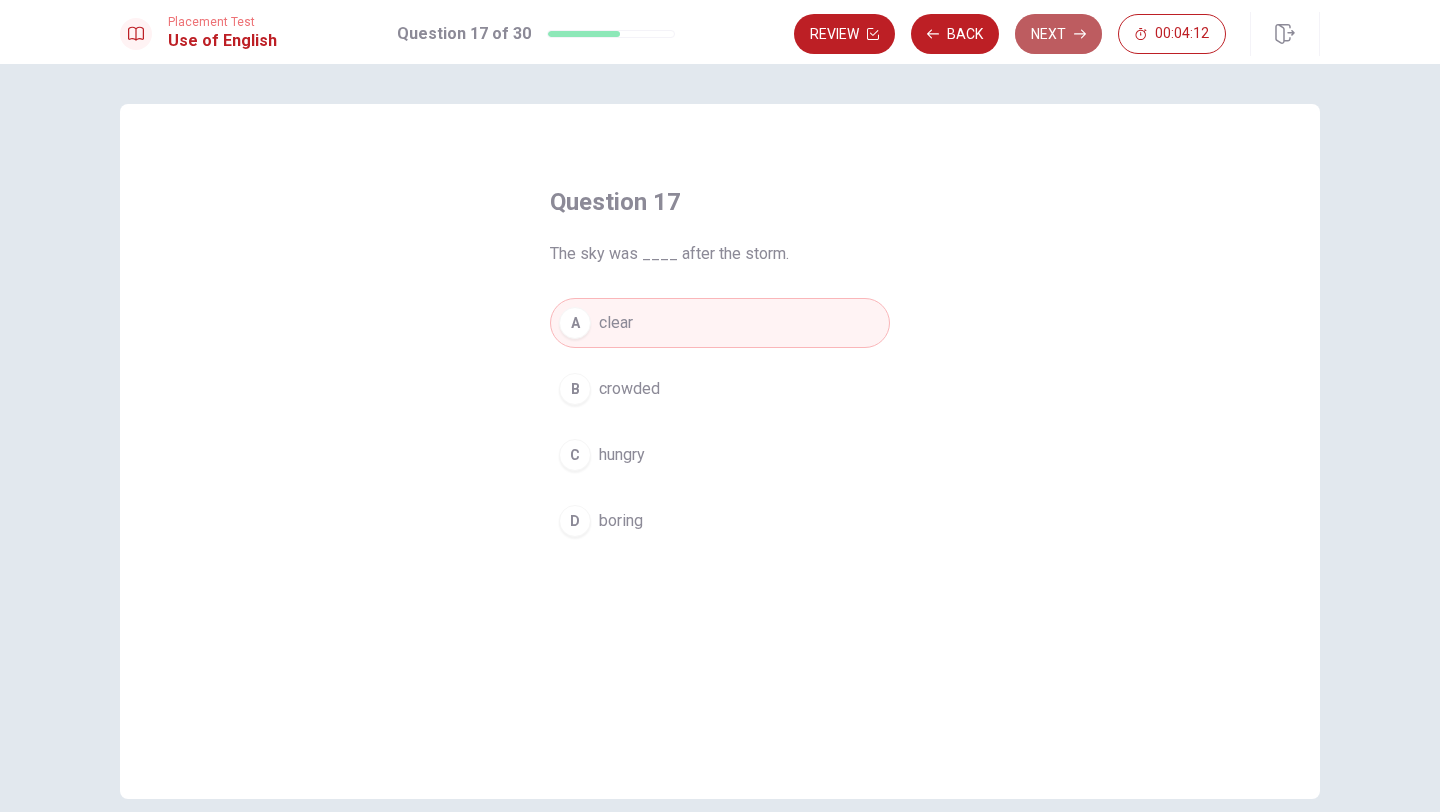 click on "Next" at bounding box center [1058, 34] 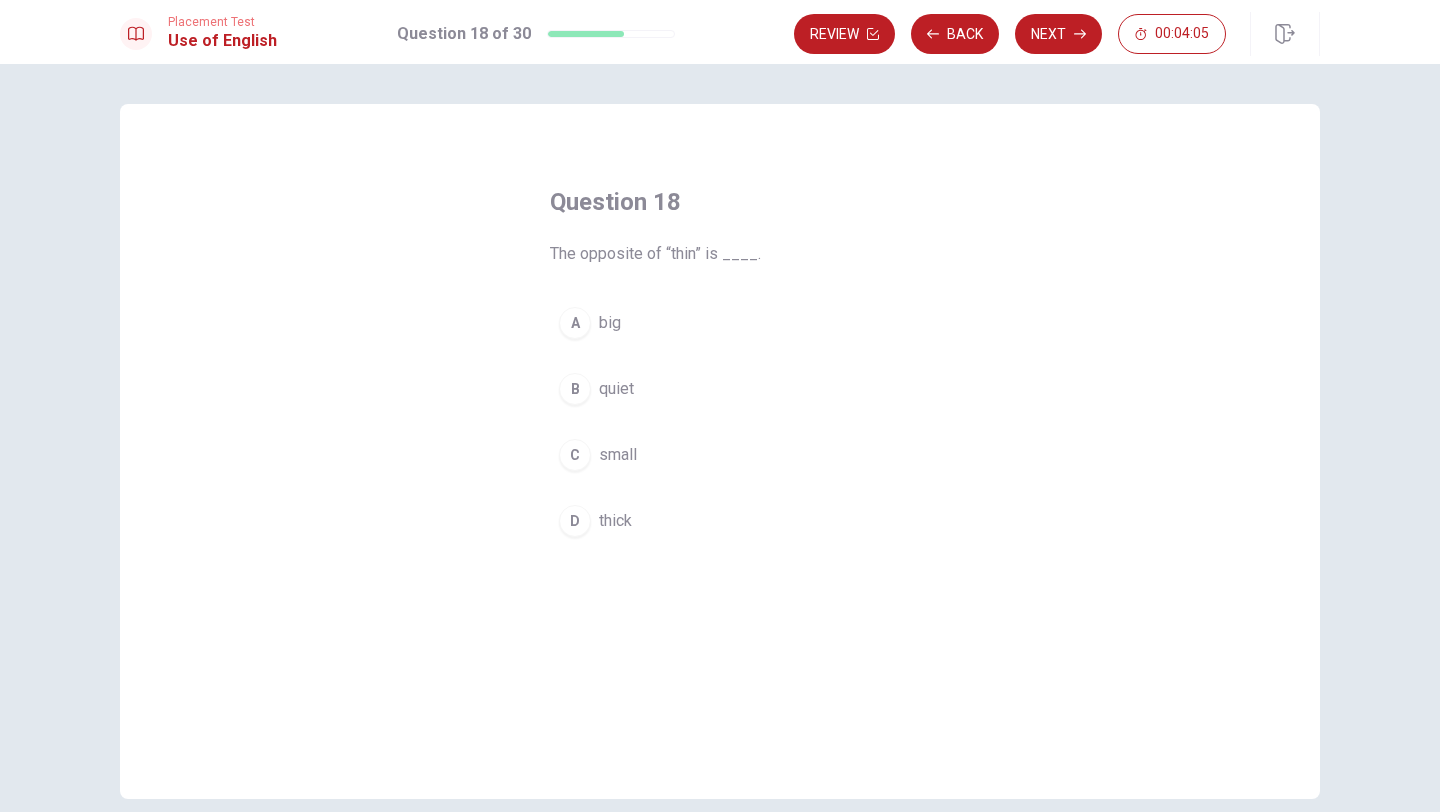 click on "D" at bounding box center [575, 521] 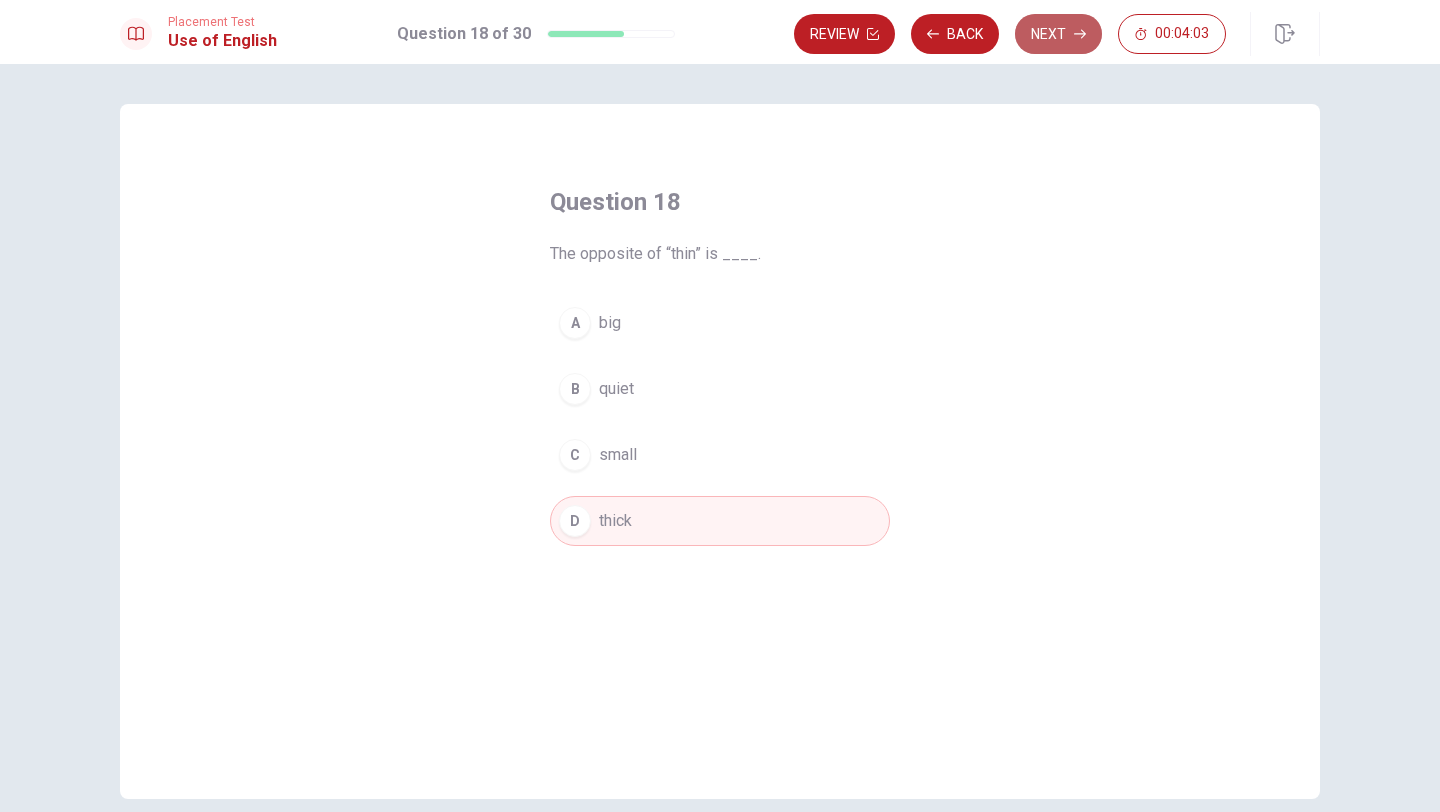 click on "Next" at bounding box center (1058, 34) 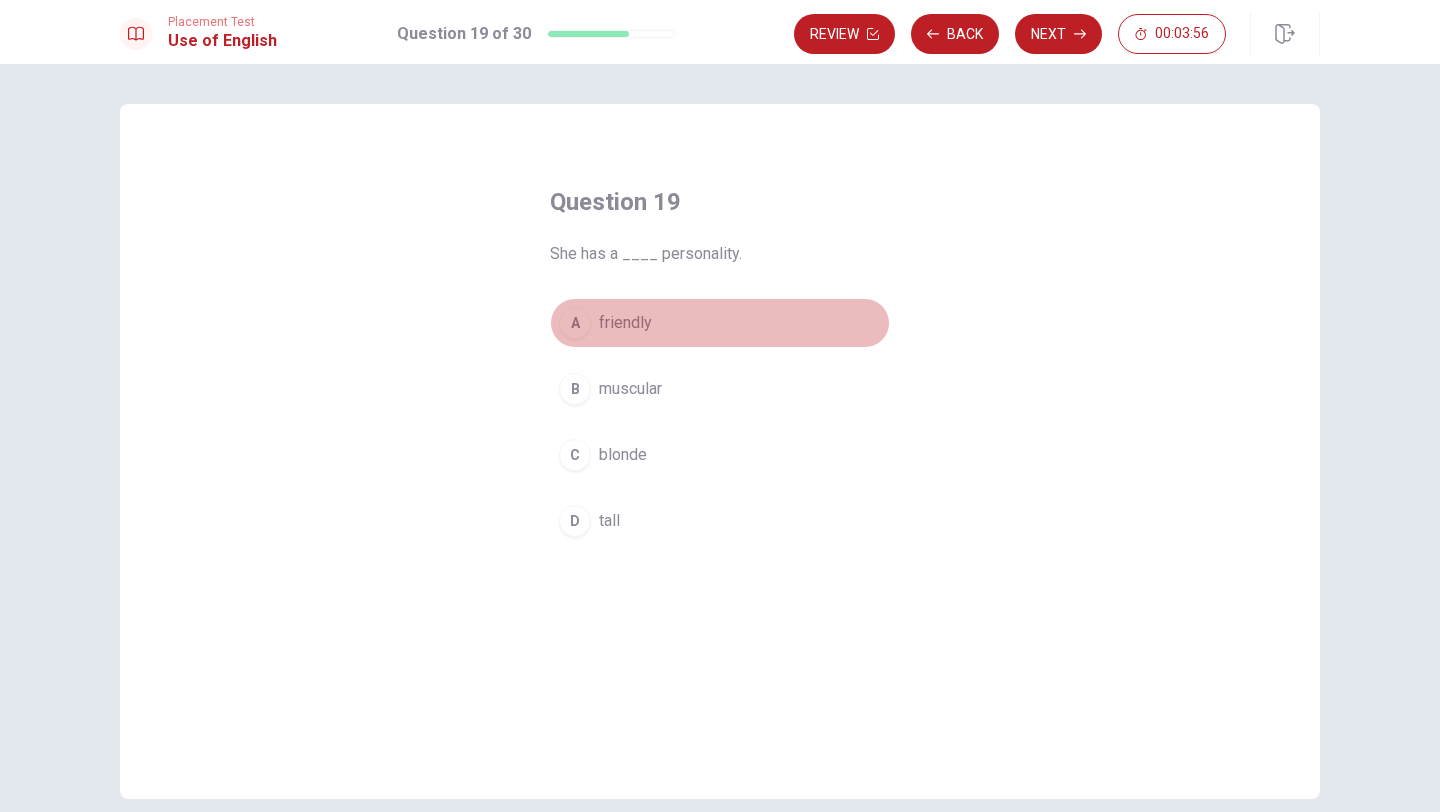 click on "A" at bounding box center [575, 323] 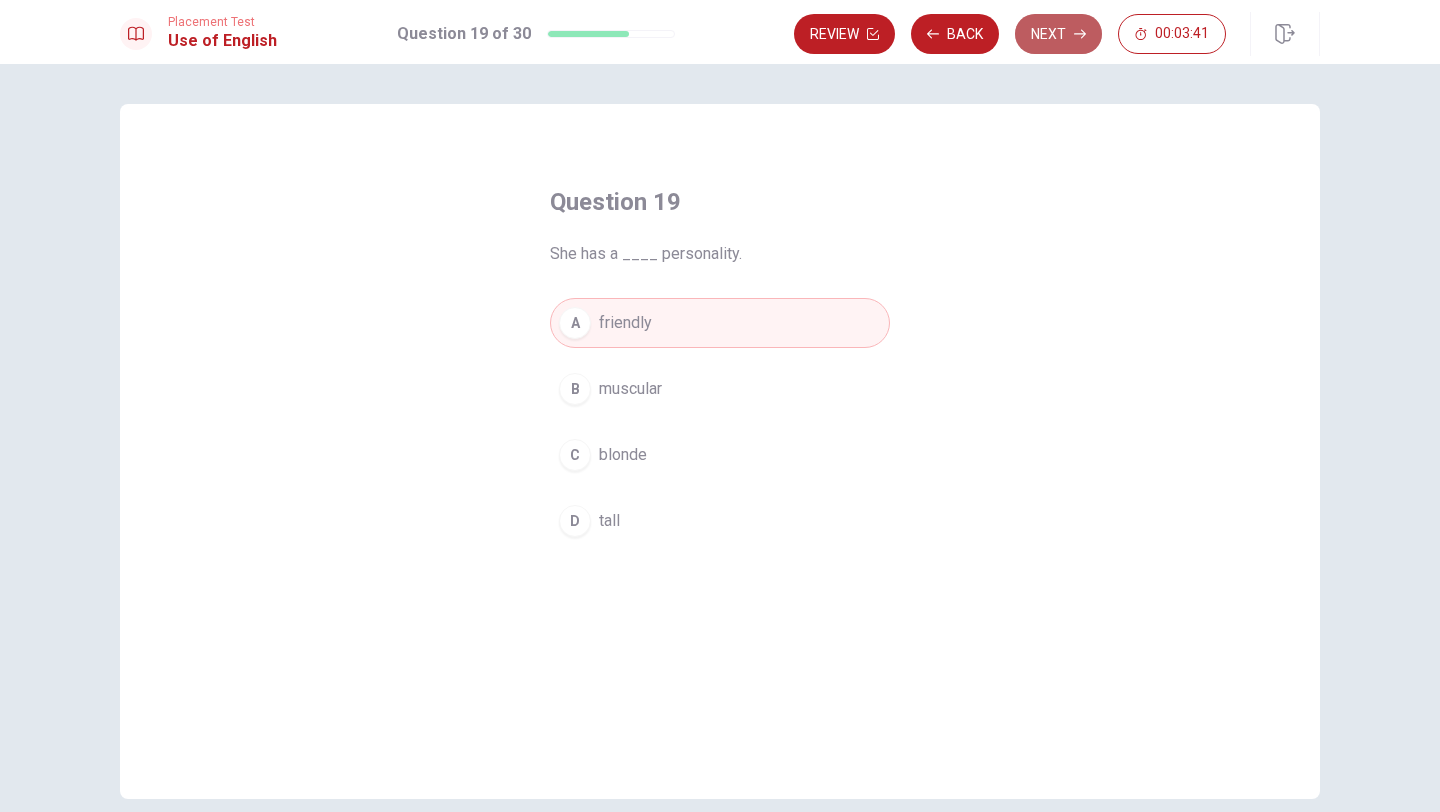 click on "Next" at bounding box center [1058, 34] 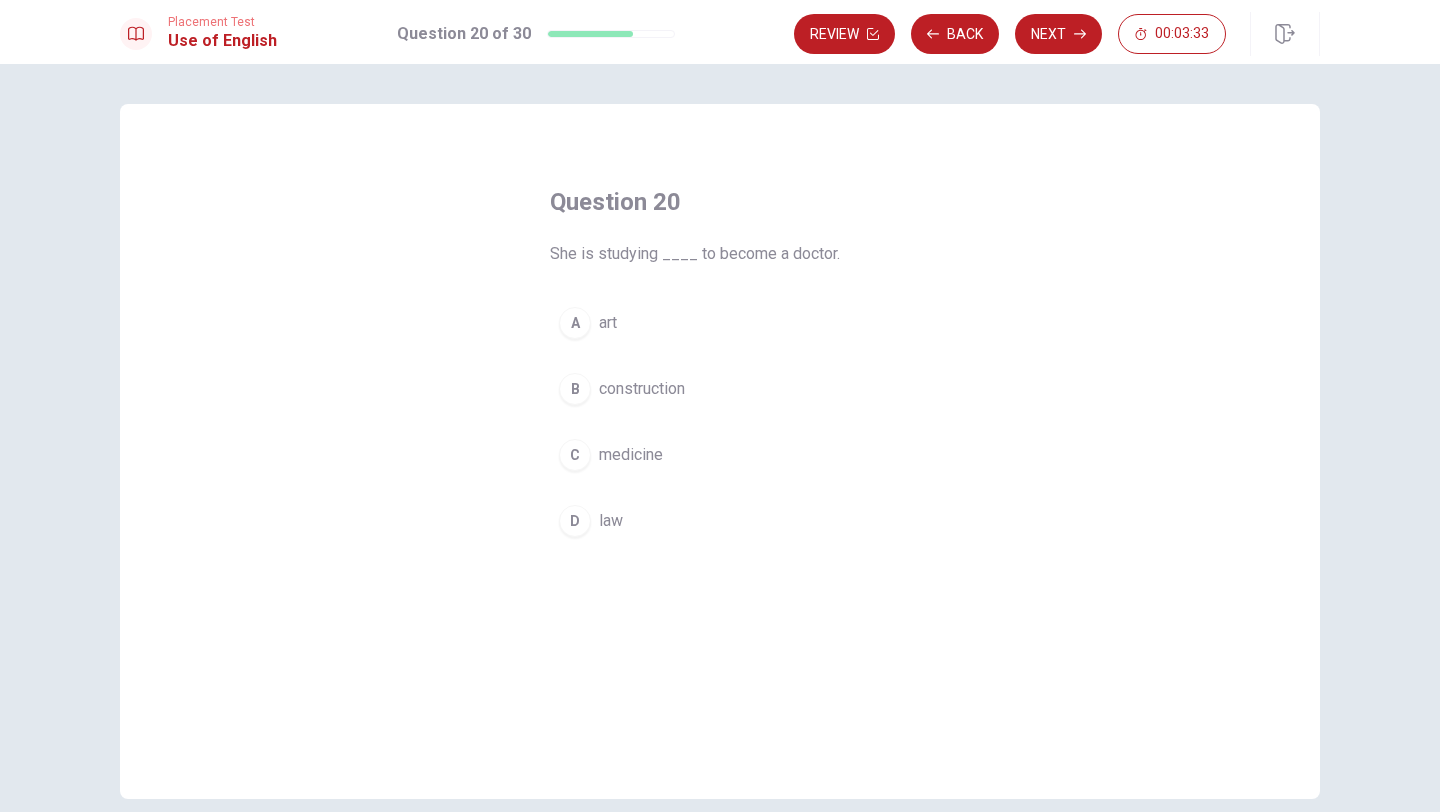 click on "C" at bounding box center (575, 455) 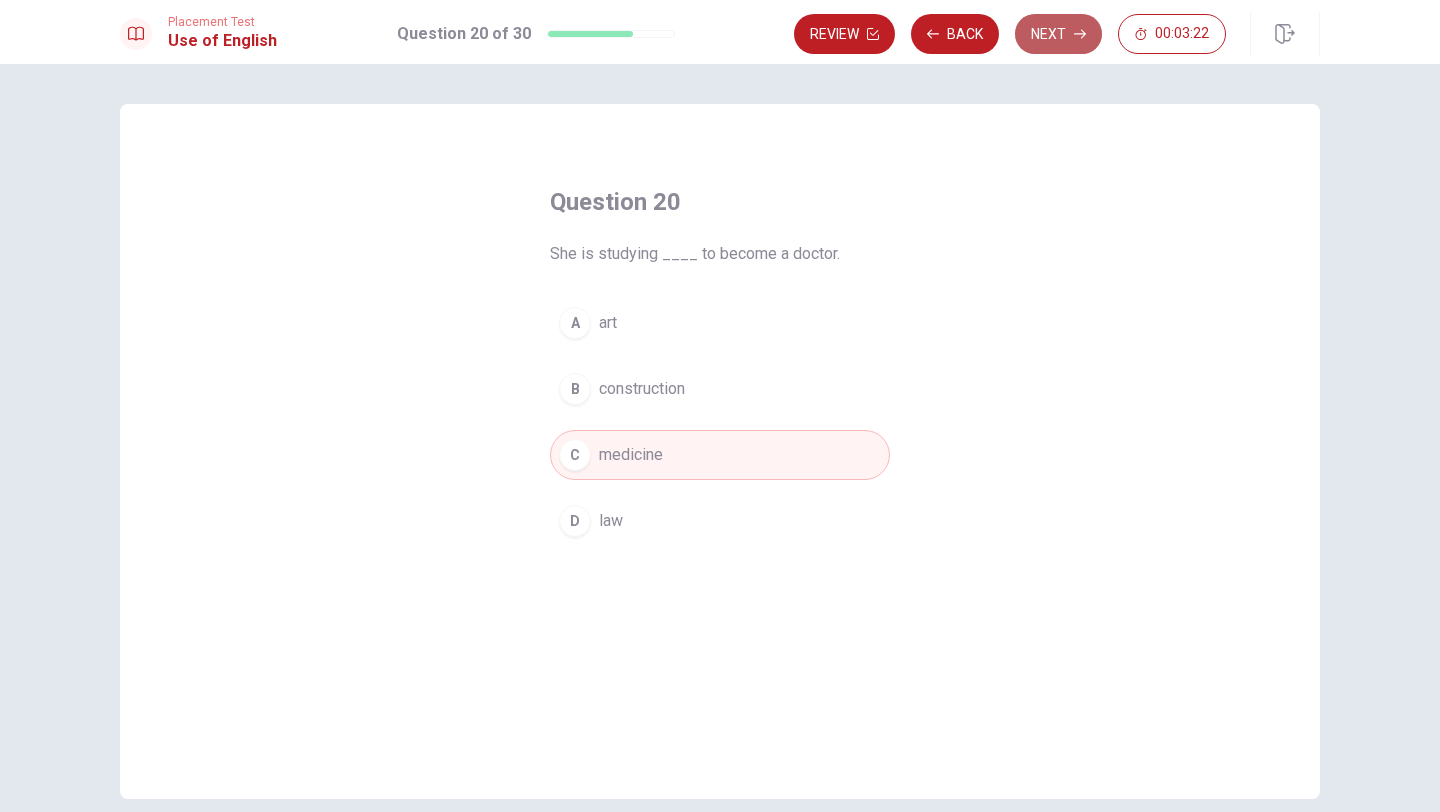click on "Next" at bounding box center [1058, 34] 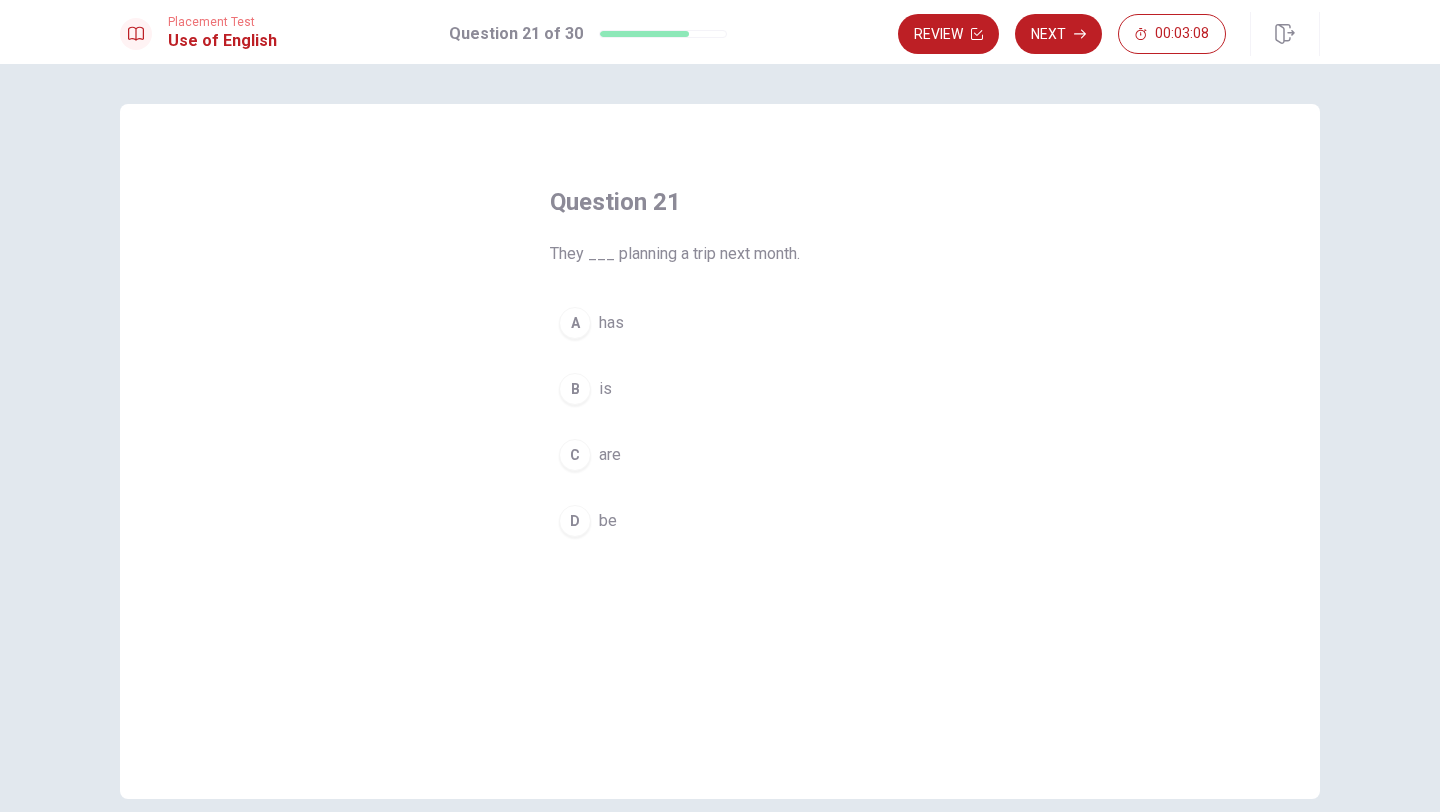 click on "C are" at bounding box center [720, 455] 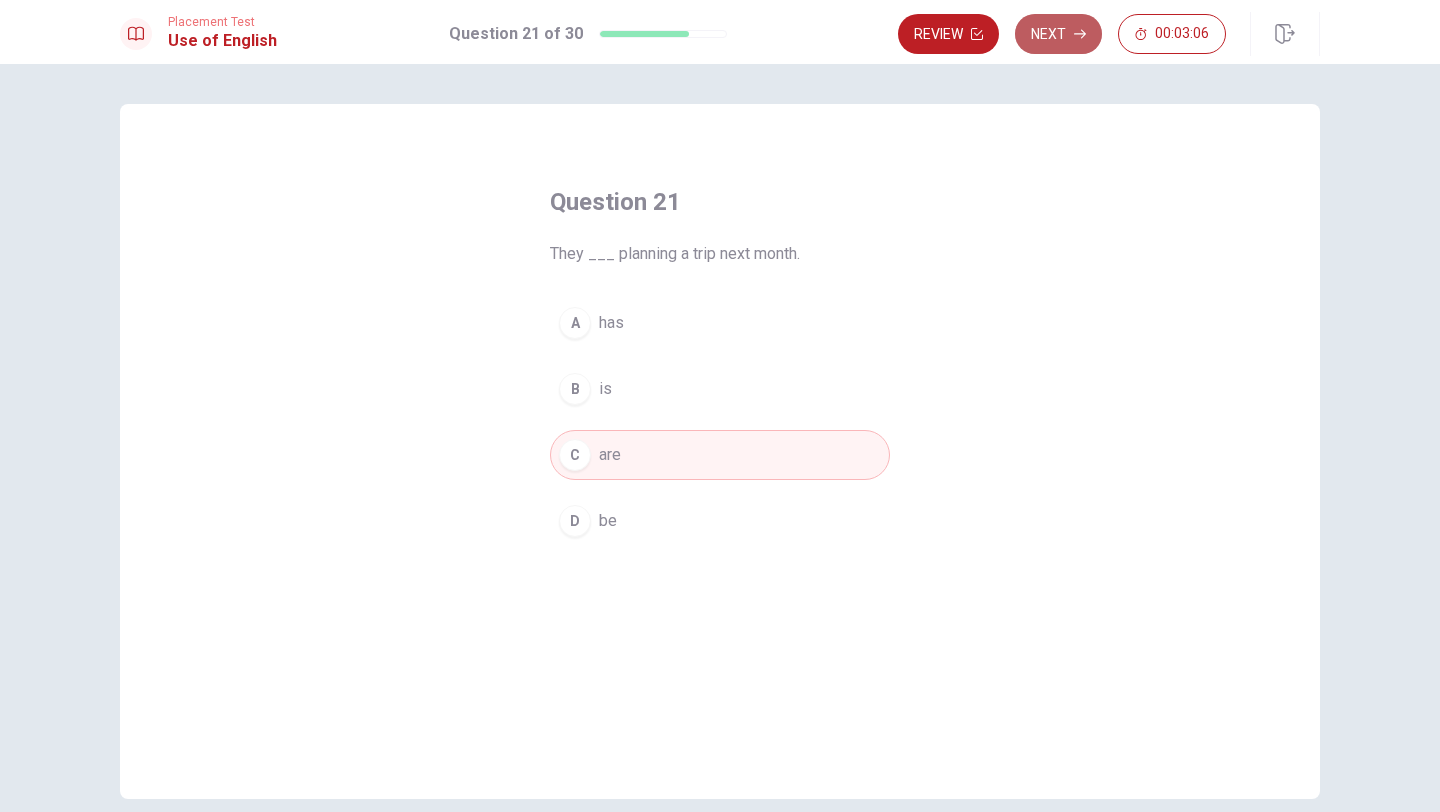 click on "Next" at bounding box center [1058, 34] 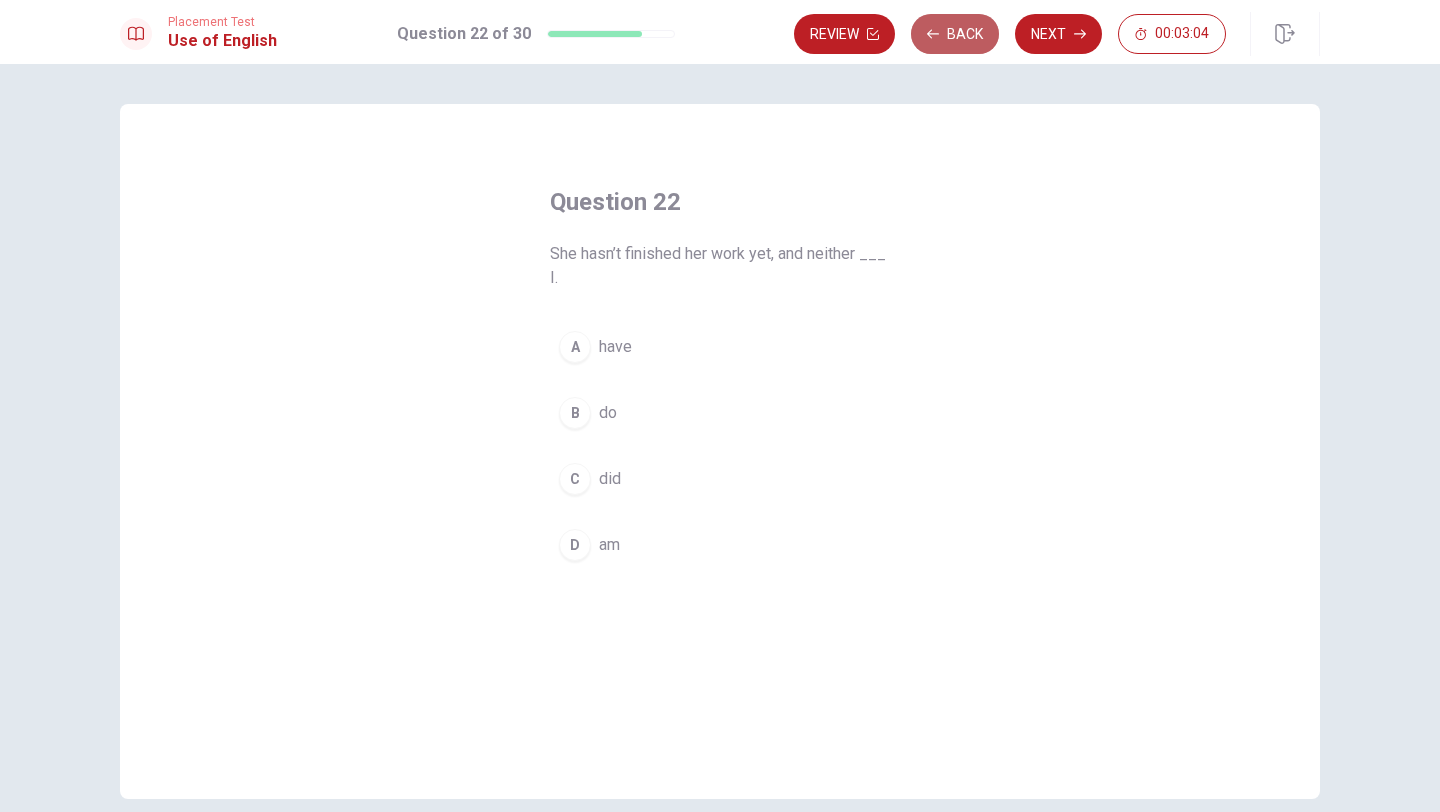 click on "Back" at bounding box center (955, 34) 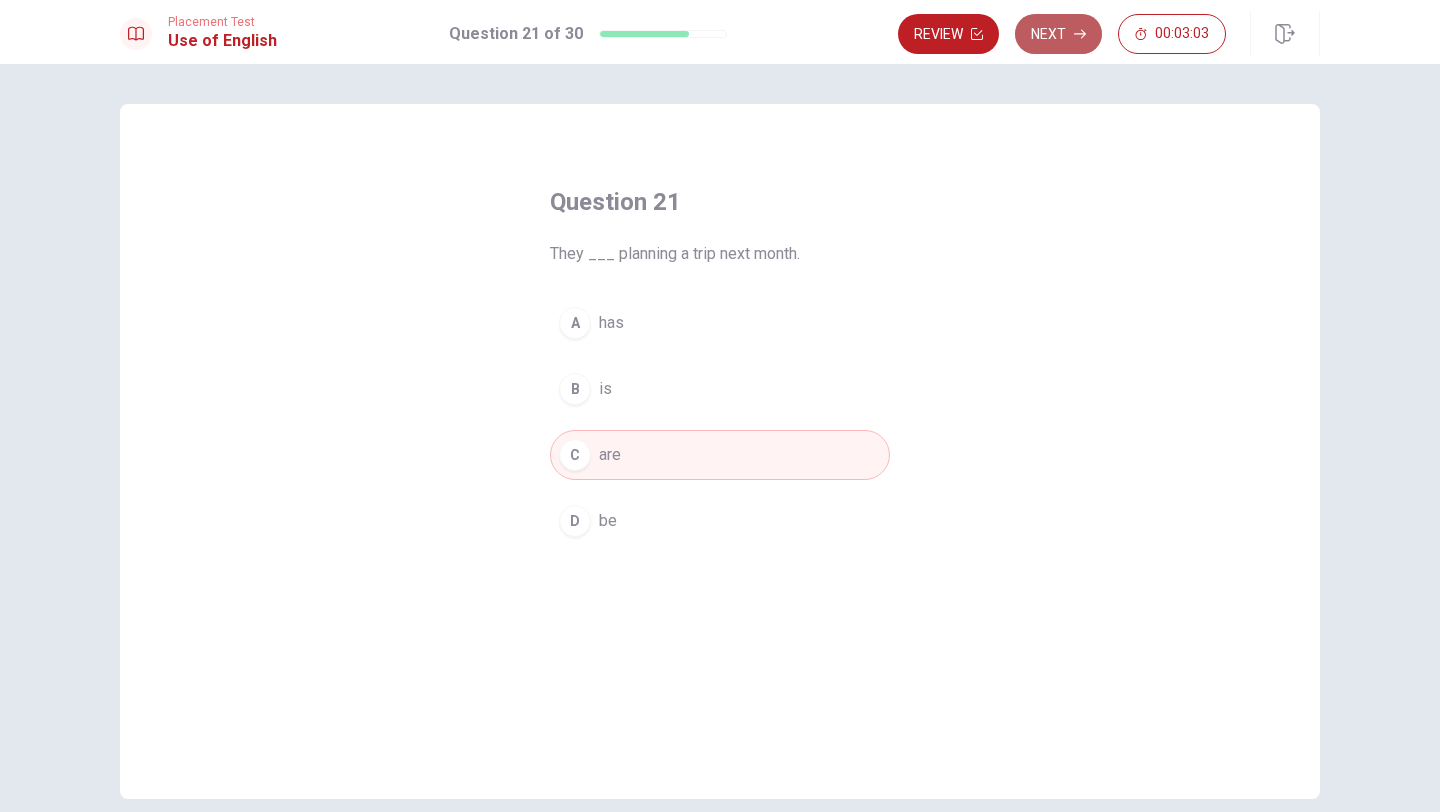 click on "Next" at bounding box center (1058, 34) 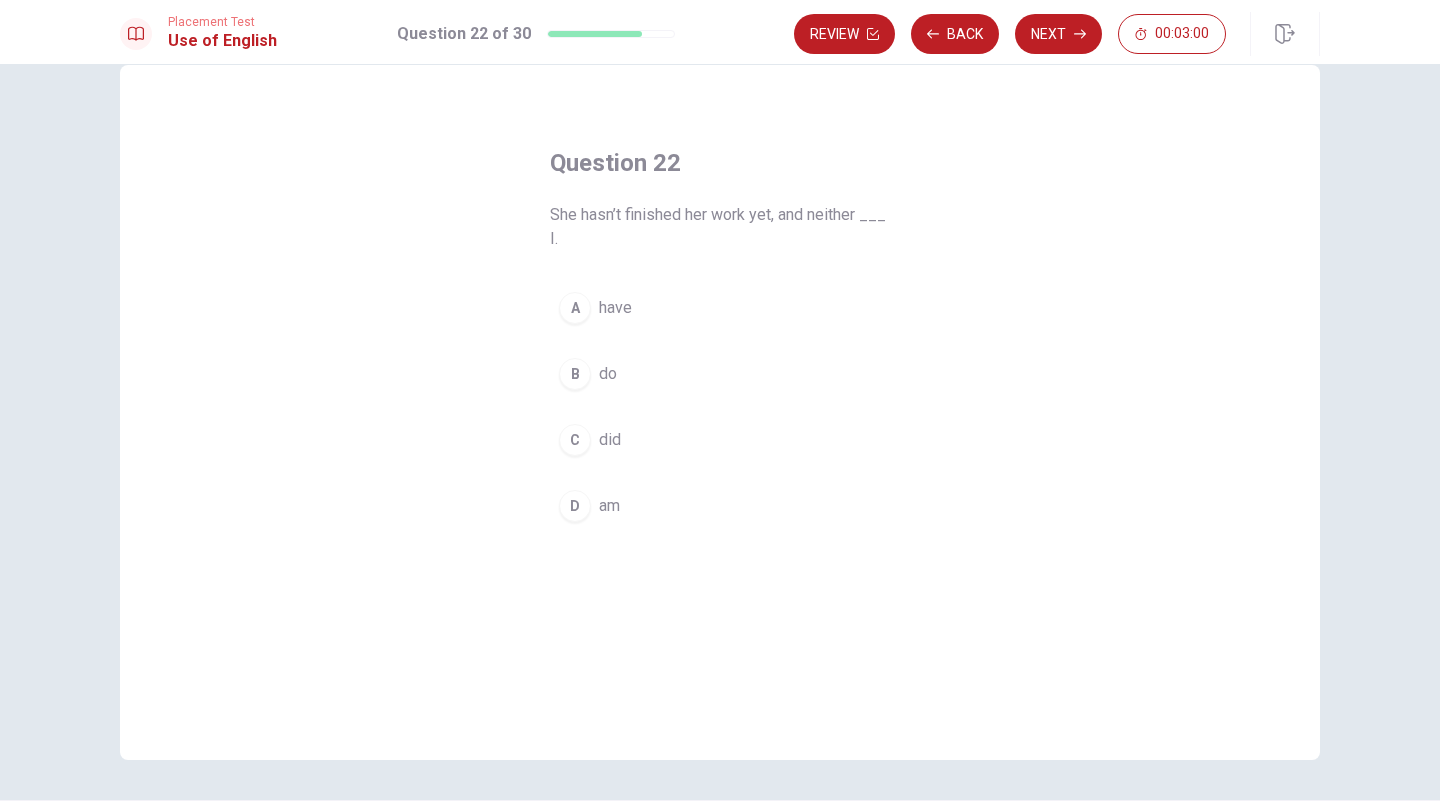 scroll, scrollTop: 49, scrollLeft: 0, axis: vertical 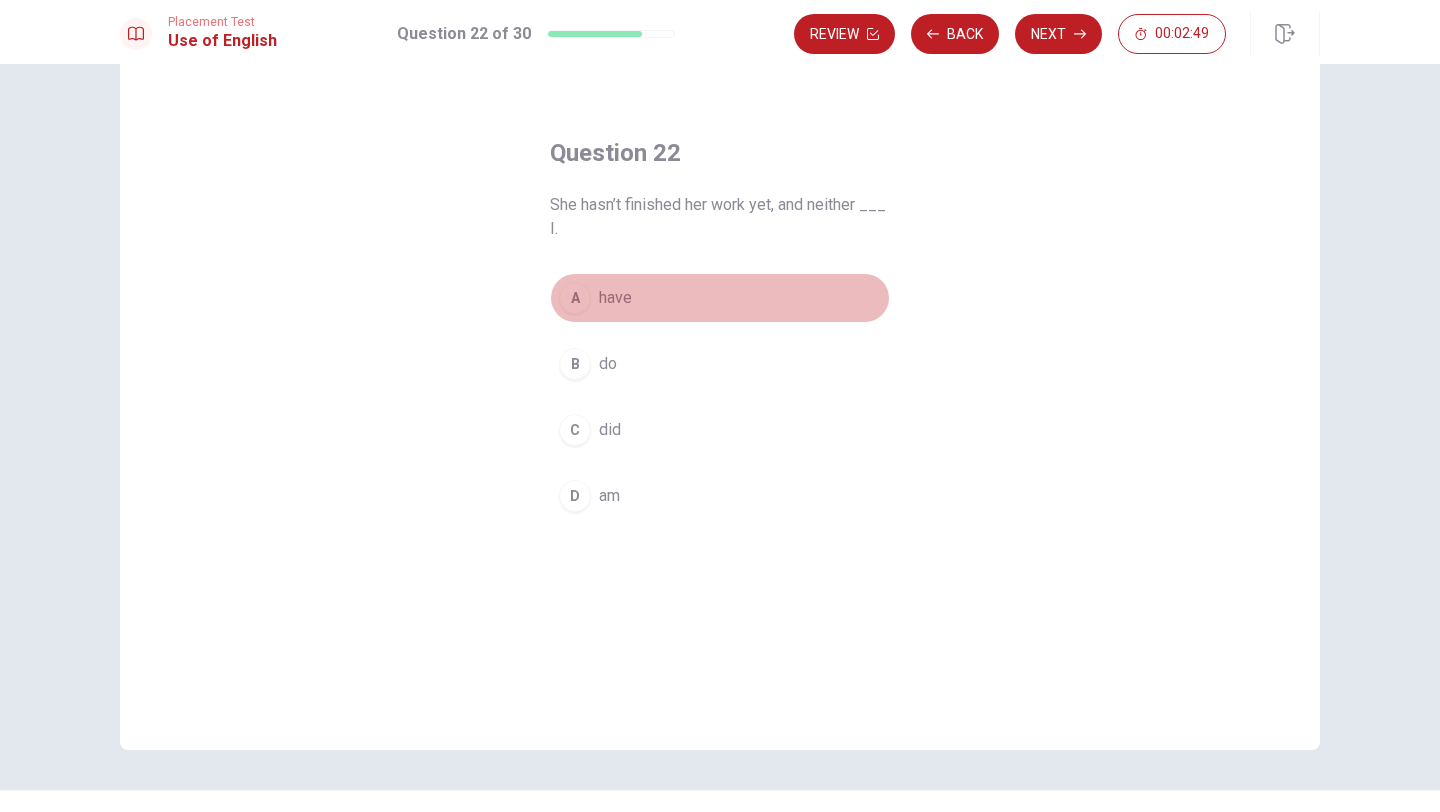 click on "A" at bounding box center [575, 298] 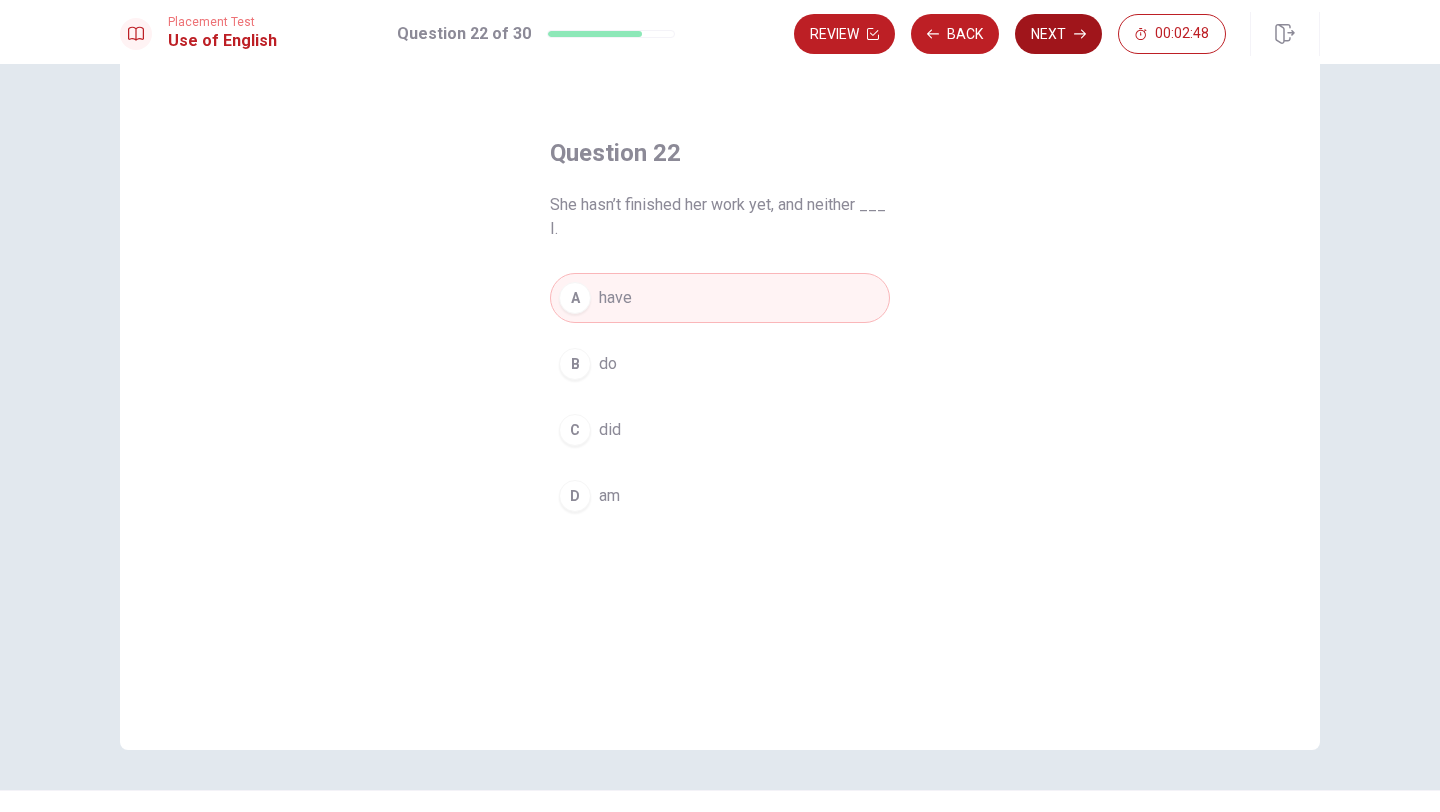 click on "Next" at bounding box center (1058, 34) 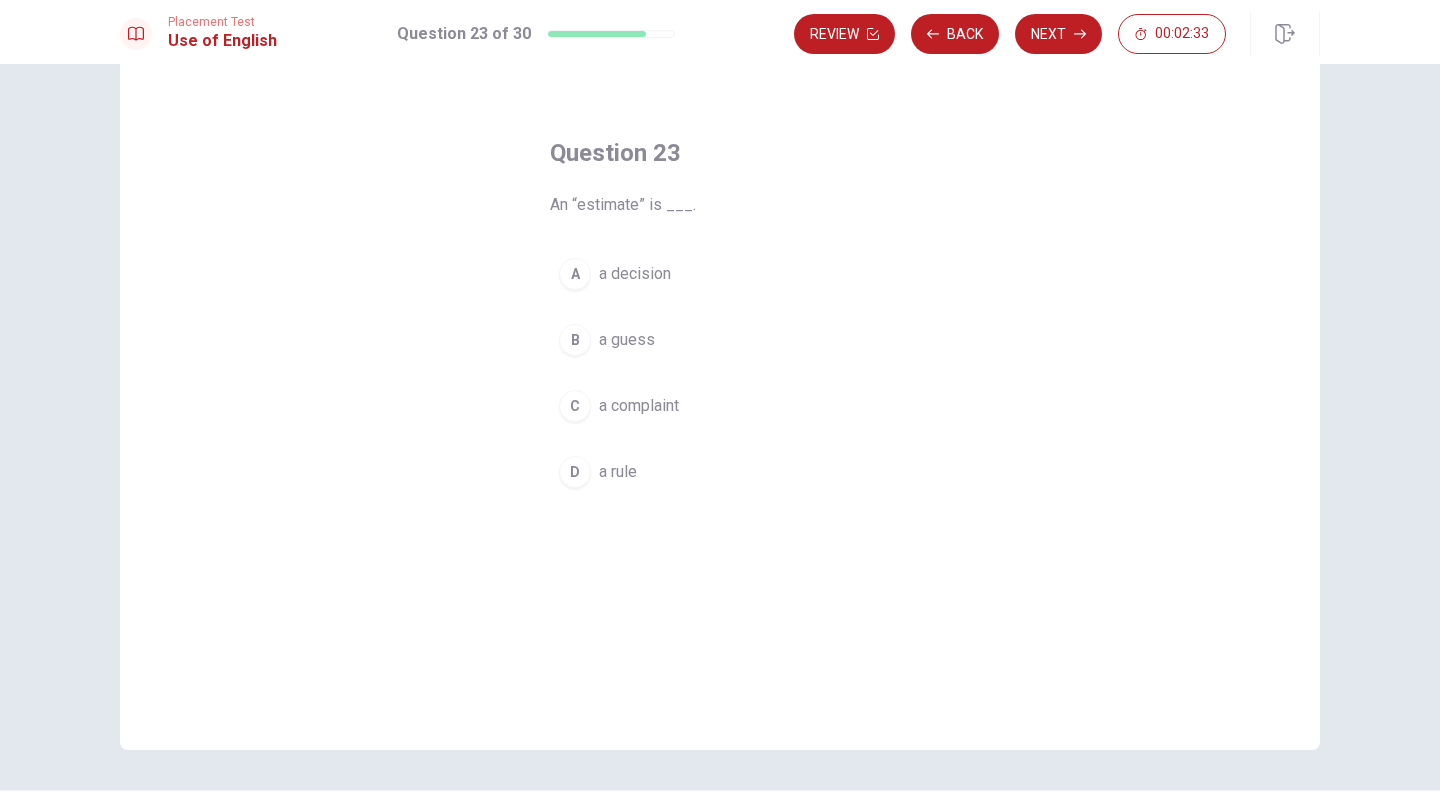 click on "B" at bounding box center (575, 340) 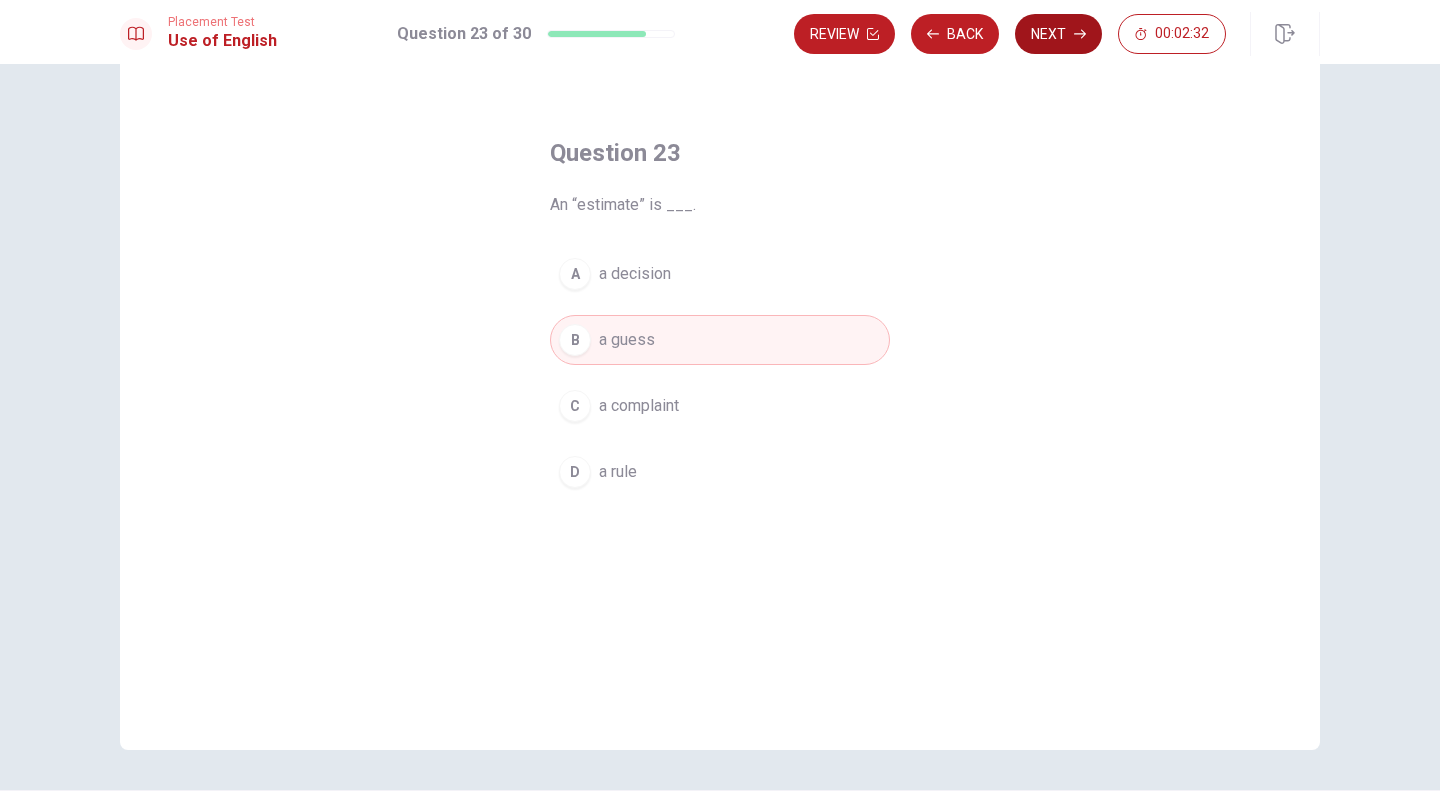 click on "Next" at bounding box center [1058, 34] 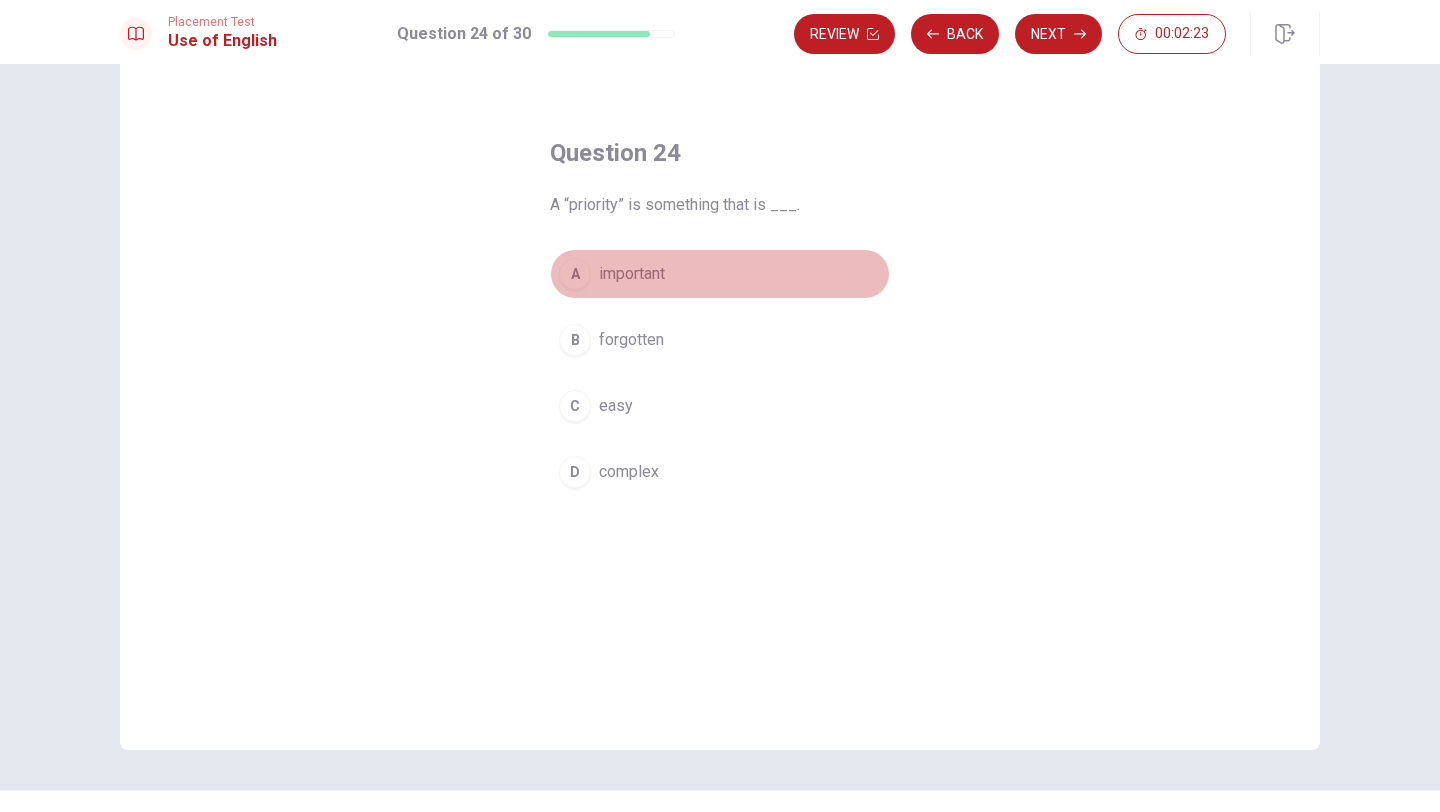 click on "A" at bounding box center [575, 274] 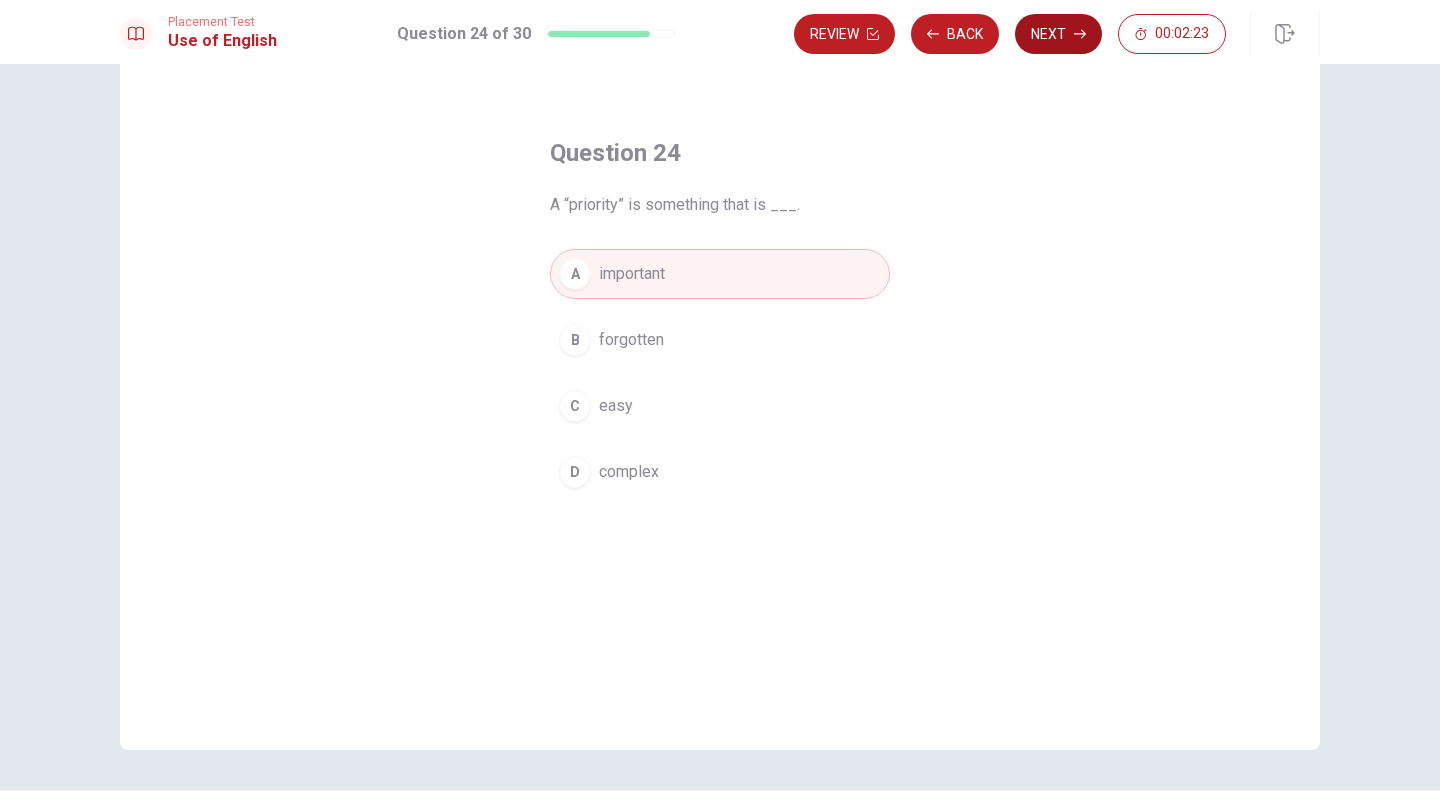 click on "Next" at bounding box center (1058, 34) 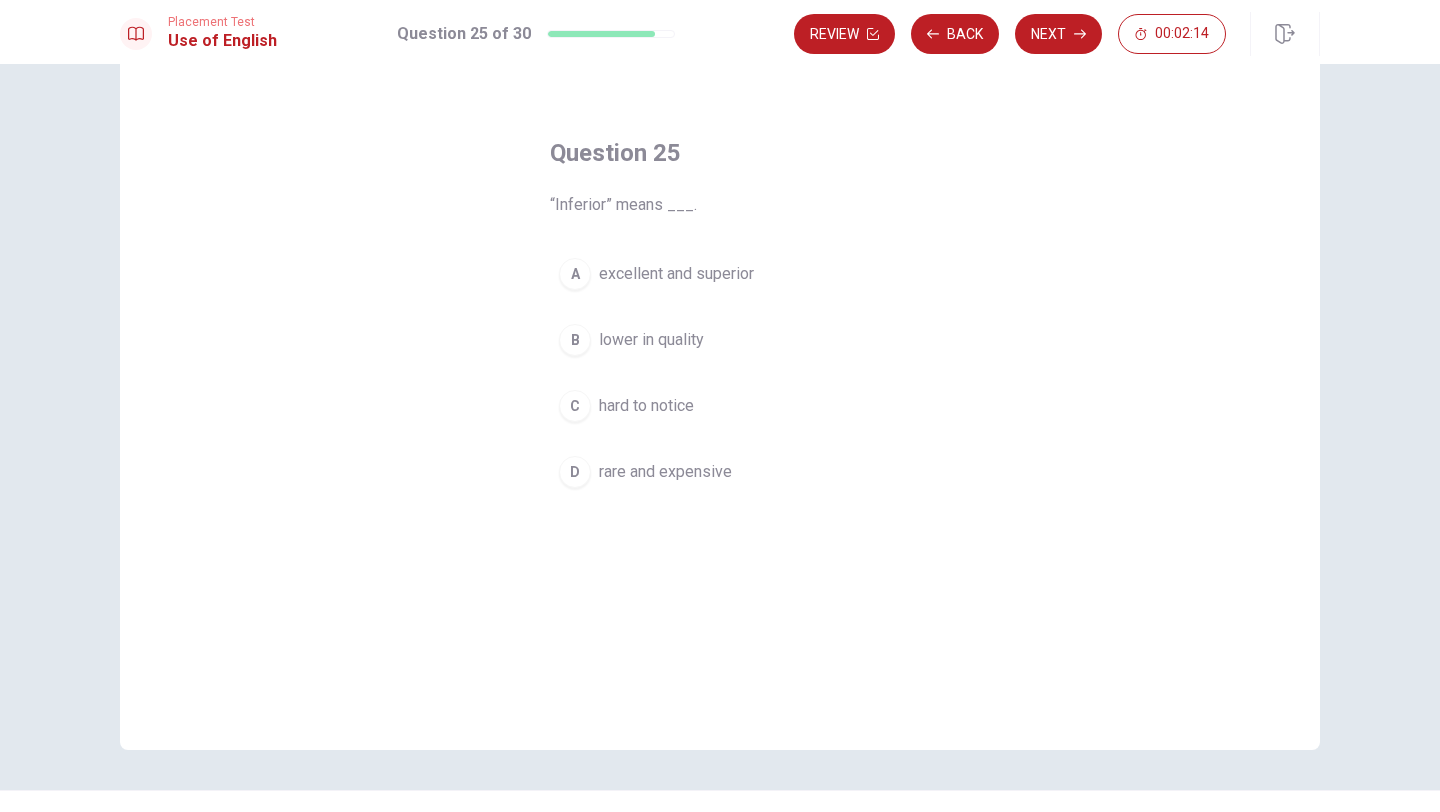 click on "A" at bounding box center (575, 274) 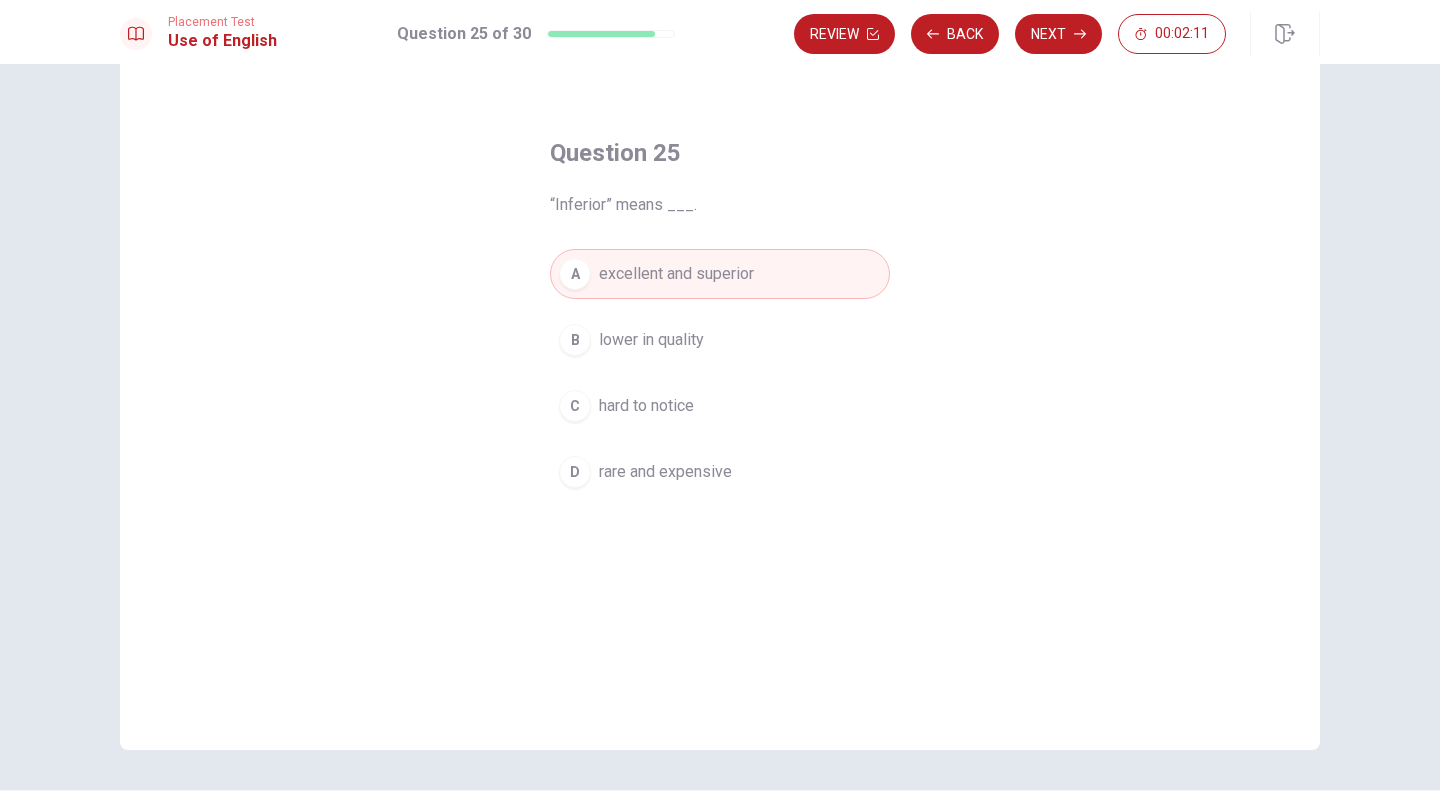 click on "Next" at bounding box center (1058, 34) 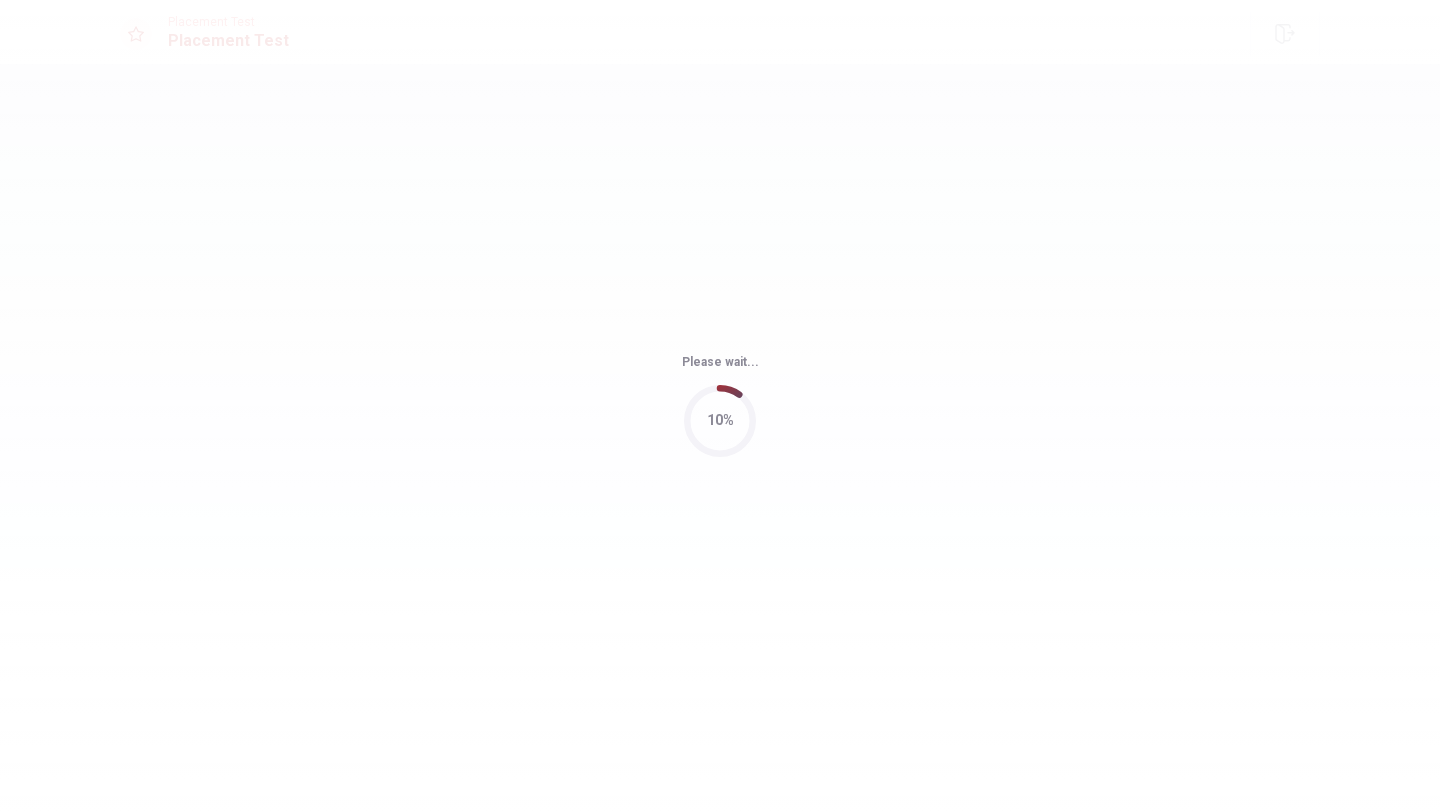 scroll, scrollTop: 0, scrollLeft: 0, axis: both 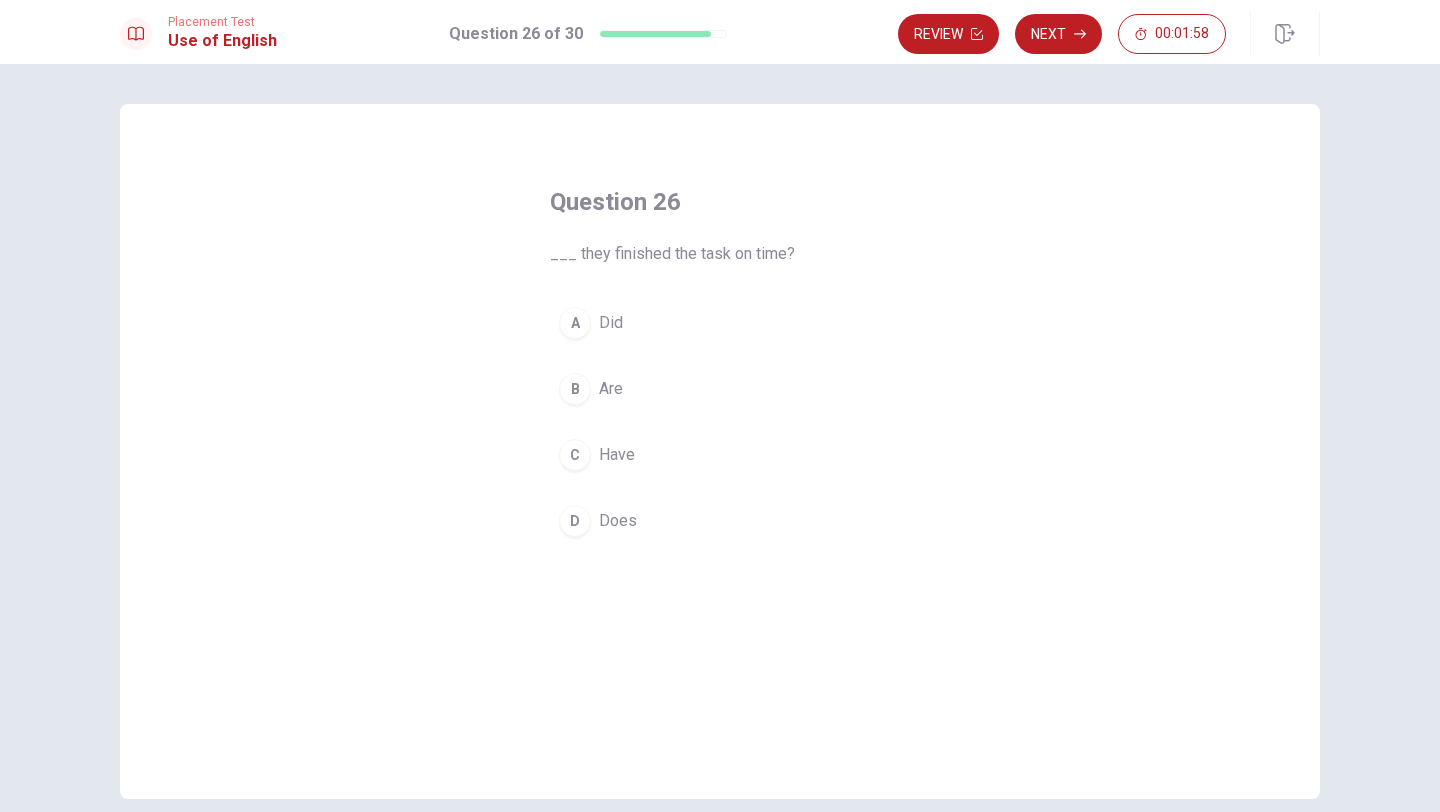 click on "B" at bounding box center (575, 389) 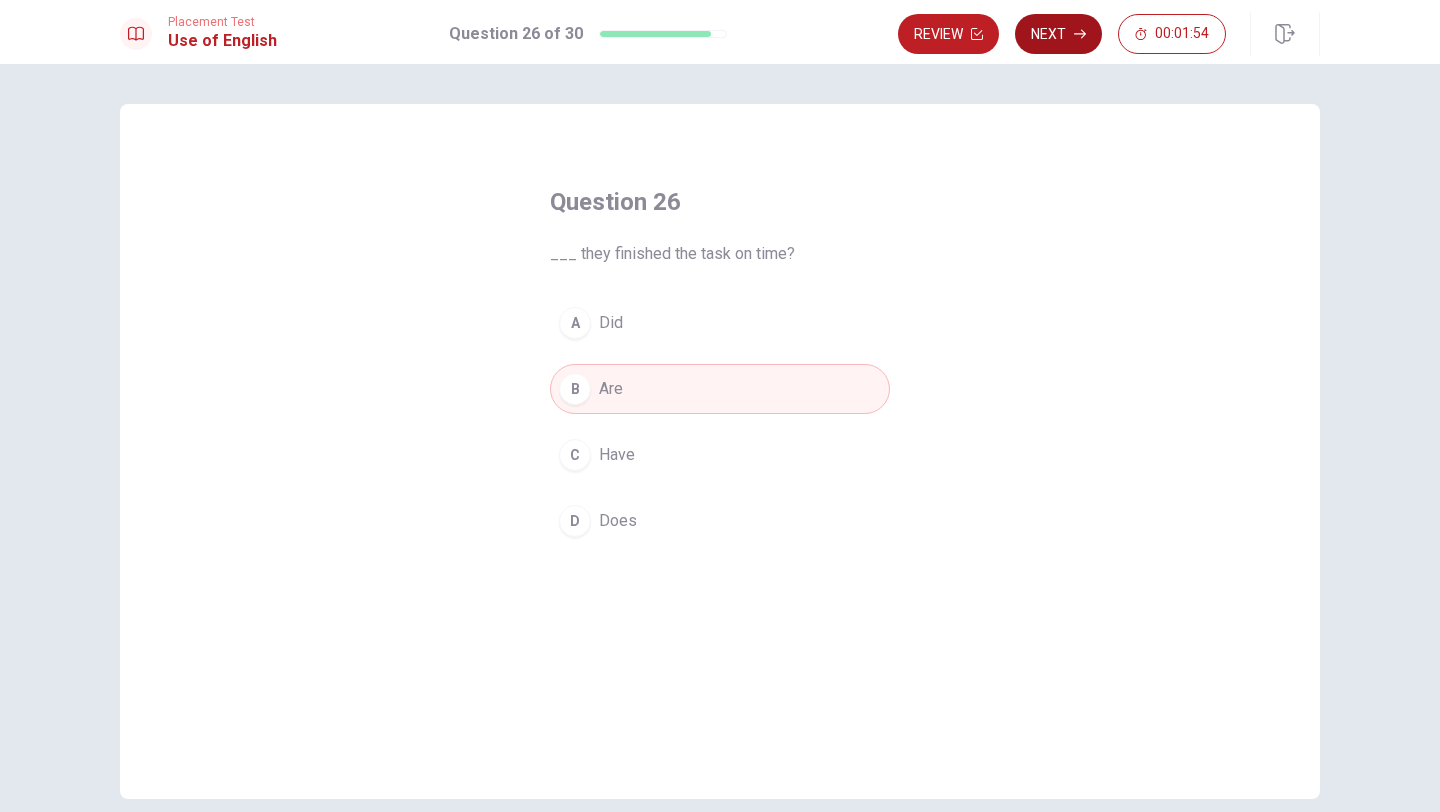 click on "Next" at bounding box center (1058, 34) 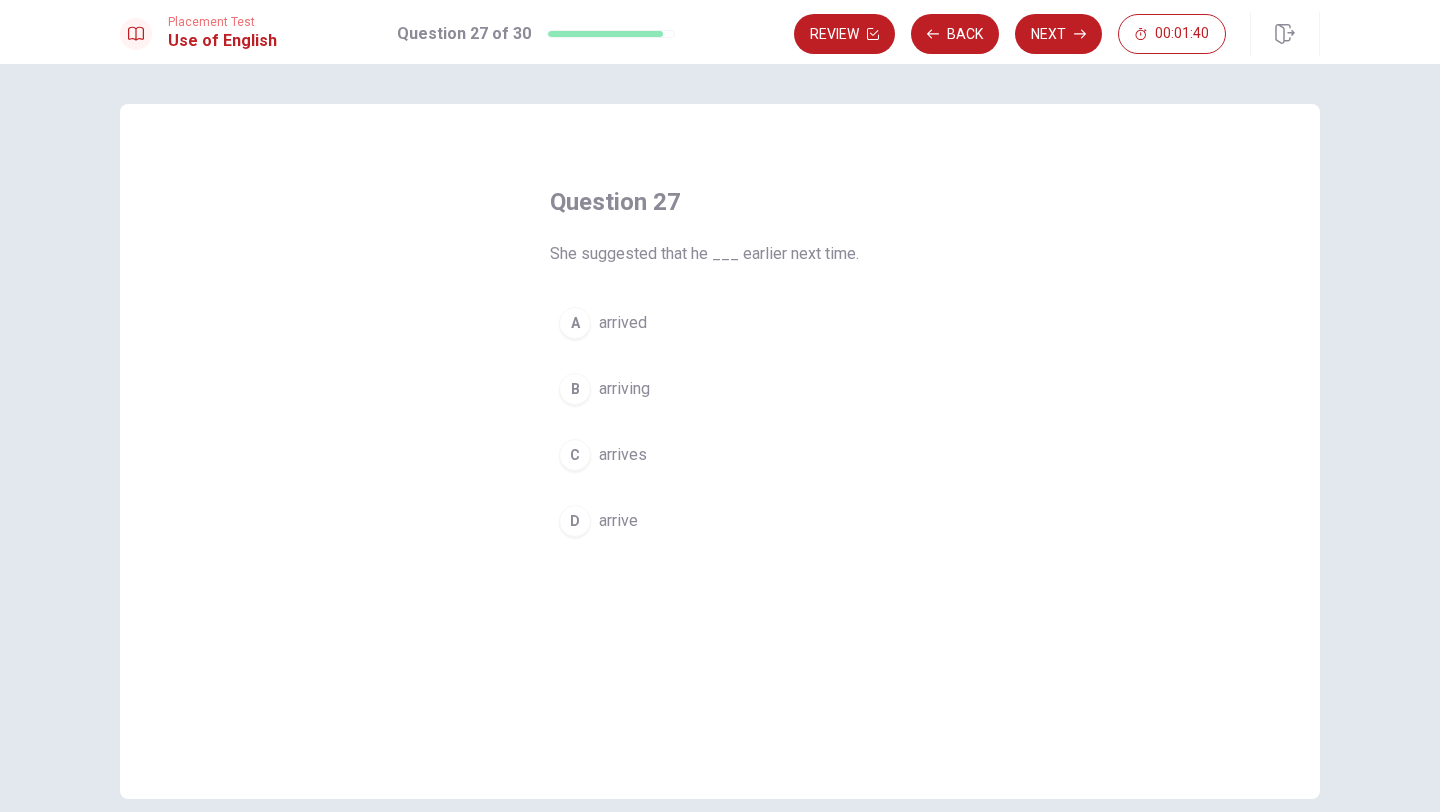 click on "C" at bounding box center (575, 455) 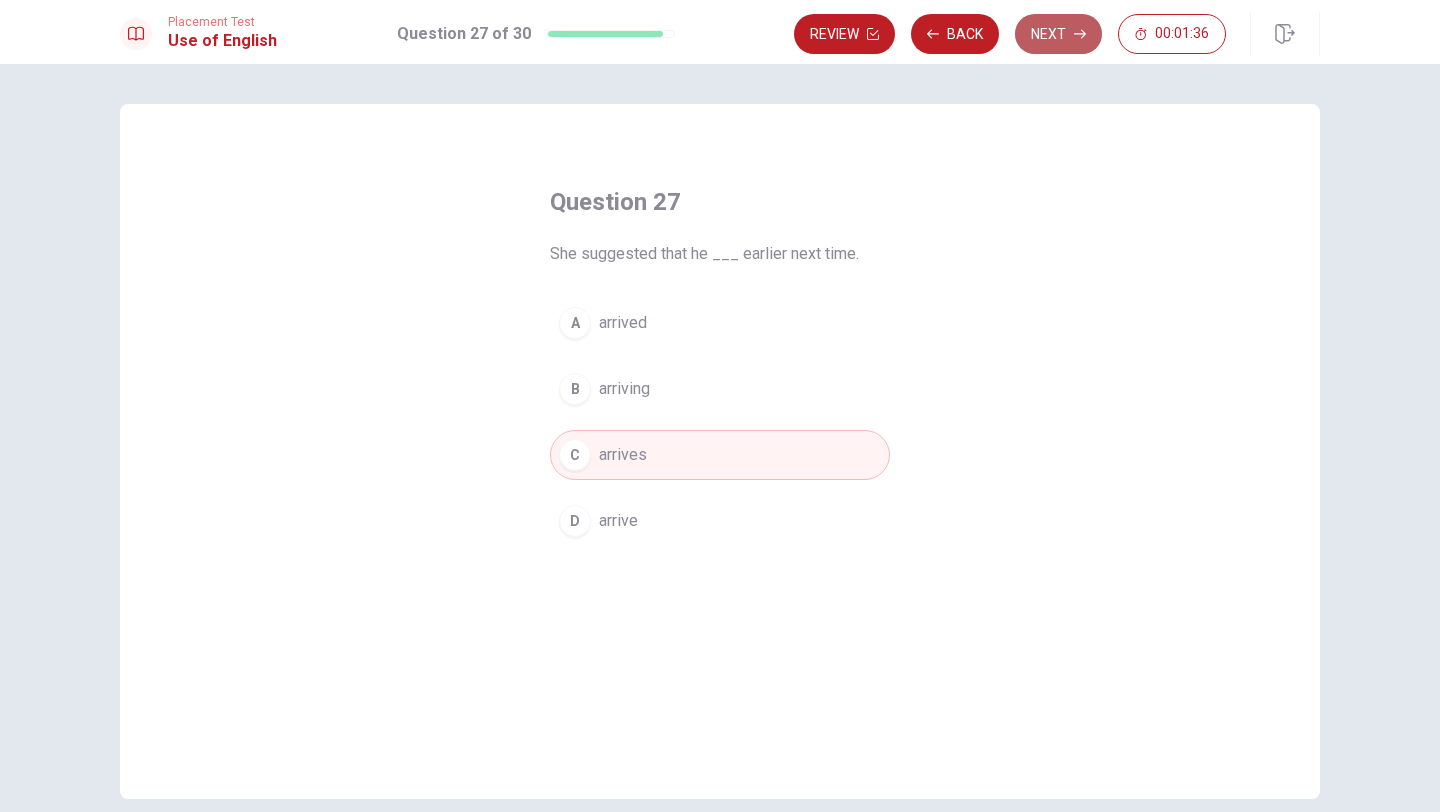 click on "Next" at bounding box center [1058, 34] 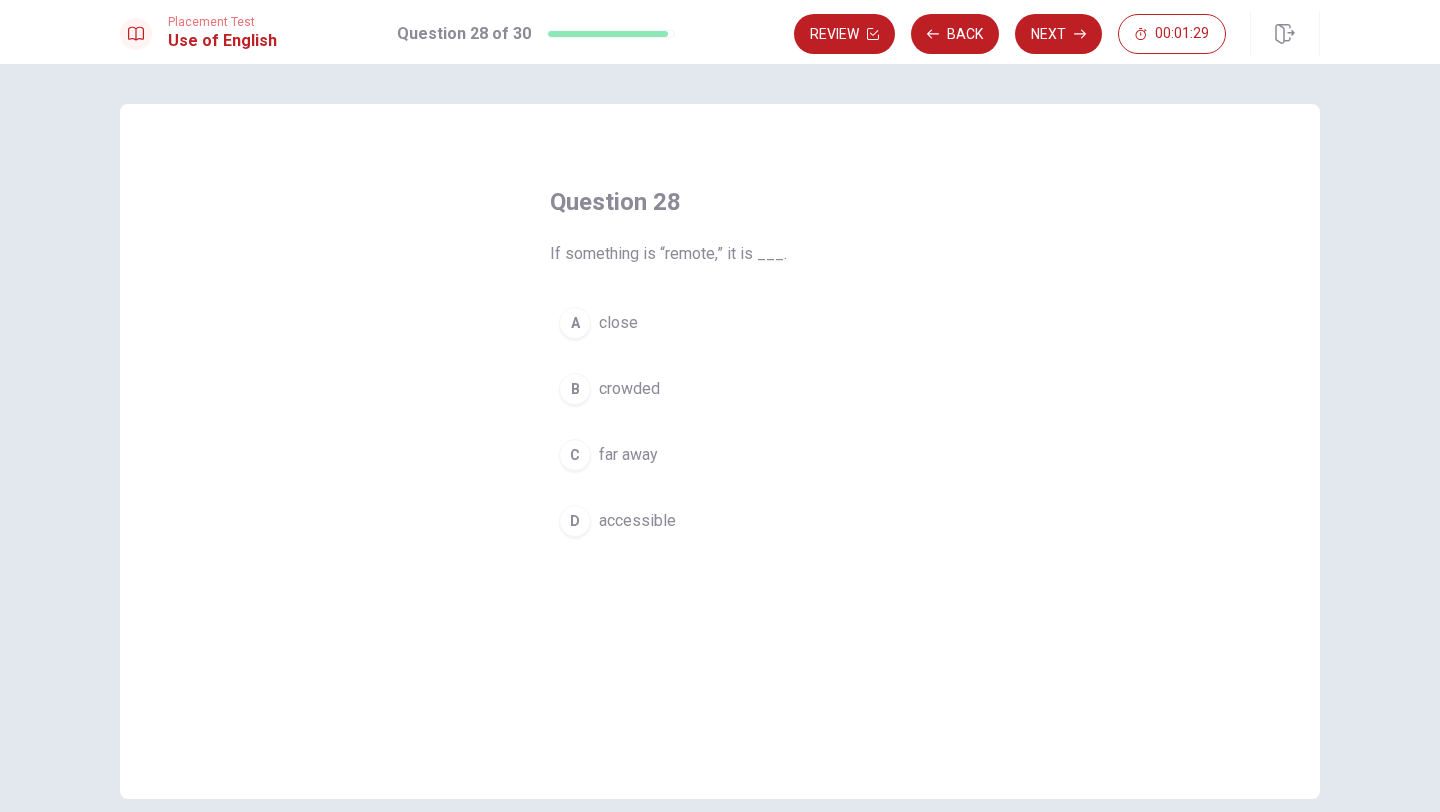 click on "C" at bounding box center [575, 455] 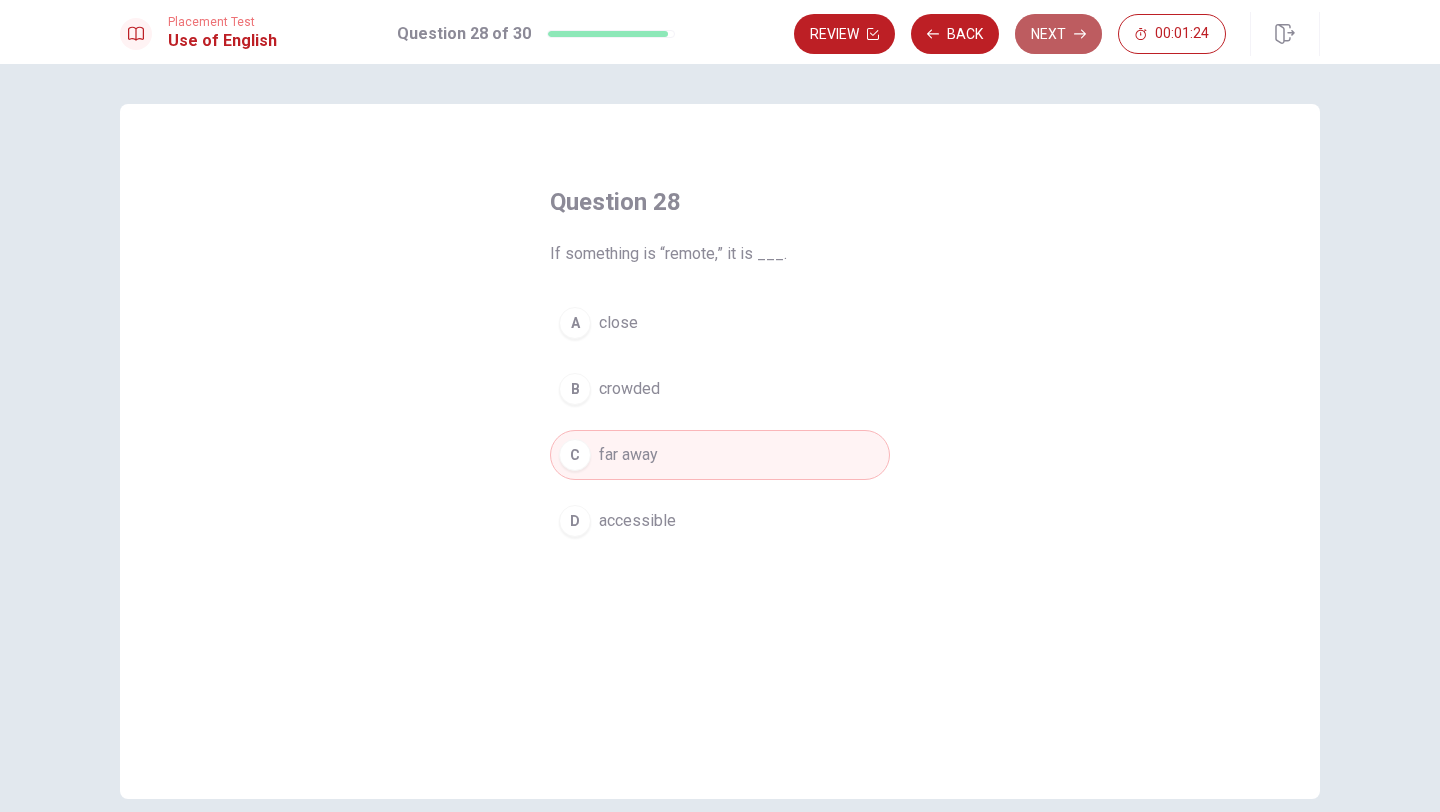 click on "Next" at bounding box center (1058, 34) 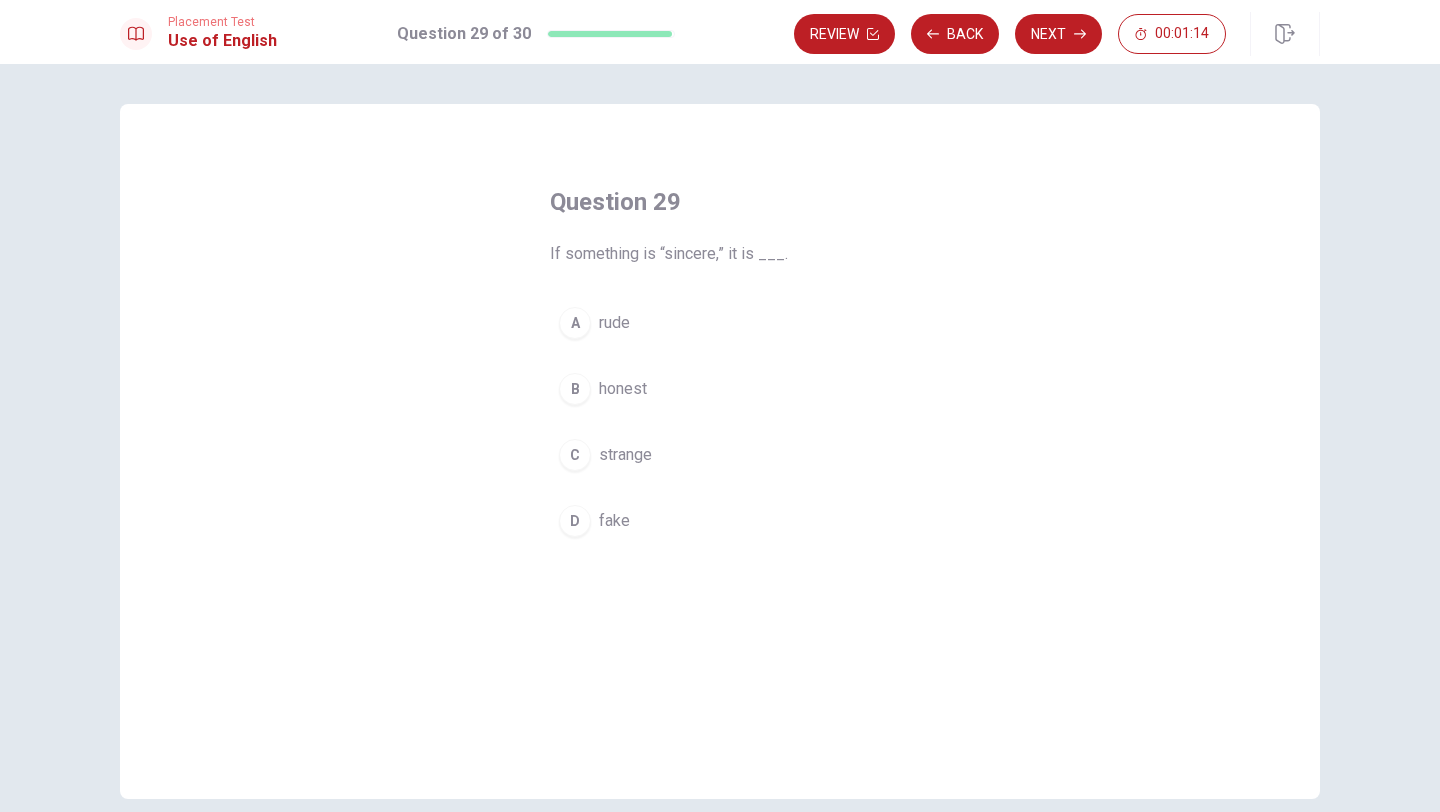 click on "B" at bounding box center [575, 389] 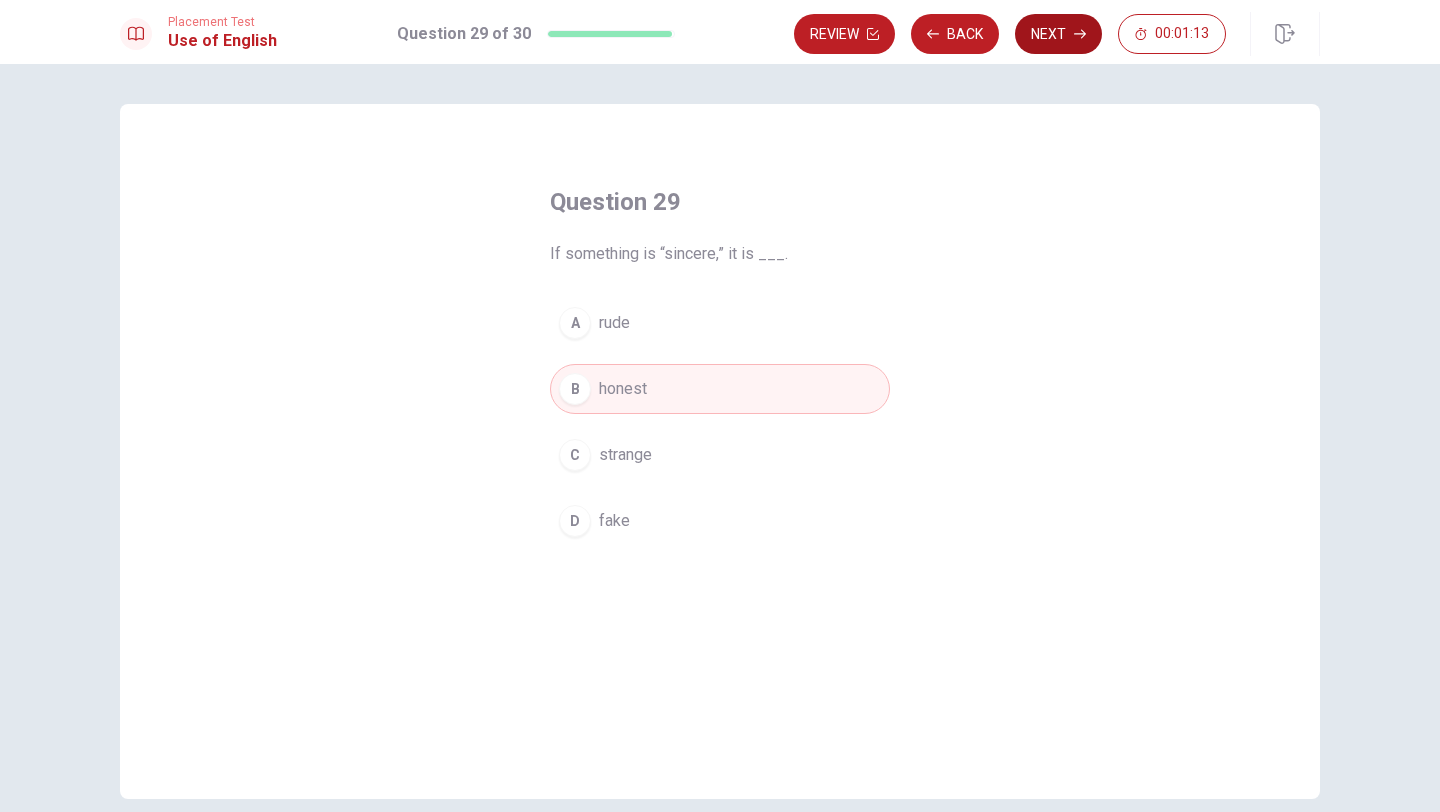 click on "Next" at bounding box center (1058, 34) 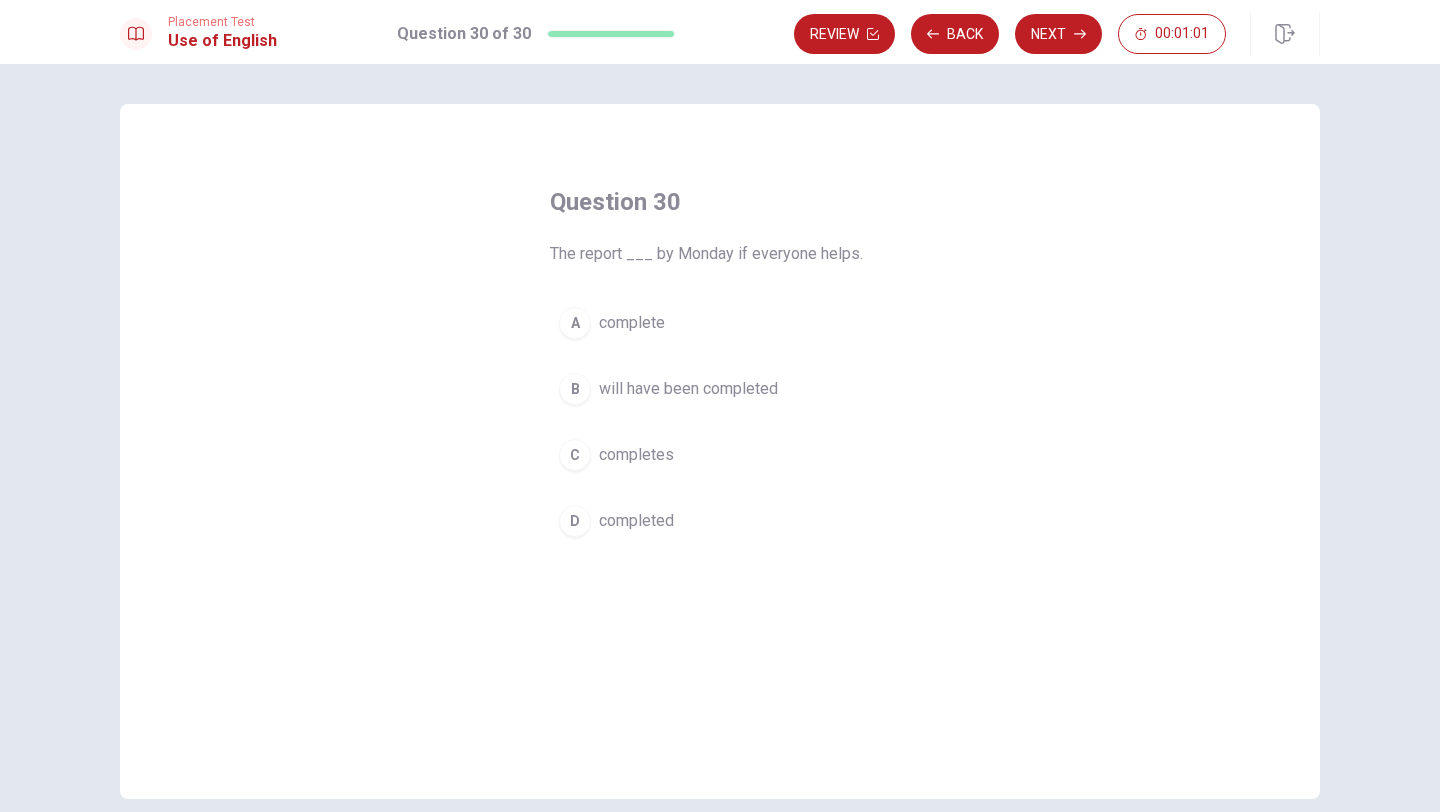 click on "B" at bounding box center [575, 389] 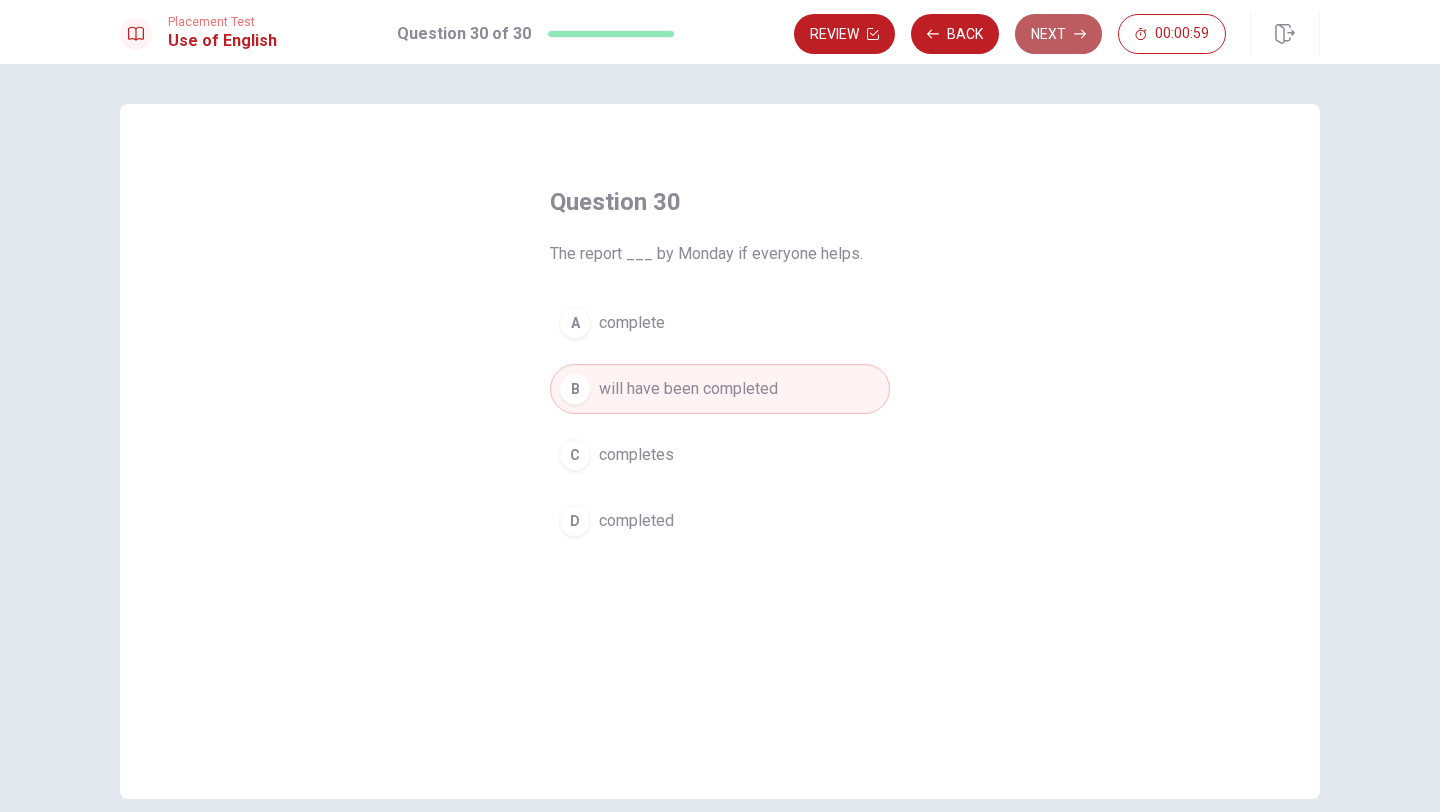 click on "Next" at bounding box center [1058, 34] 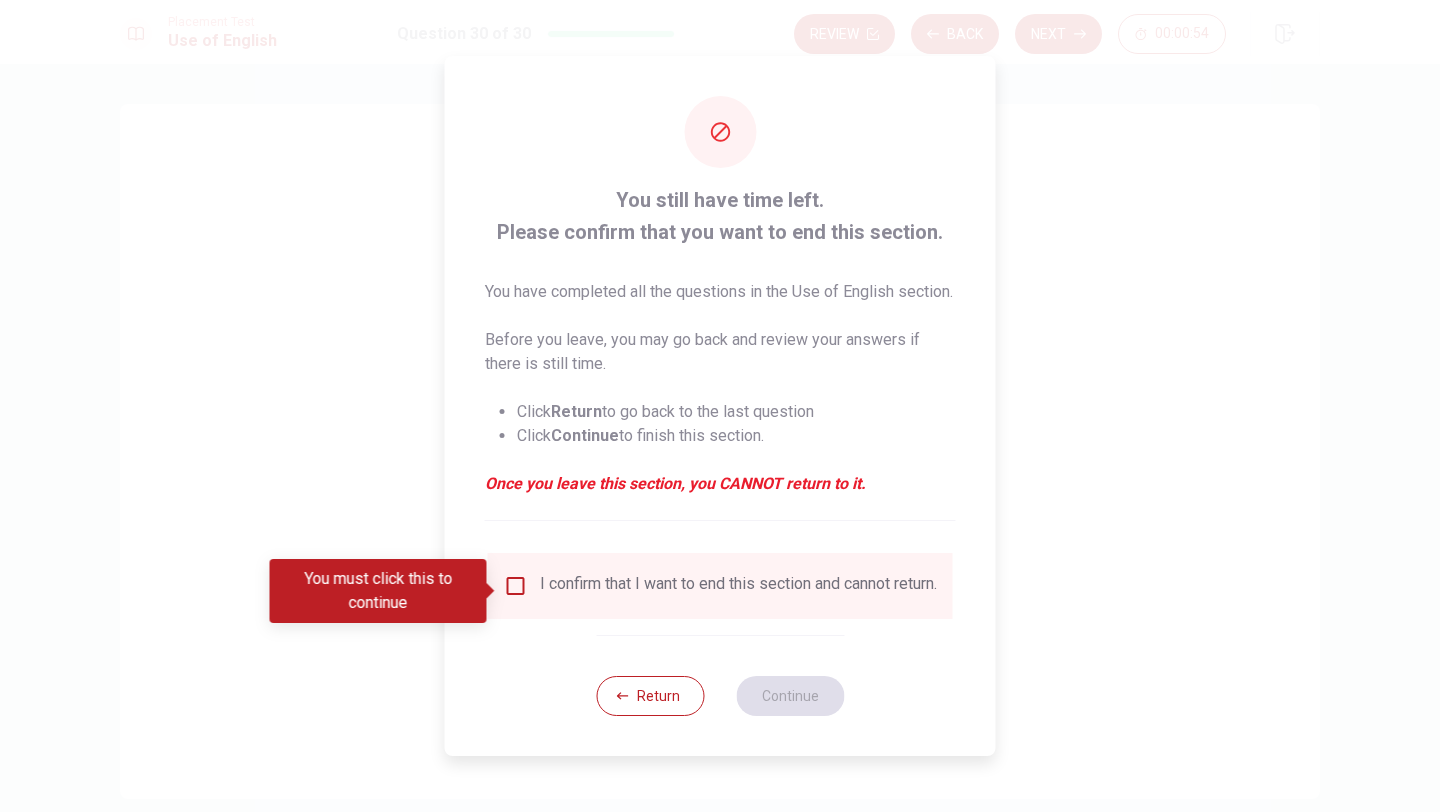 click at bounding box center [516, 586] 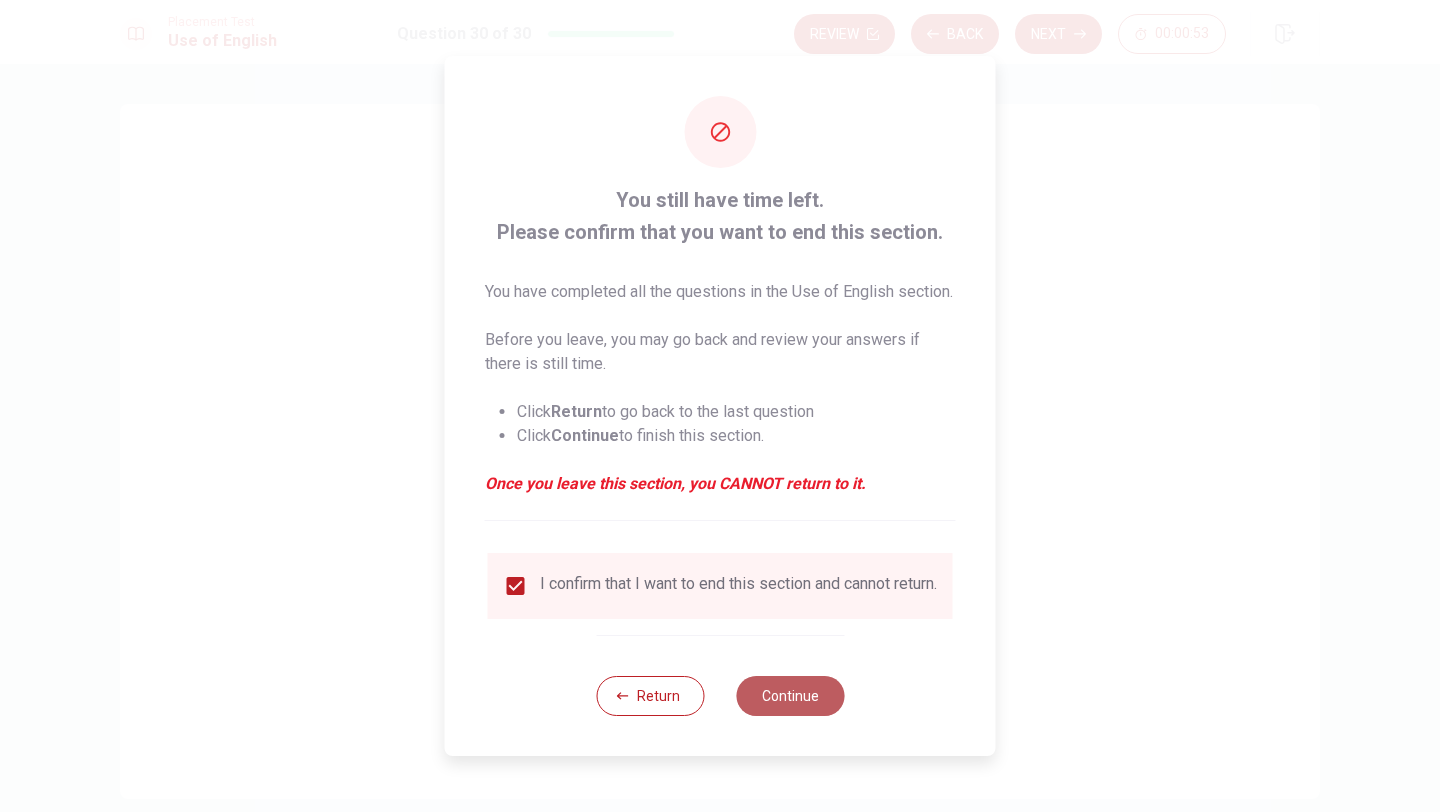 click on "Continue" at bounding box center [790, 696] 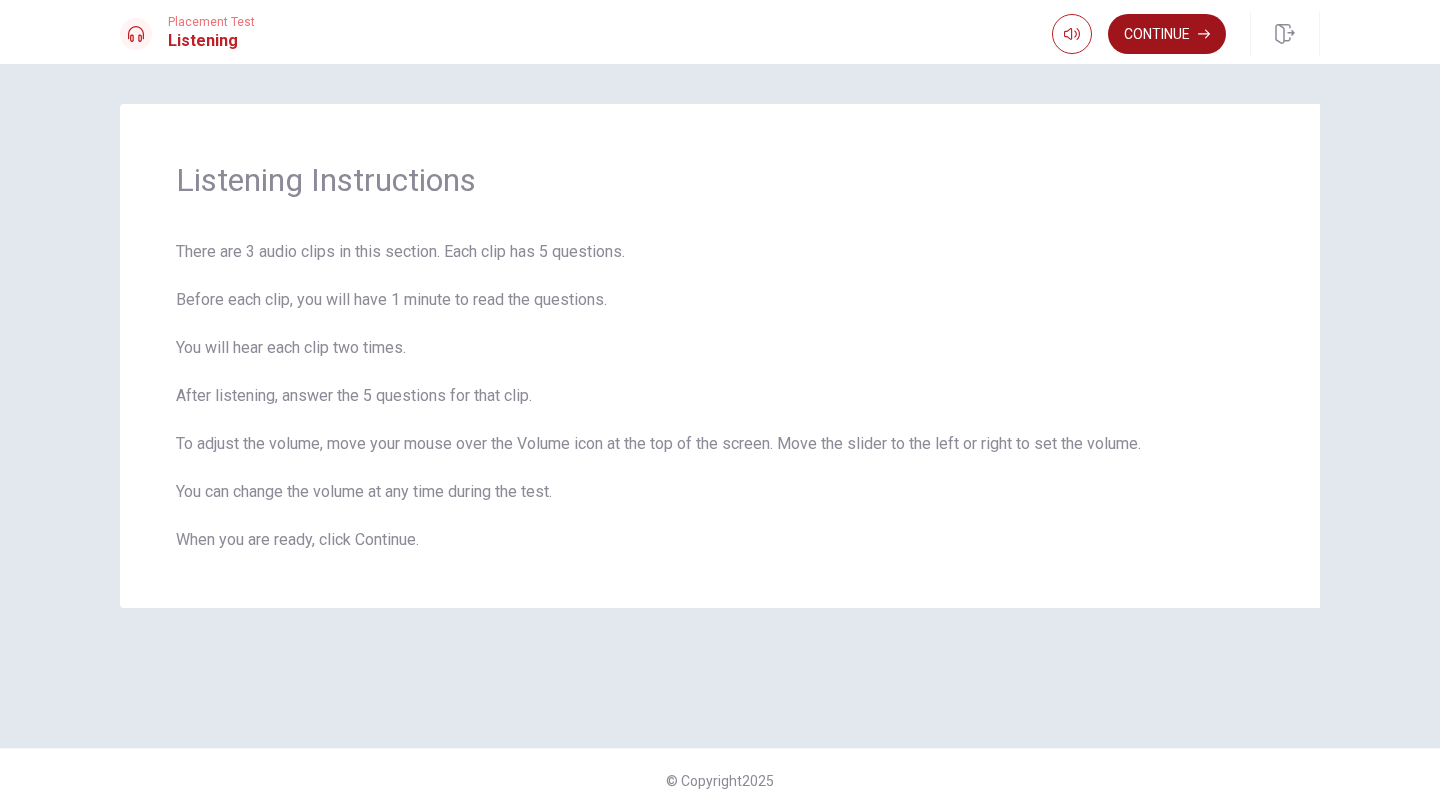 click on "Continue" at bounding box center [1167, 34] 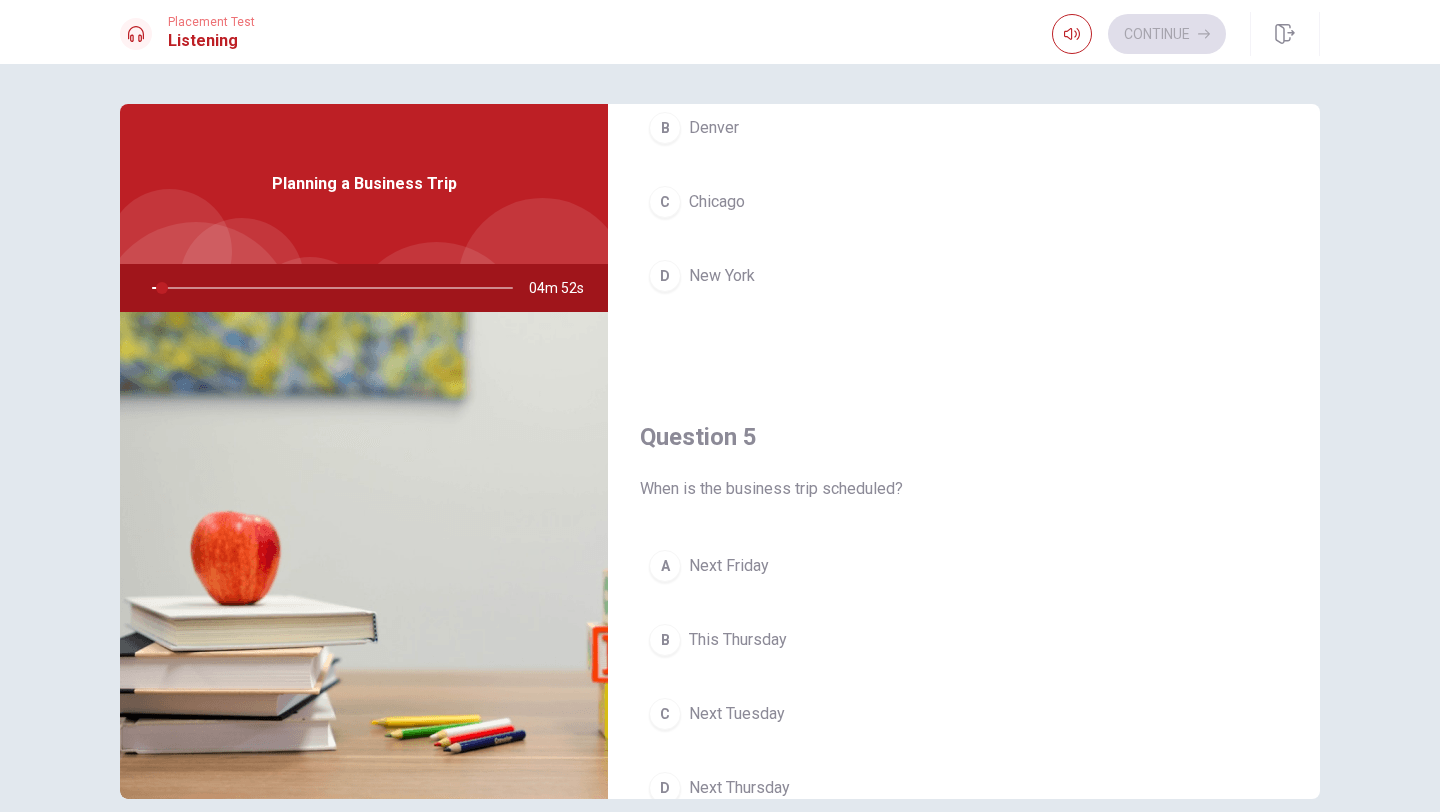 scroll, scrollTop: 1865, scrollLeft: 0, axis: vertical 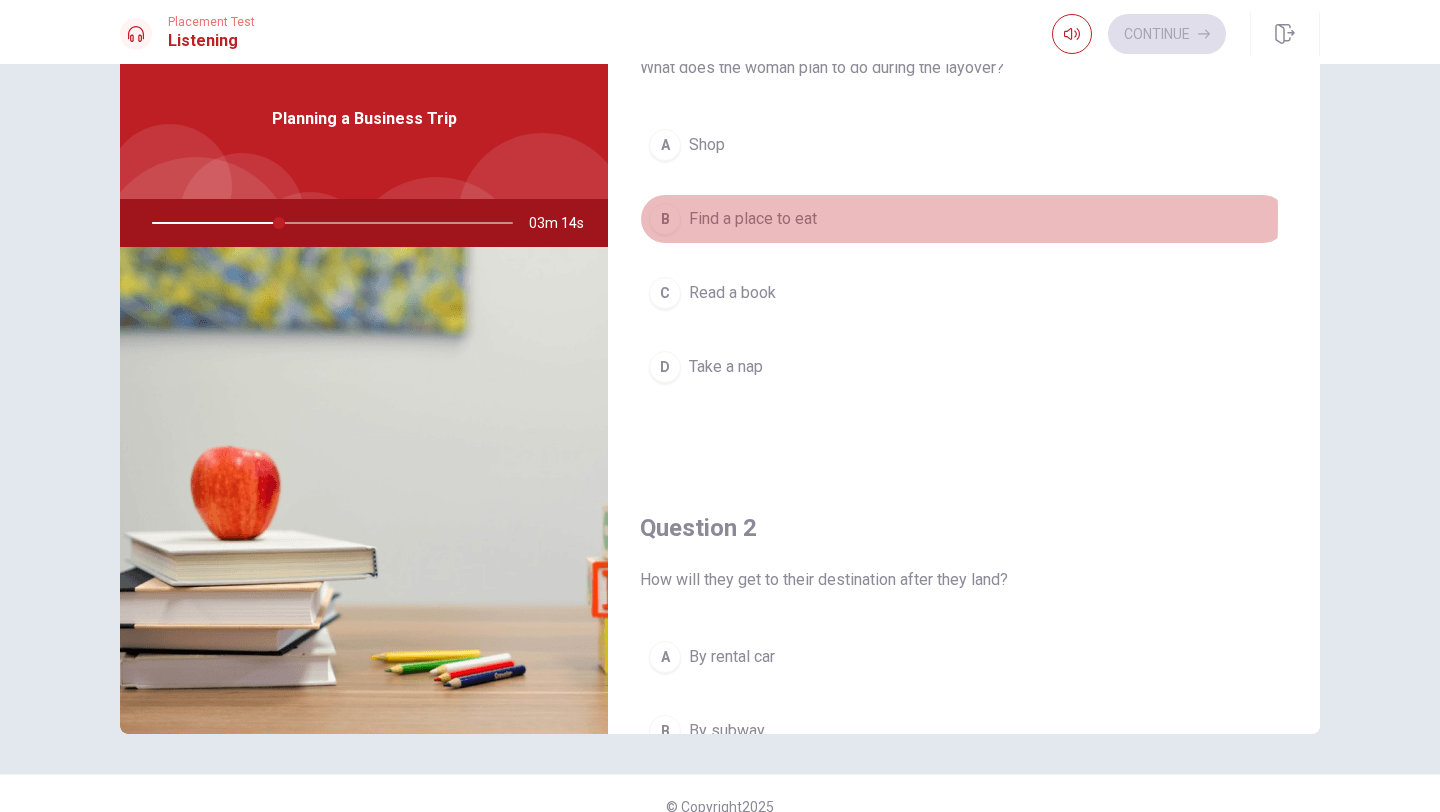 click on "B" at bounding box center [665, 219] 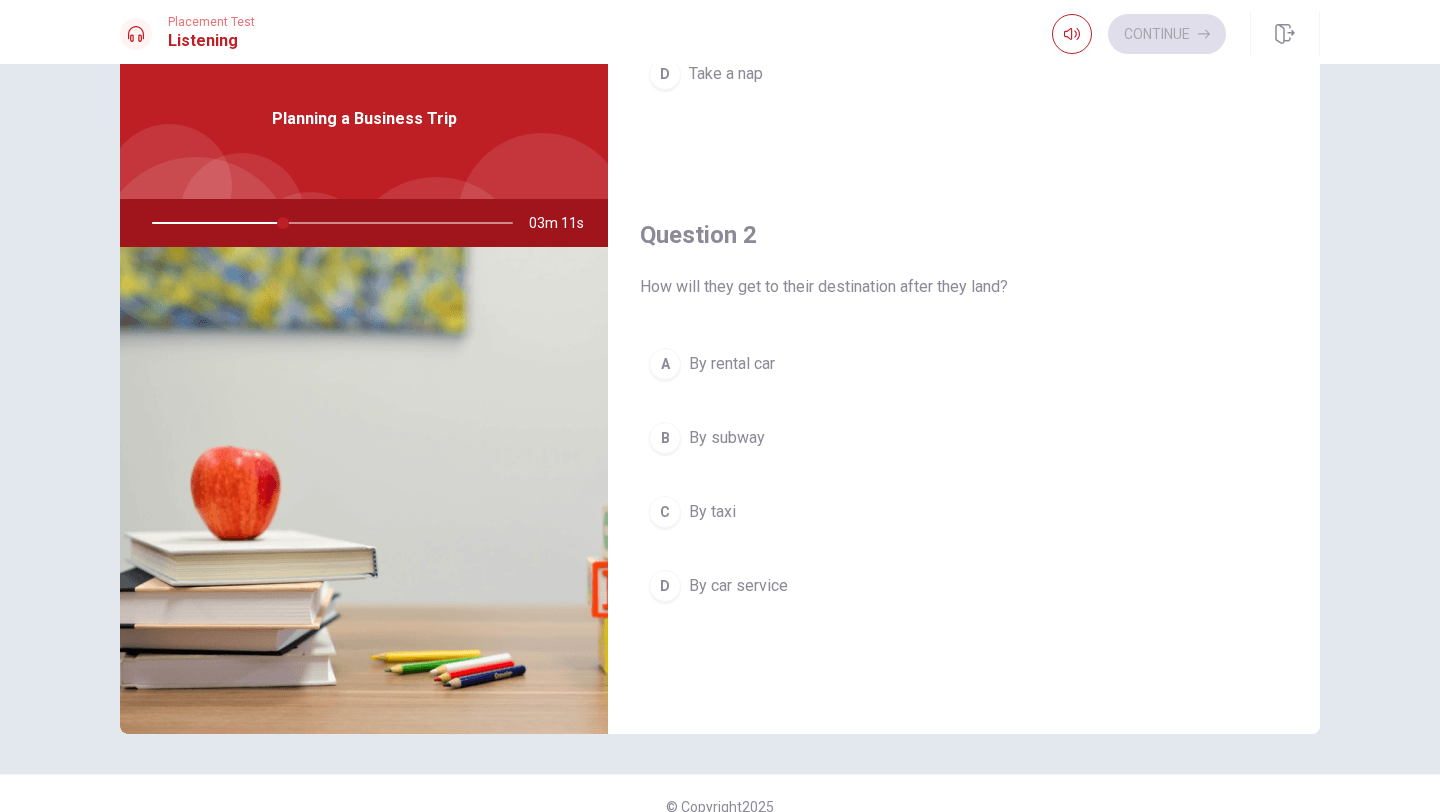 scroll, scrollTop: 373, scrollLeft: 0, axis: vertical 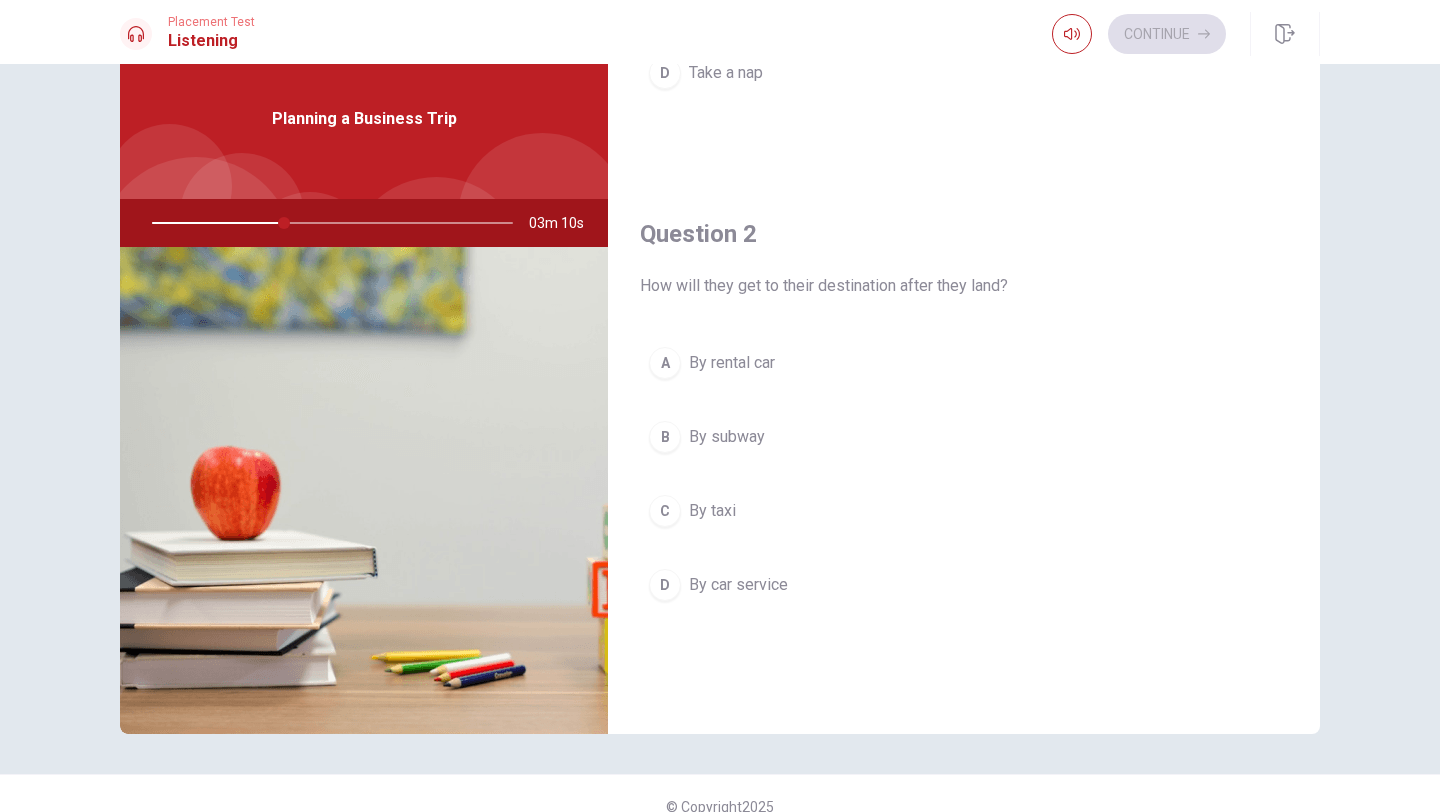 click on "D" at bounding box center [665, 585] 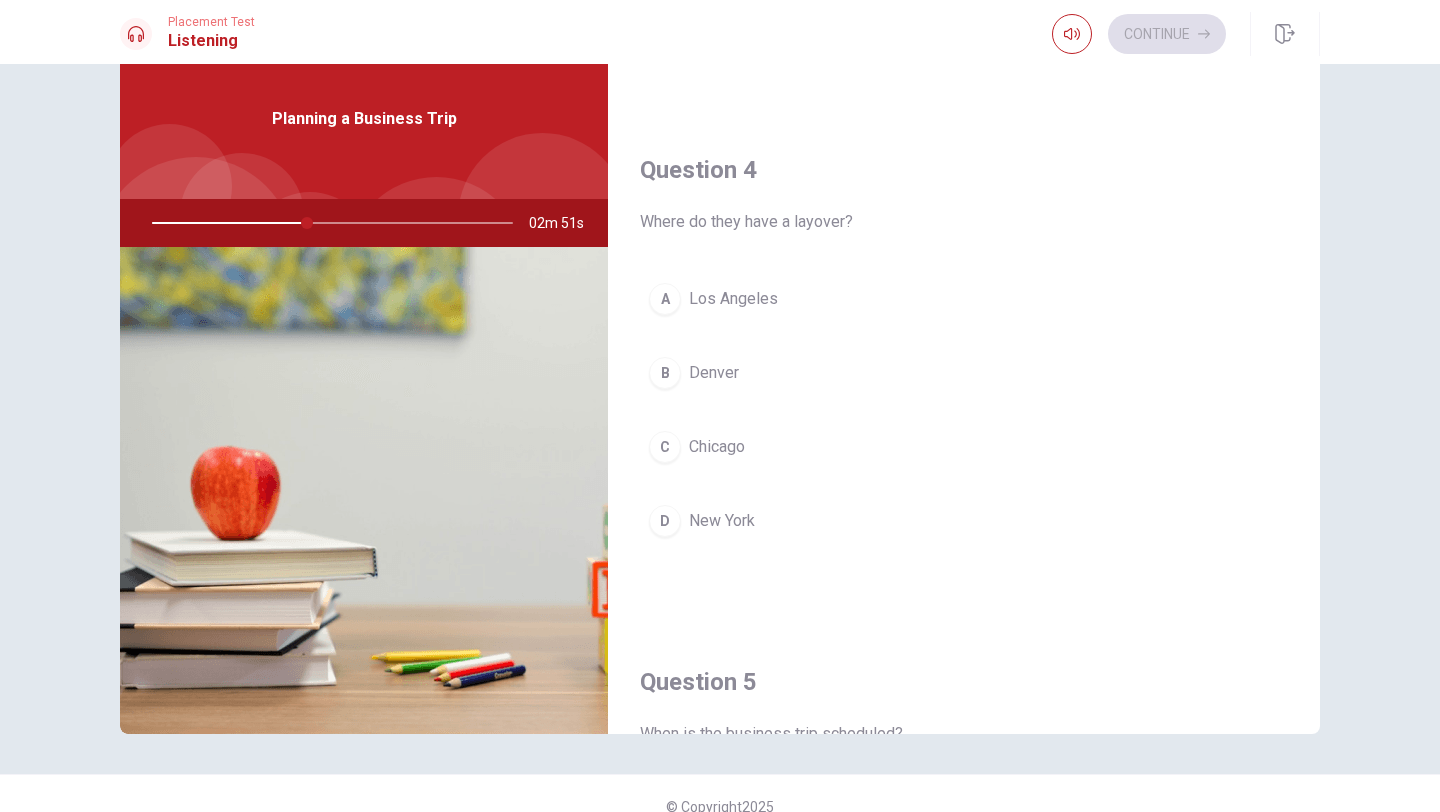 scroll, scrollTop: 1463, scrollLeft: 0, axis: vertical 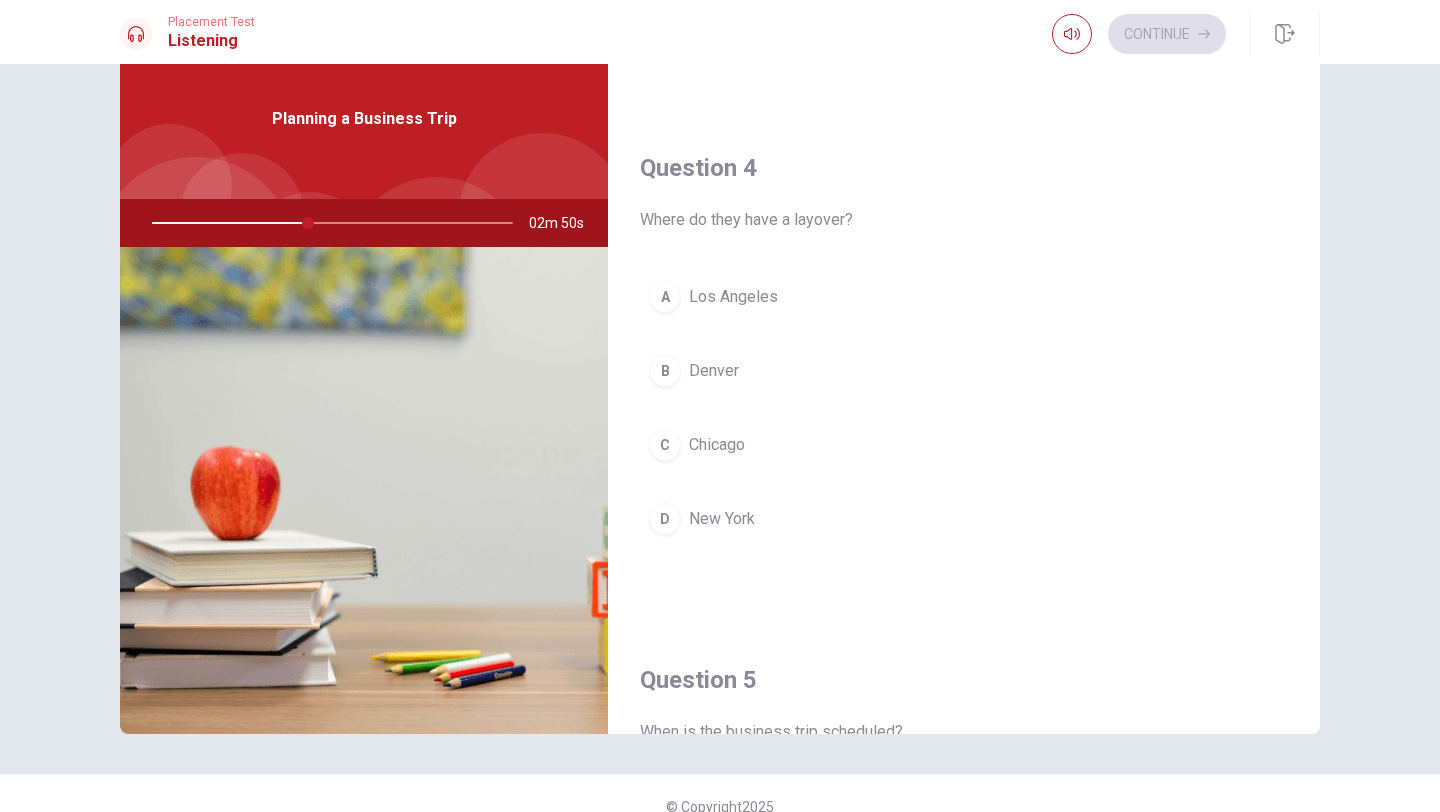click on "C" at bounding box center (665, 445) 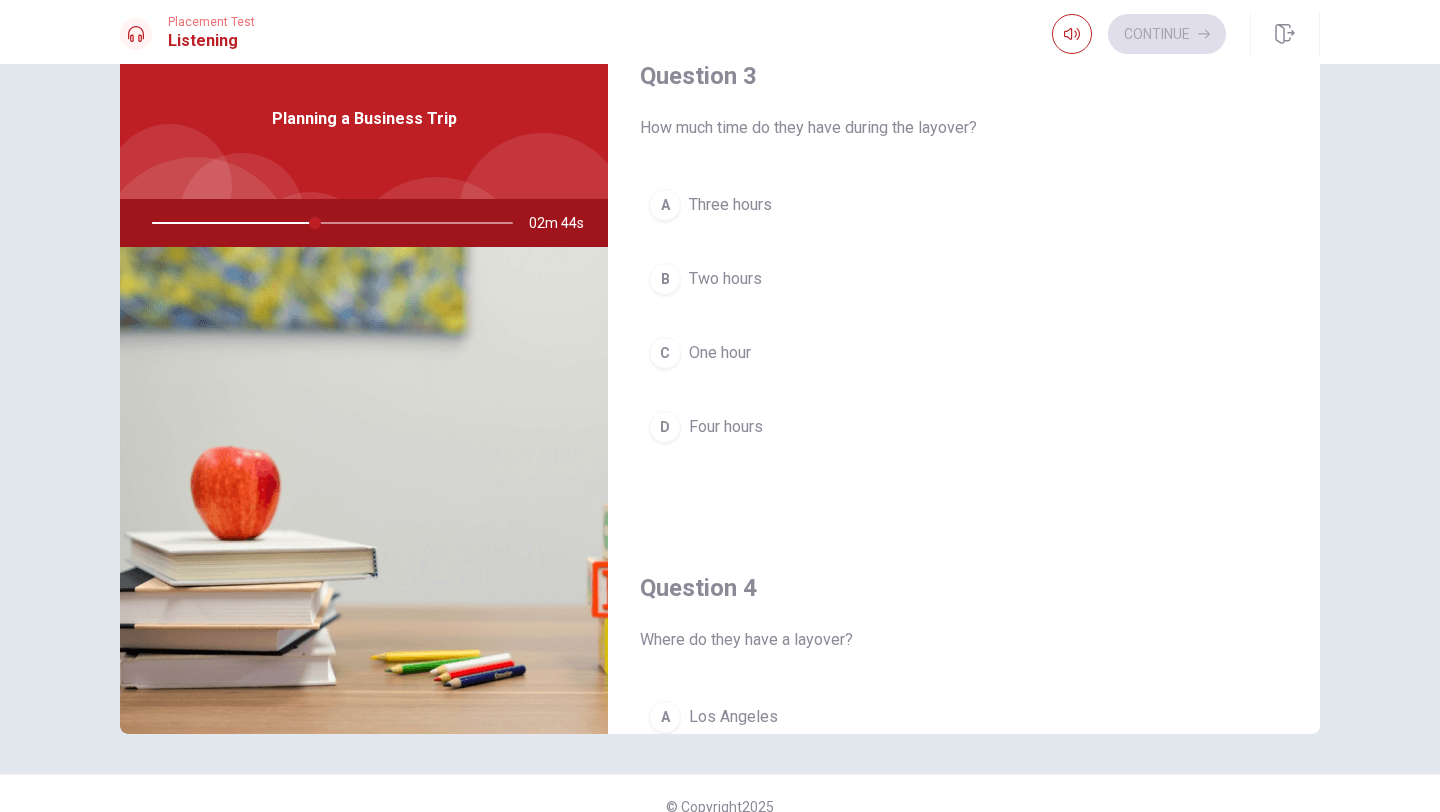 scroll, scrollTop: 1042, scrollLeft: 0, axis: vertical 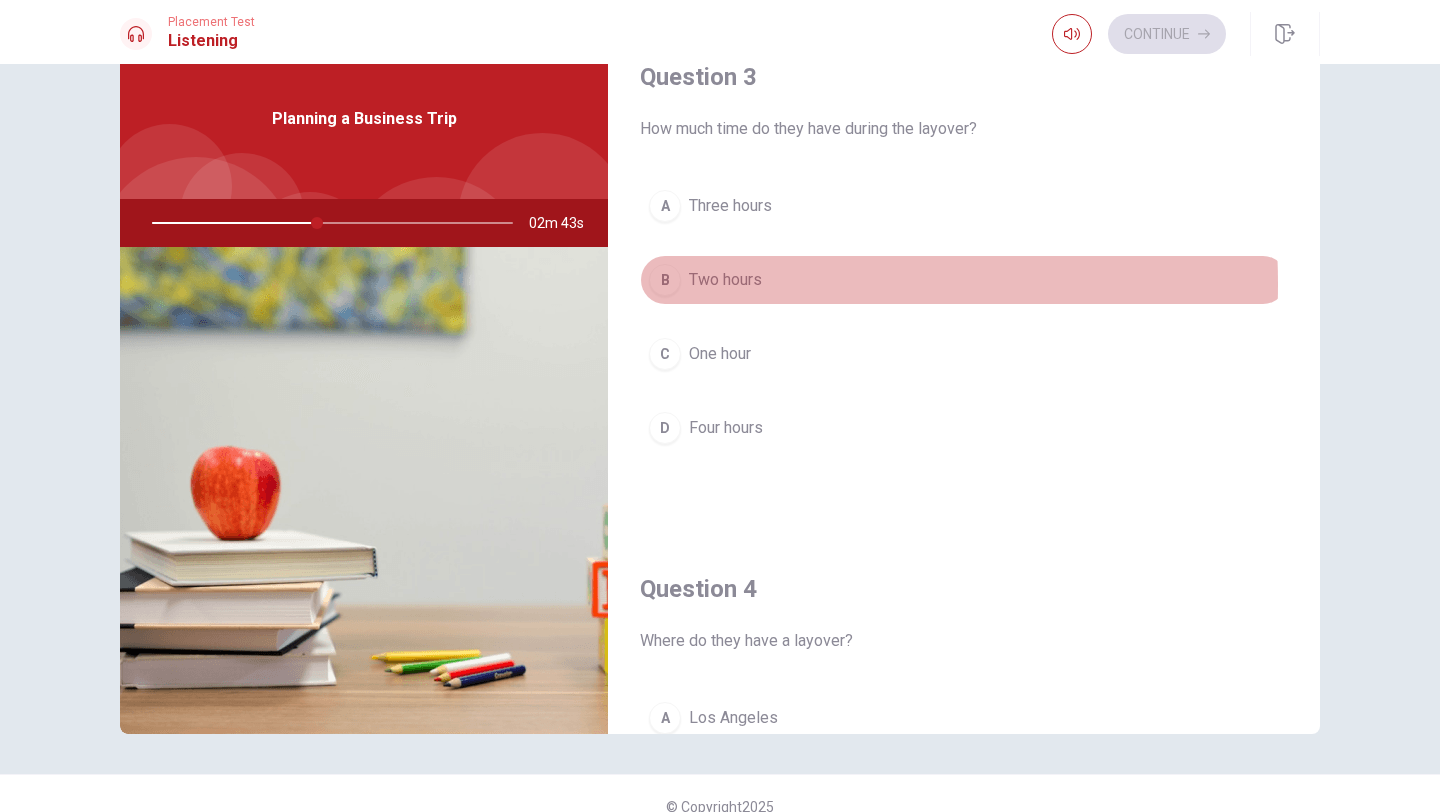 click on "B" at bounding box center [665, 280] 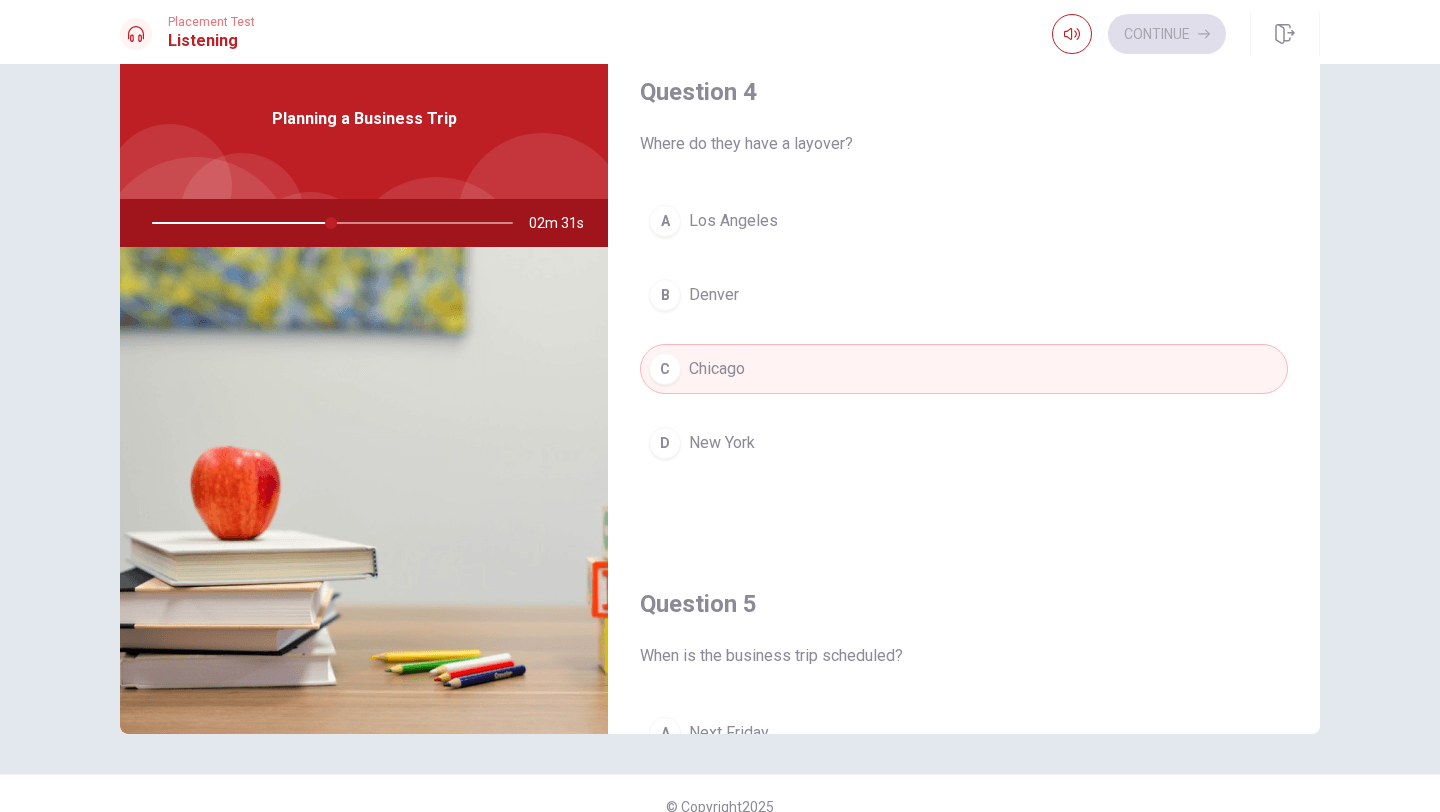 scroll, scrollTop: 1865, scrollLeft: 0, axis: vertical 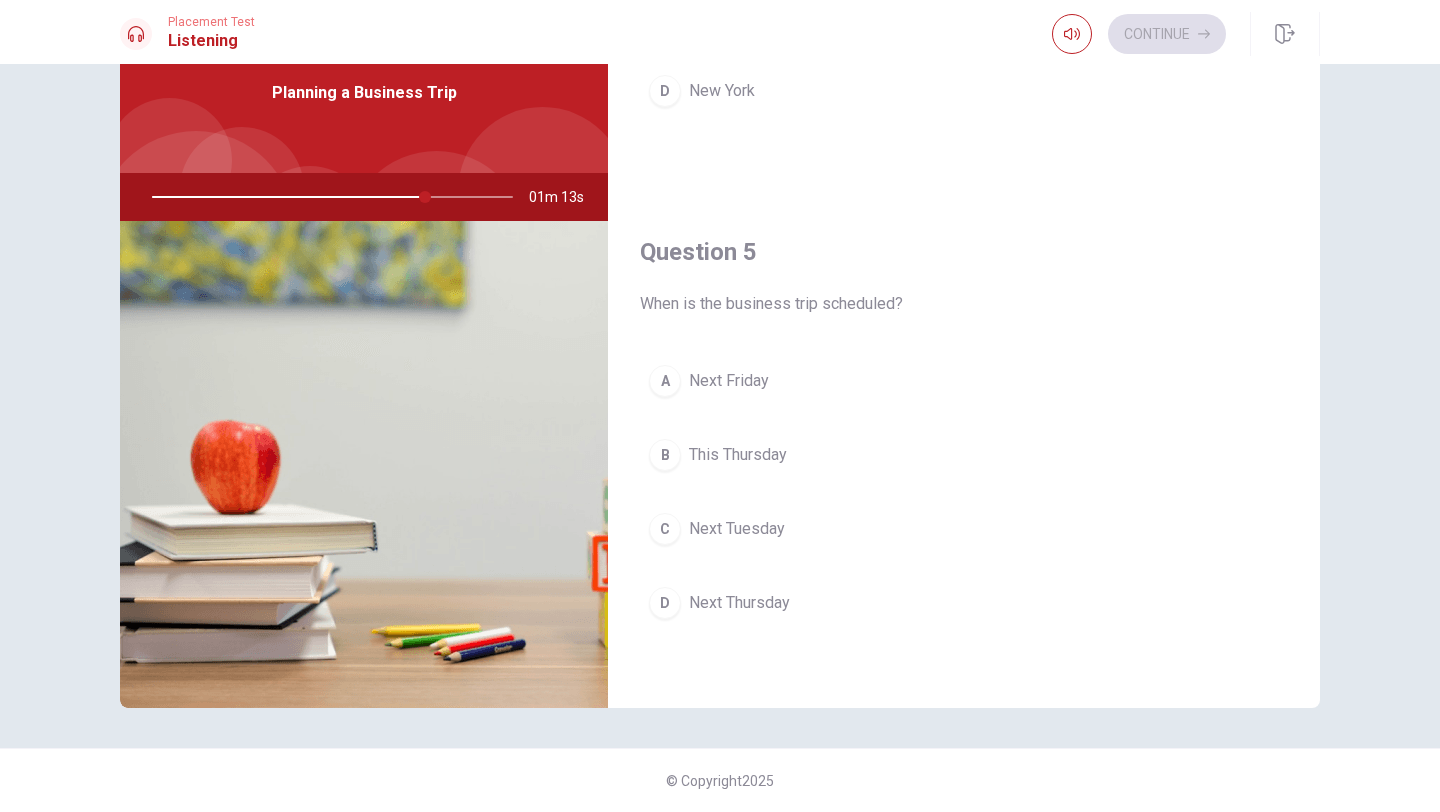 click at bounding box center [328, 197] 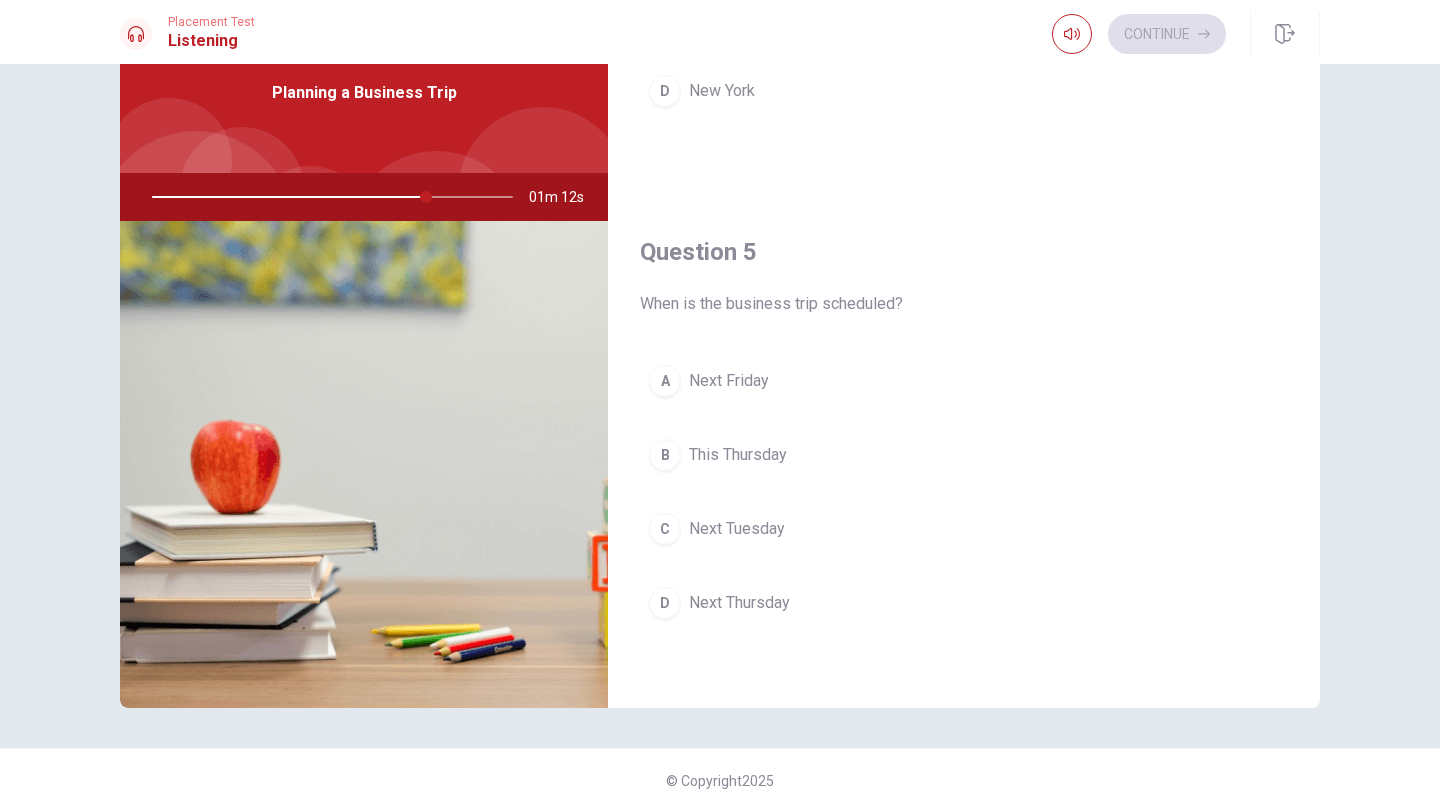 drag, startPoint x: 420, startPoint y: 205, endPoint x: 432, endPoint y: 205, distance: 12 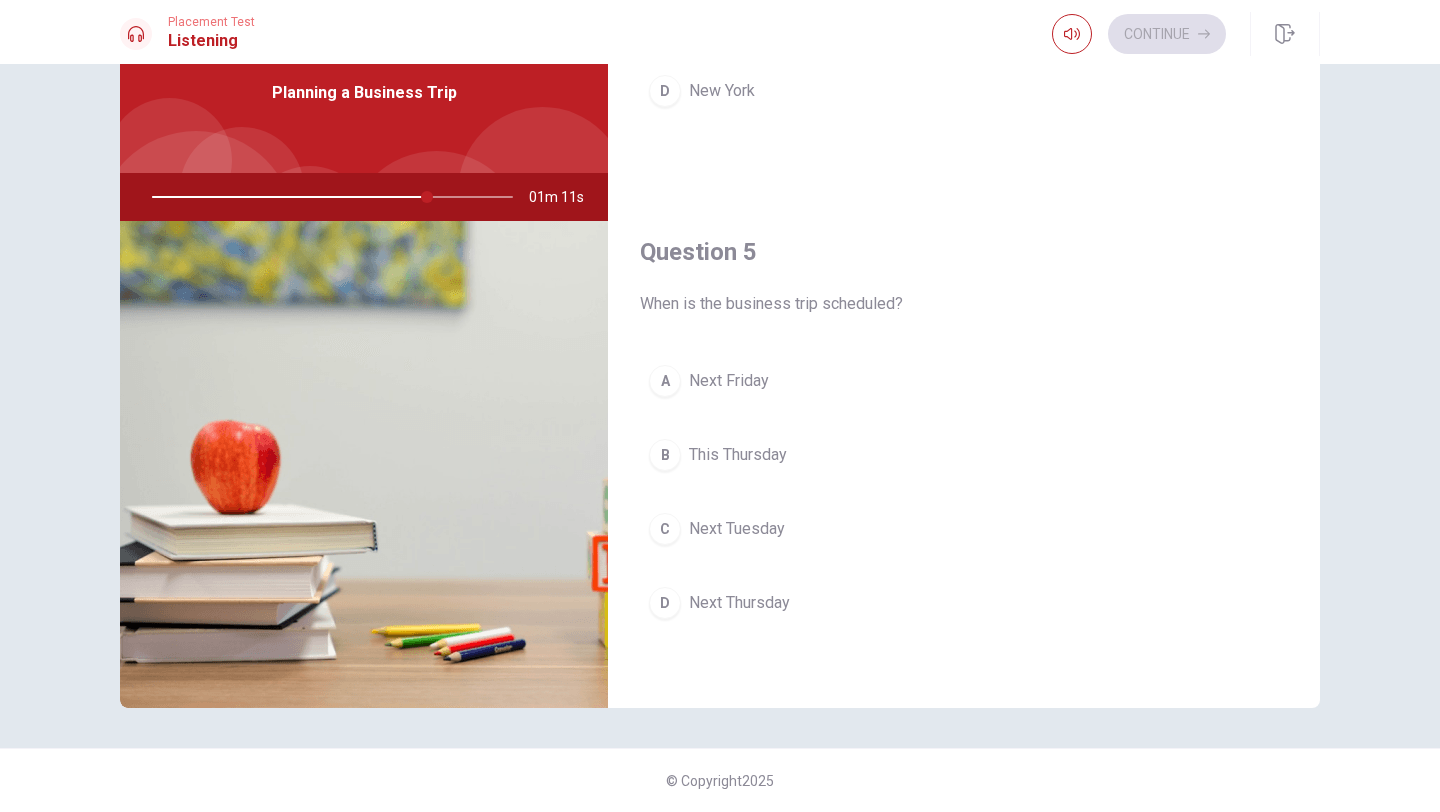 drag, startPoint x: 420, startPoint y: 198, endPoint x: 439, endPoint y: 198, distance: 19 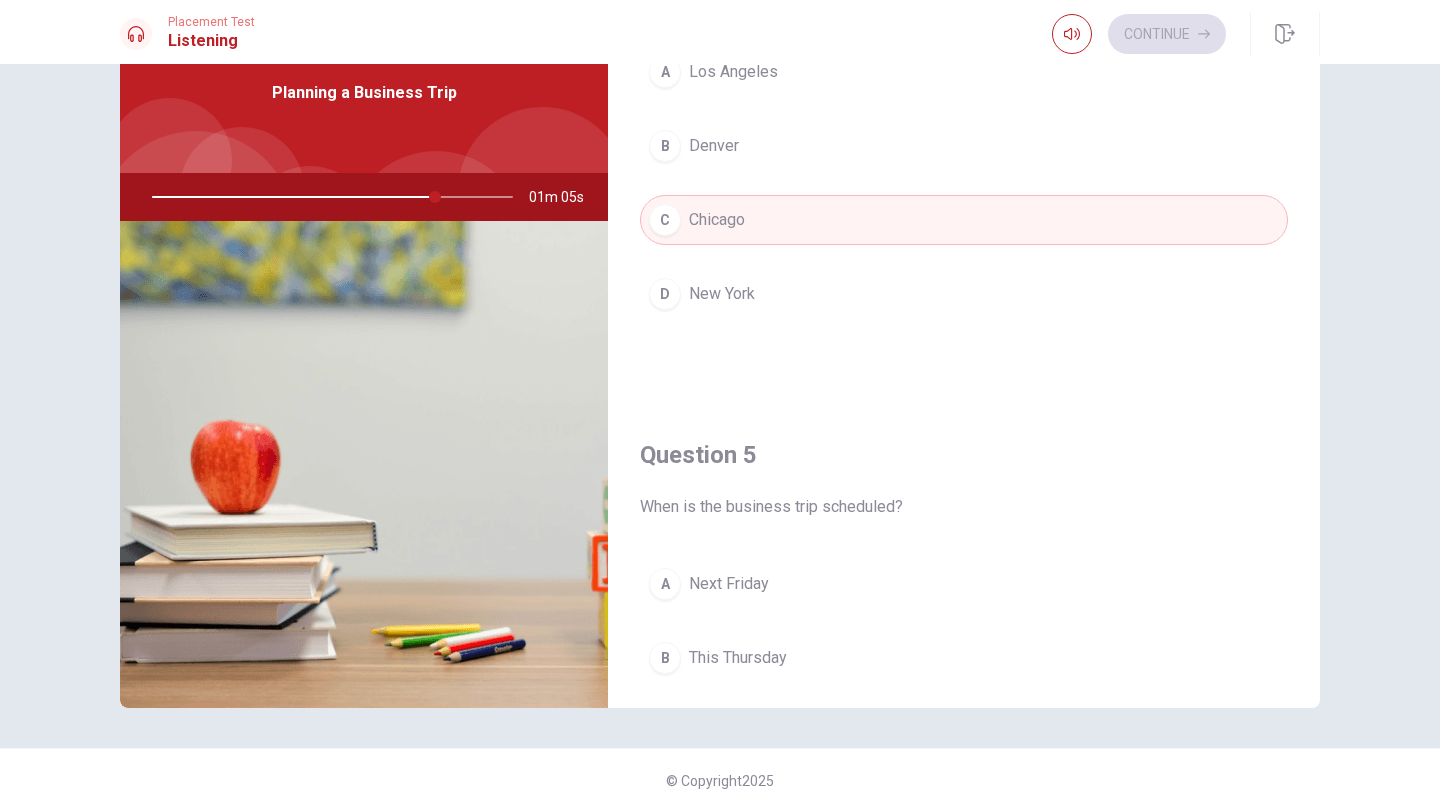 scroll, scrollTop: 1865, scrollLeft: 0, axis: vertical 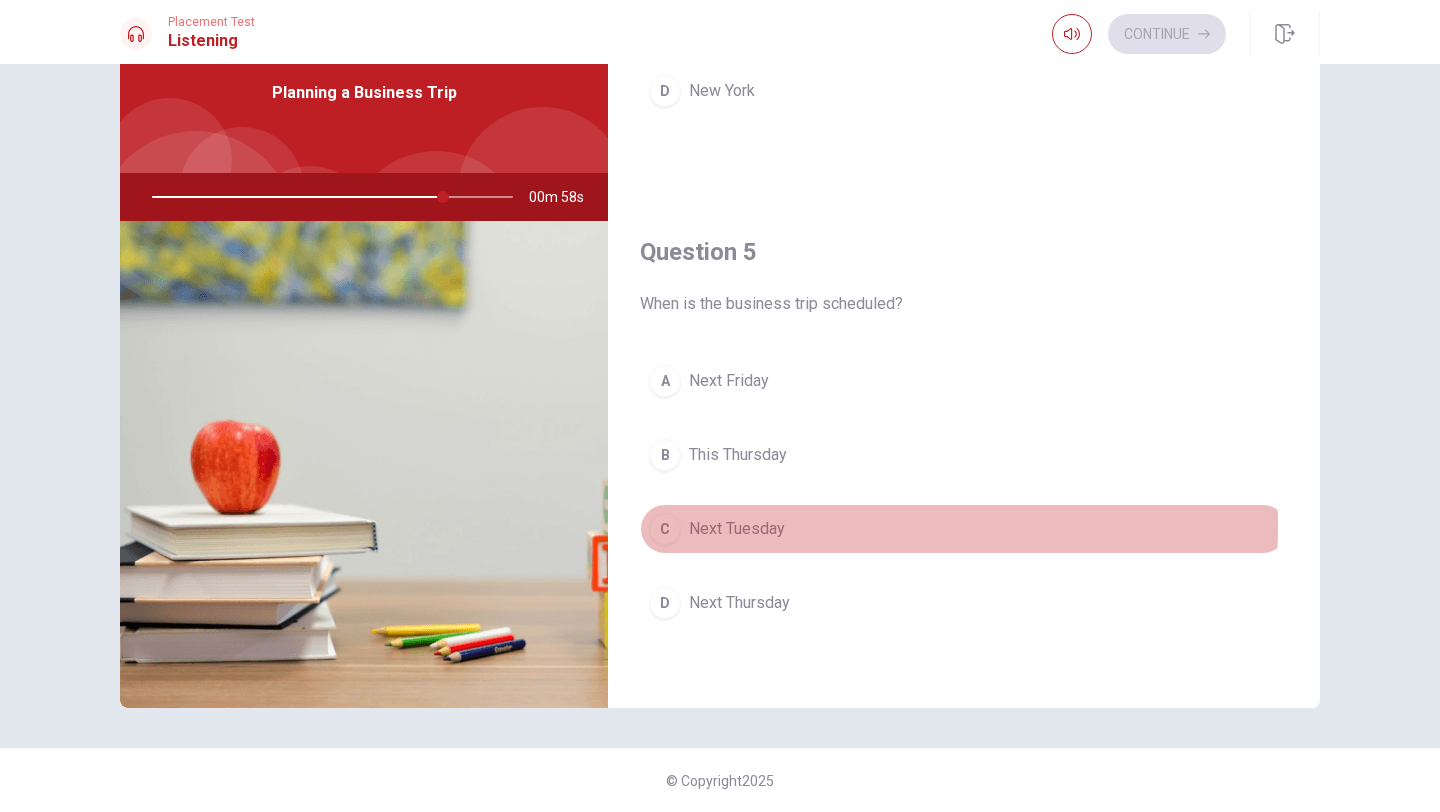 click on "C" at bounding box center [665, 529] 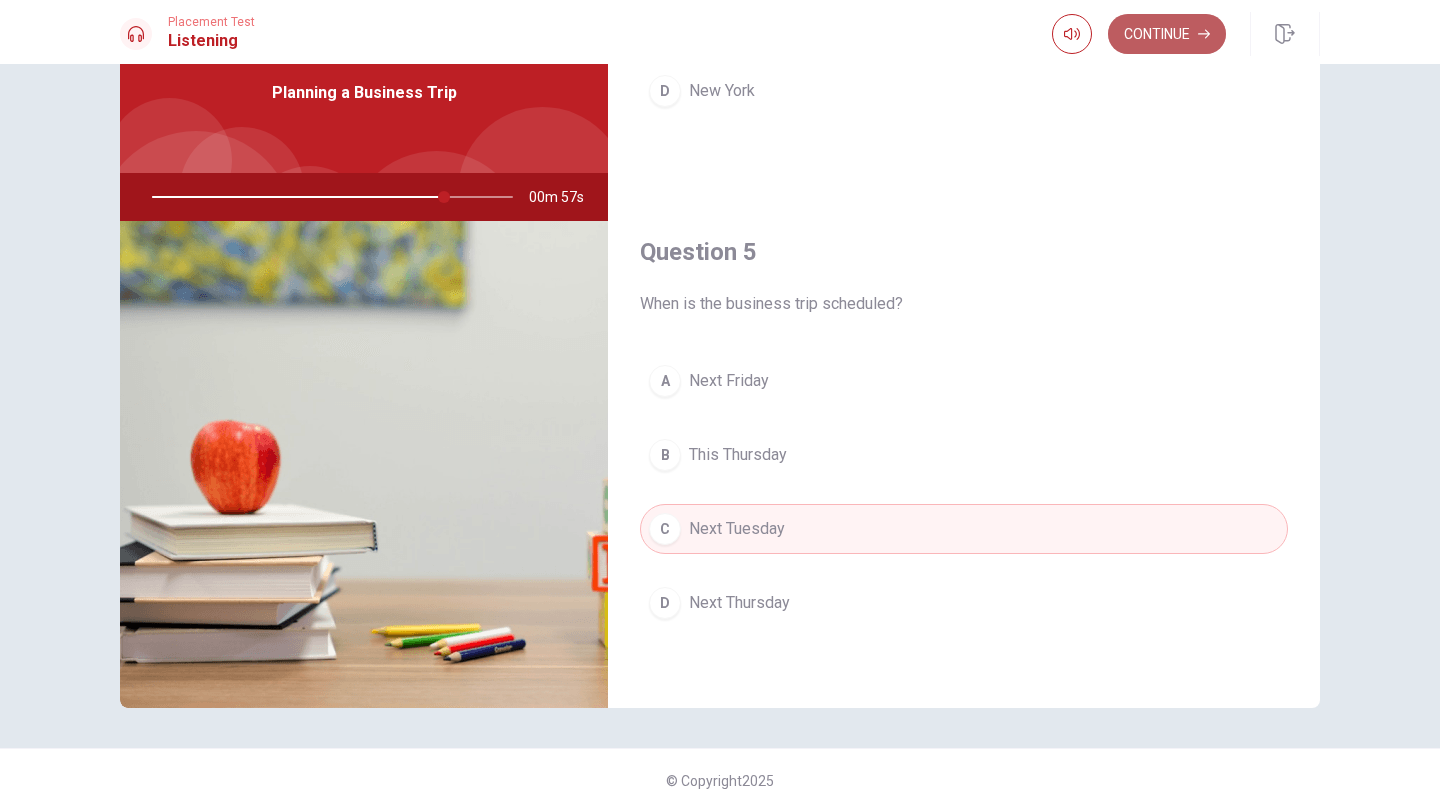 click on "Continue" at bounding box center (1167, 34) 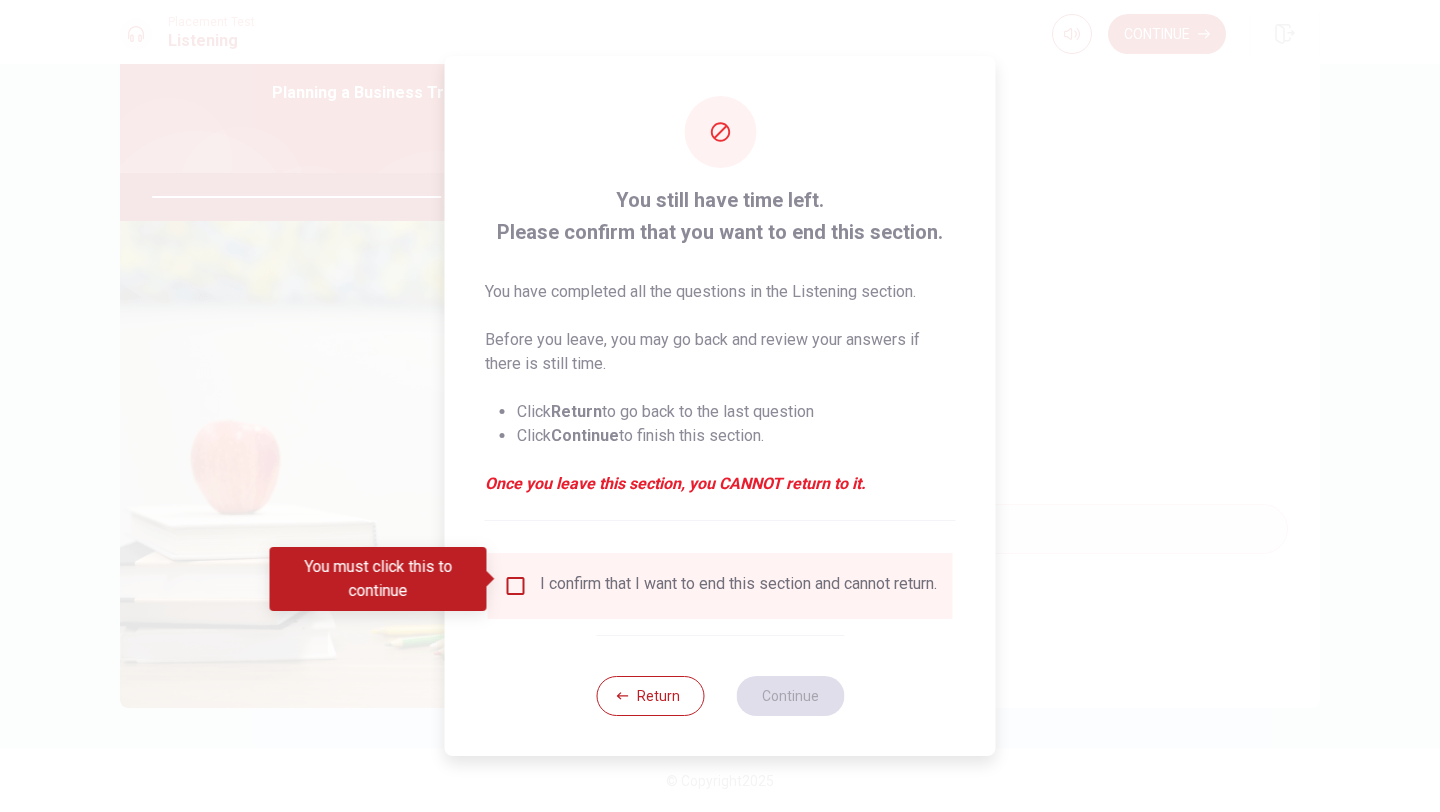 click at bounding box center [516, 586] 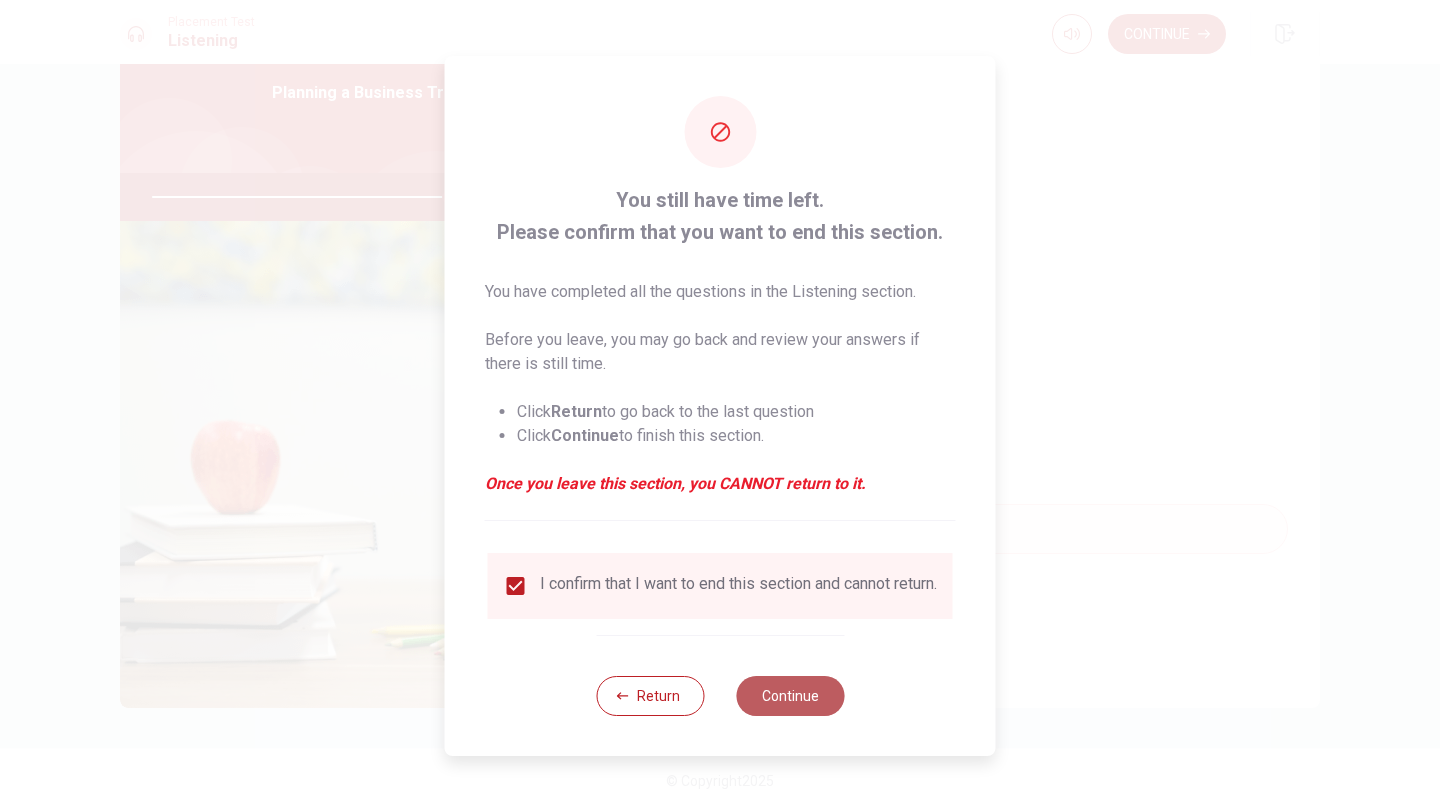 click on "Continue" at bounding box center [790, 696] 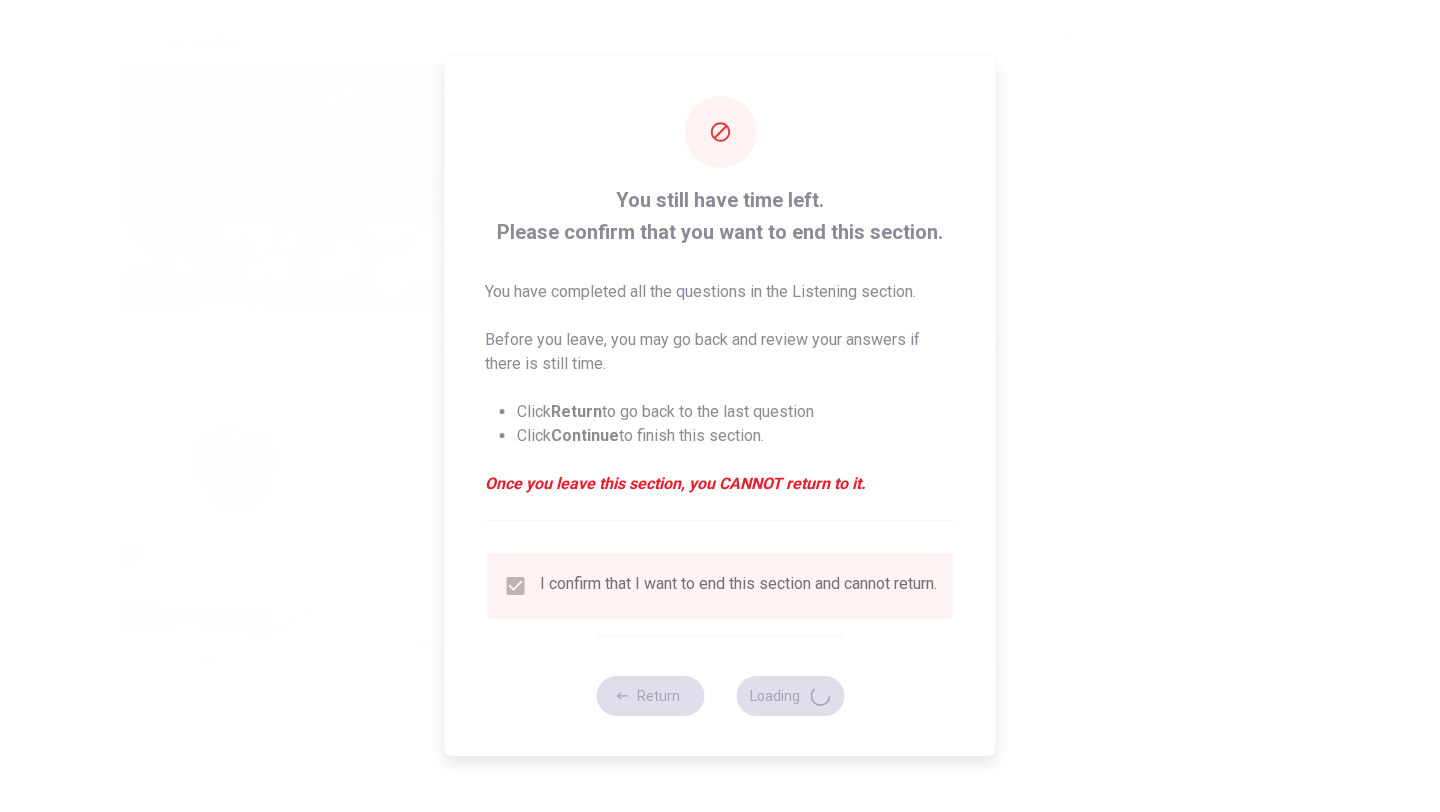 type on "83" 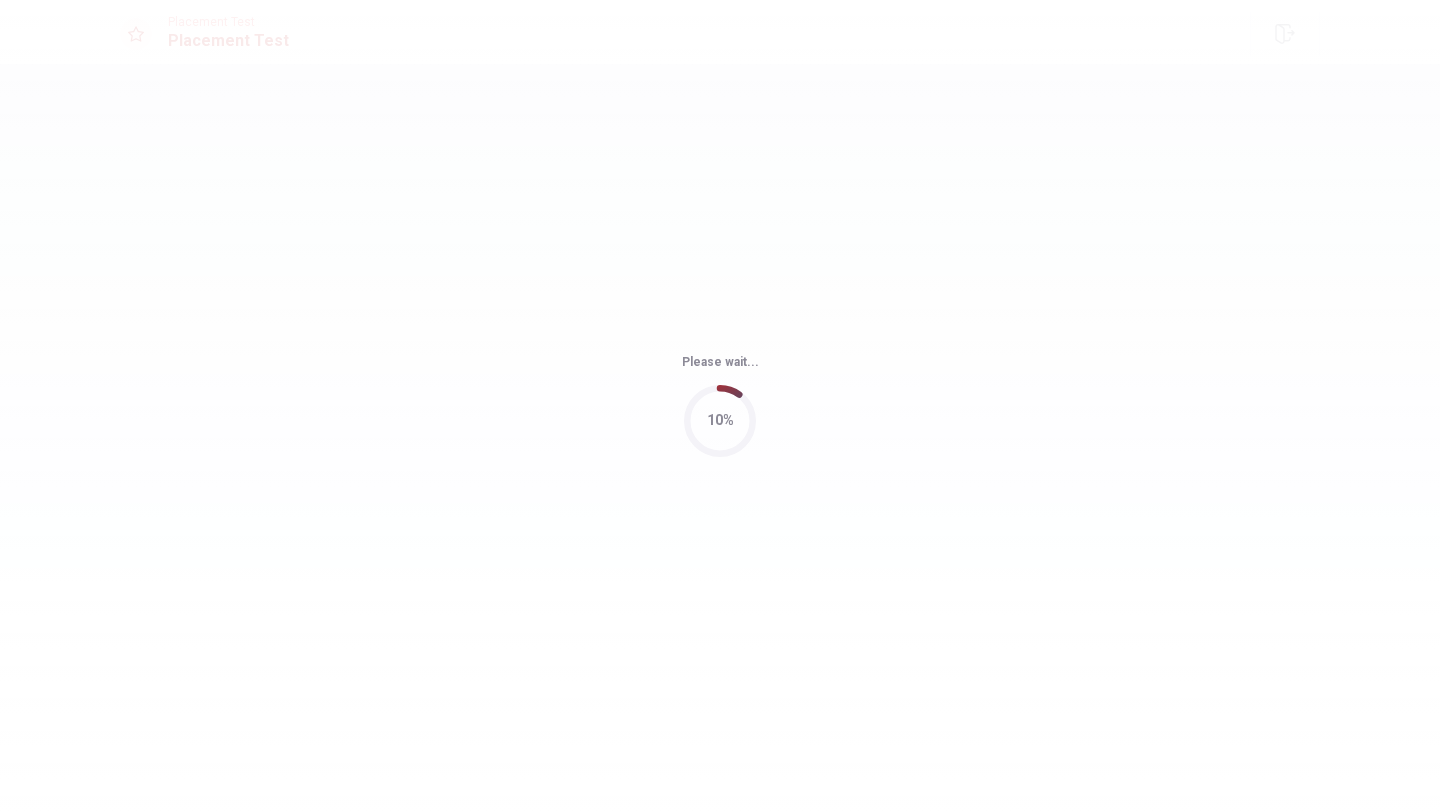 scroll, scrollTop: 0, scrollLeft: 0, axis: both 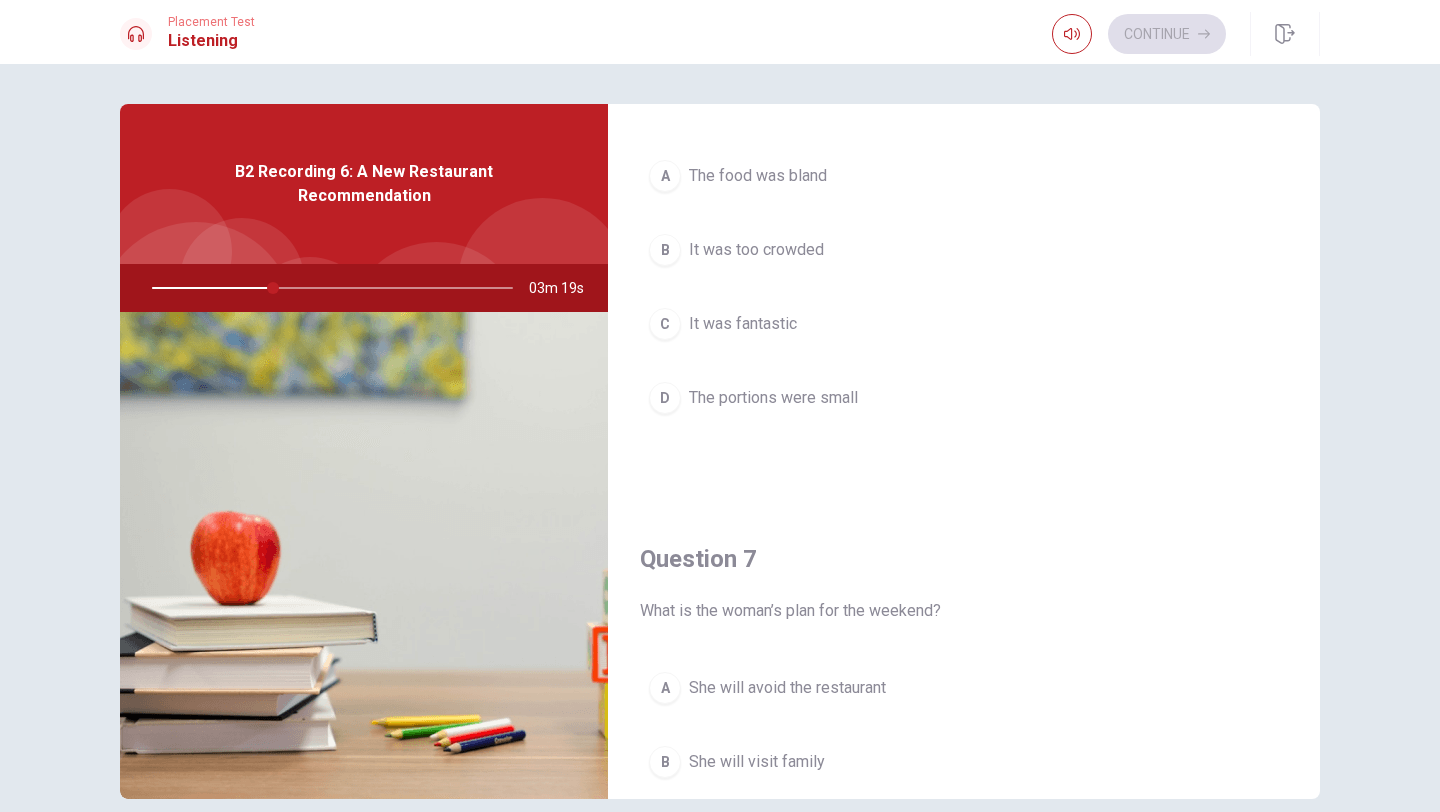 click on "C" at bounding box center (665, 324) 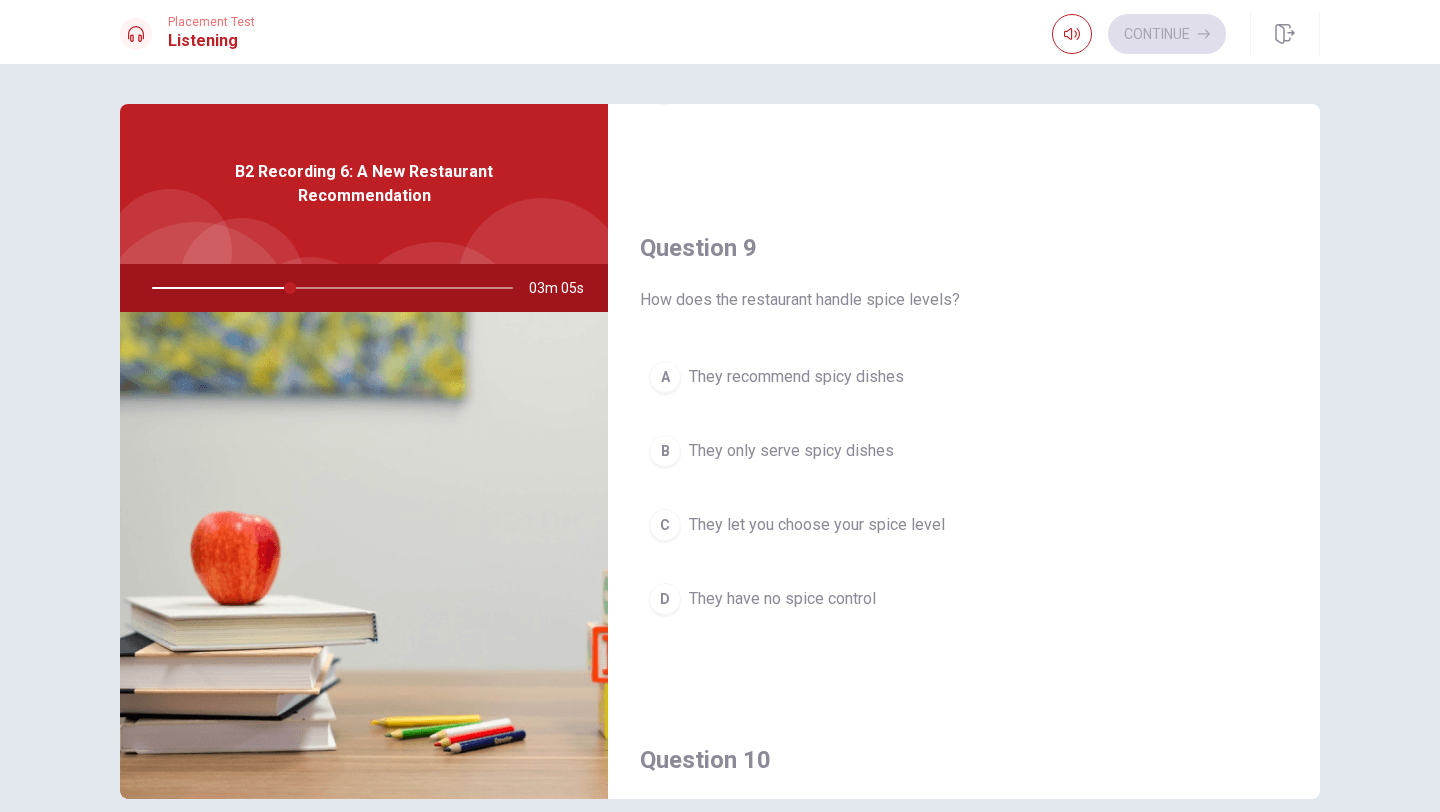 scroll, scrollTop: 1449, scrollLeft: 0, axis: vertical 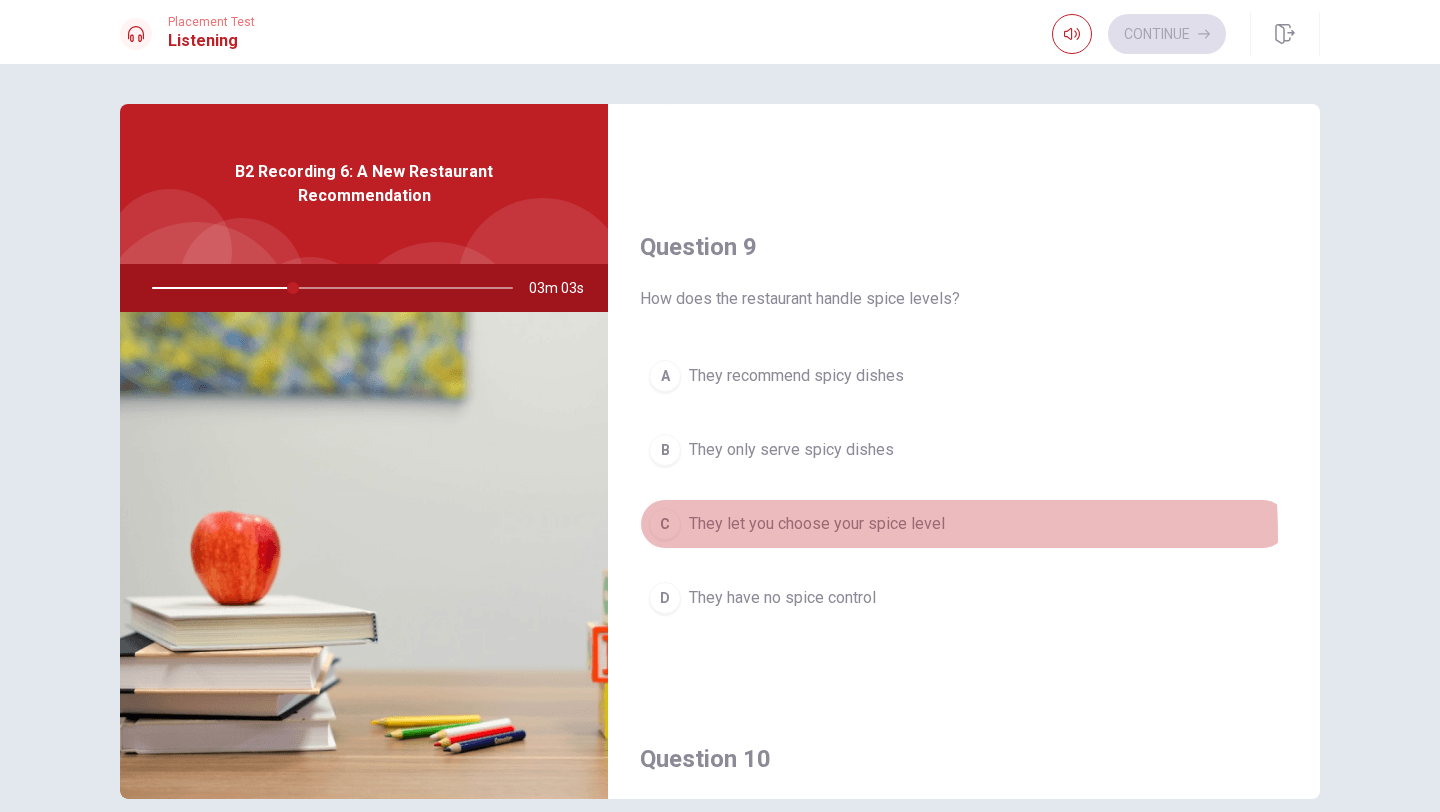 click on "C They let you choose your spice level" at bounding box center [964, 524] 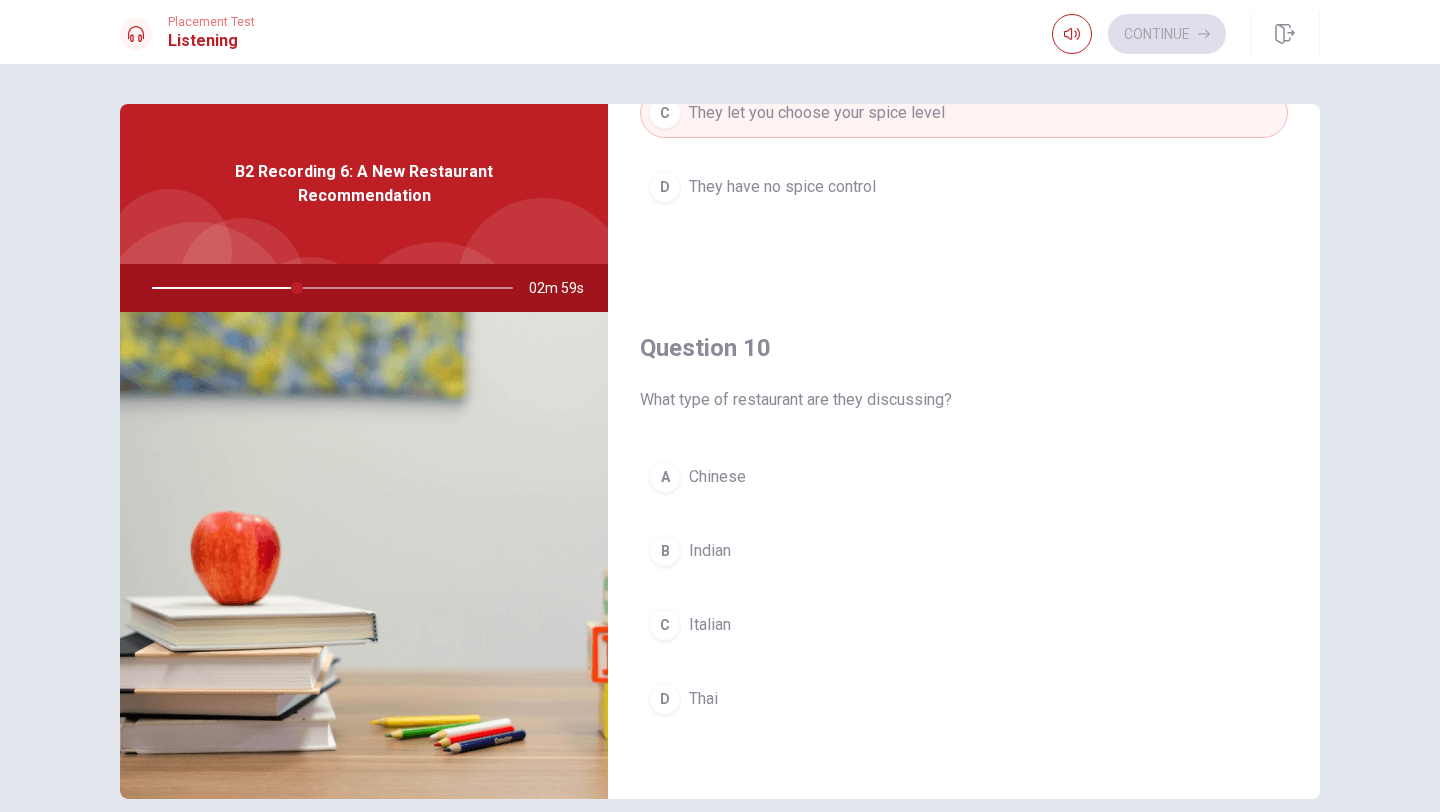 scroll, scrollTop: 1863, scrollLeft: 0, axis: vertical 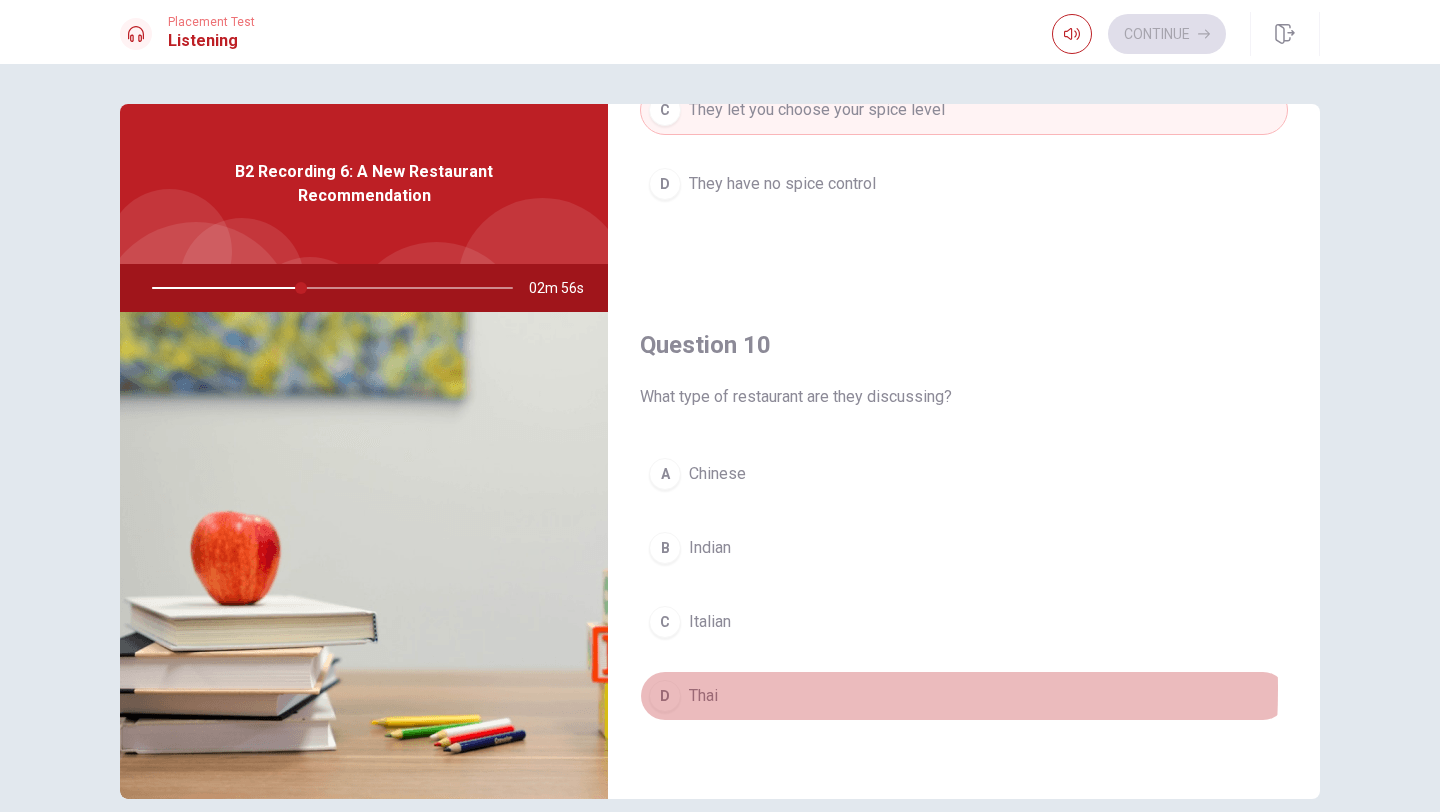 click on "D" at bounding box center [665, 696] 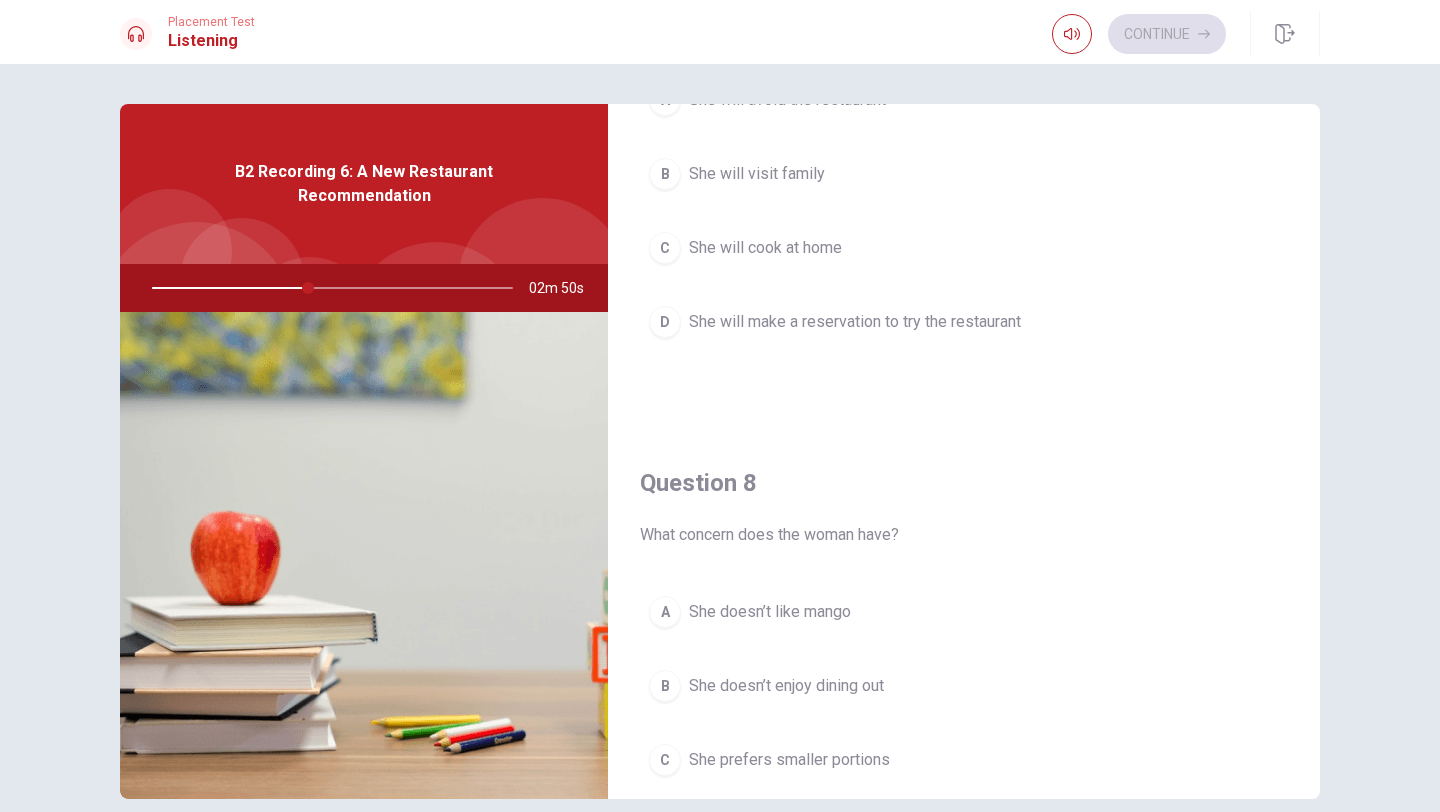 scroll, scrollTop: 700, scrollLeft: 0, axis: vertical 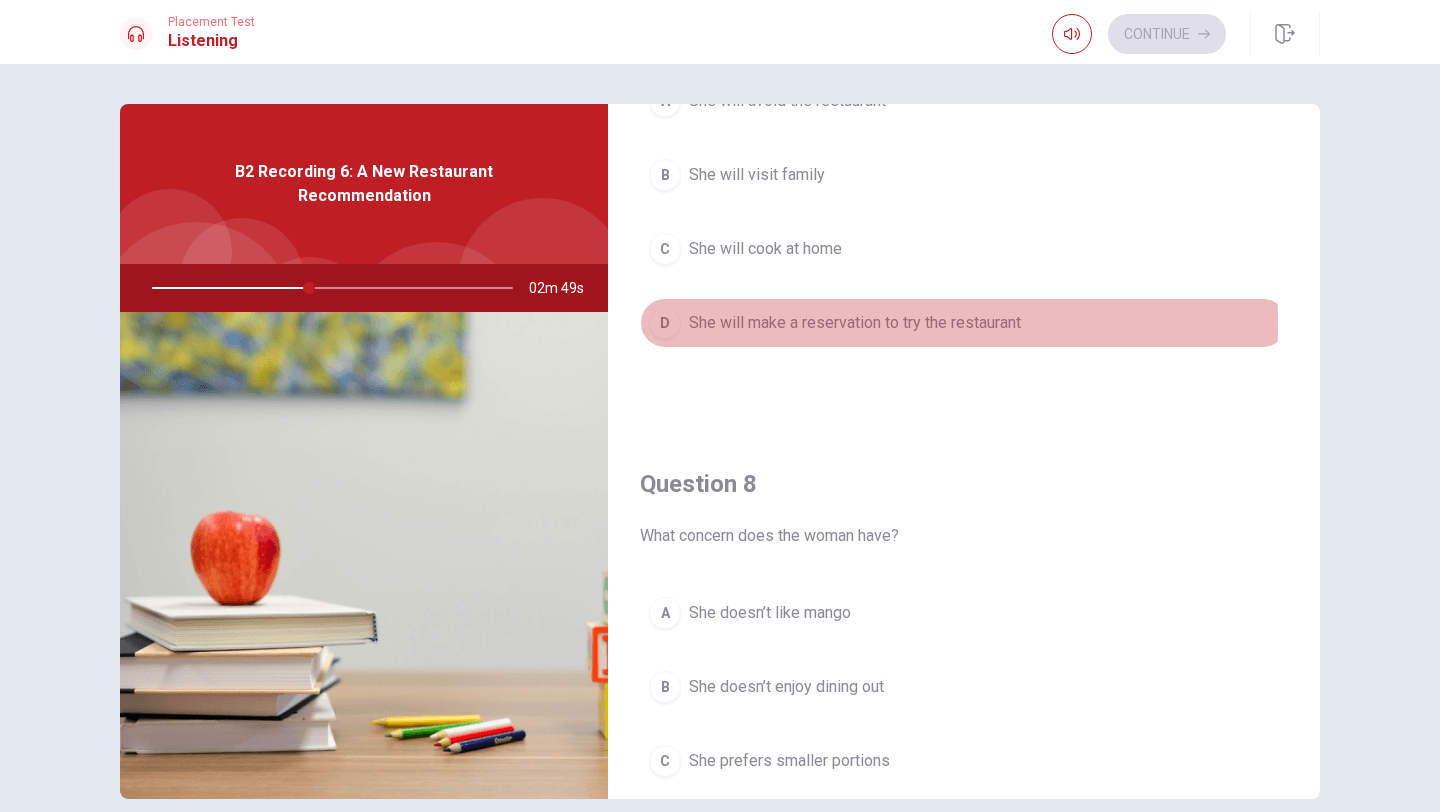 click on "D" at bounding box center (665, 323) 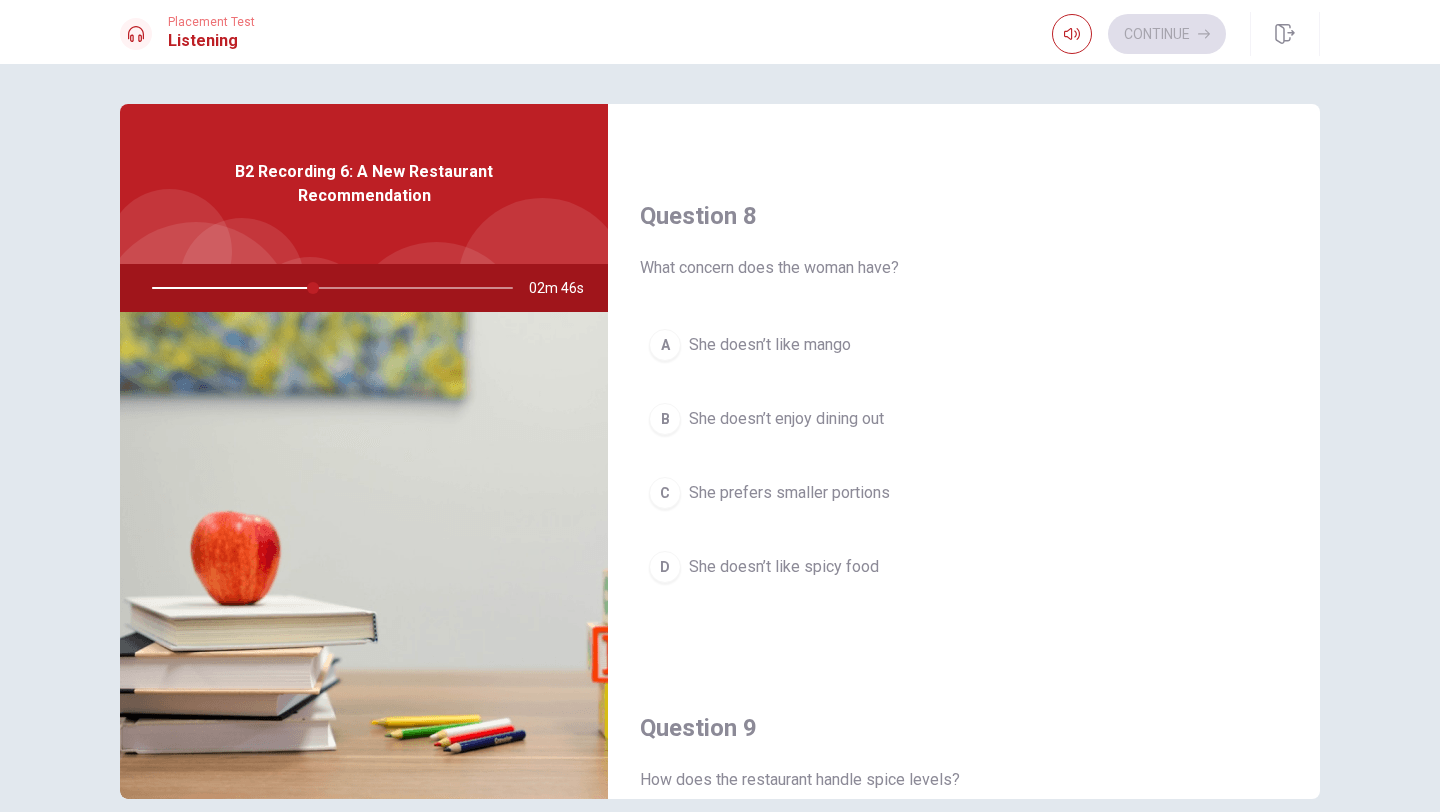scroll, scrollTop: 1017, scrollLeft: 0, axis: vertical 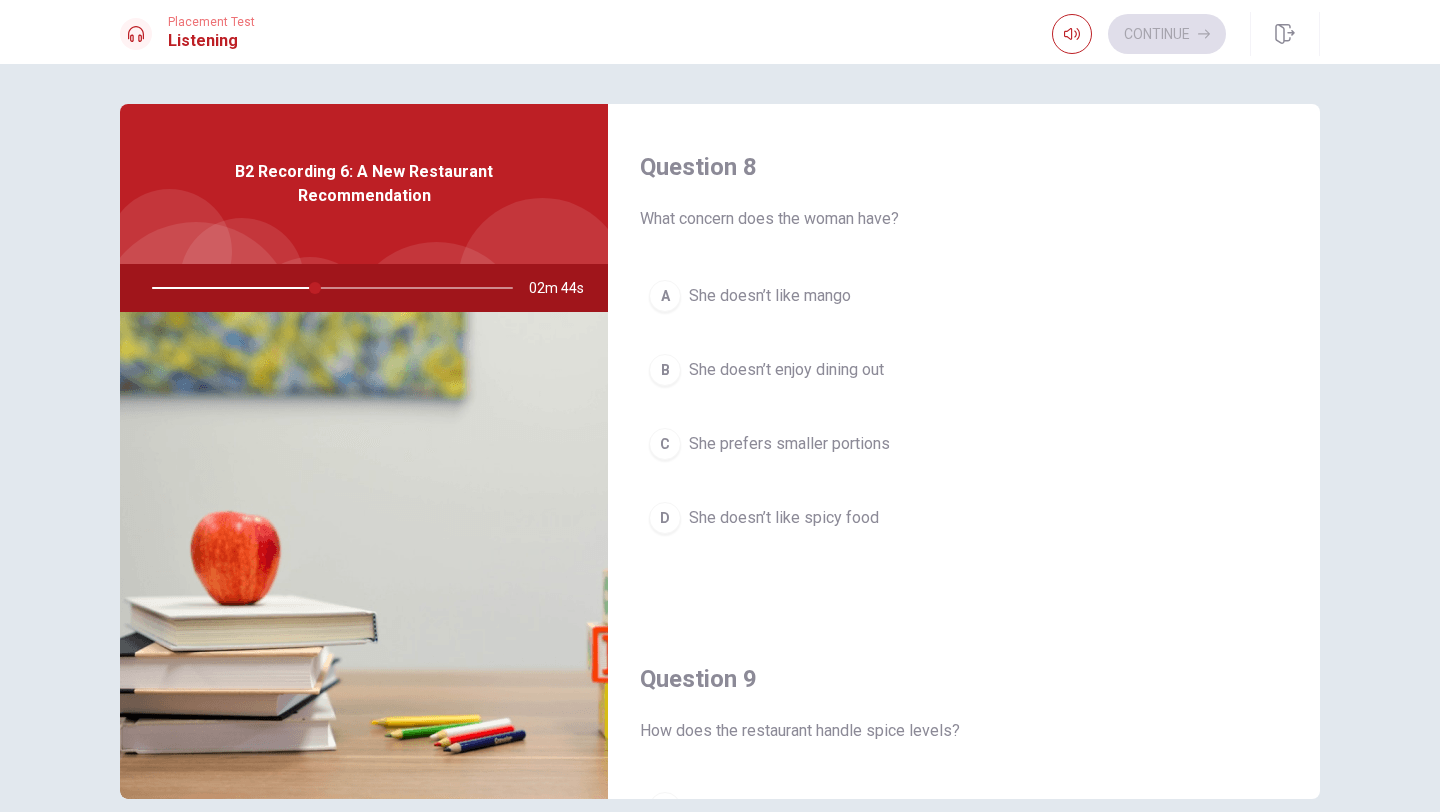 click on "D" at bounding box center [665, 518] 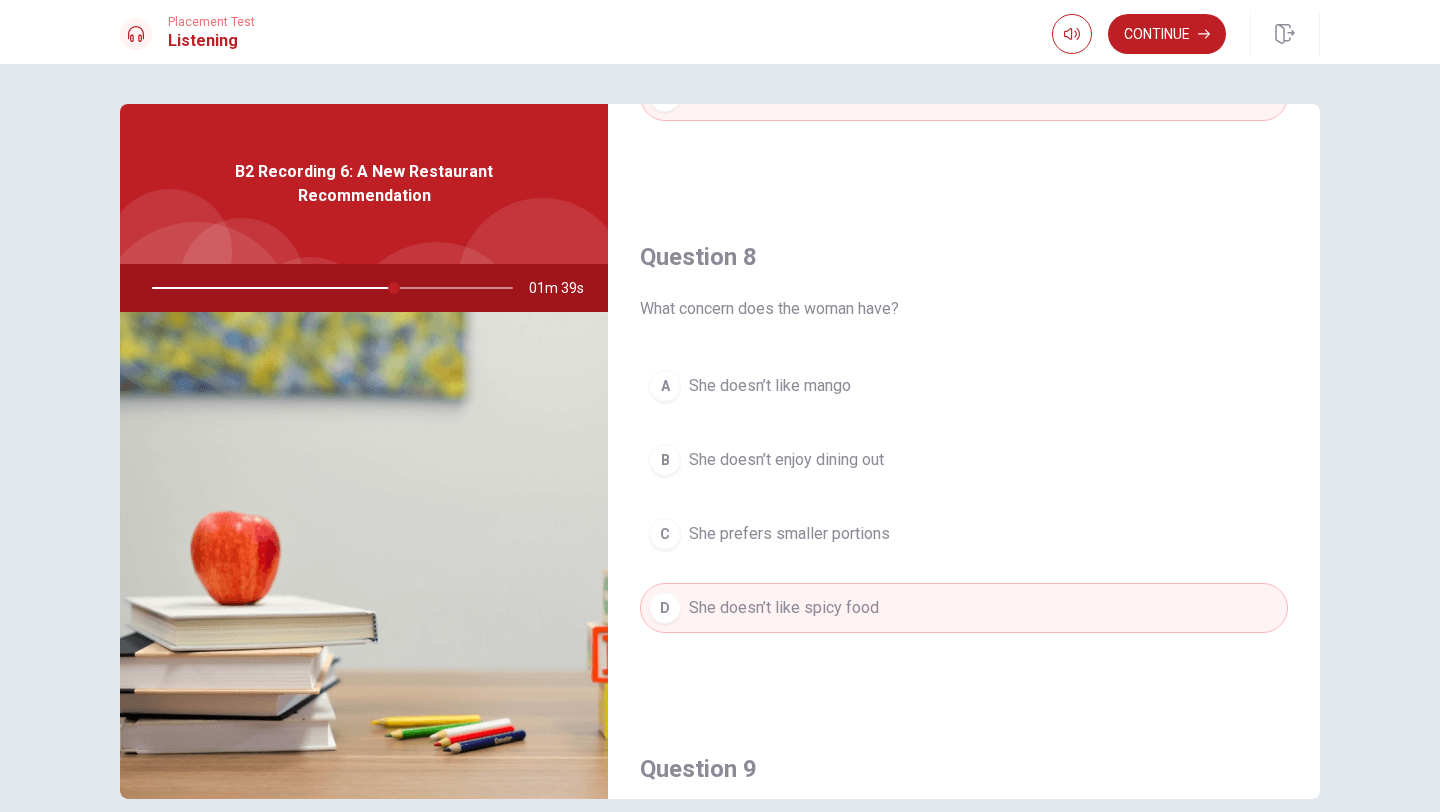 scroll, scrollTop: 946, scrollLeft: 0, axis: vertical 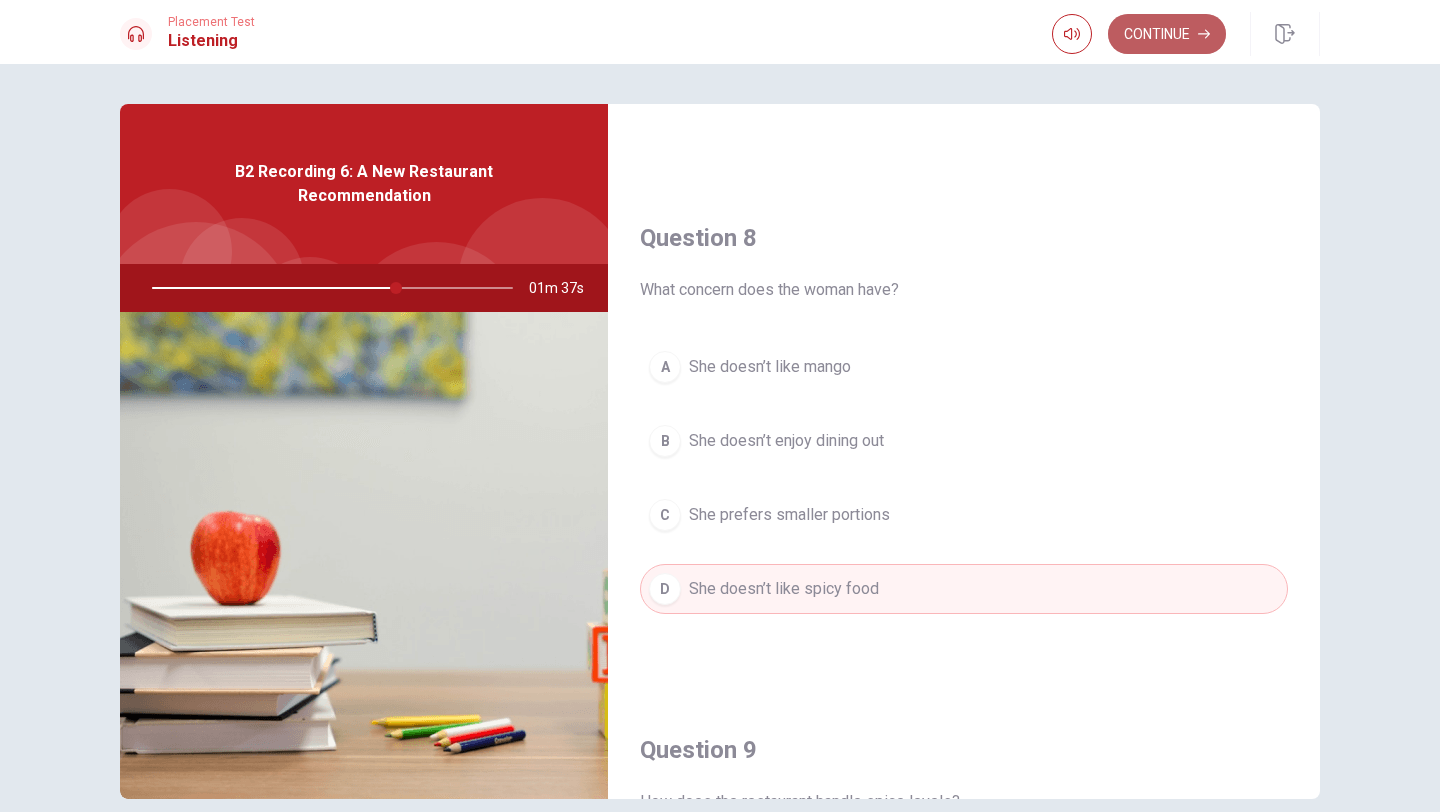click on "Continue" at bounding box center [1167, 34] 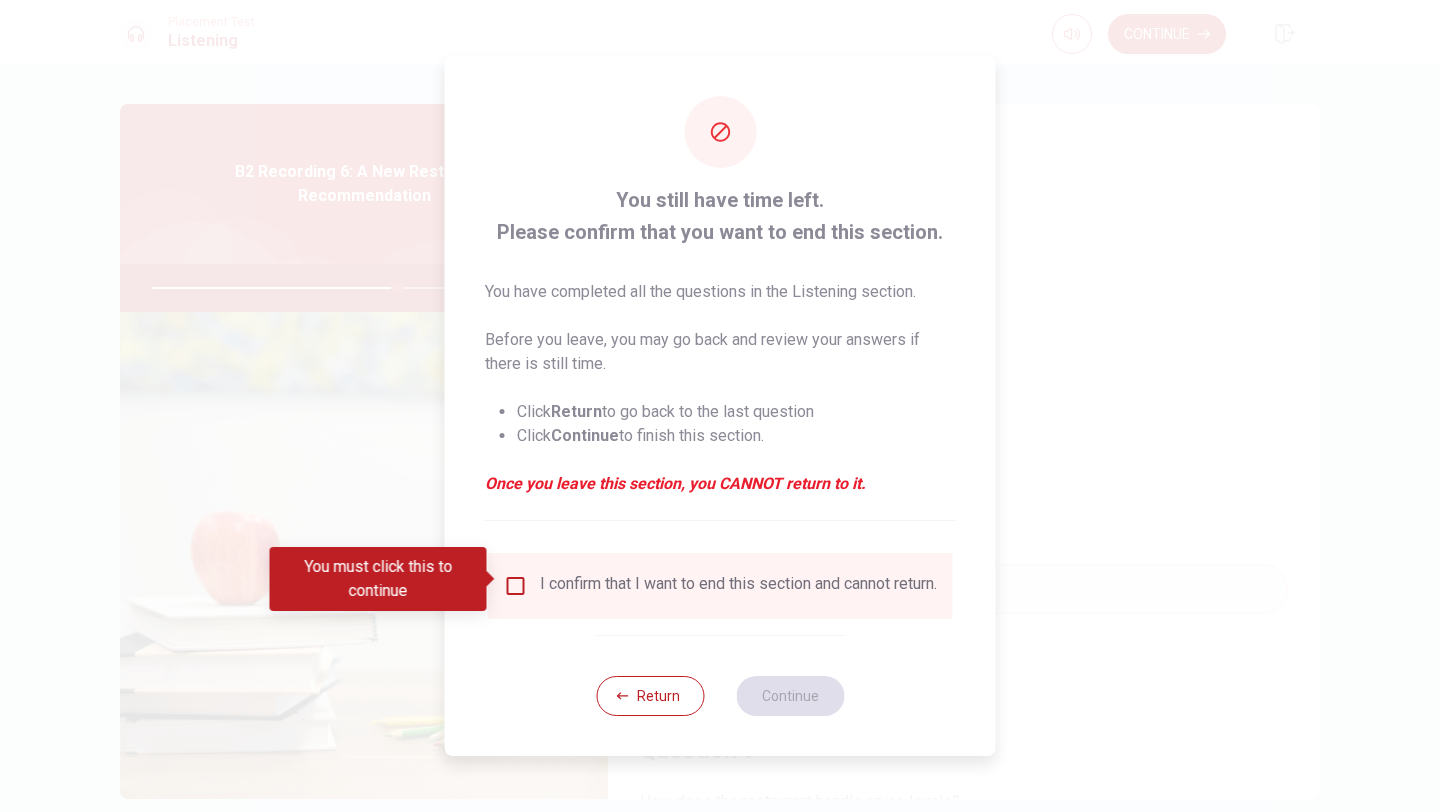 click at bounding box center [516, 586] 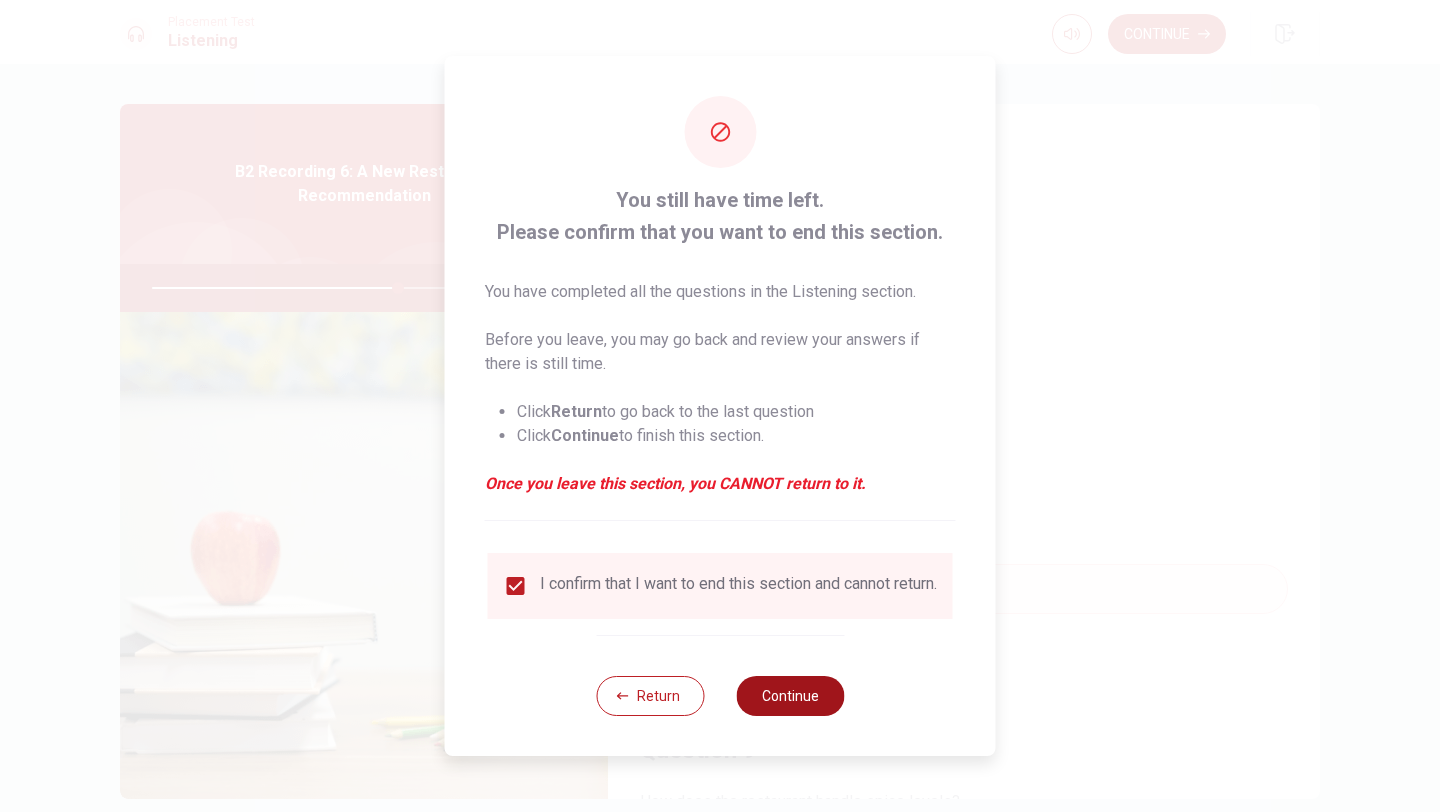 click on "Continue" at bounding box center (790, 696) 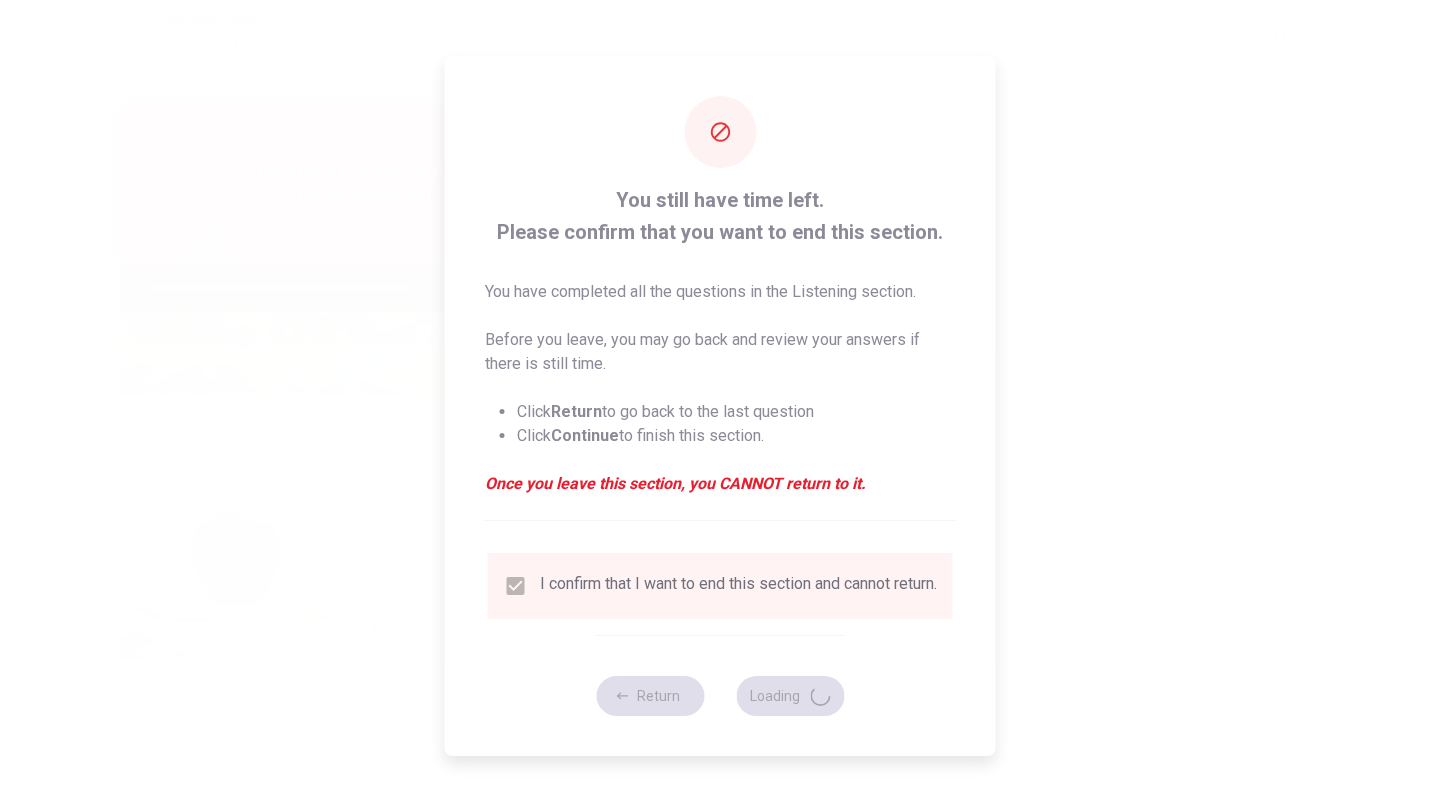 type on "69" 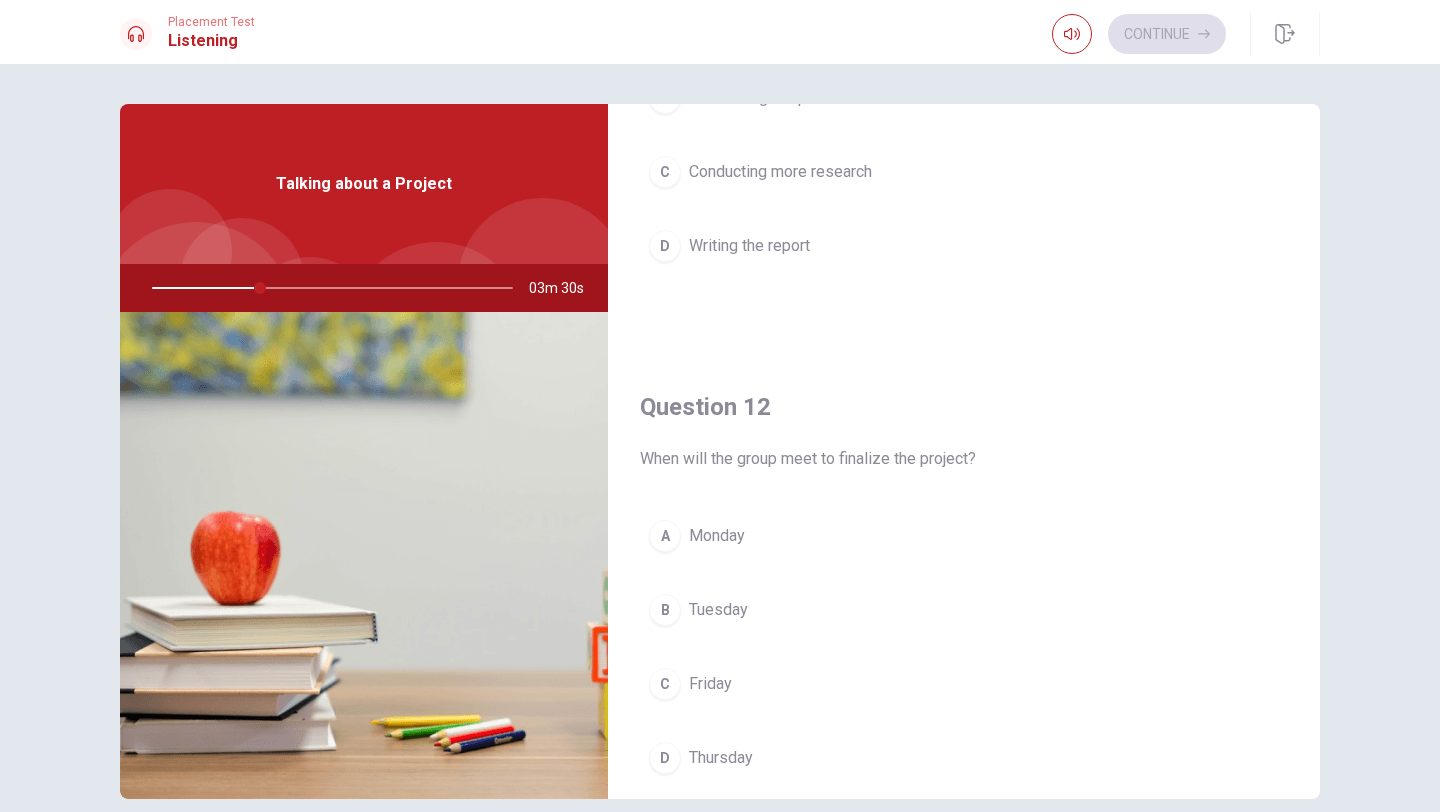 scroll, scrollTop: 281, scrollLeft: 0, axis: vertical 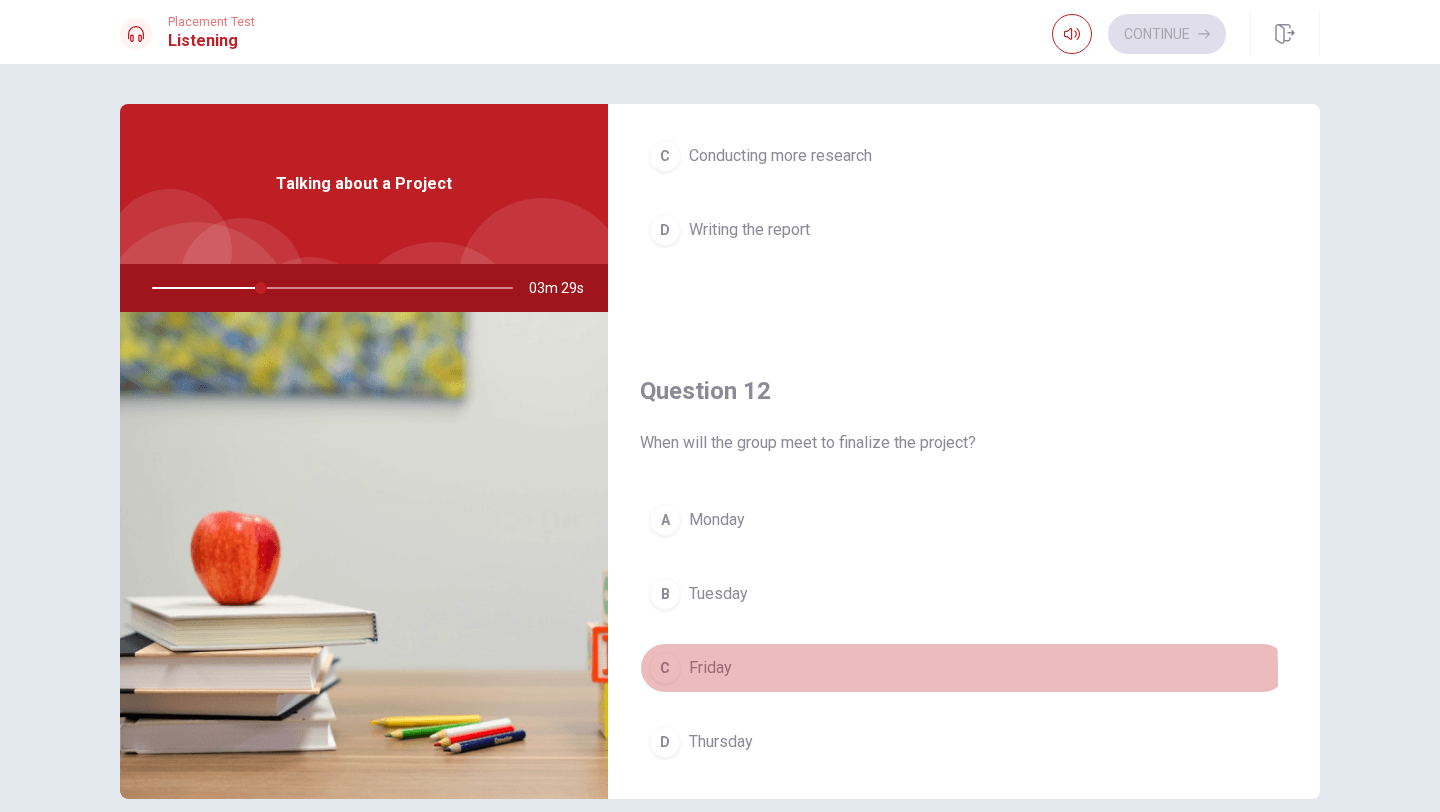 click on "C" at bounding box center (665, 668) 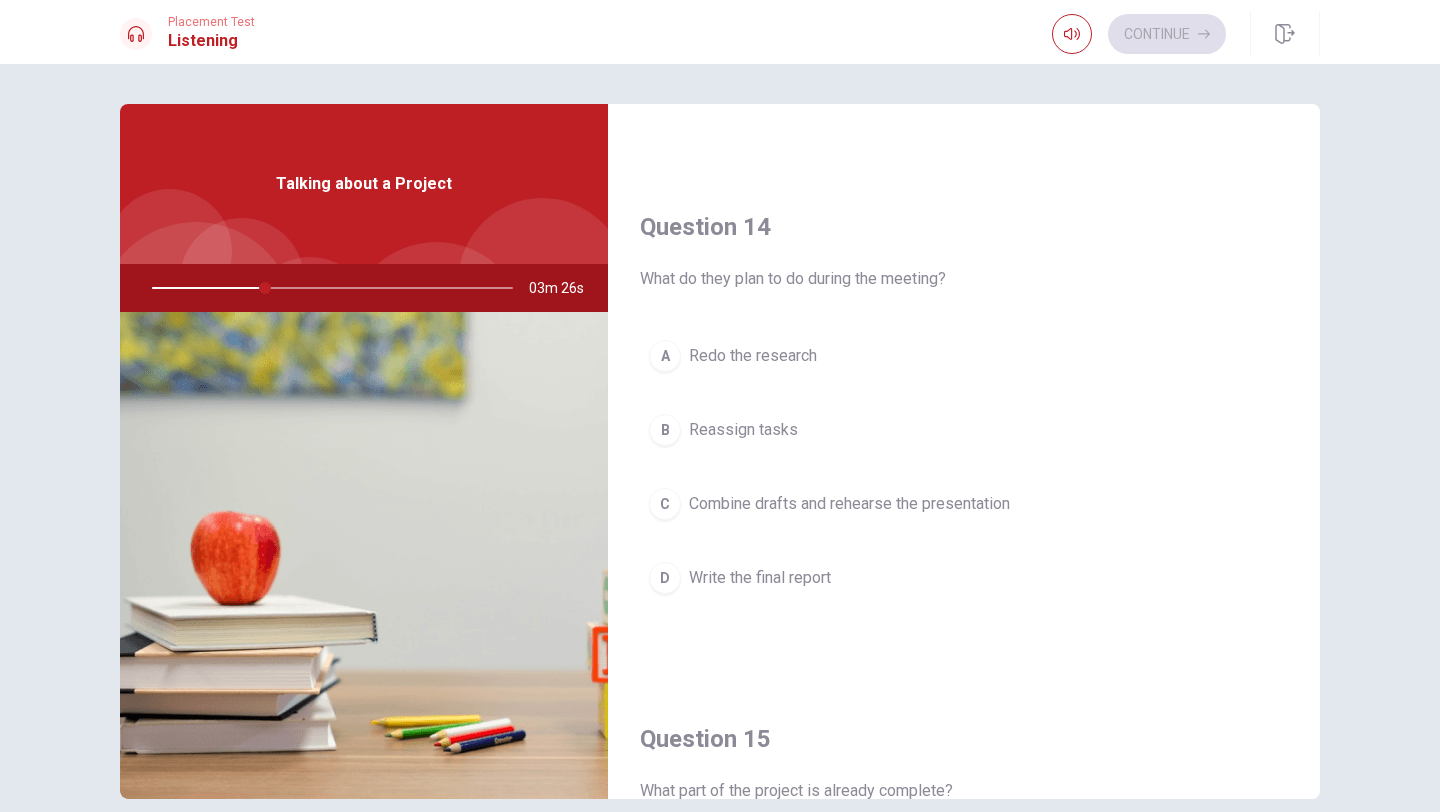 scroll, scrollTop: 1865, scrollLeft: 0, axis: vertical 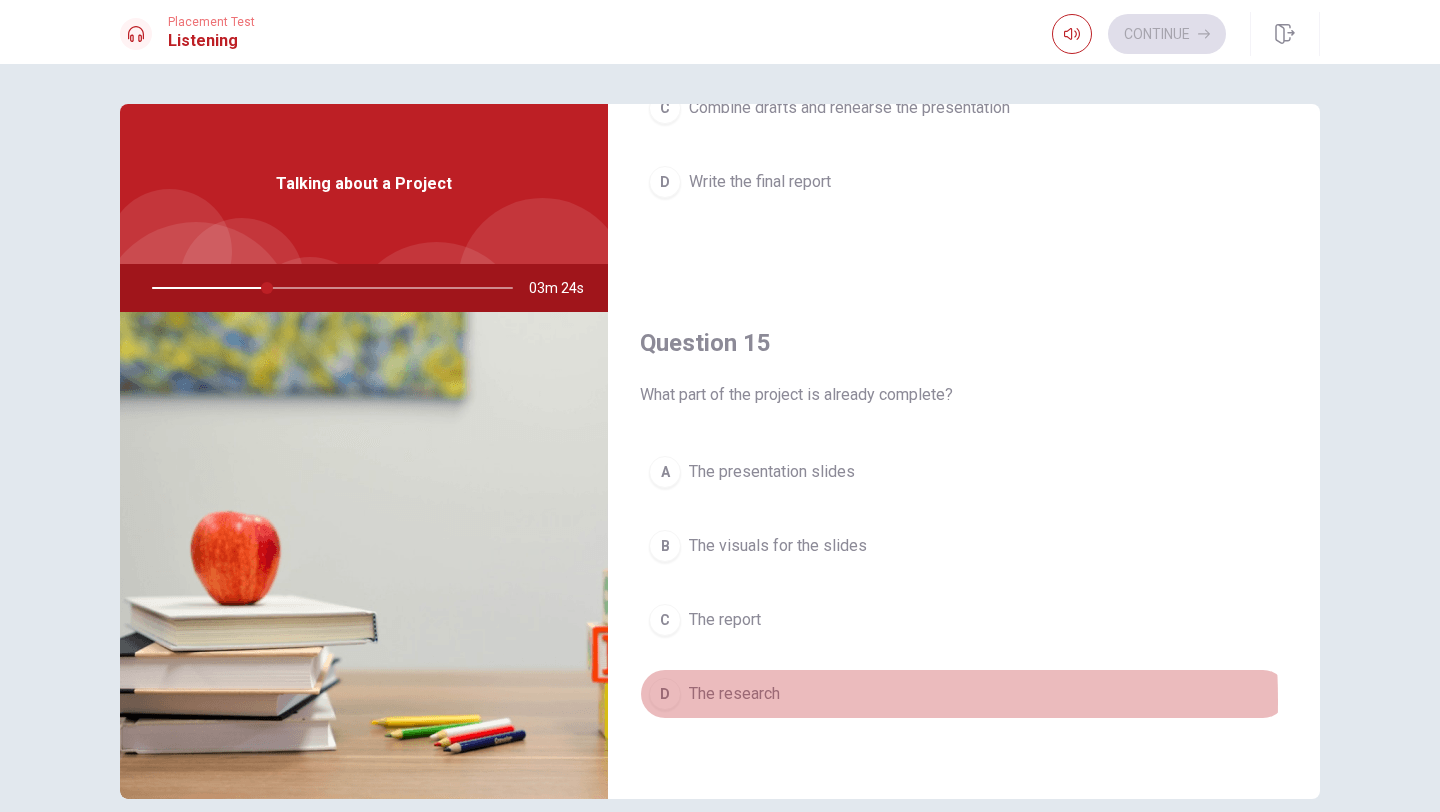 click on "D" at bounding box center [665, 694] 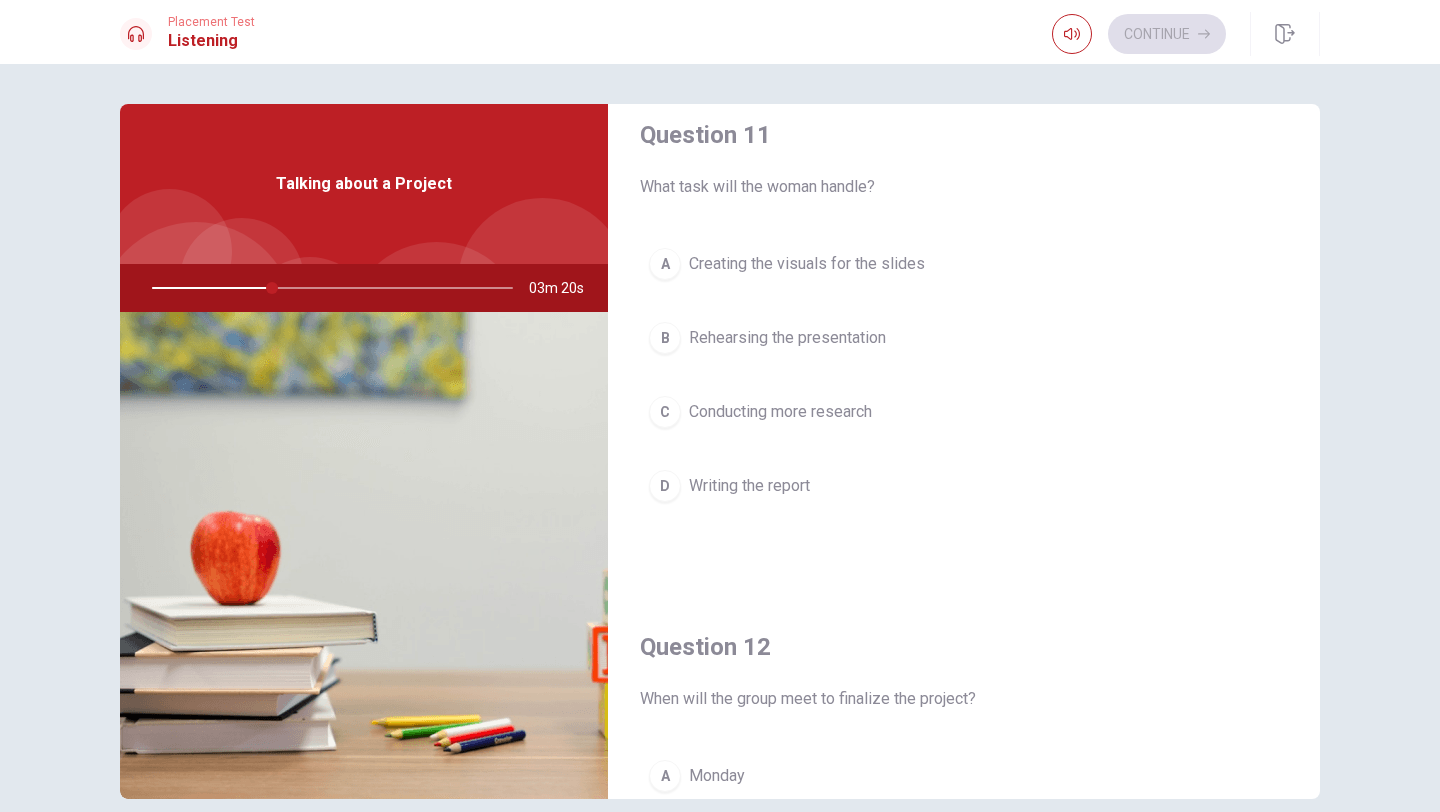 scroll, scrollTop: 32, scrollLeft: 0, axis: vertical 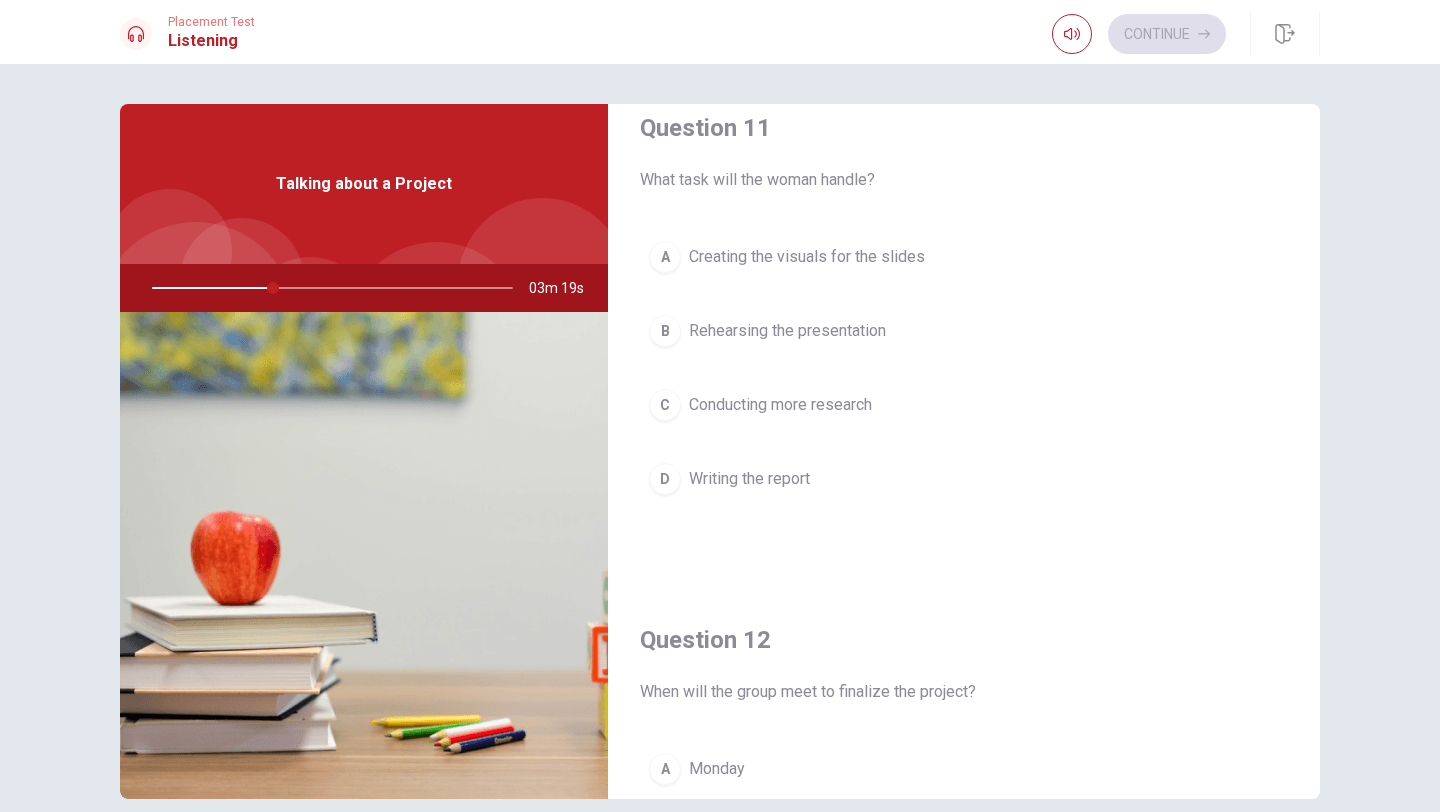 click on "D" at bounding box center [665, 479] 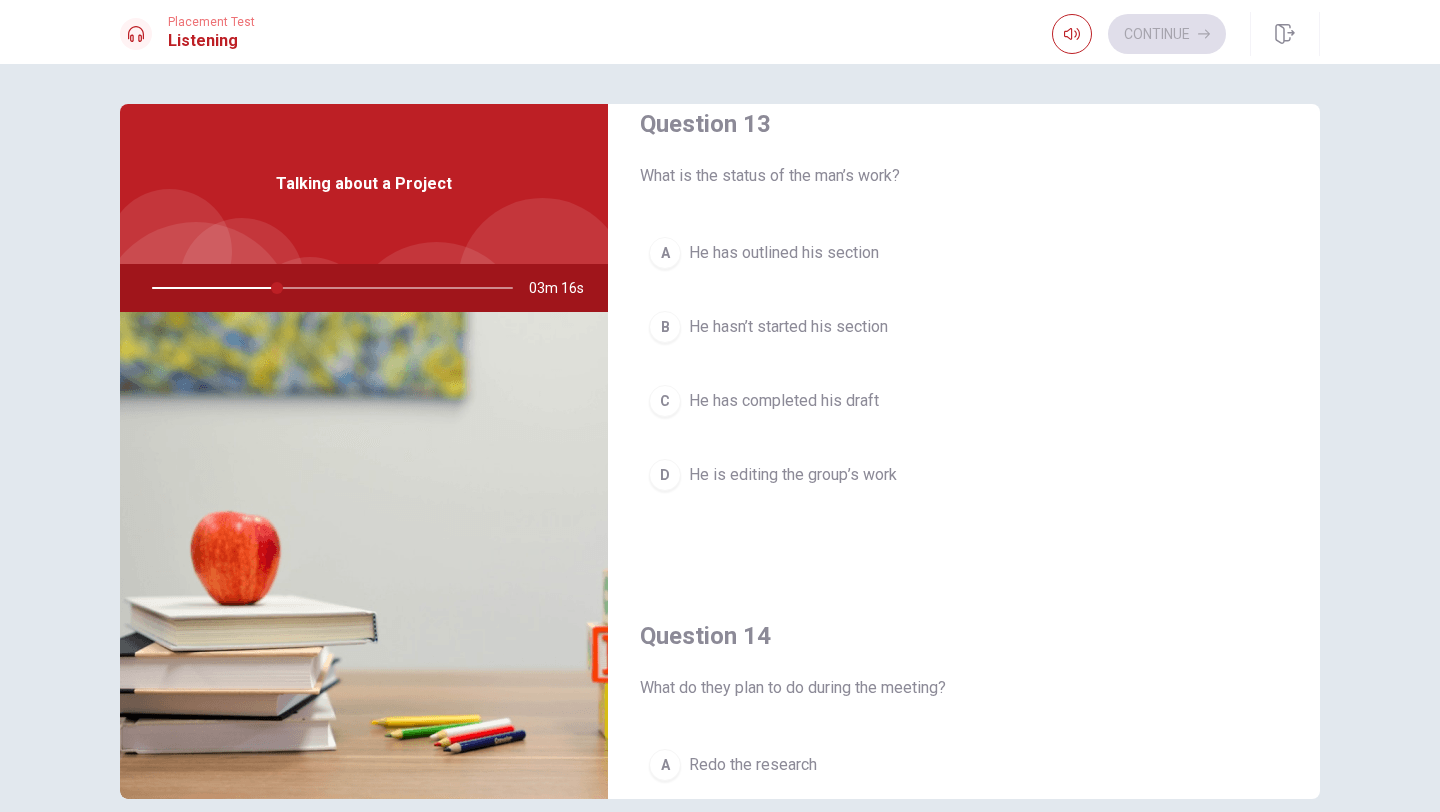 scroll, scrollTop: 1055, scrollLeft: 0, axis: vertical 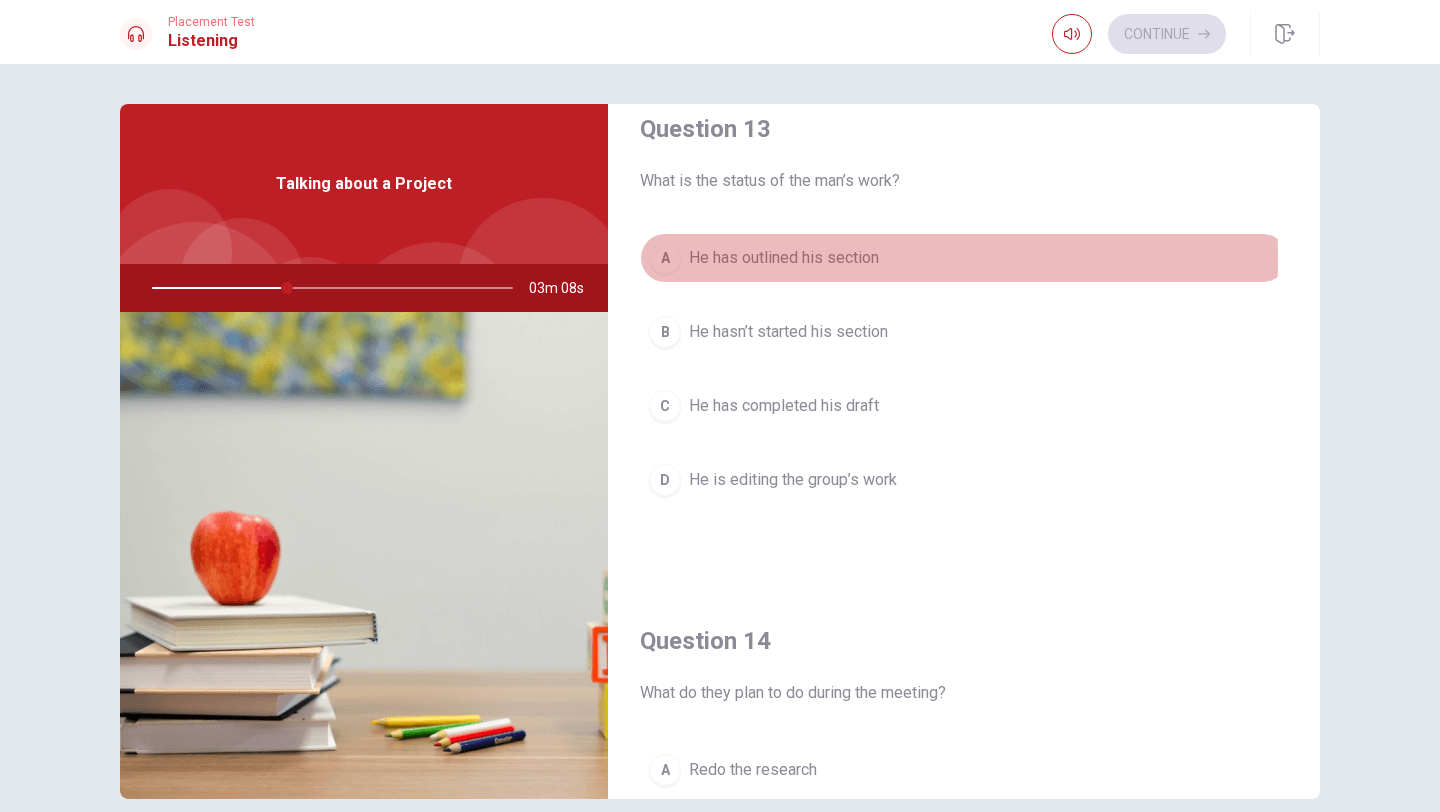 click on "A" at bounding box center [665, 258] 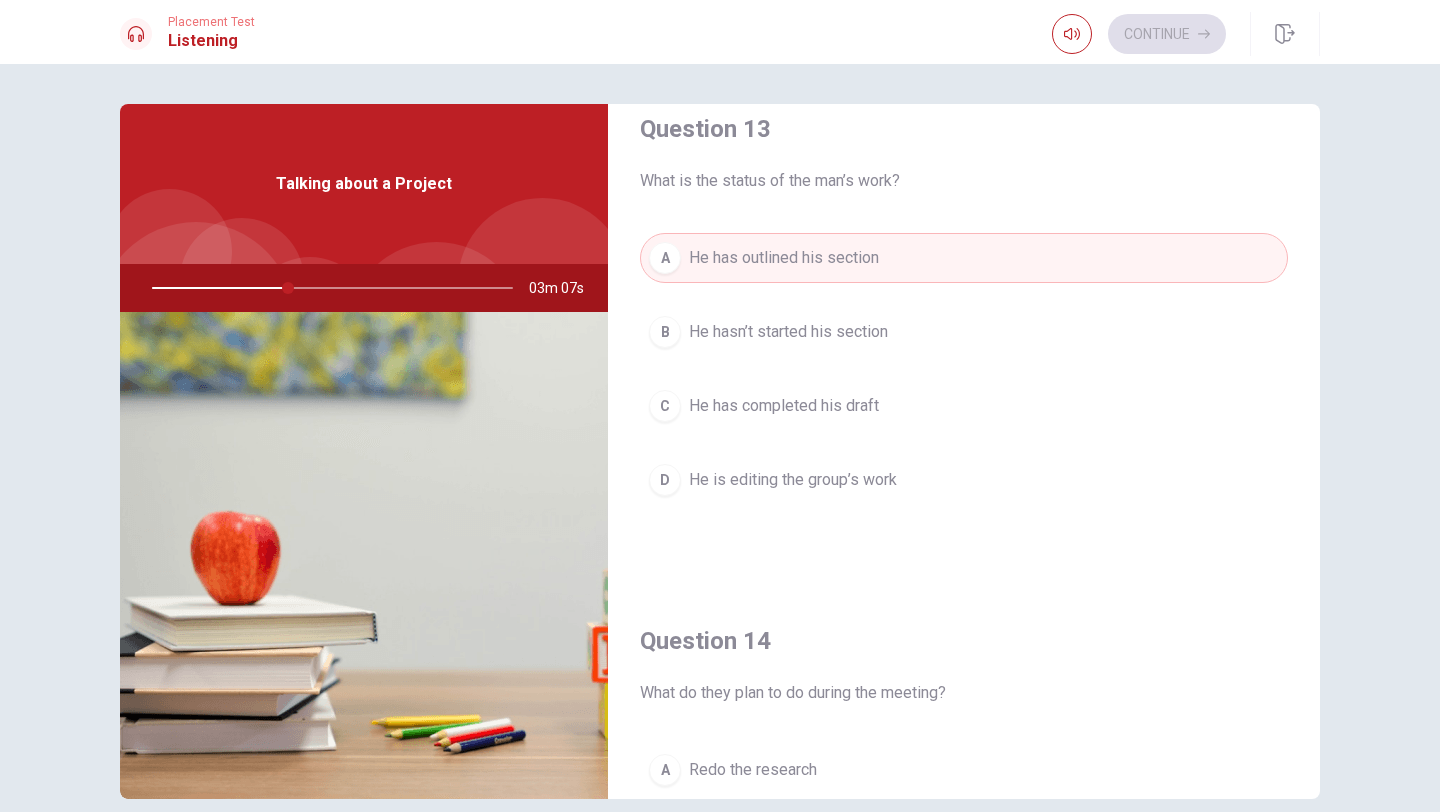 click on "B" at bounding box center (665, 332) 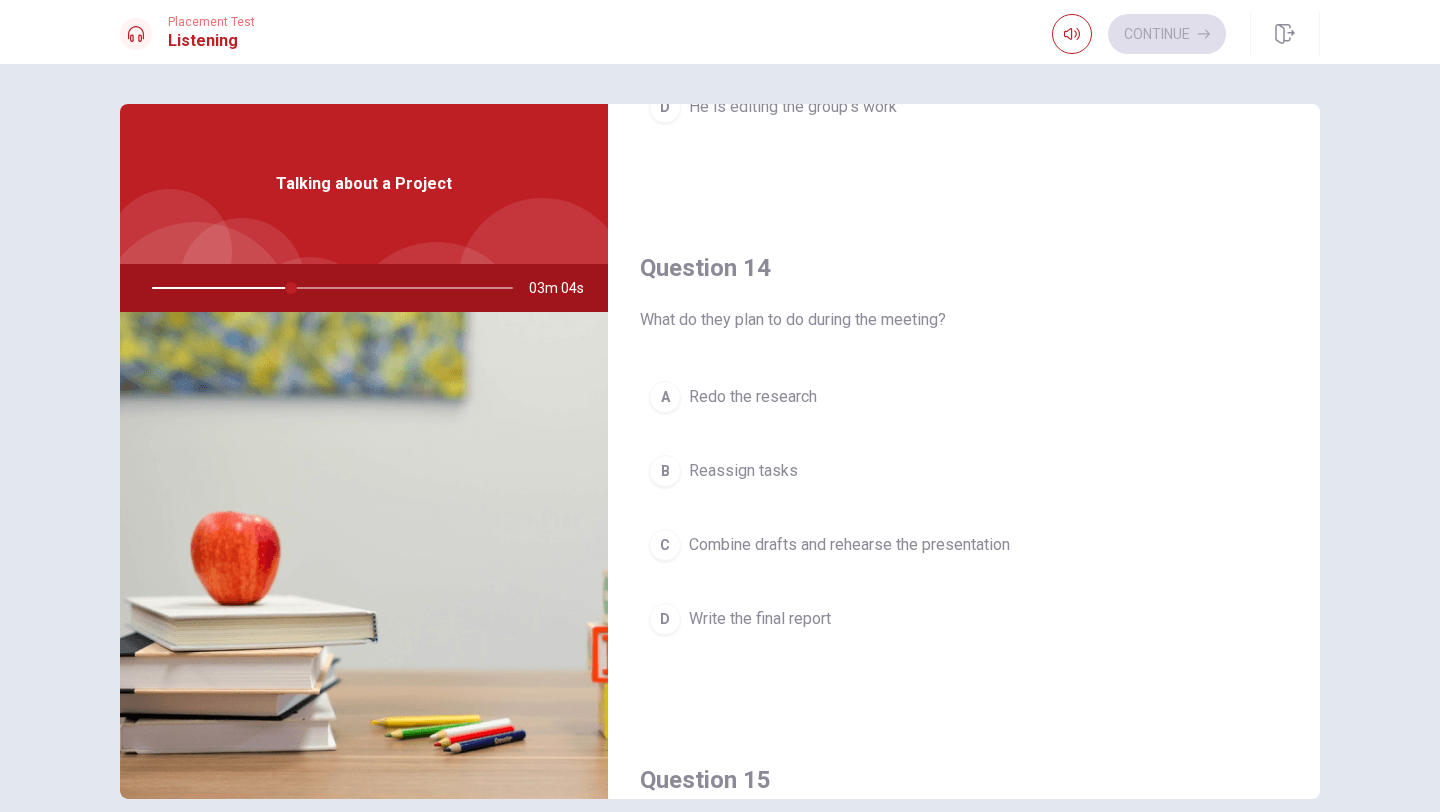 scroll, scrollTop: 1472, scrollLeft: 0, axis: vertical 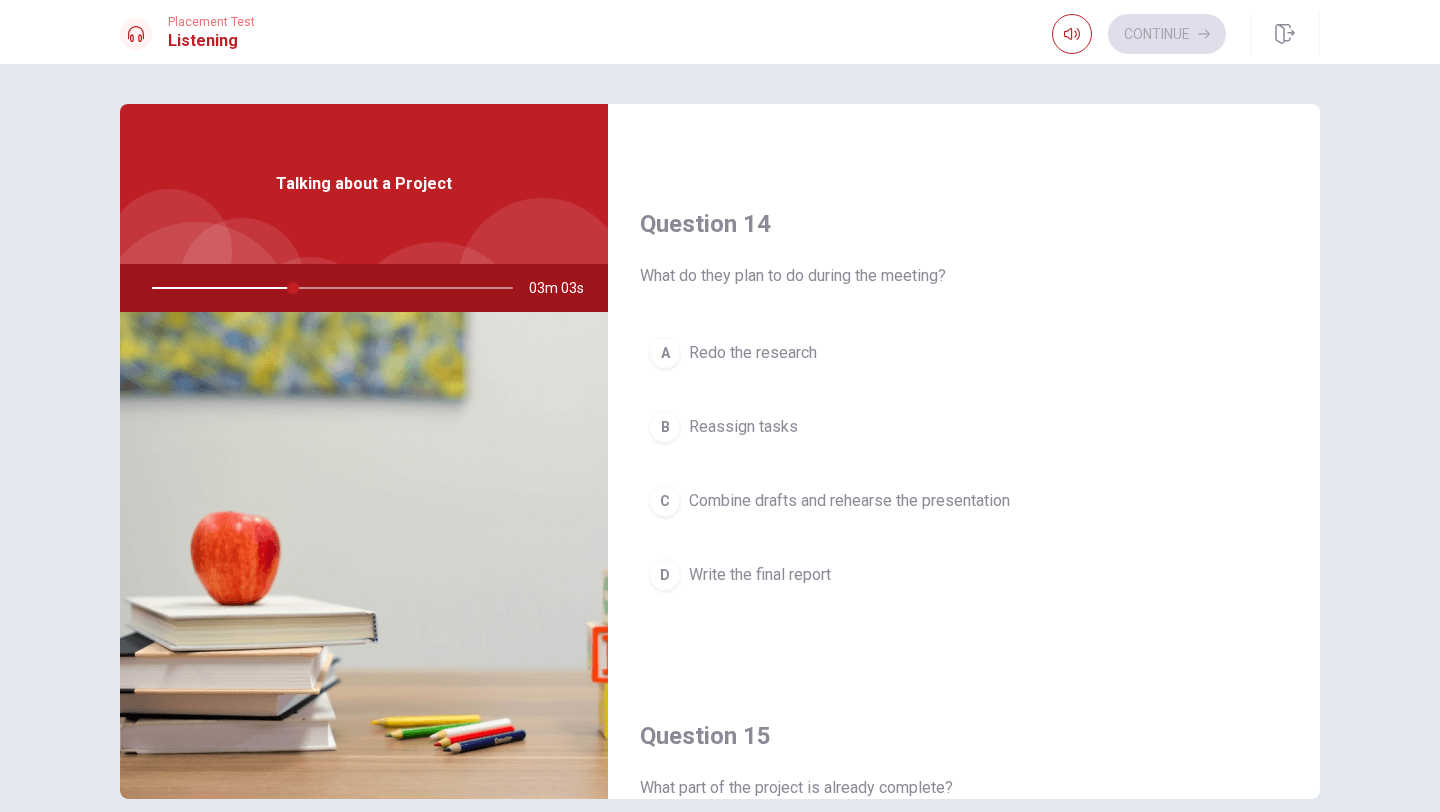 click on "C" at bounding box center (665, 501) 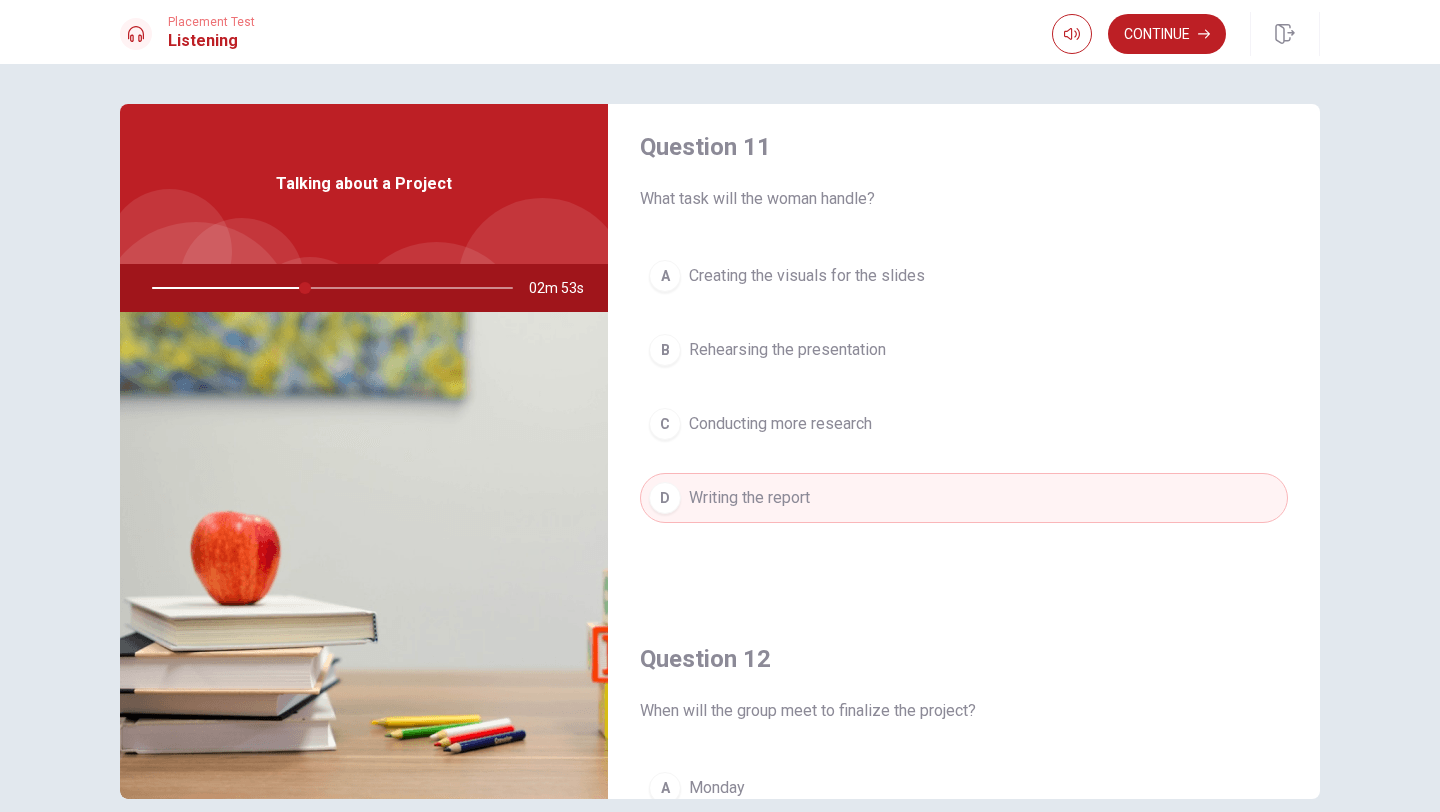 scroll, scrollTop: 15, scrollLeft: 0, axis: vertical 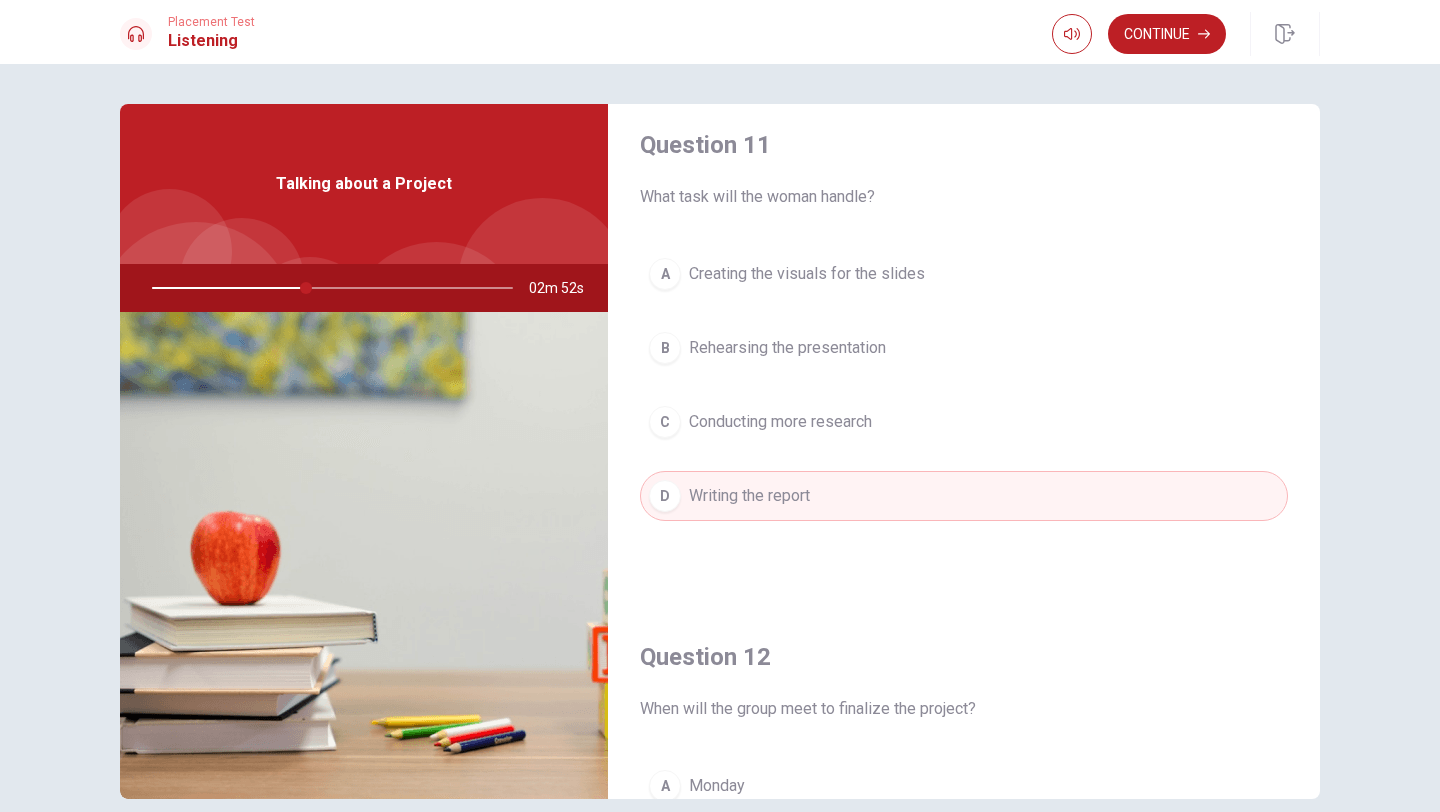 click on "A" at bounding box center [665, 274] 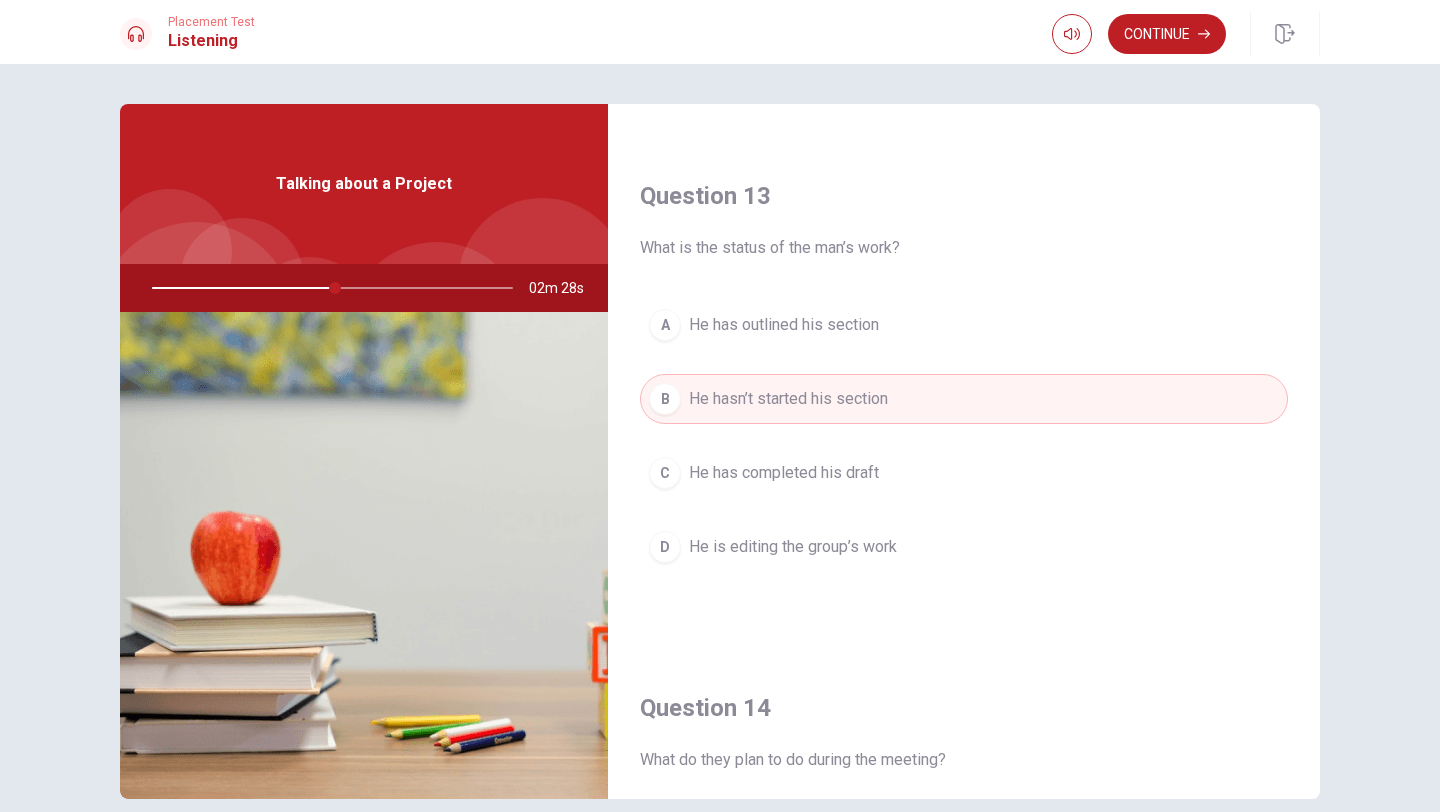 scroll, scrollTop: 989, scrollLeft: 0, axis: vertical 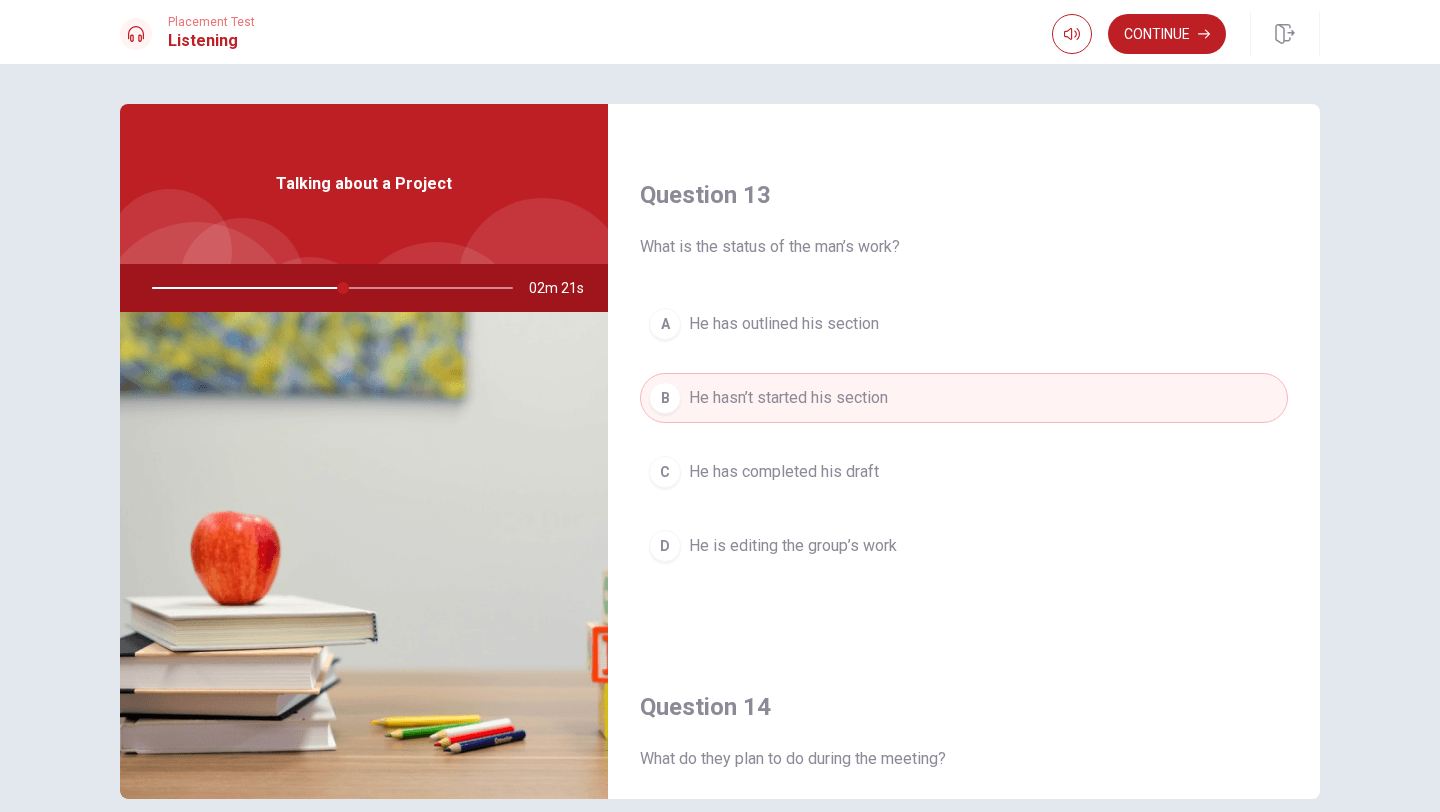 click on "A" at bounding box center [665, 324] 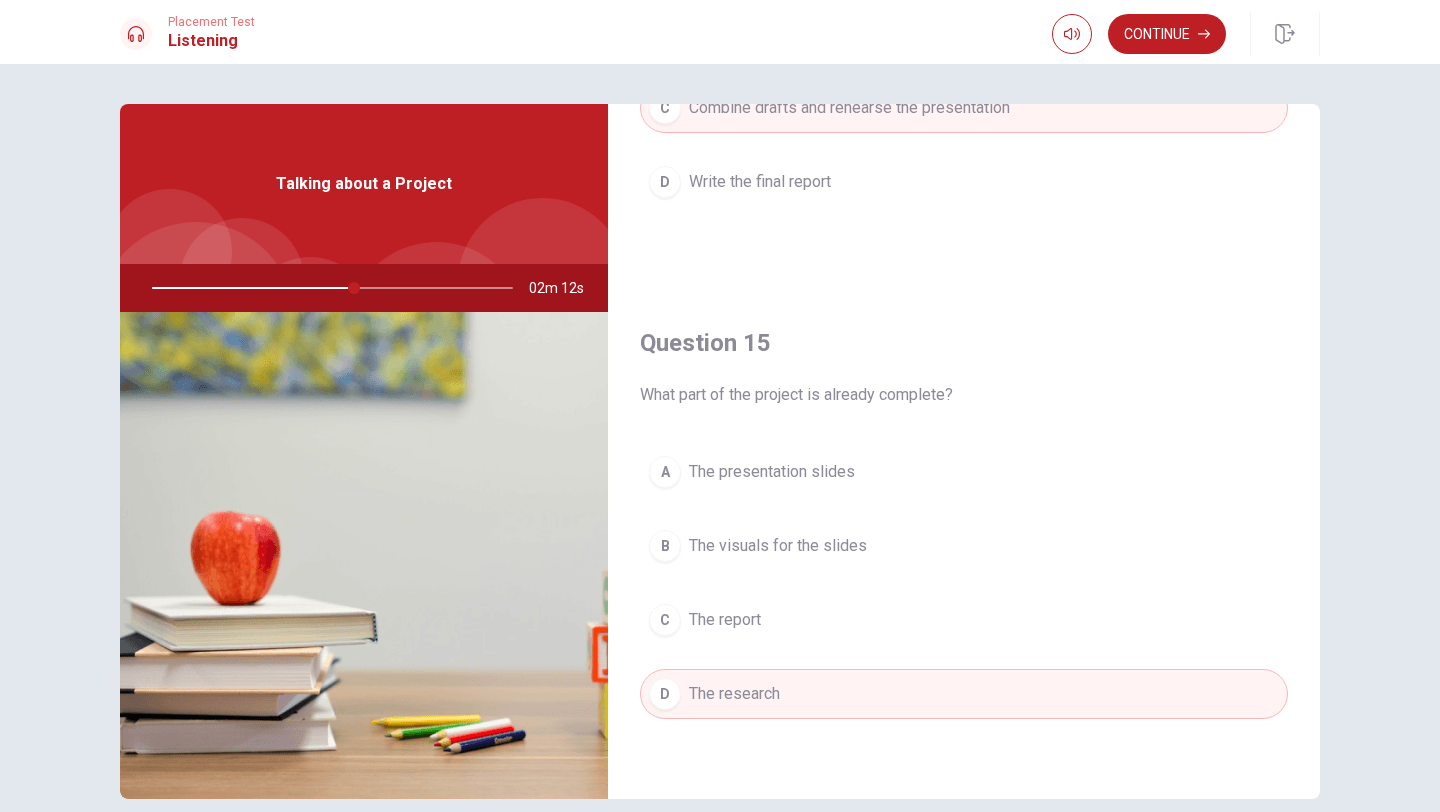 scroll, scrollTop: 0, scrollLeft: 0, axis: both 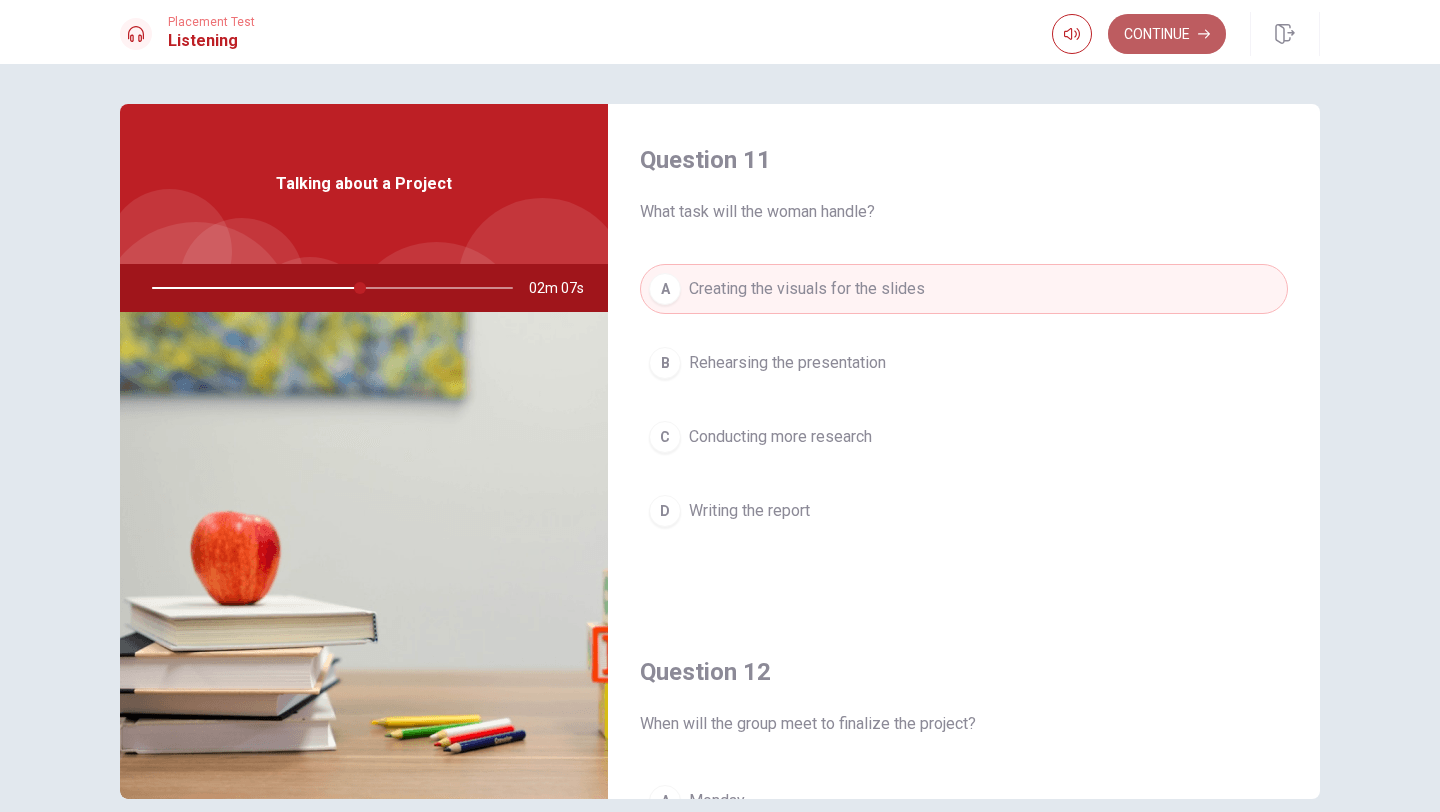 click on "Continue" at bounding box center [1167, 34] 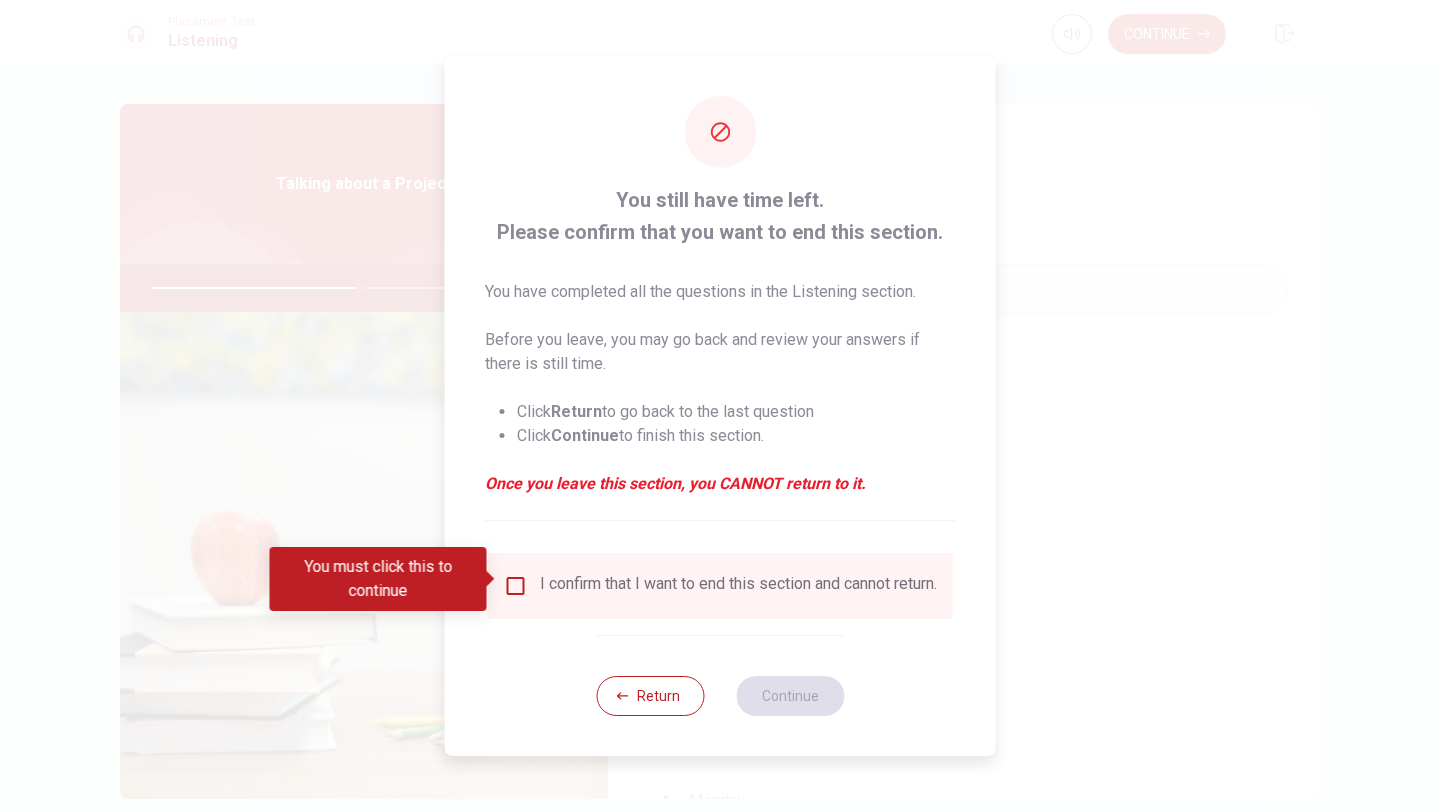 click at bounding box center (516, 586) 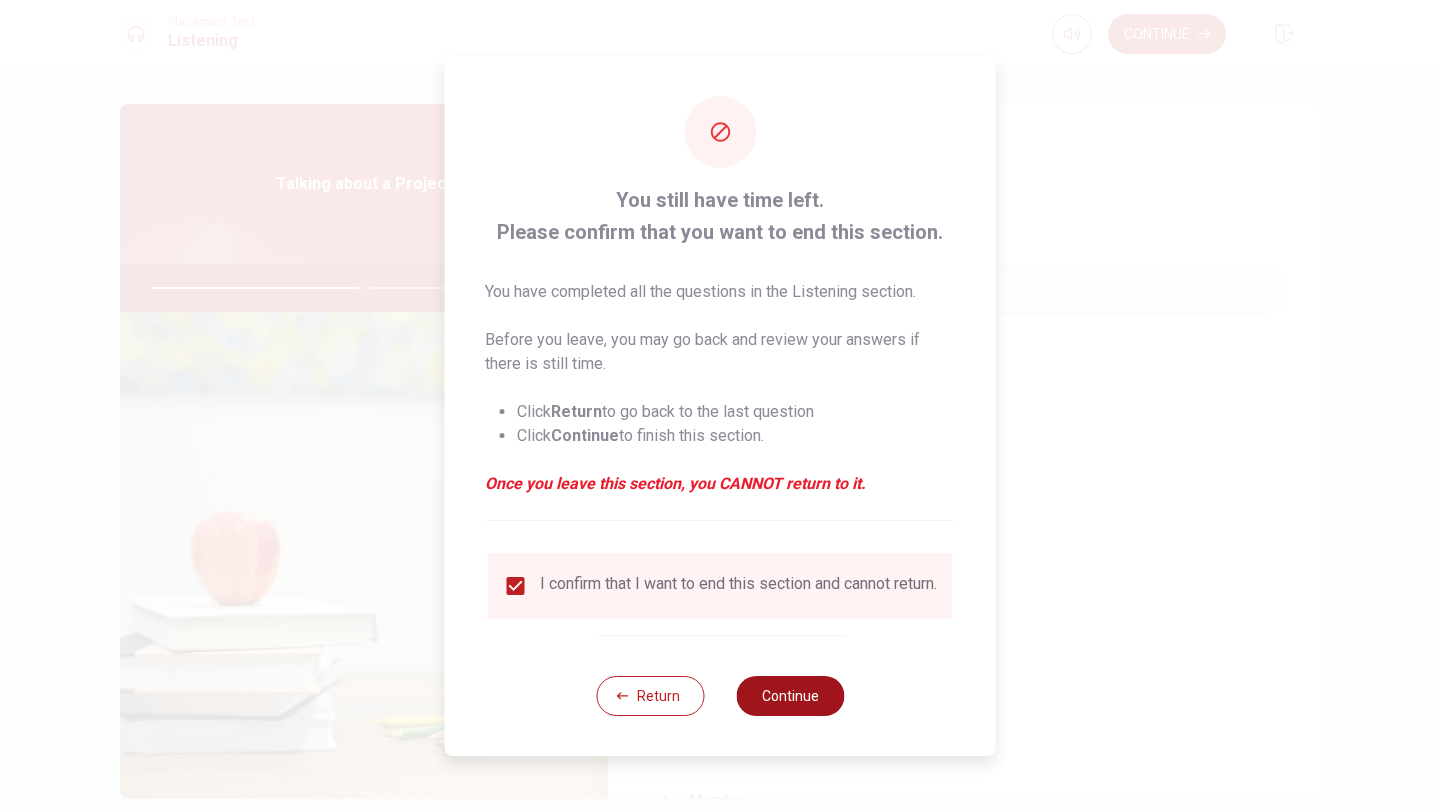 click on "Continue" at bounding box center (790, 696) 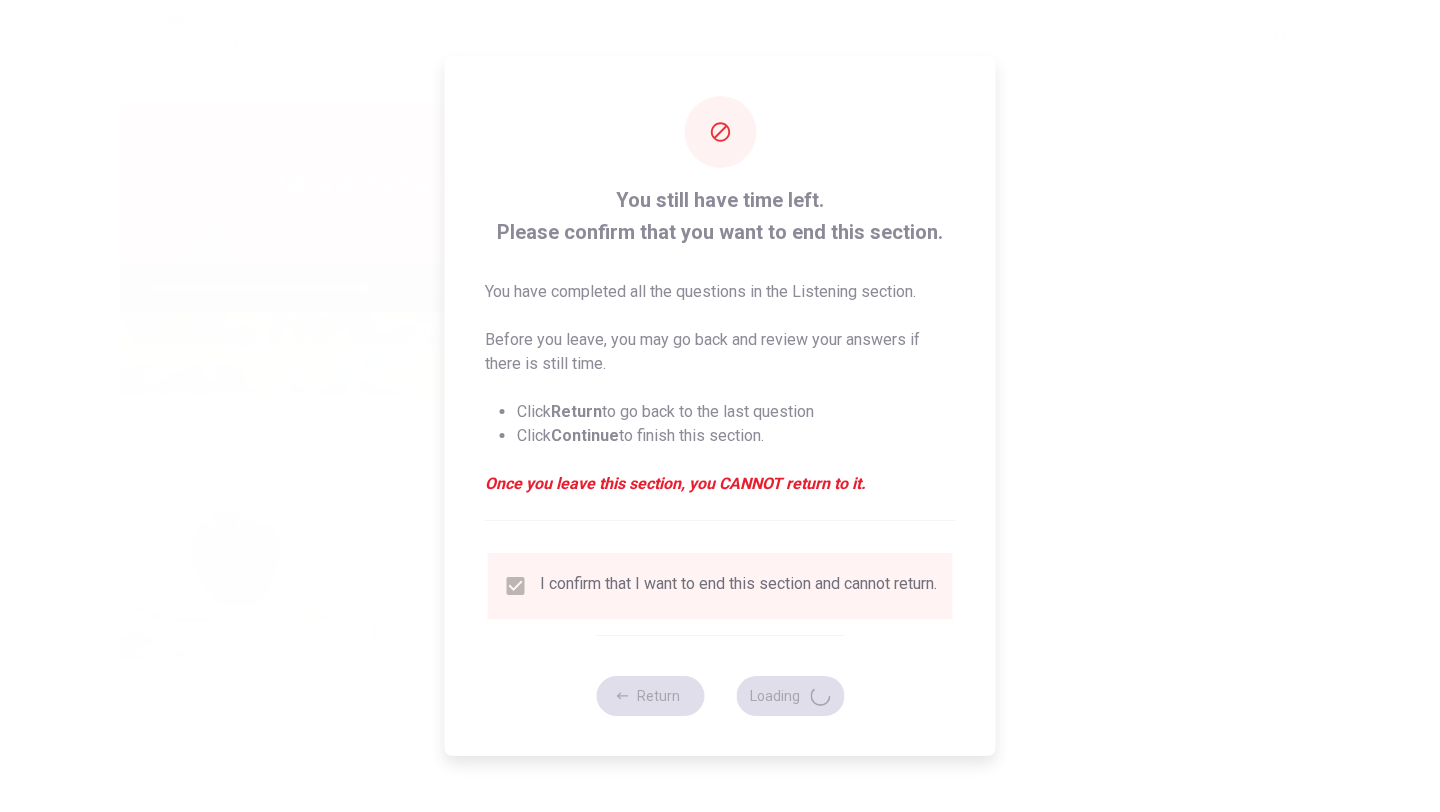type on "59" 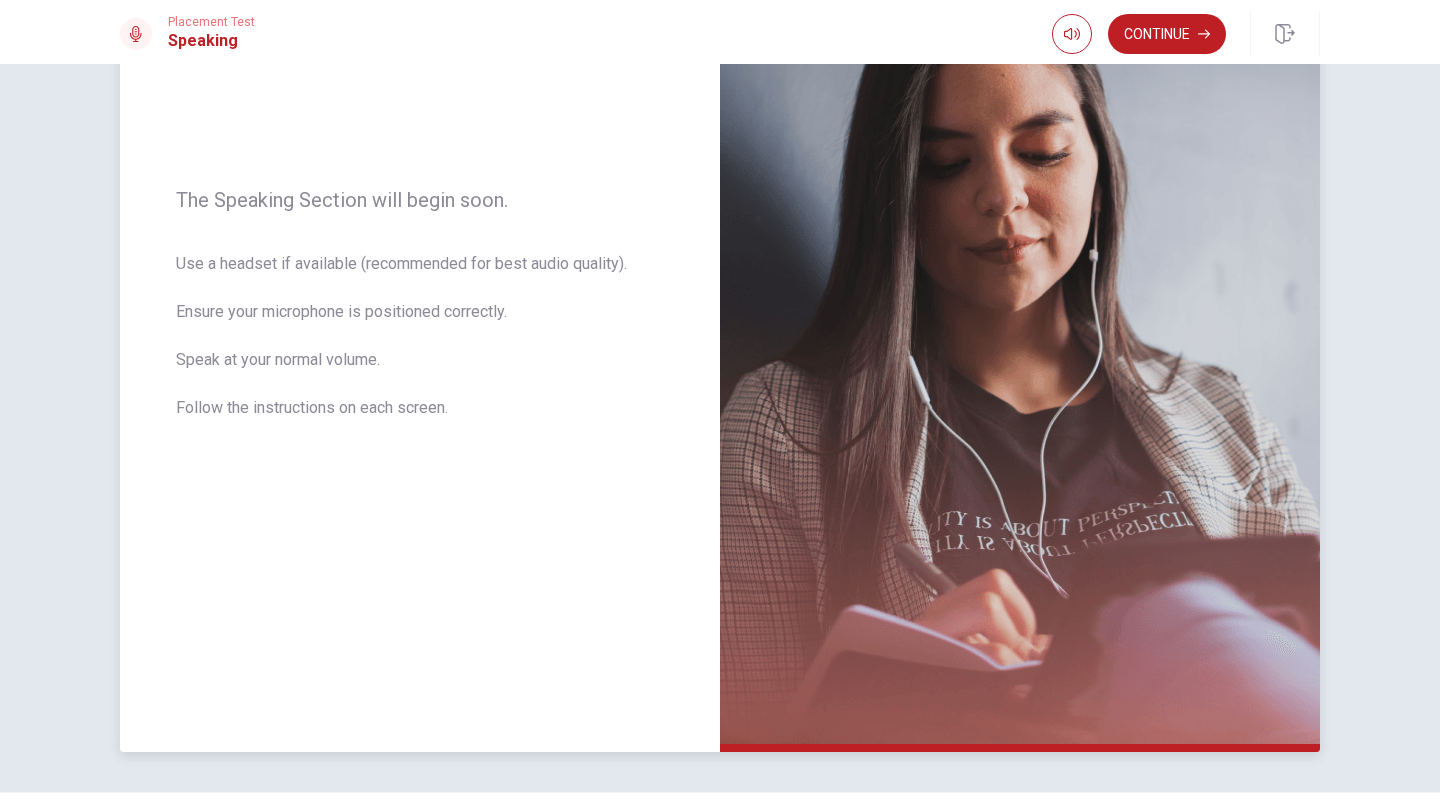 scroll, scrollTop: 226, scrollLeft: 0, axis: vertical 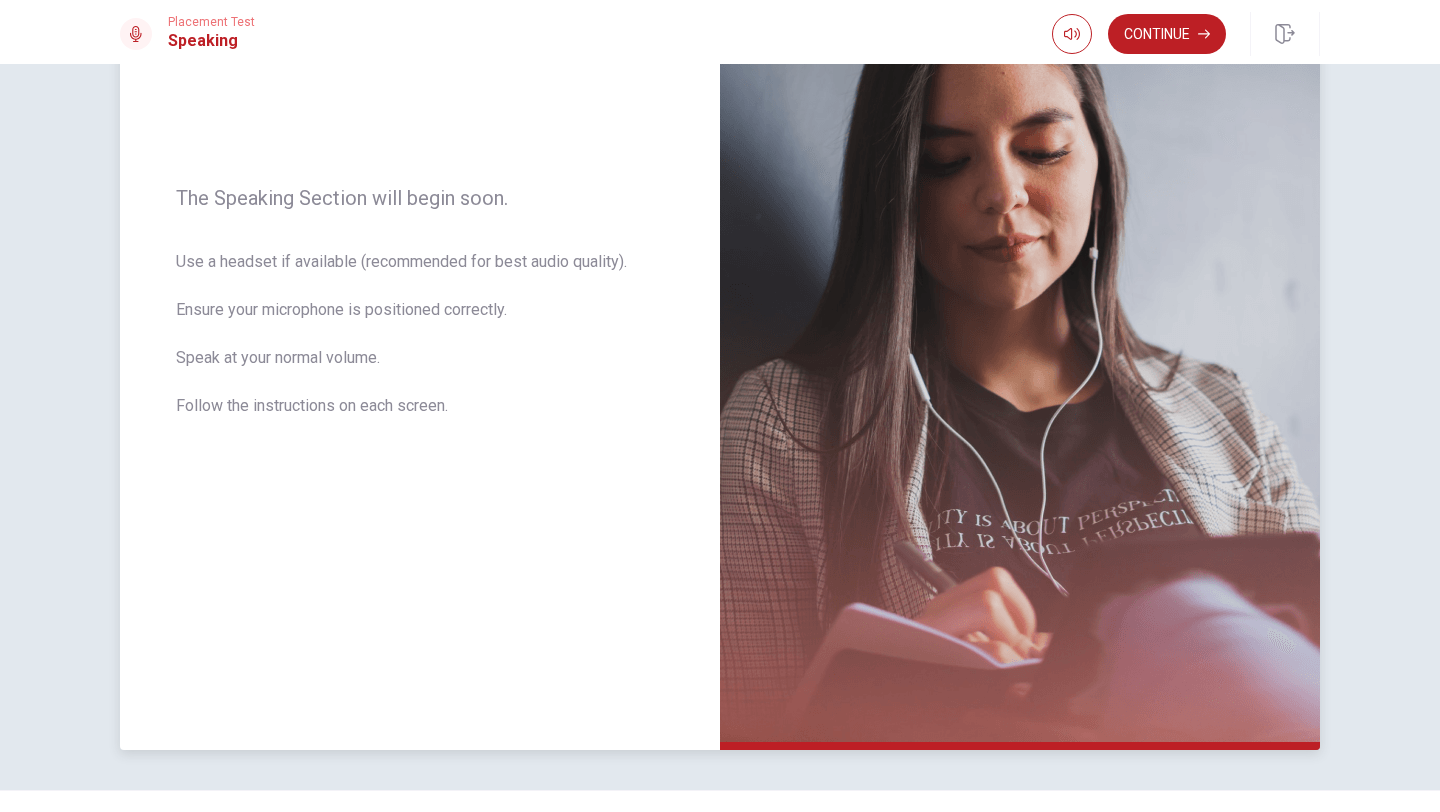 click on "Use a headset if available (recommended for best audio quality).
Ensure your microphone is positioned correctly.
Speak at your normal volume.
Follow the instructions on each screen." at bounding box center (420, 346) 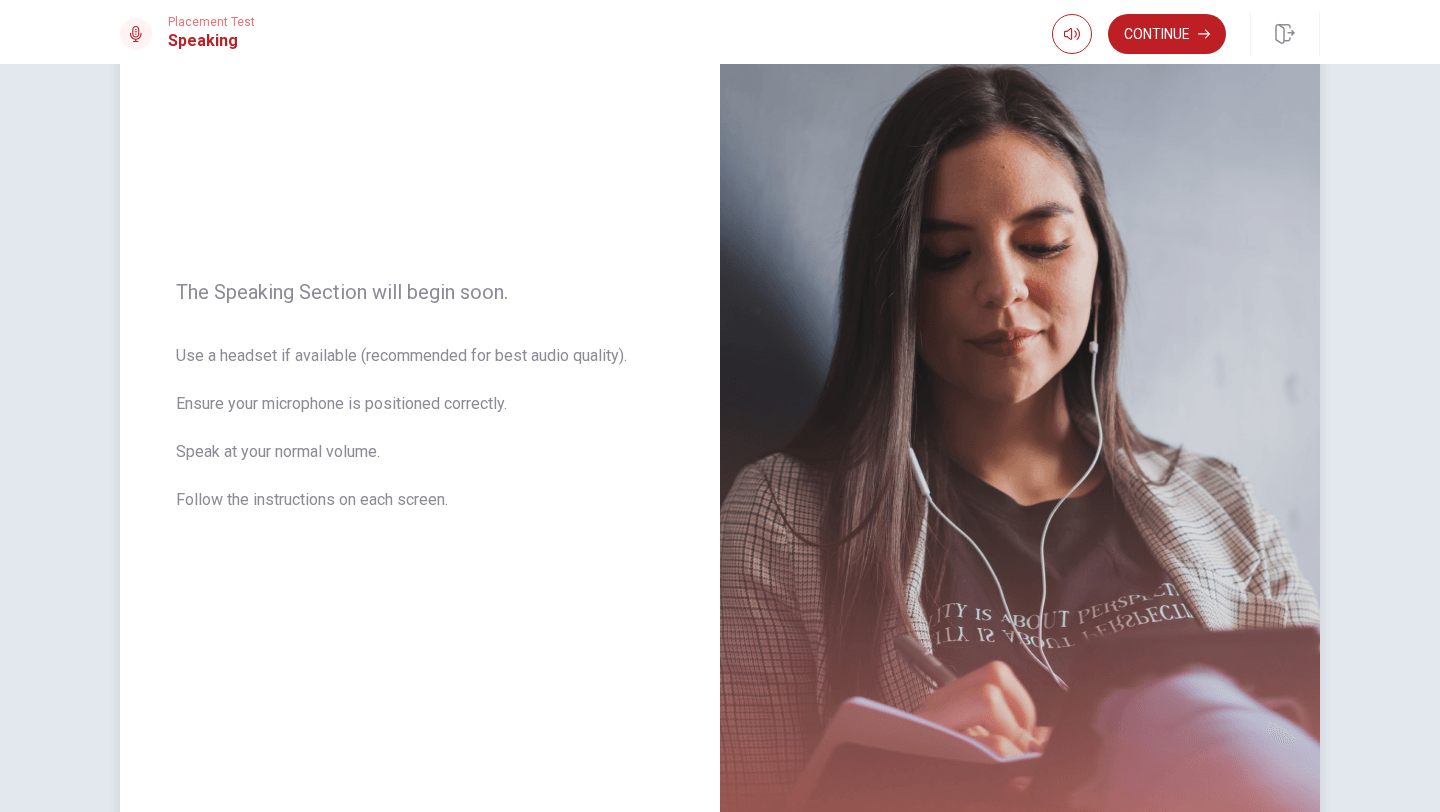 scroll, scrollTop: 32, scrollLeft: 0, axis: vertical 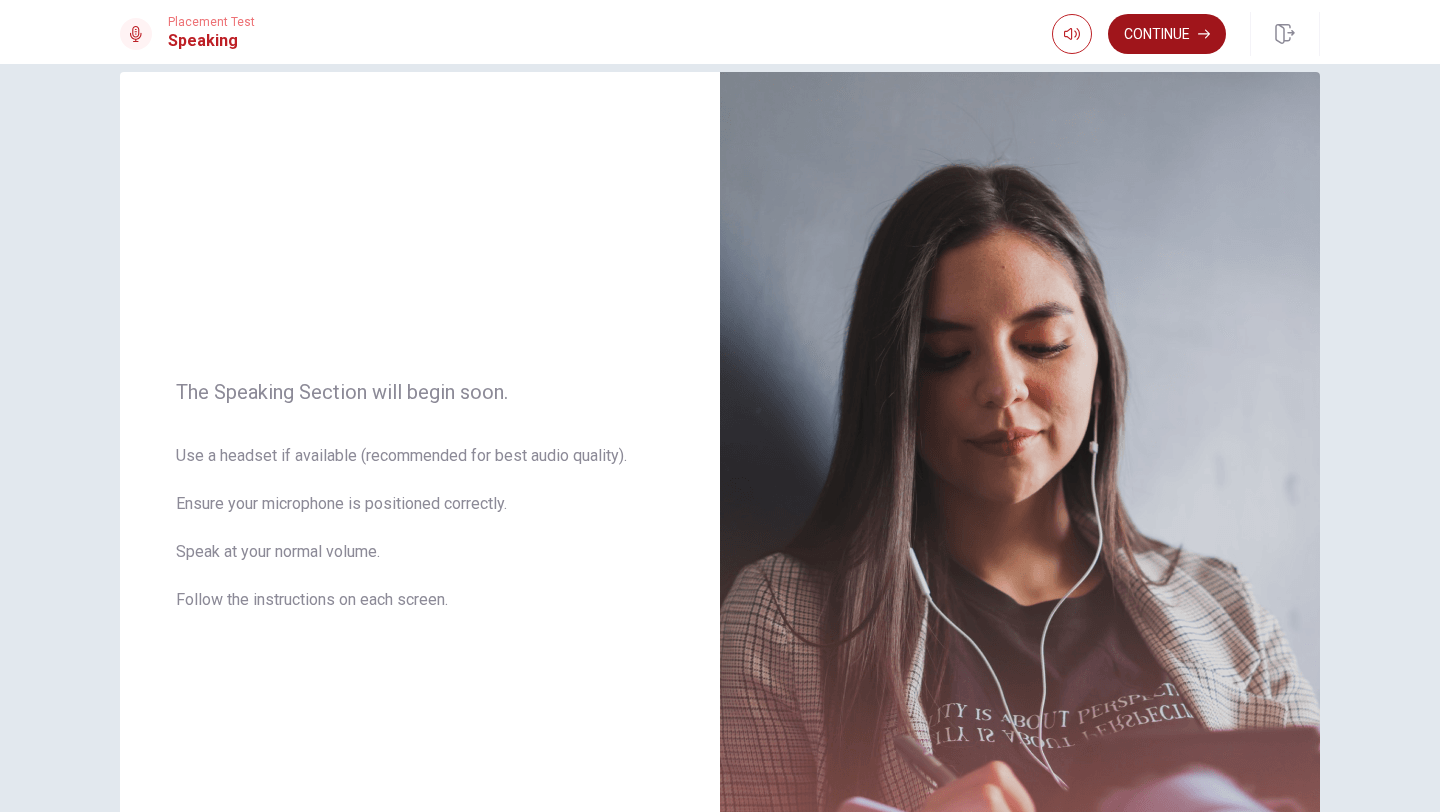 click on "Continue" at bounding box center [1167, 34] 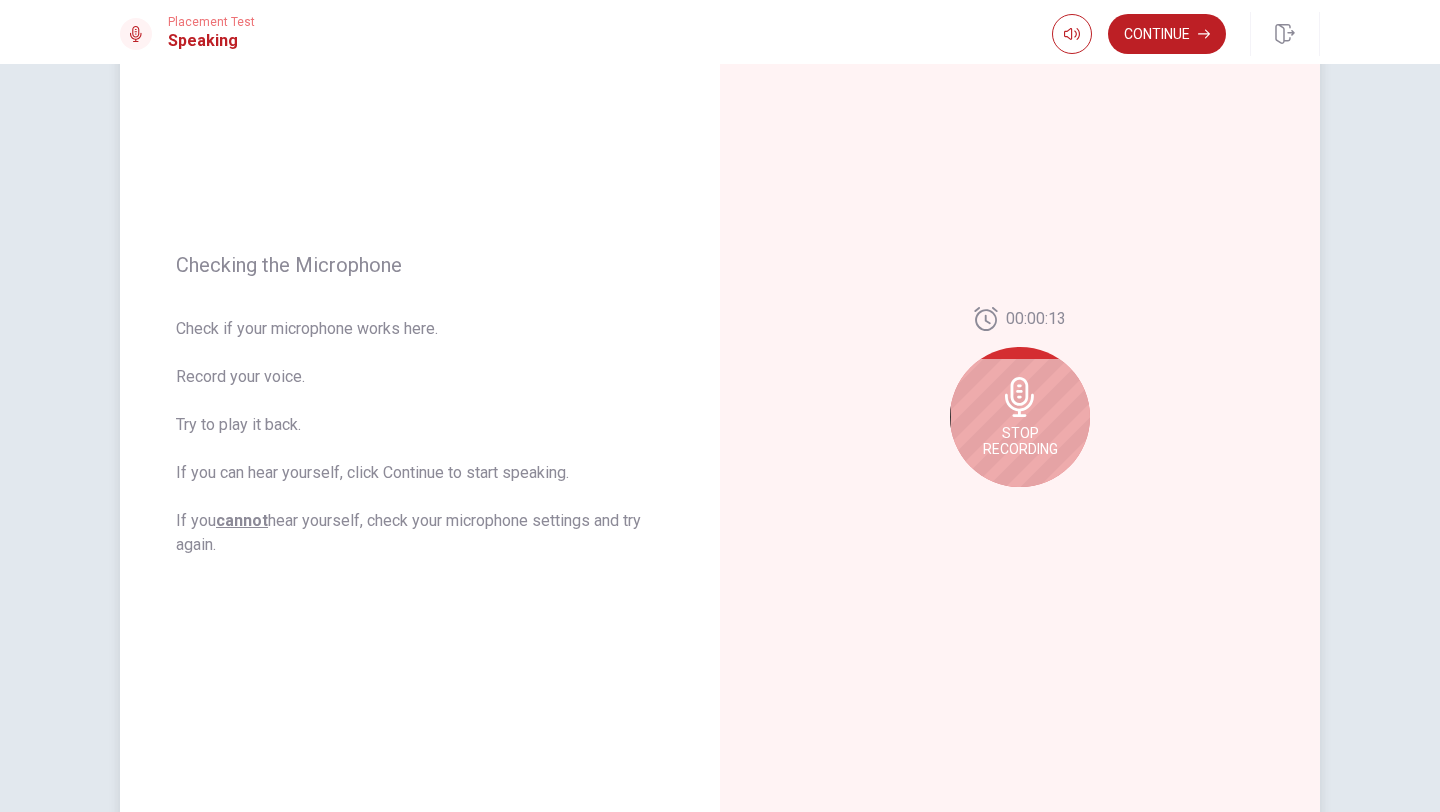 scroll, scrollTop: 178, scrollLeft: 0, axis: vertical 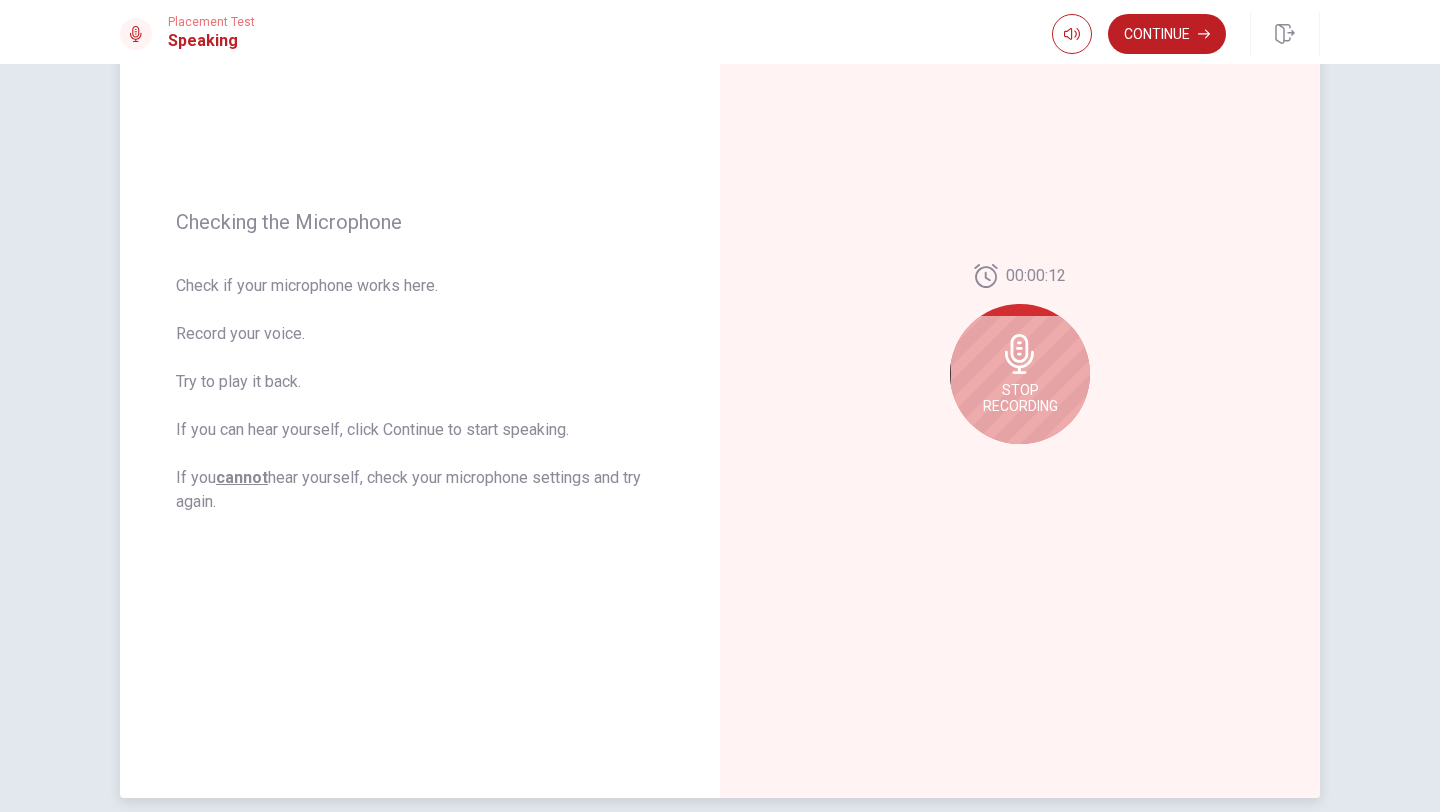 click 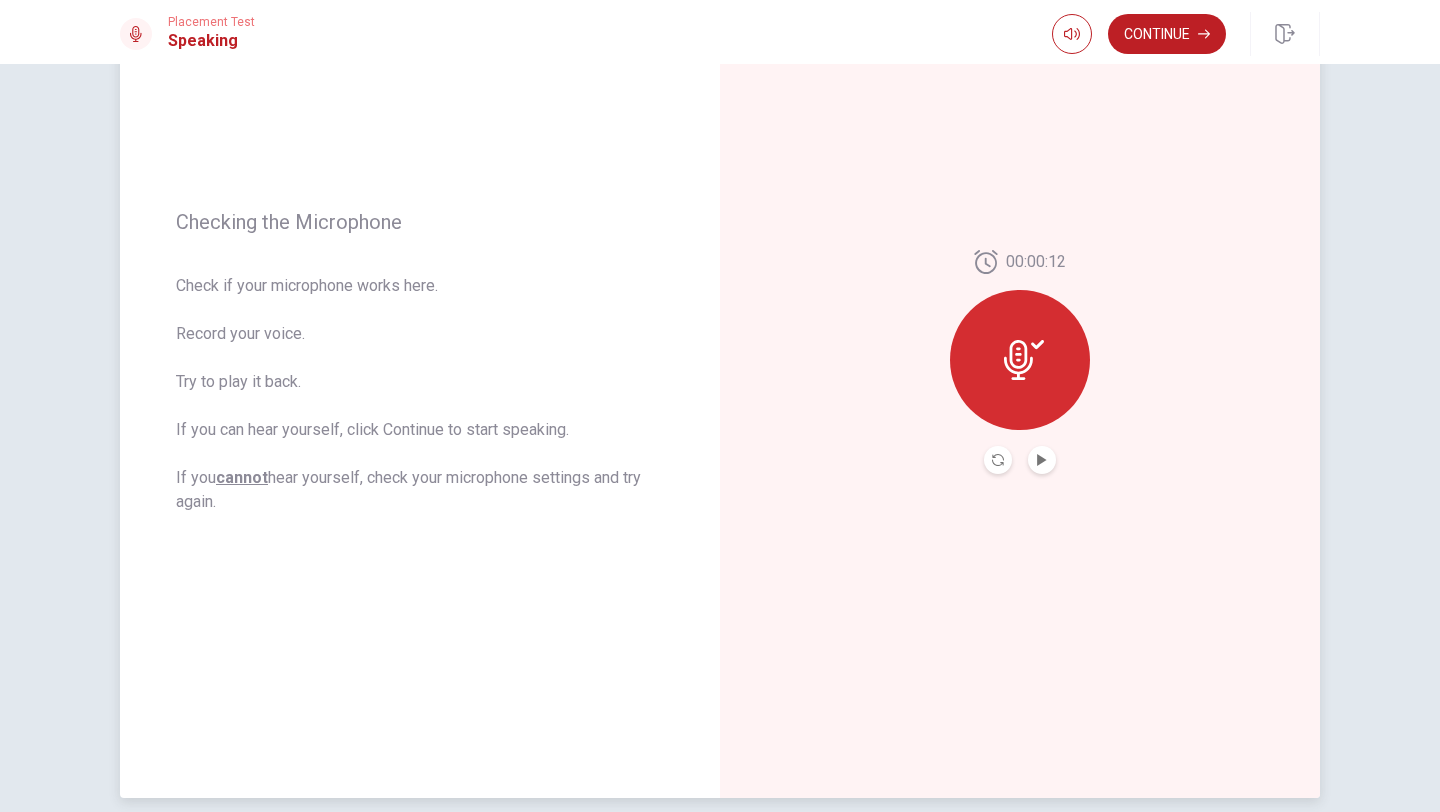 click 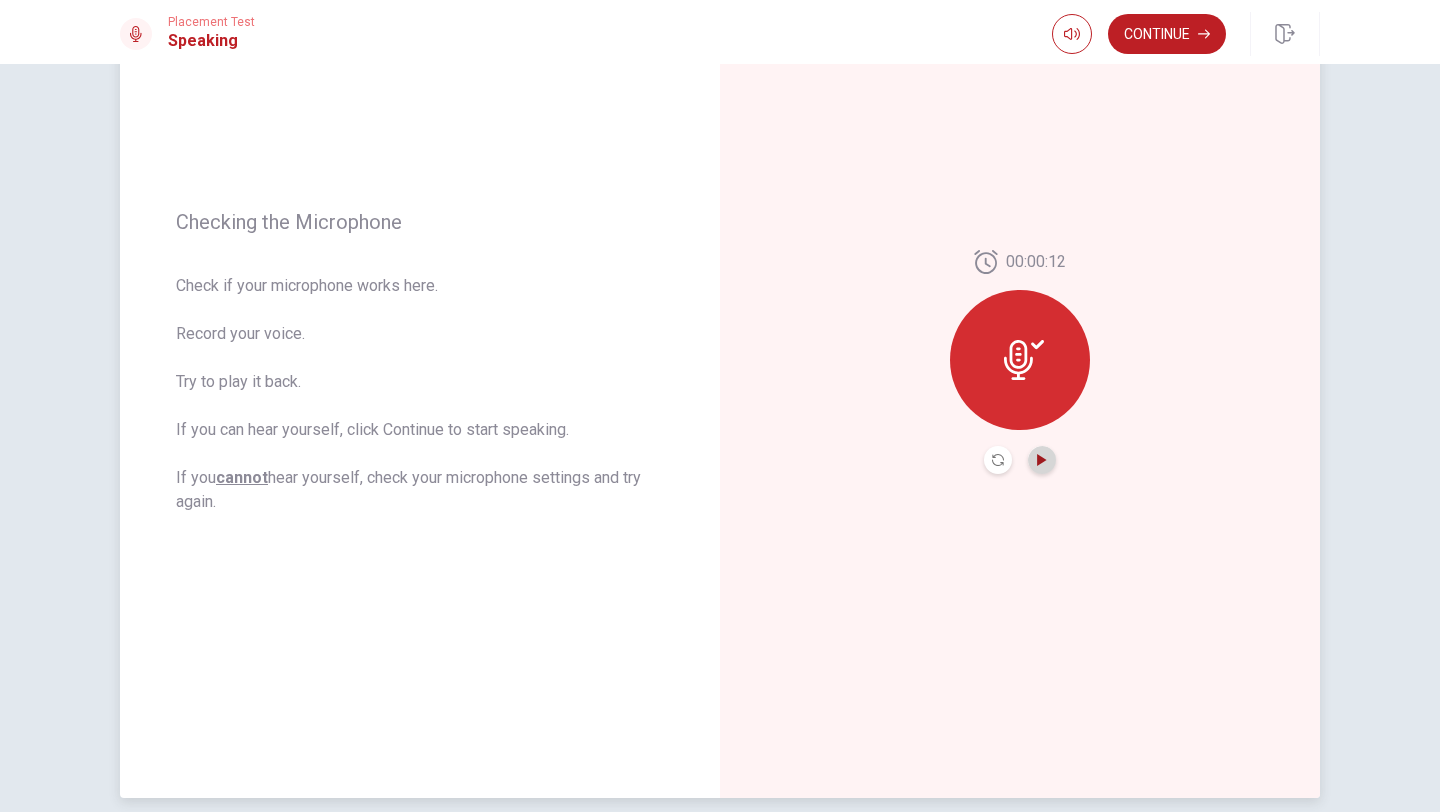 click 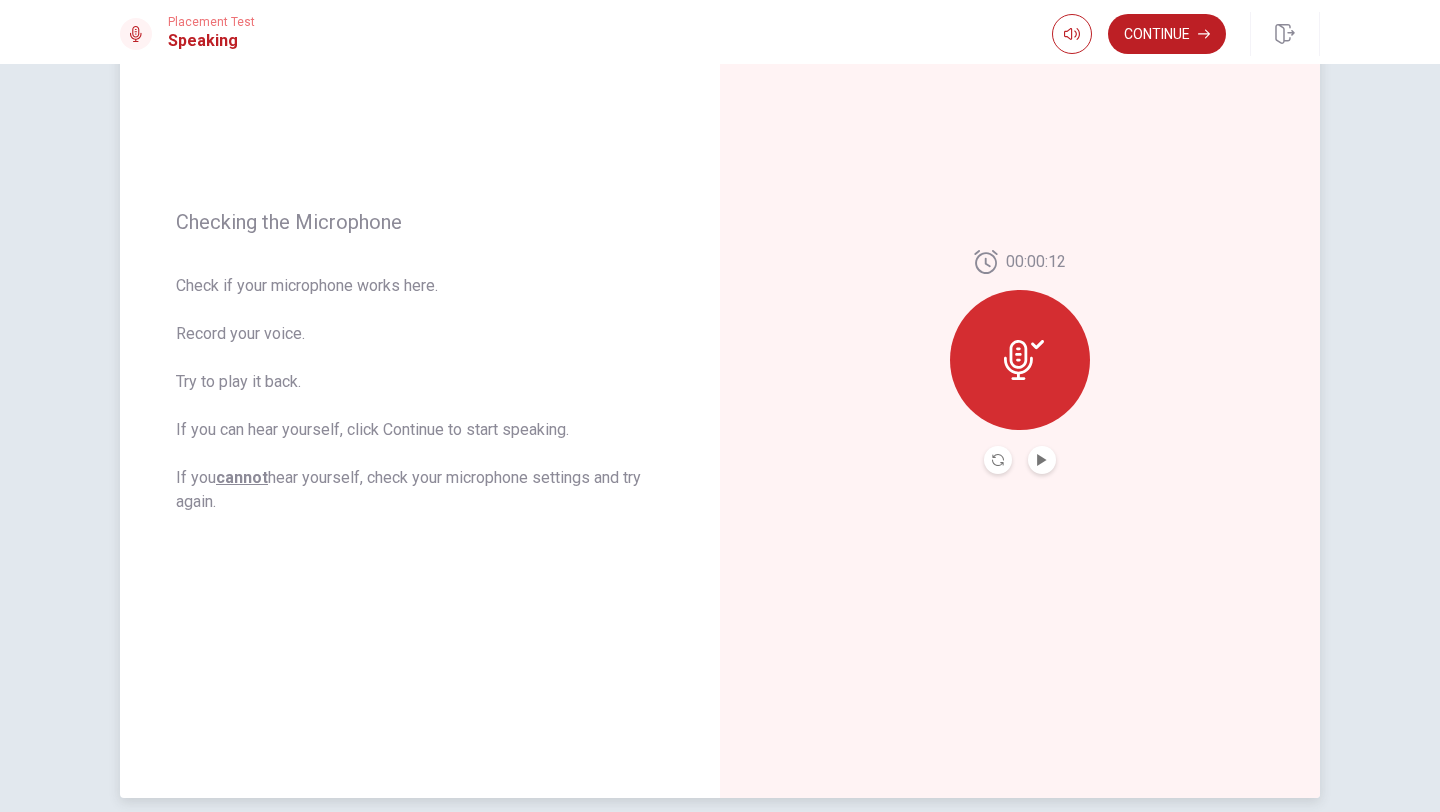 click 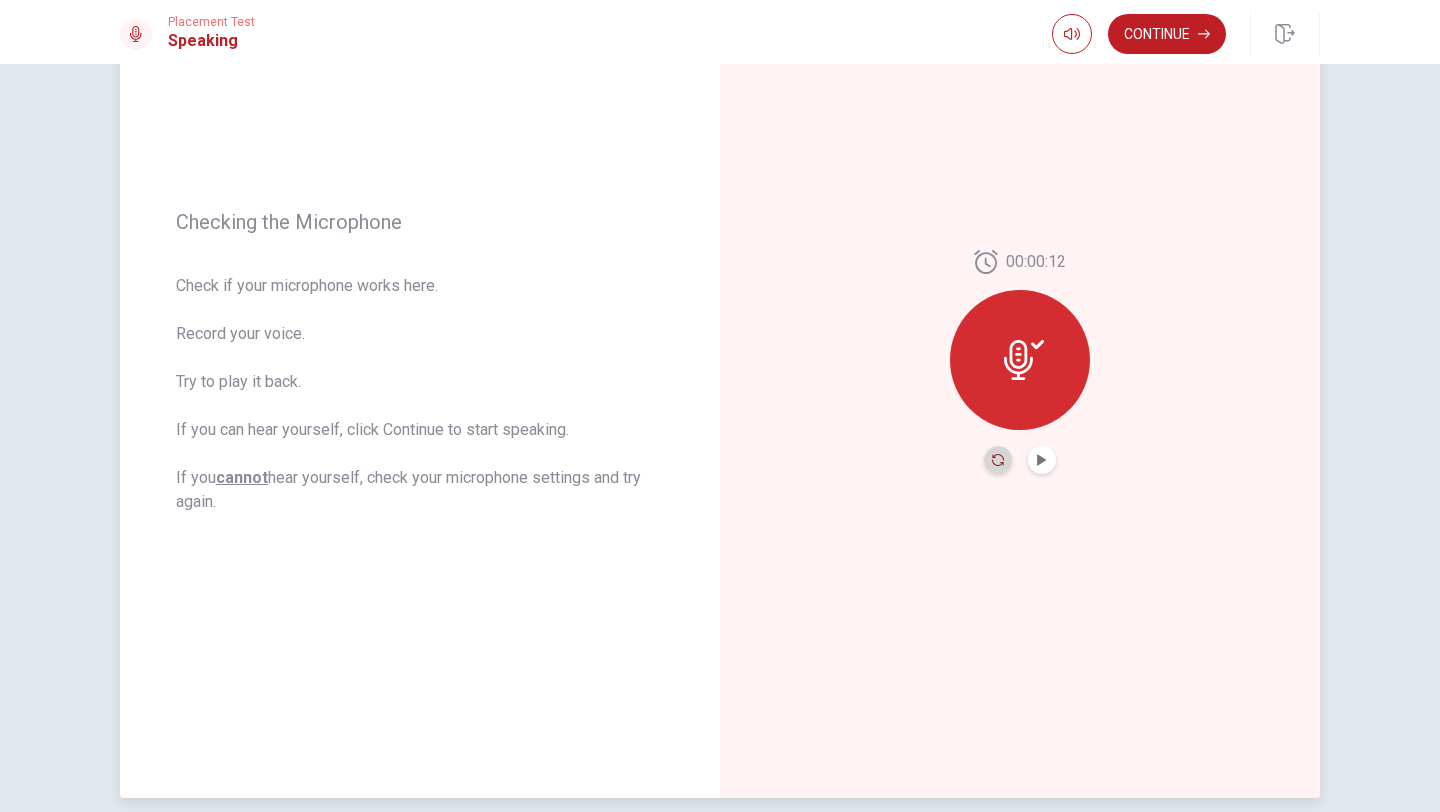 click 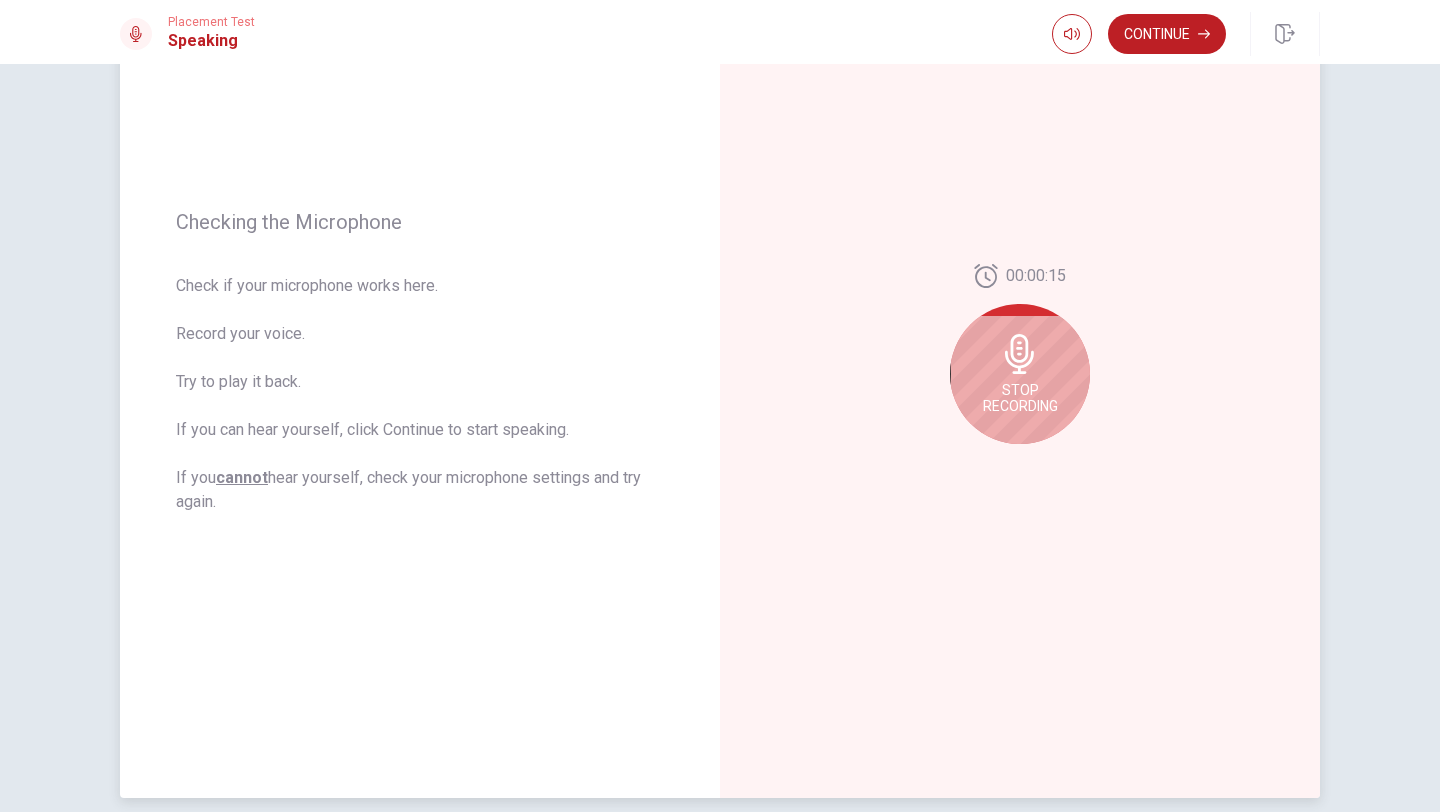 click on "Stop   Recording" at bounding box center (1020, 398) 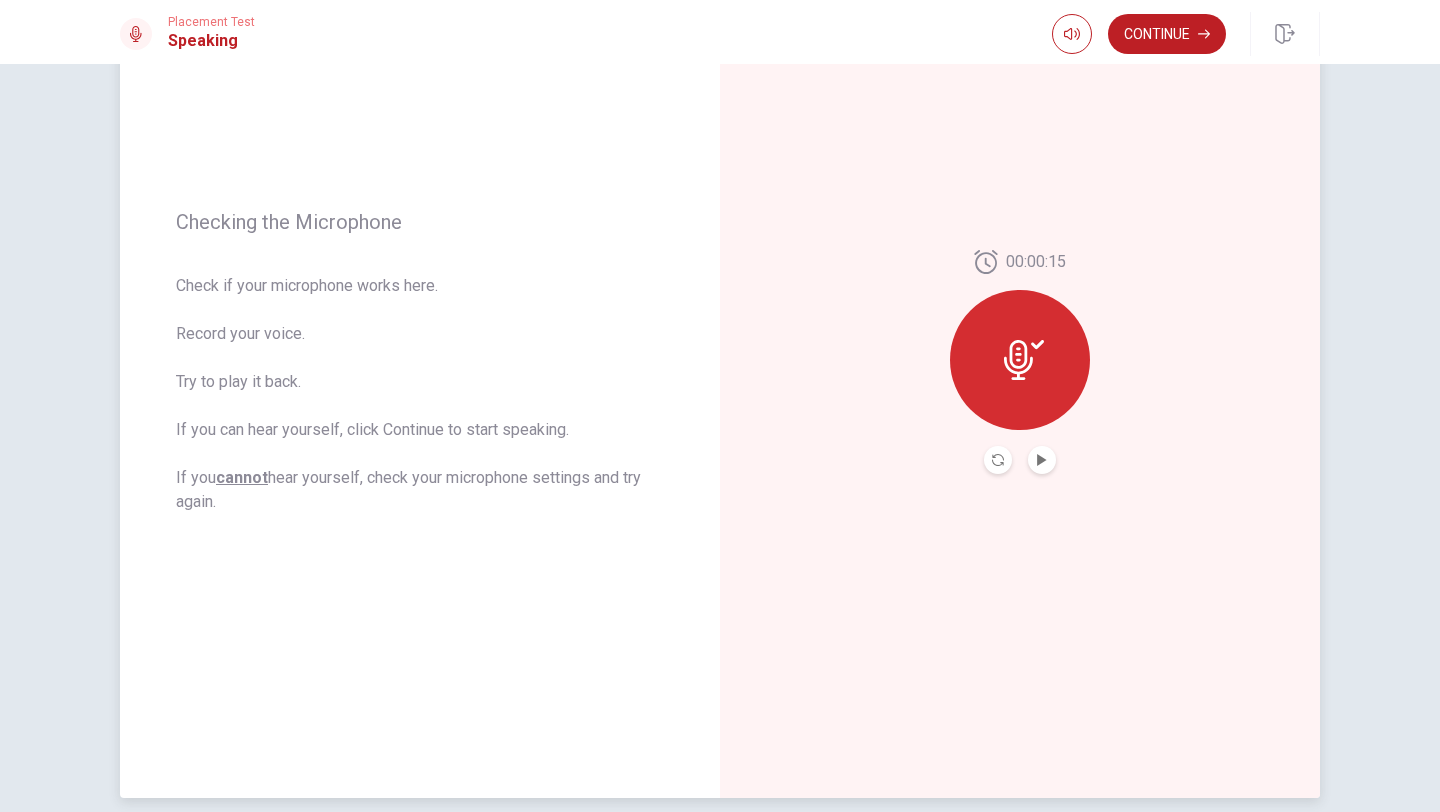 click 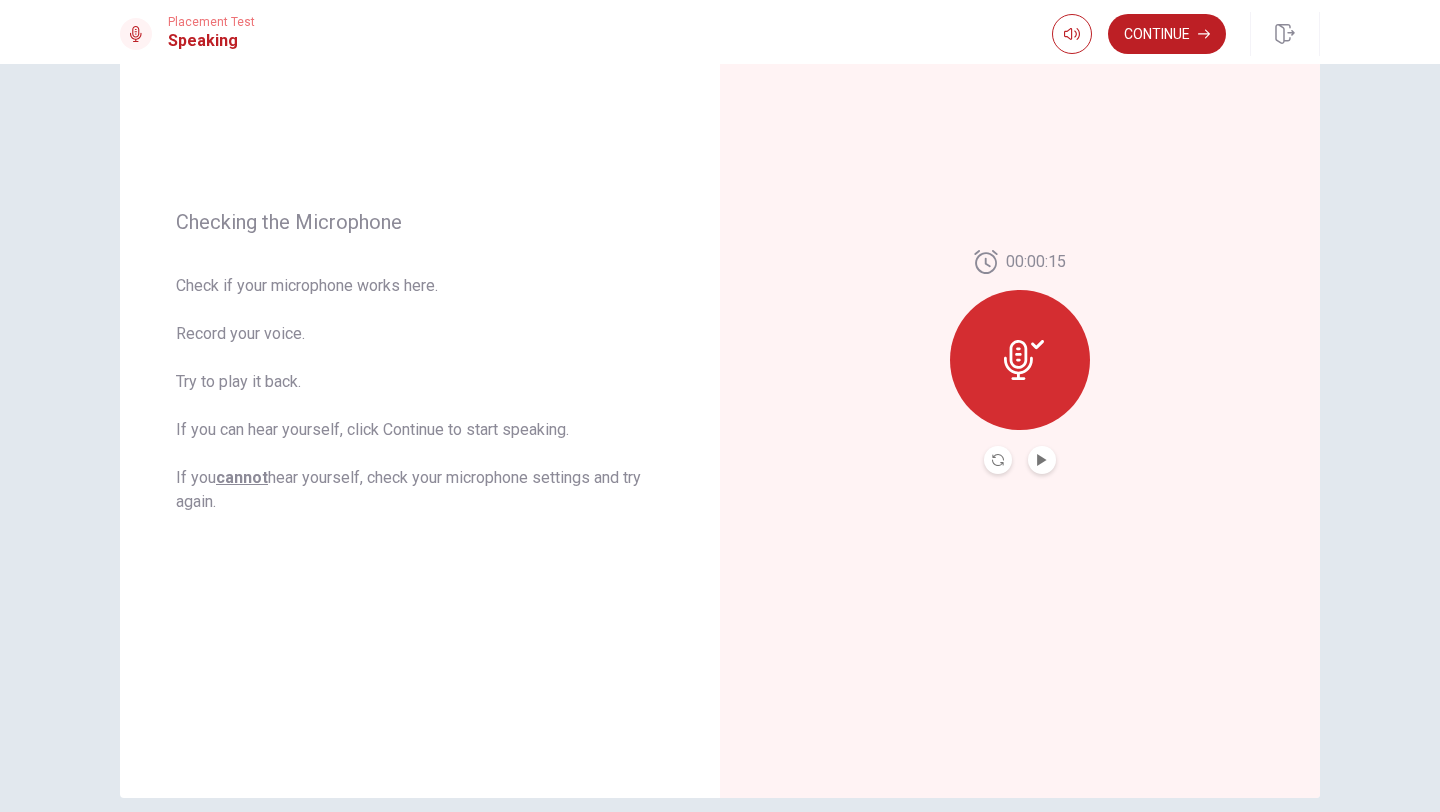 click at bounding box center (1042, 460) 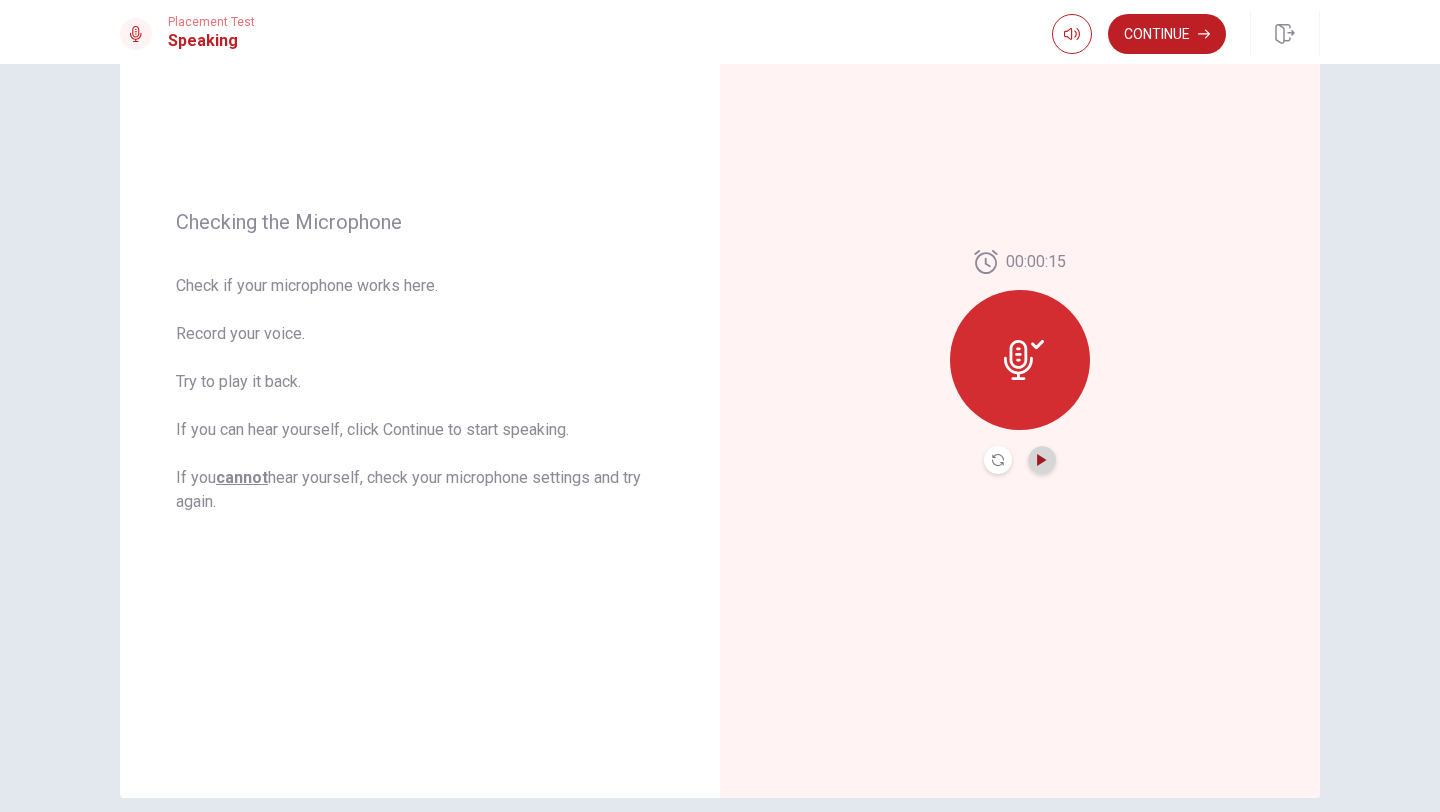 click 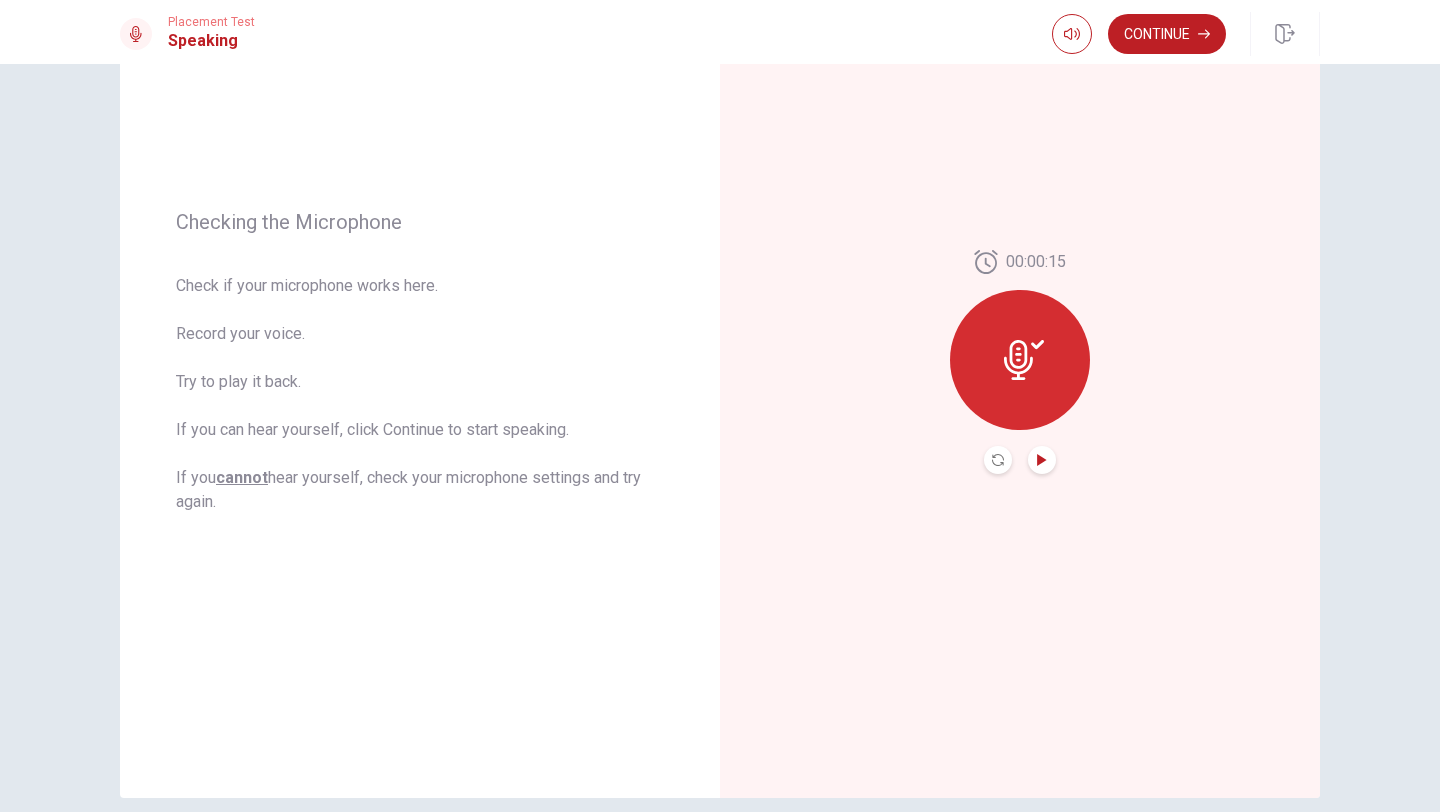 click at bounding box center (1020, 360) 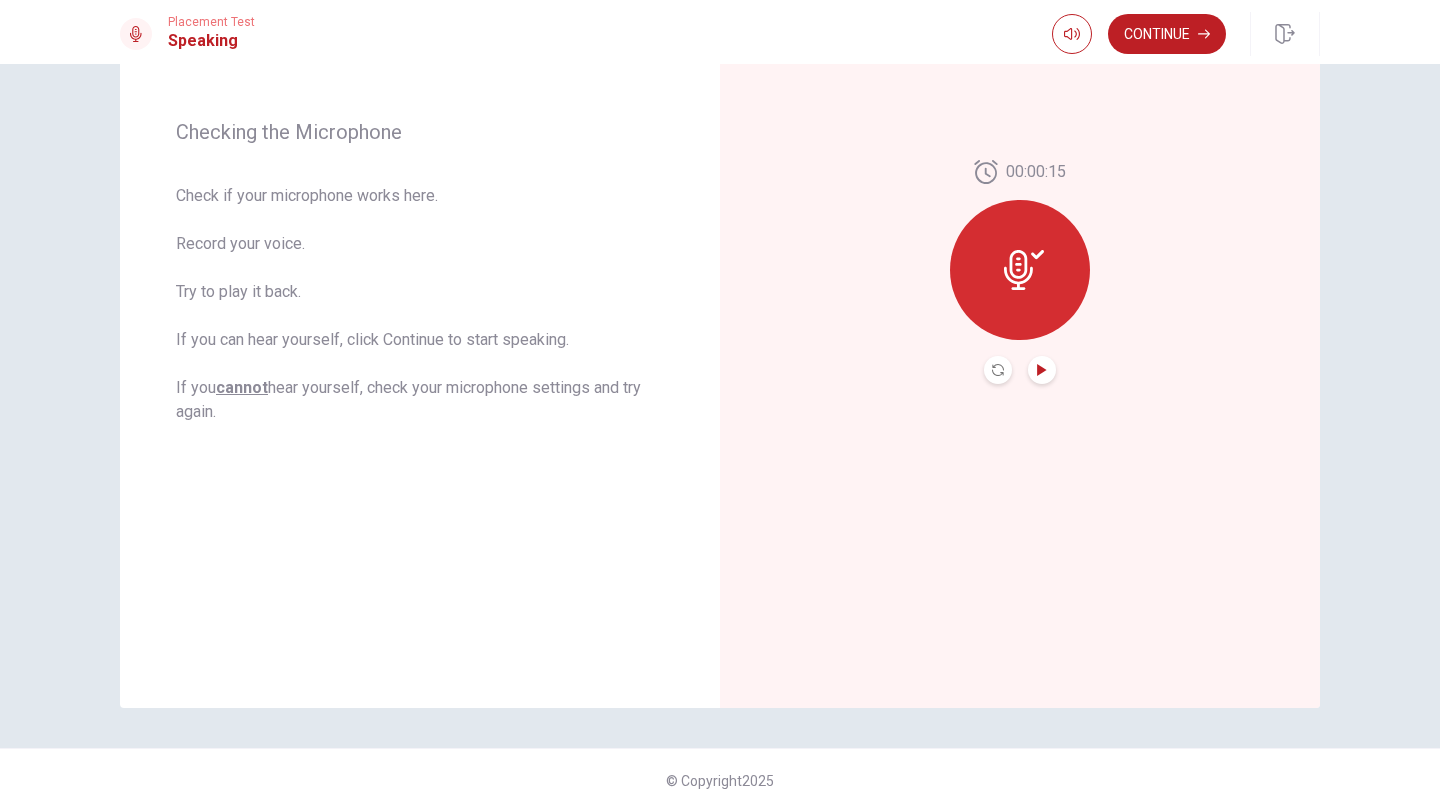 scroll, scrollTop: 13, scrollLeft: 0, axis: vertical 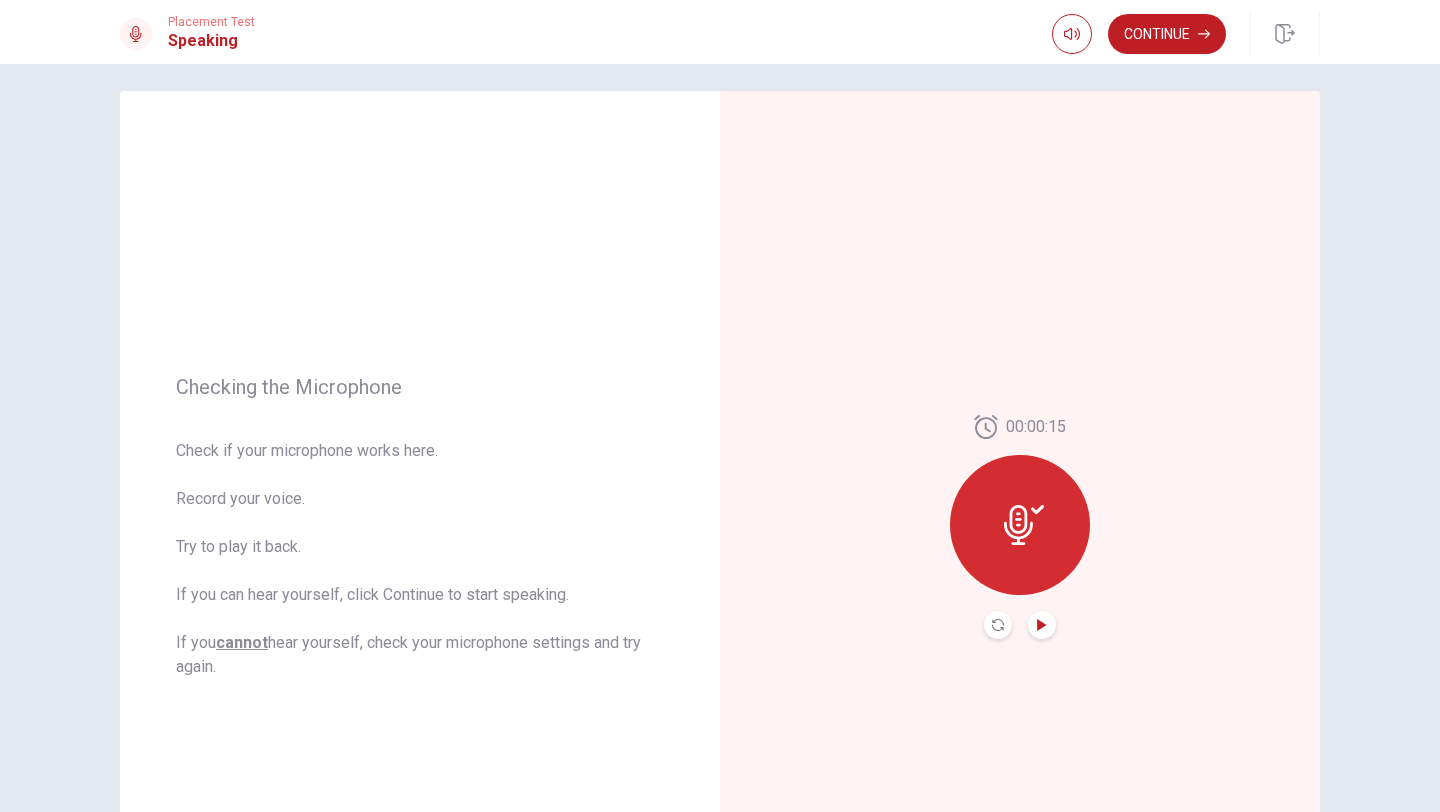 click at bounding box center [1020, 525] 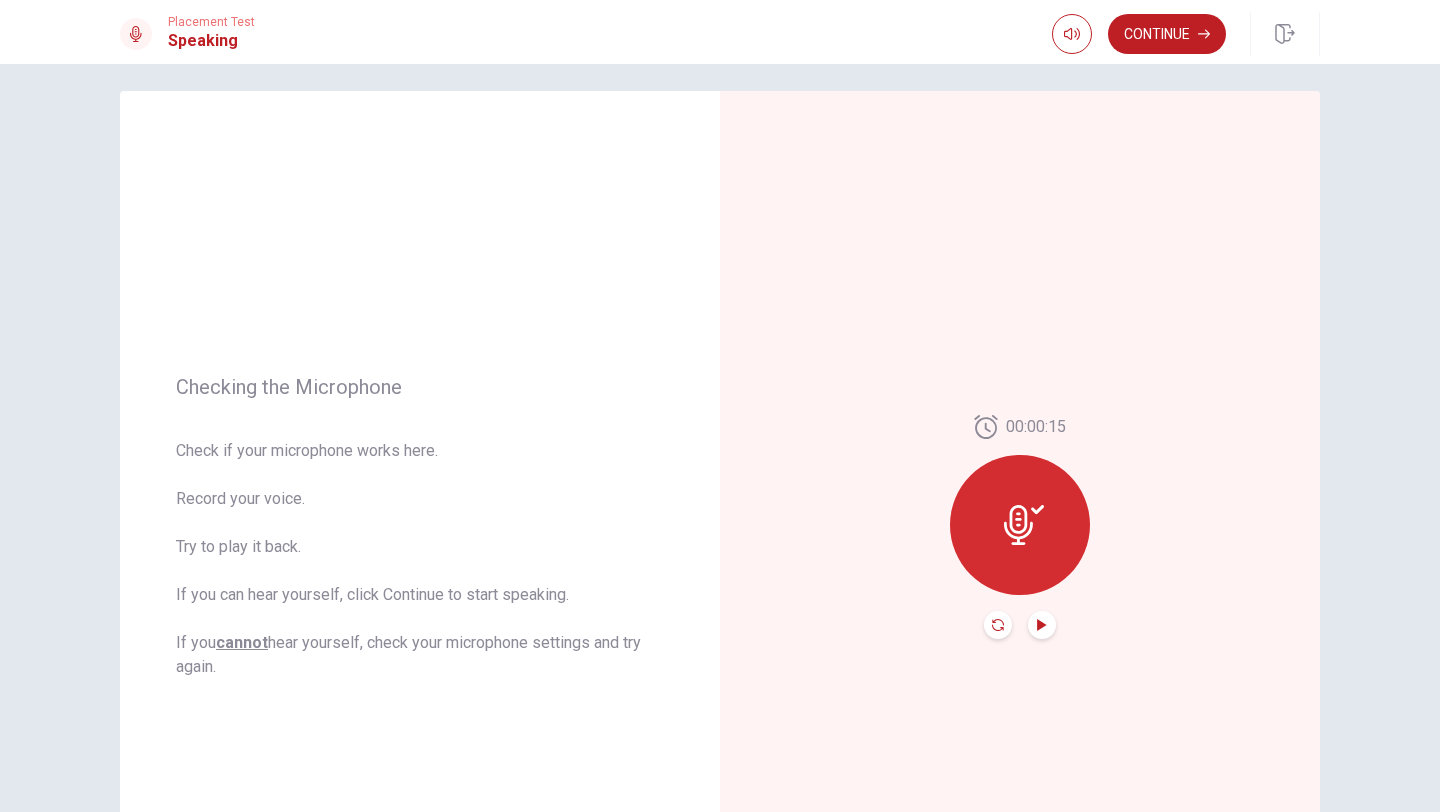 click 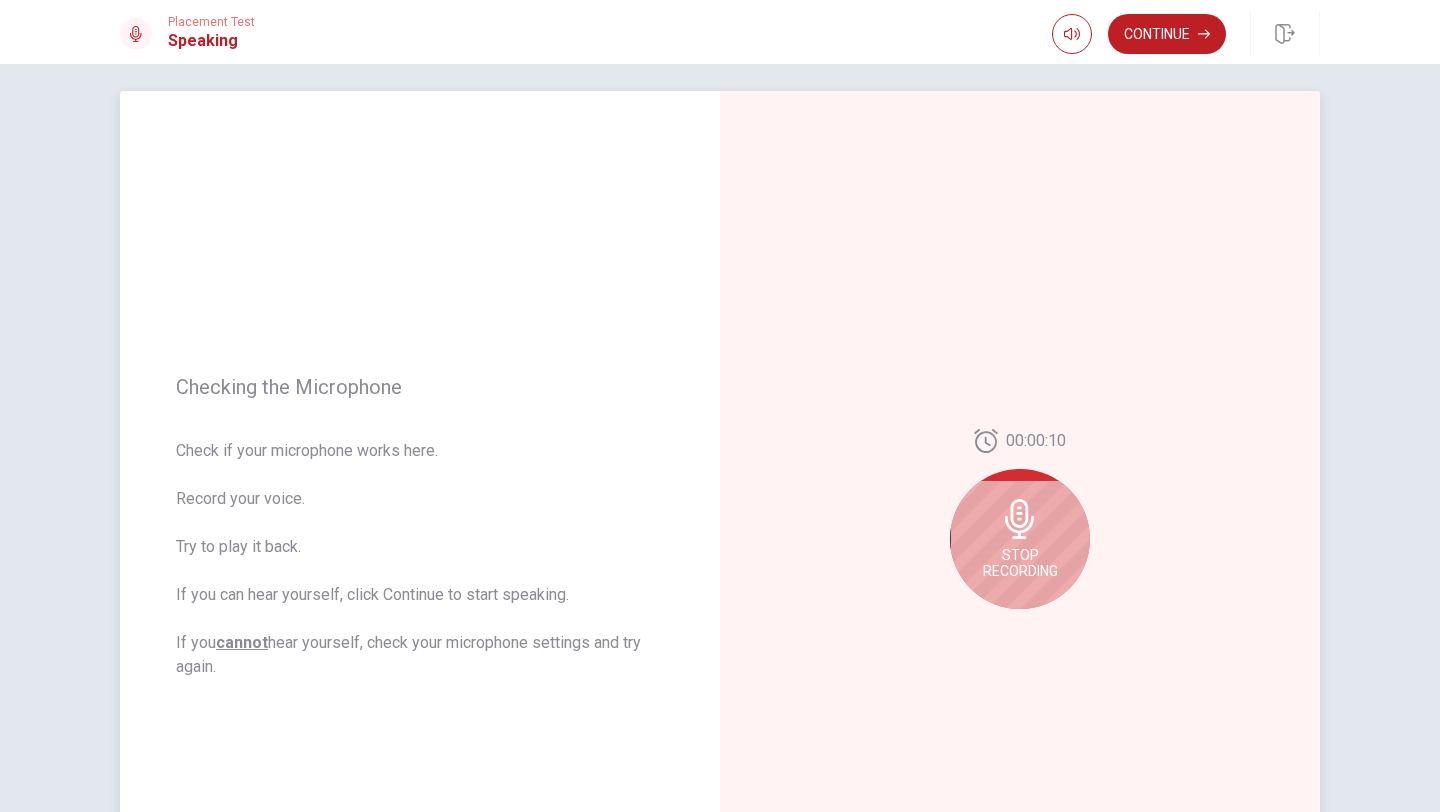 click on "Stop   Recording" at bounding box center (1020, 539) 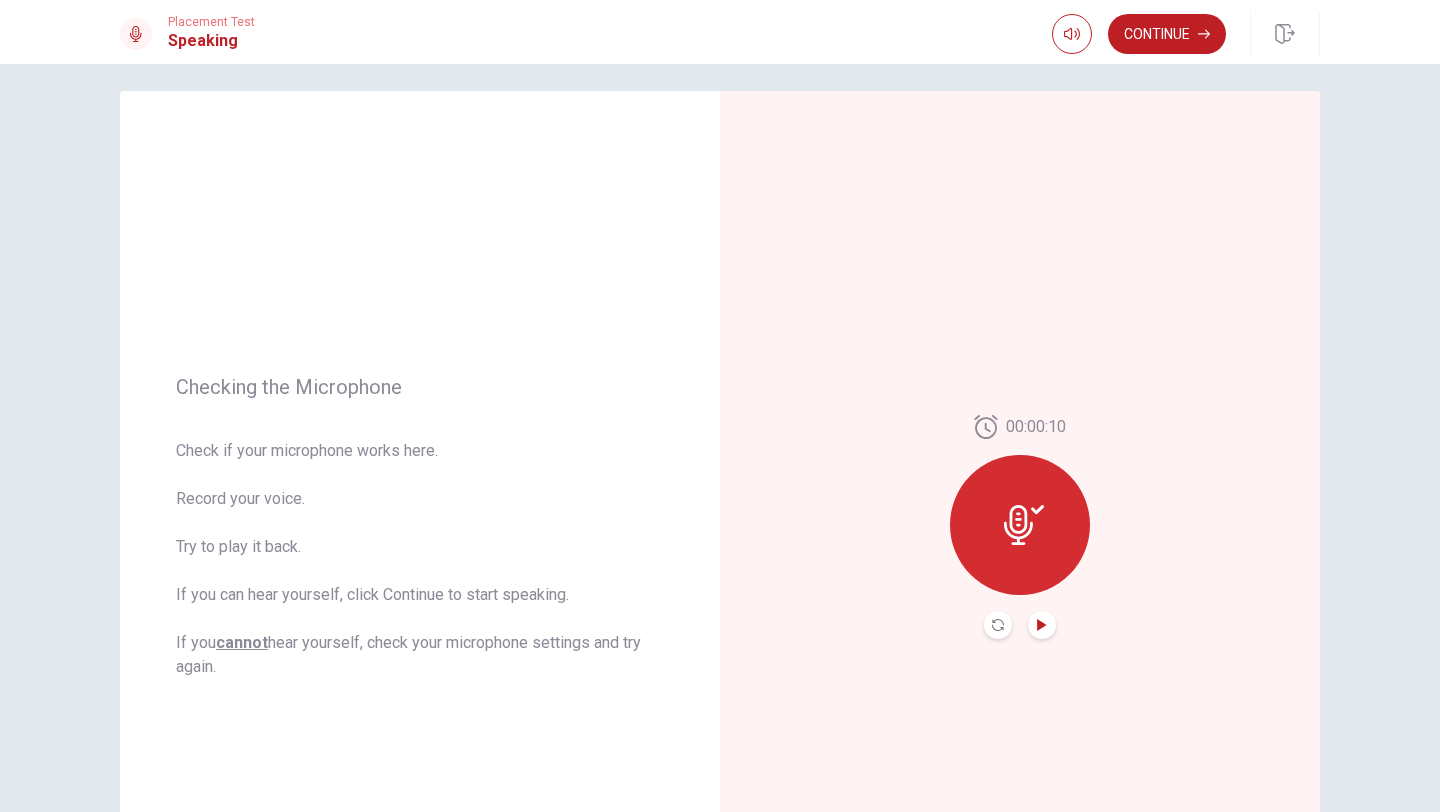 click 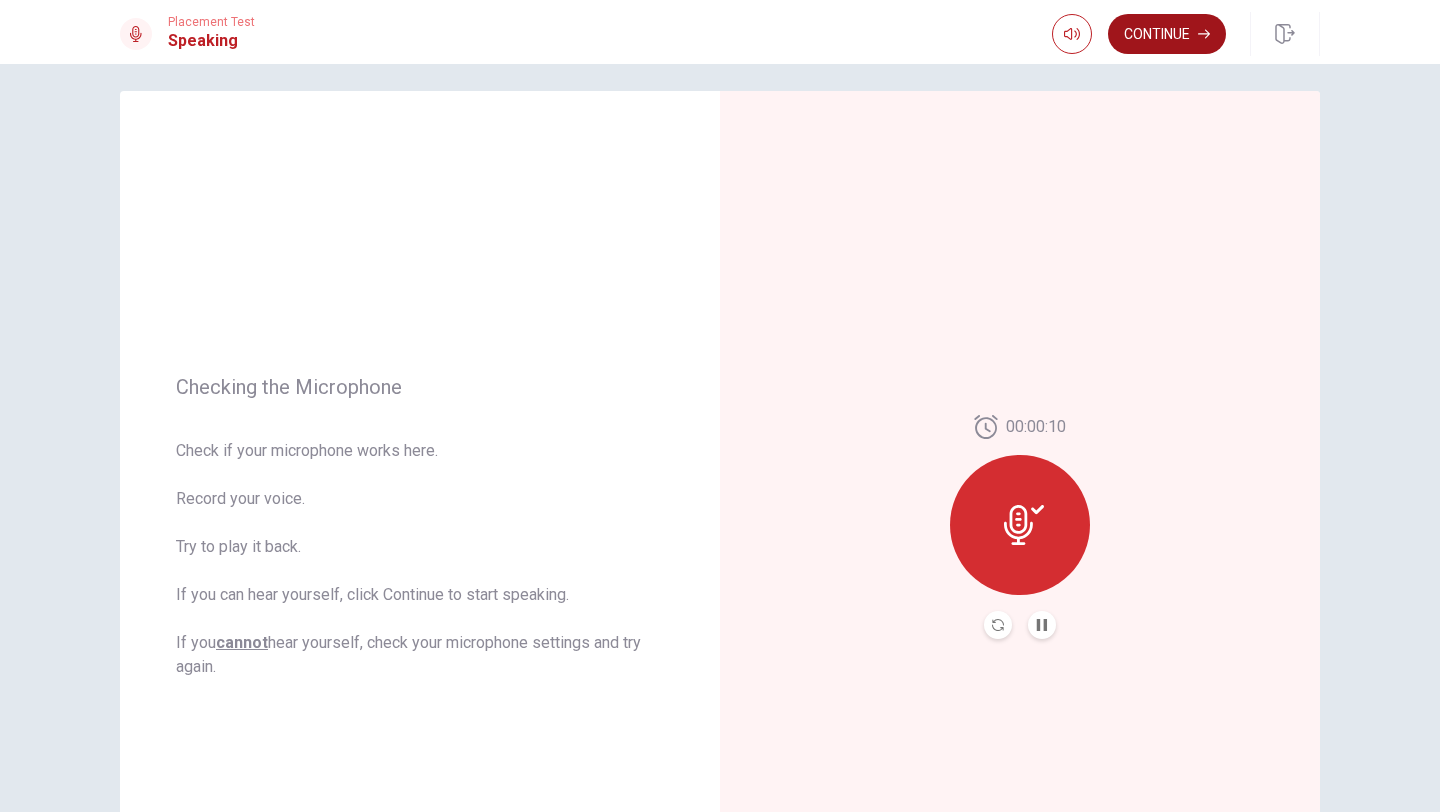click 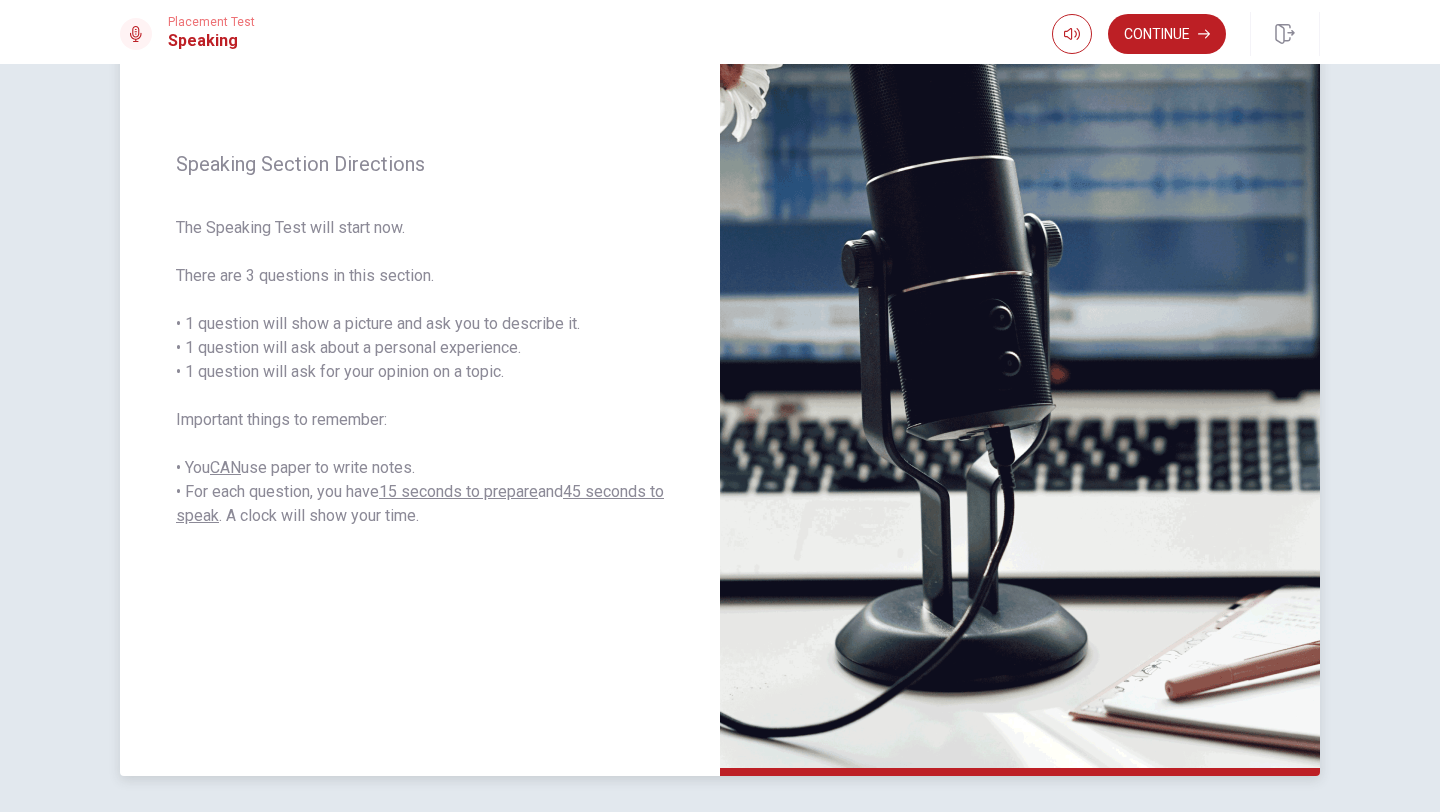 scroll, scrollTop: 179, scrollLeft: 0, axis: vertical 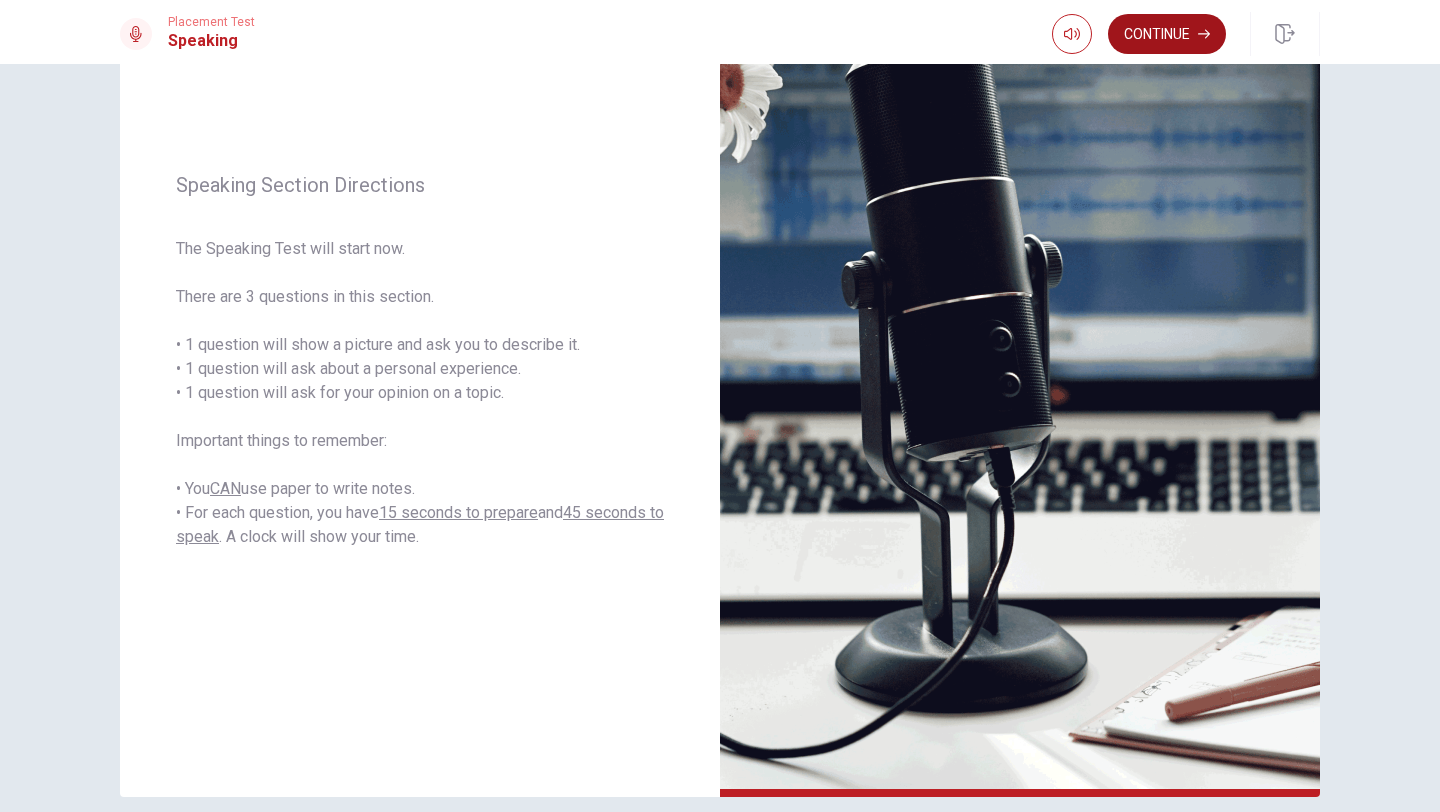 click on "Continue" at bounding box center [1167, 34] 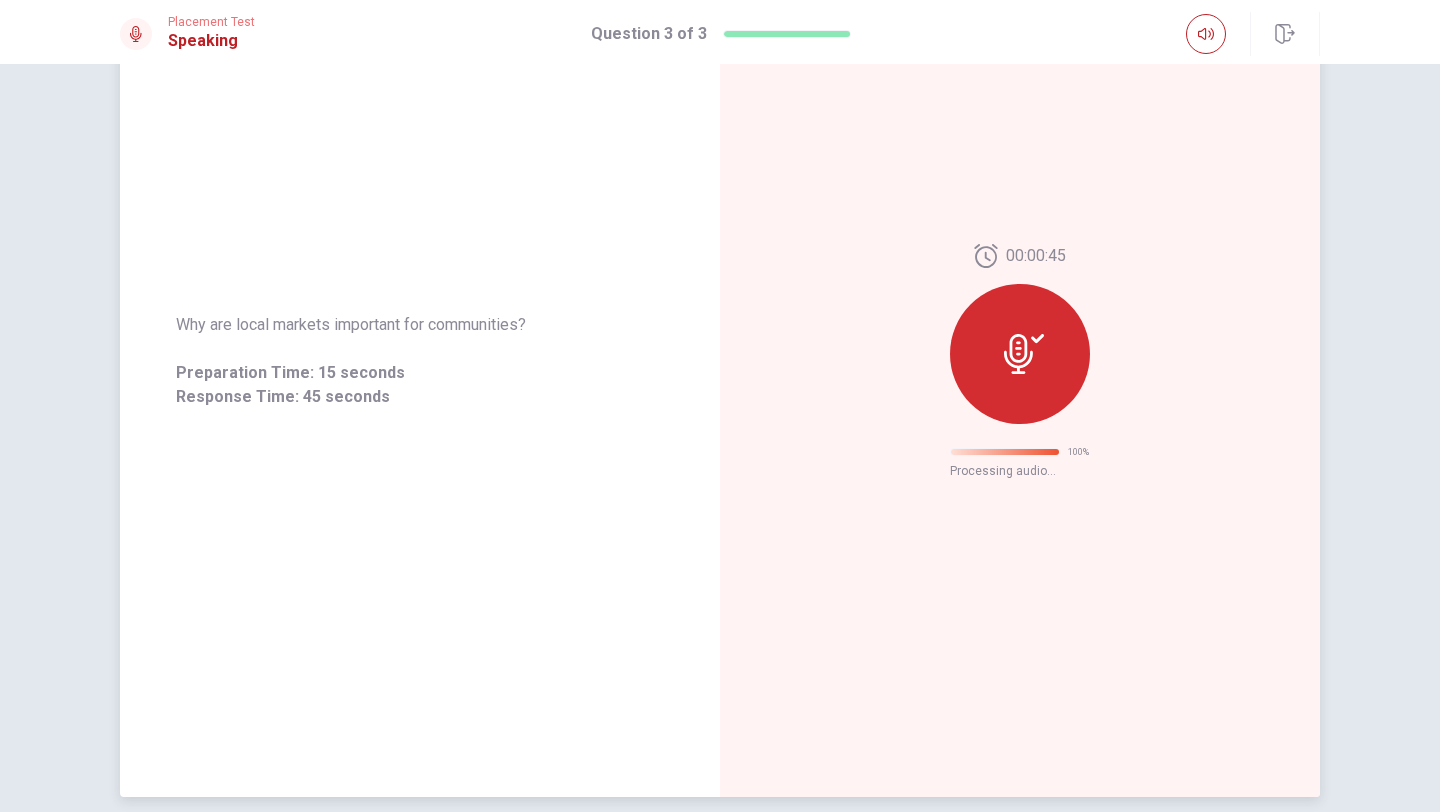 scroll, scrollTop: 0, scrollLeft: 0, axis: both 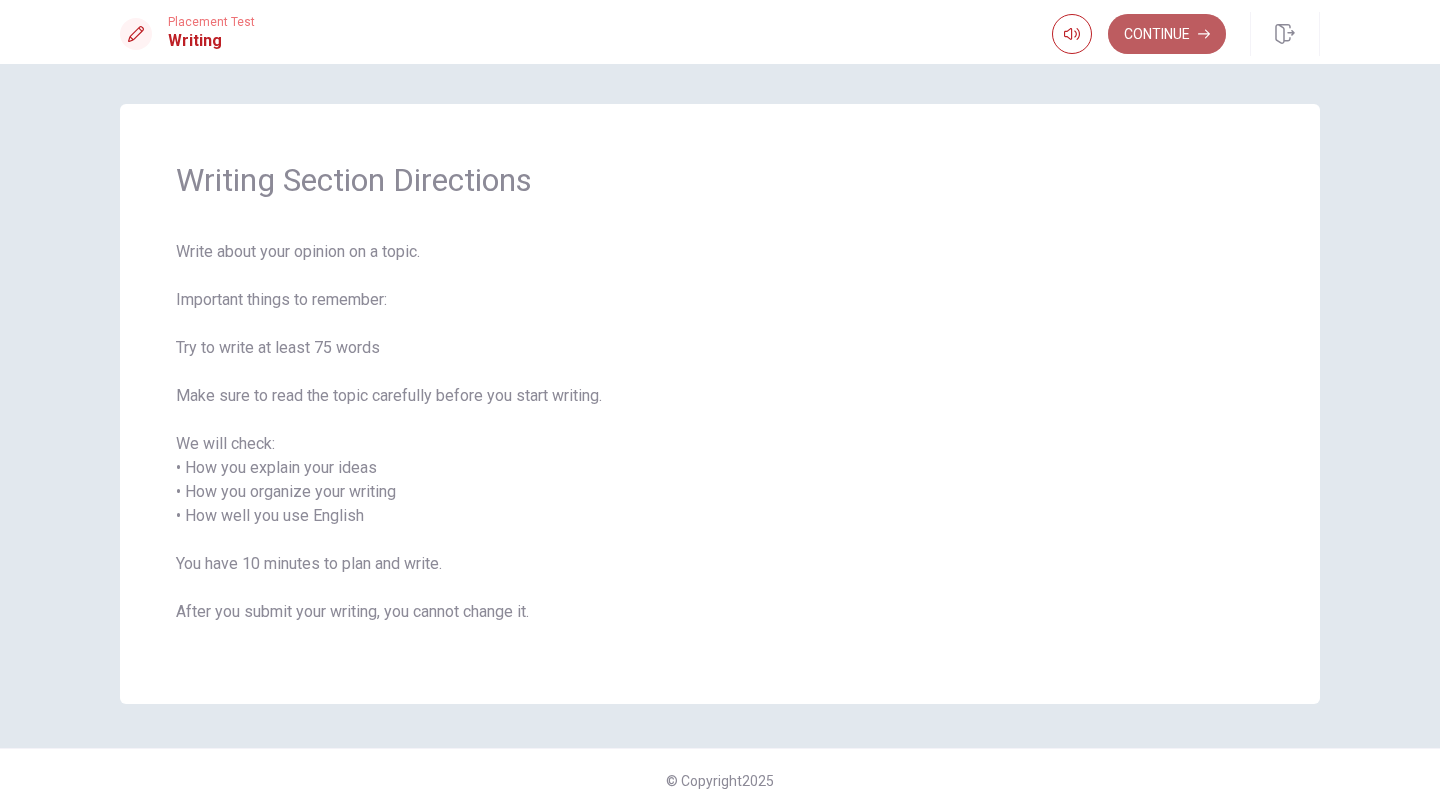 click on "Continue" at bounding box center [1167, 34] 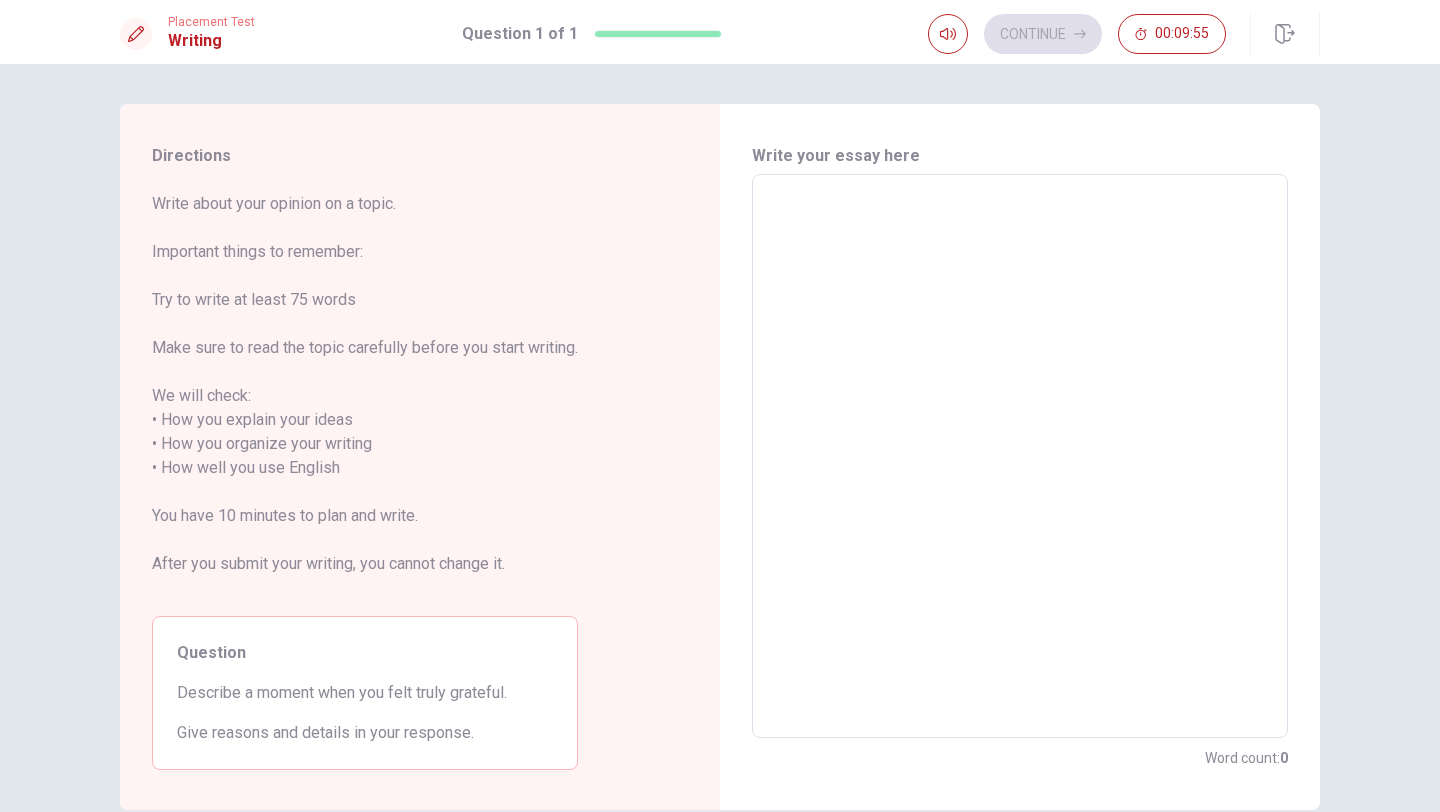 click at bounding box center (1020, 456) 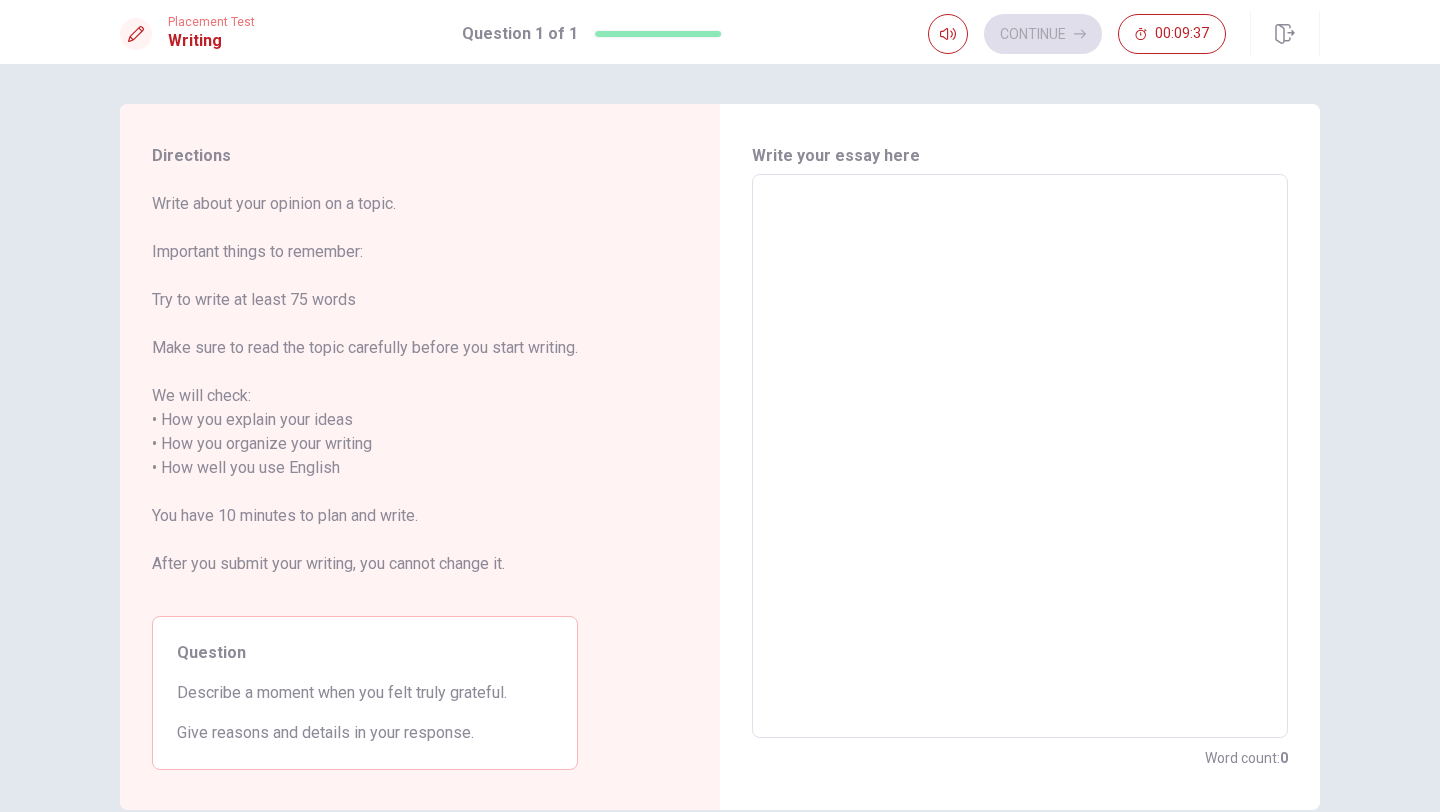 scroll, scrollTop: 53, scrollLeft: 0, axis: vertical 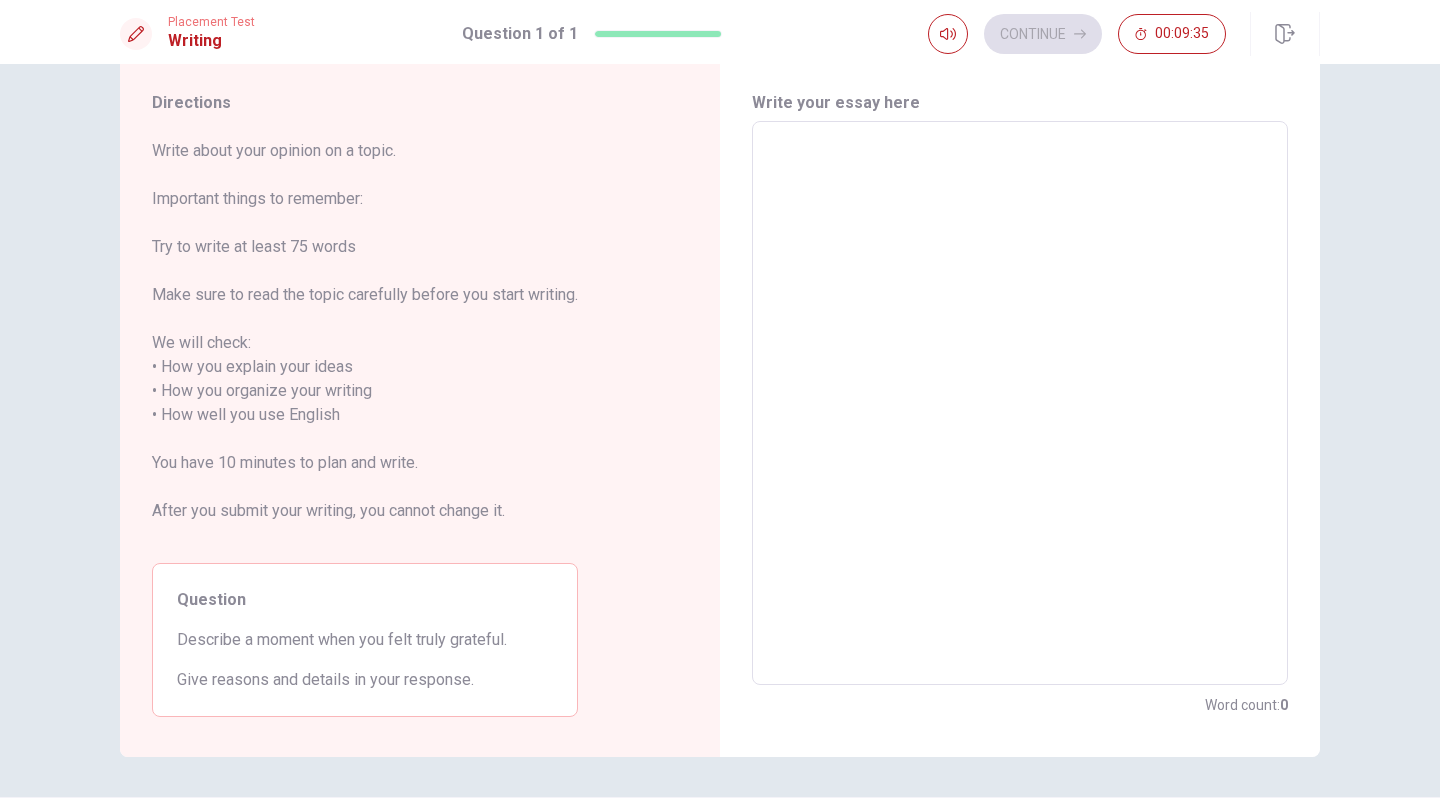 drag, startPoint x: 473, startPoint y: 680, endPoint x: 206, endPoint y: 629, distance: 271.82715 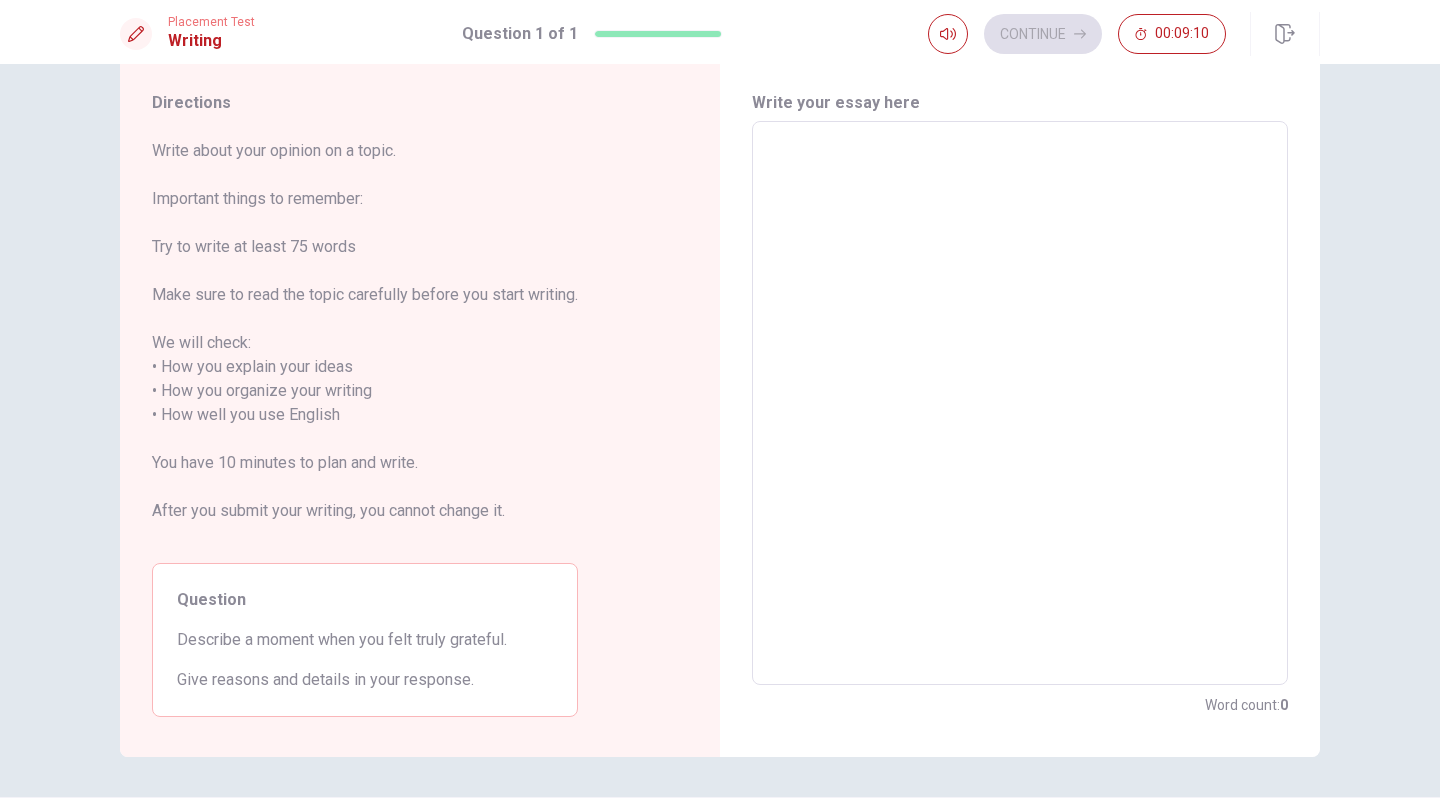 click at bounding box center (1020, 403) 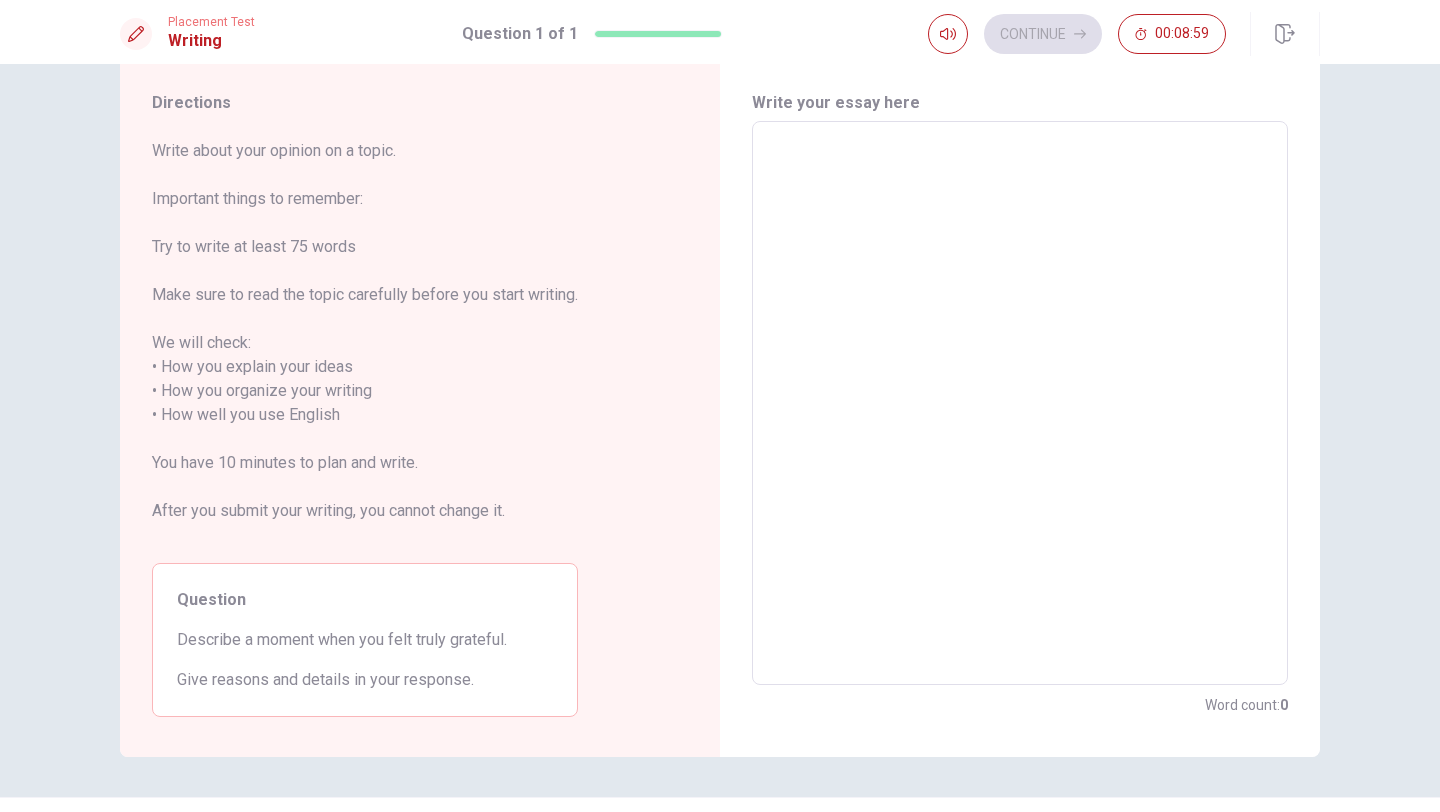 type on "i" 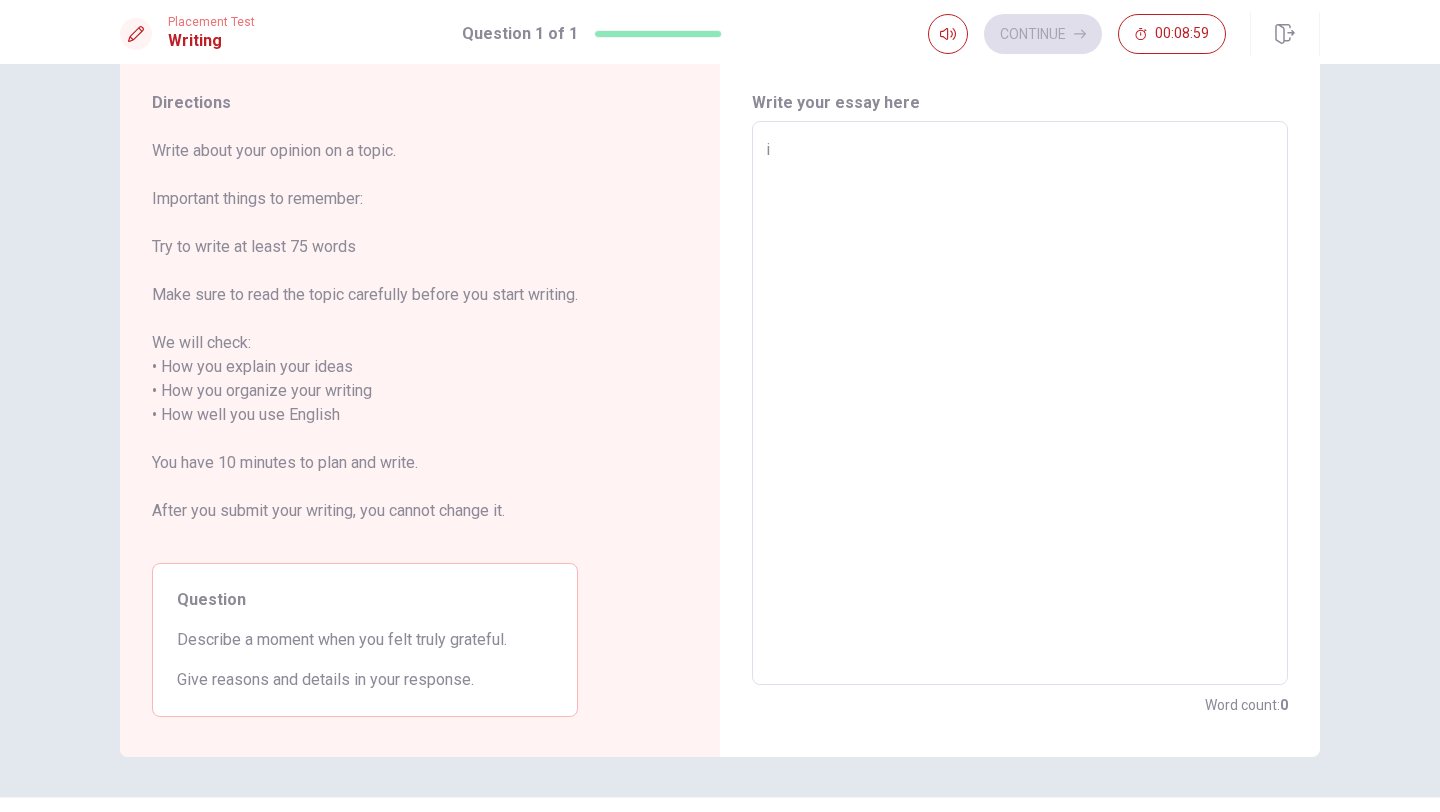 type on "x" 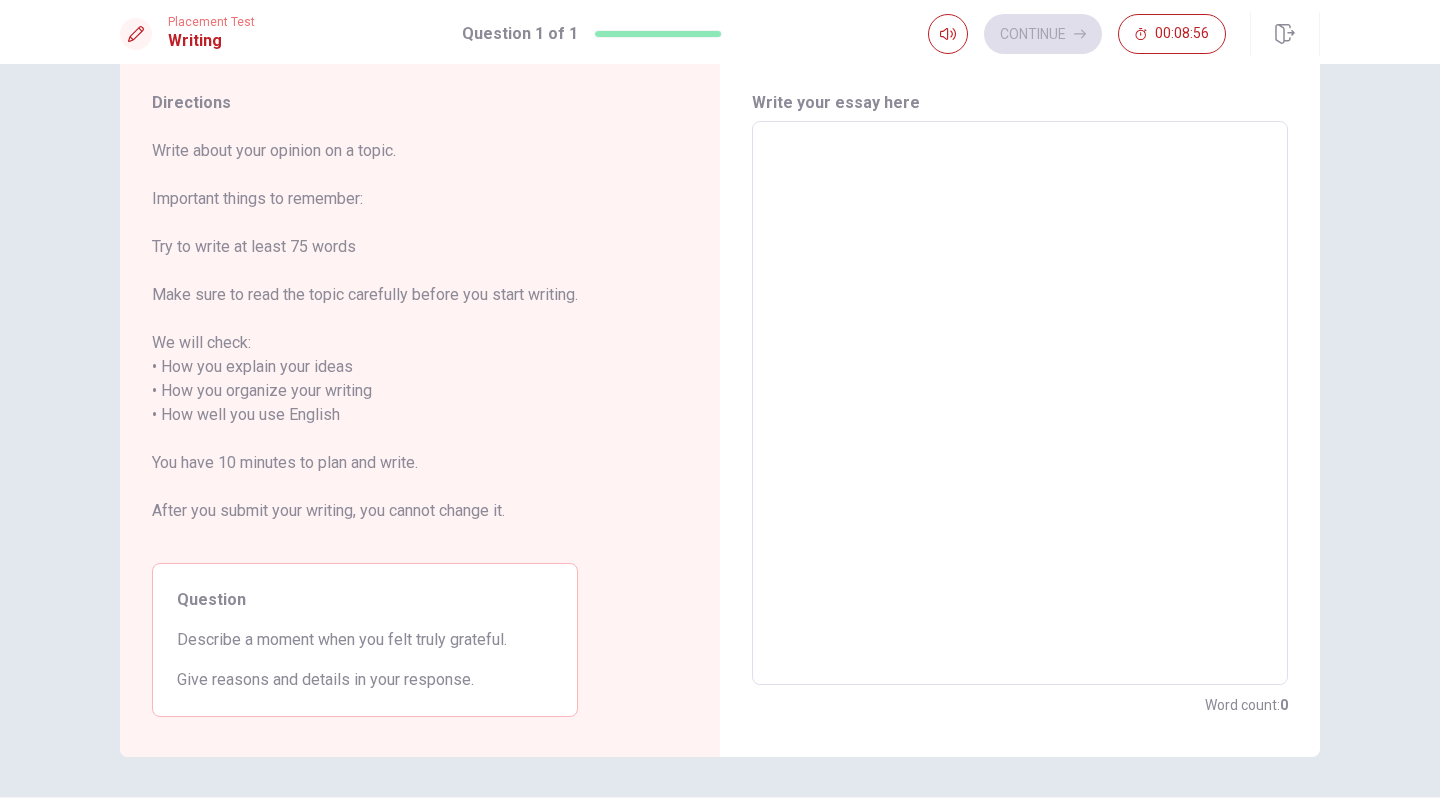 type 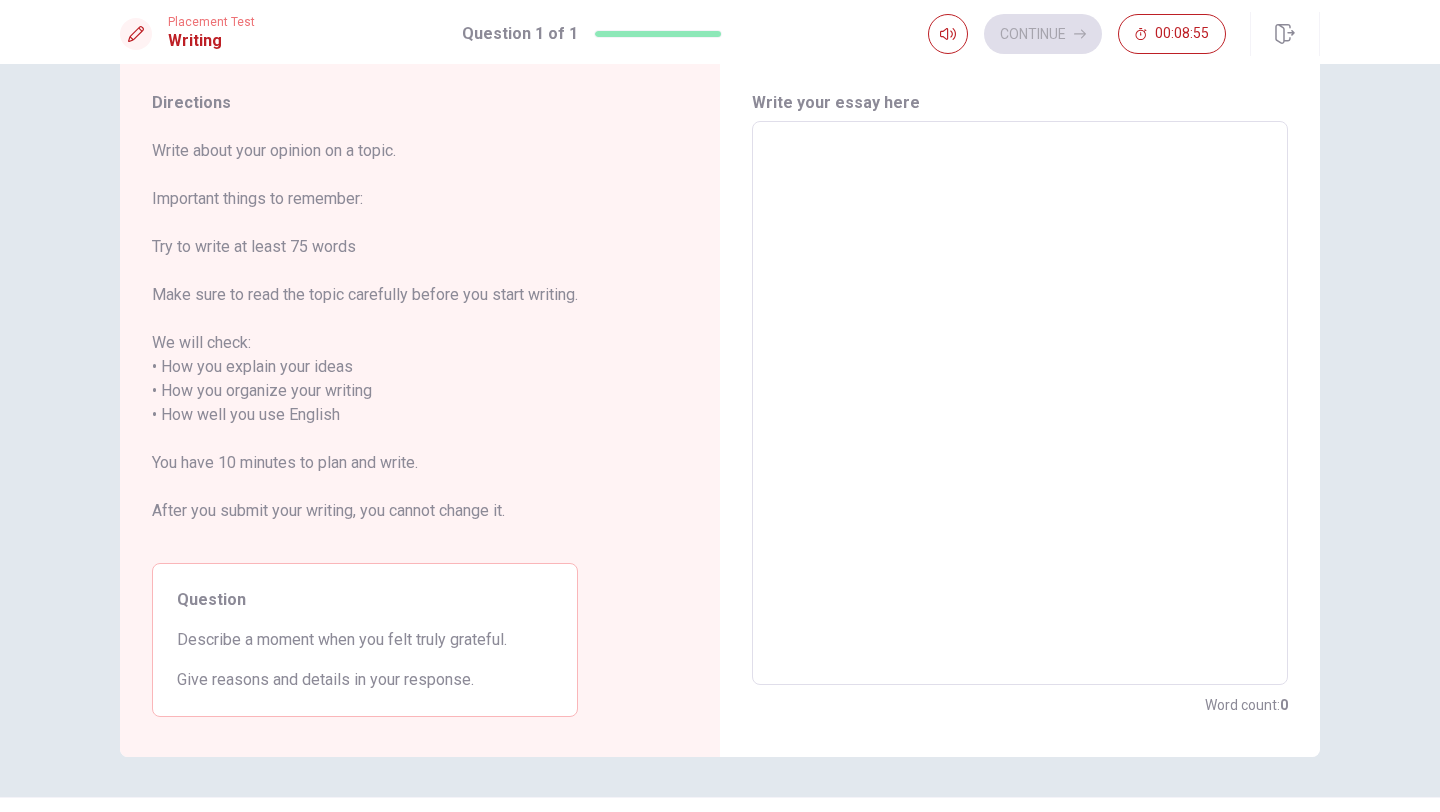 type on "I" 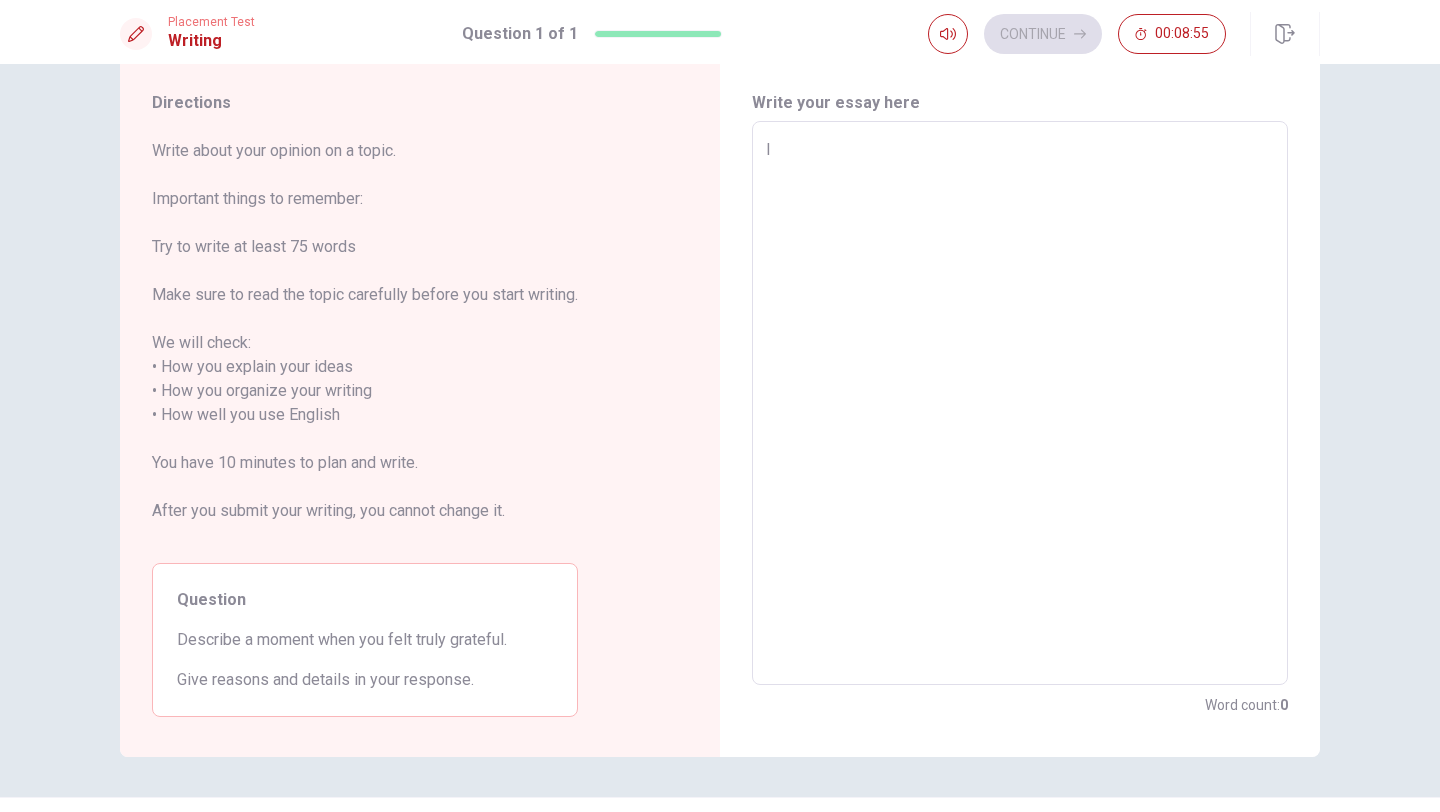 type on "x" 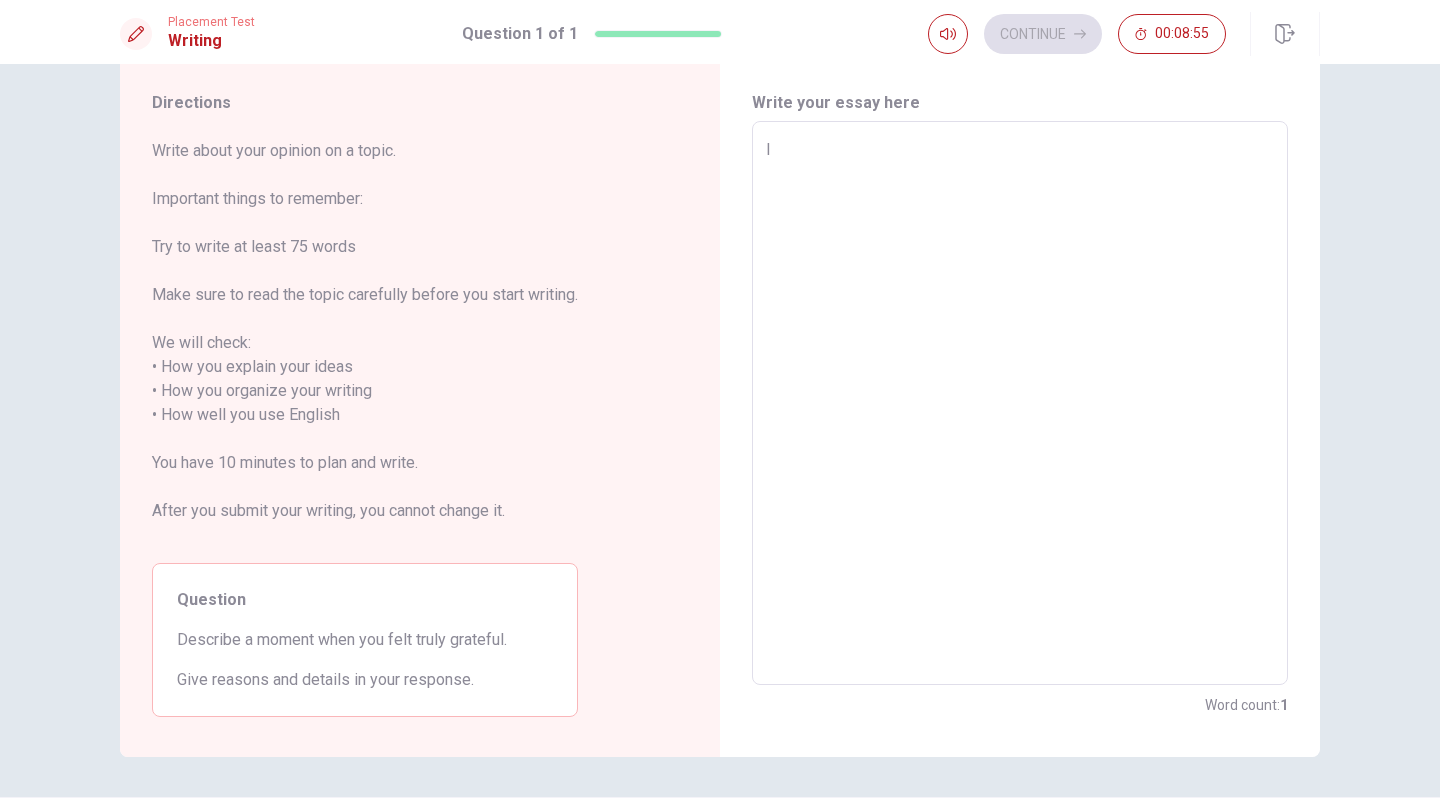 type on "I" 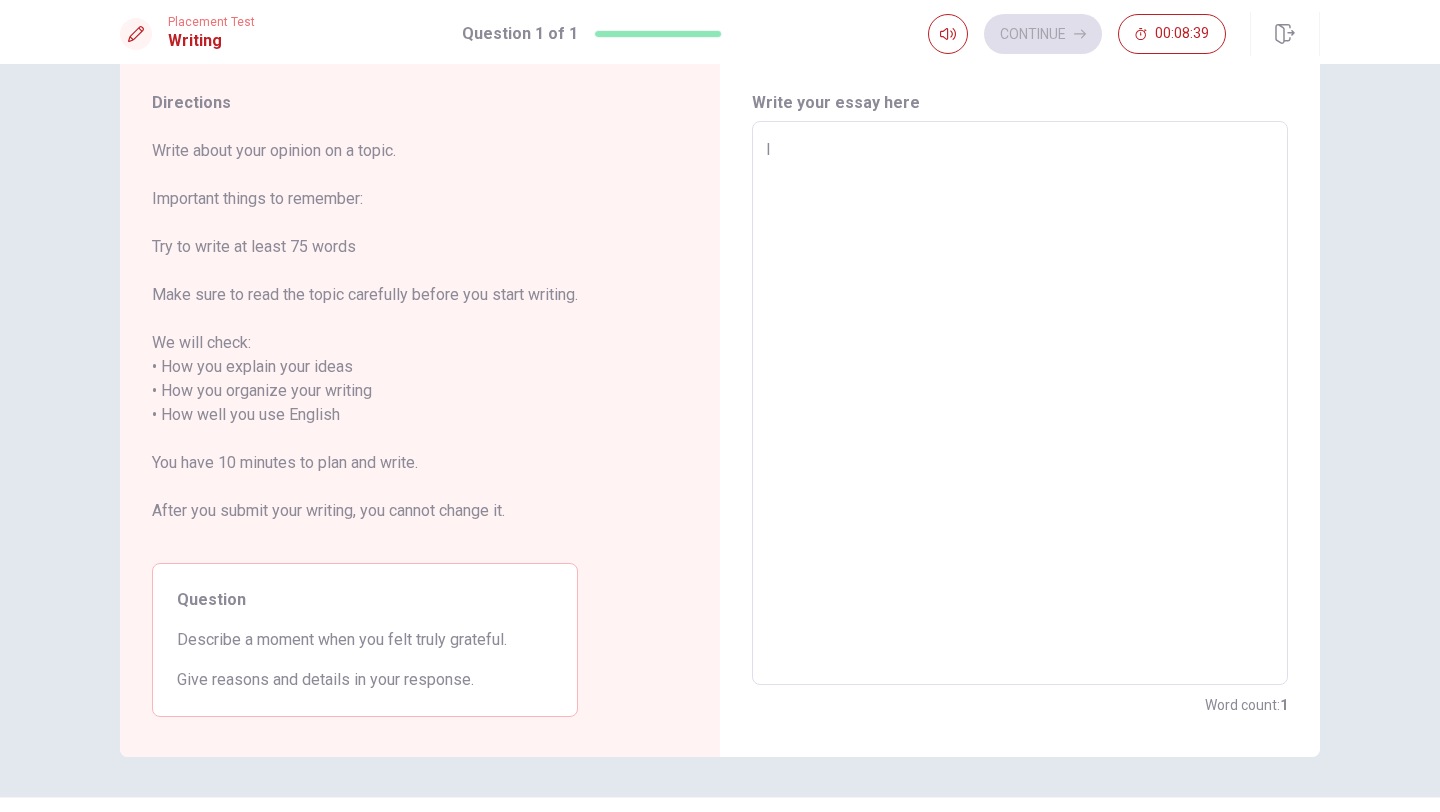 type on "x" 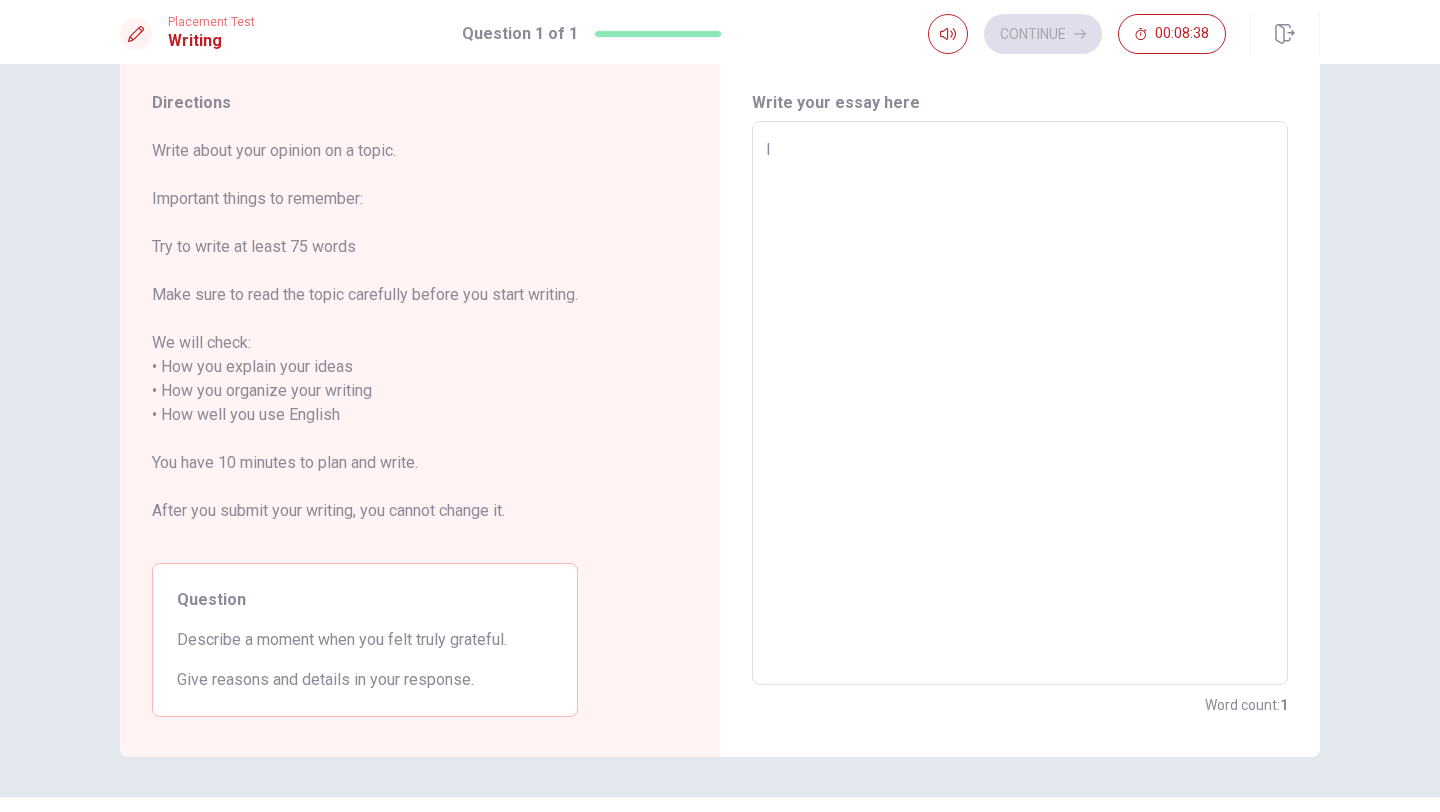 type on "I" 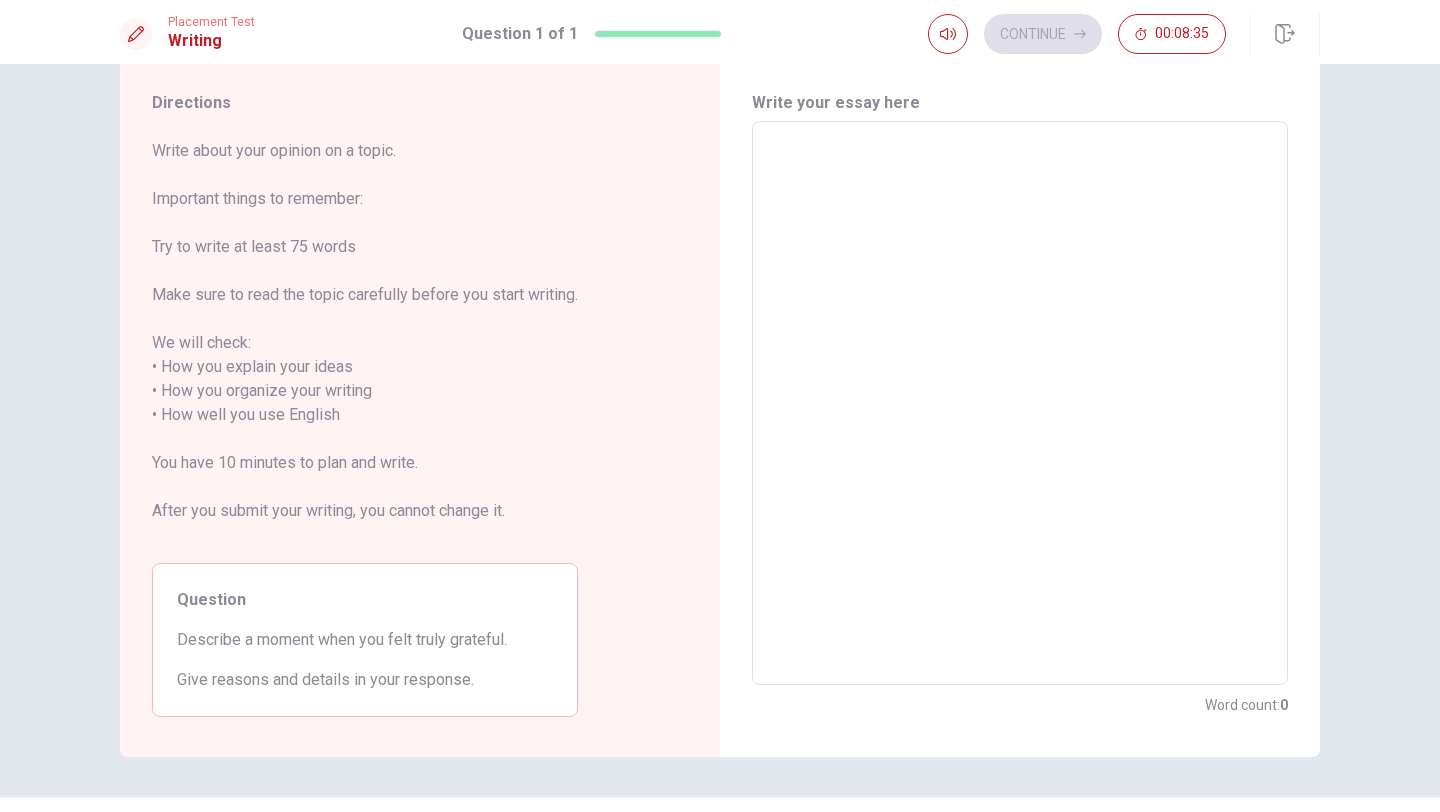 type on "o" 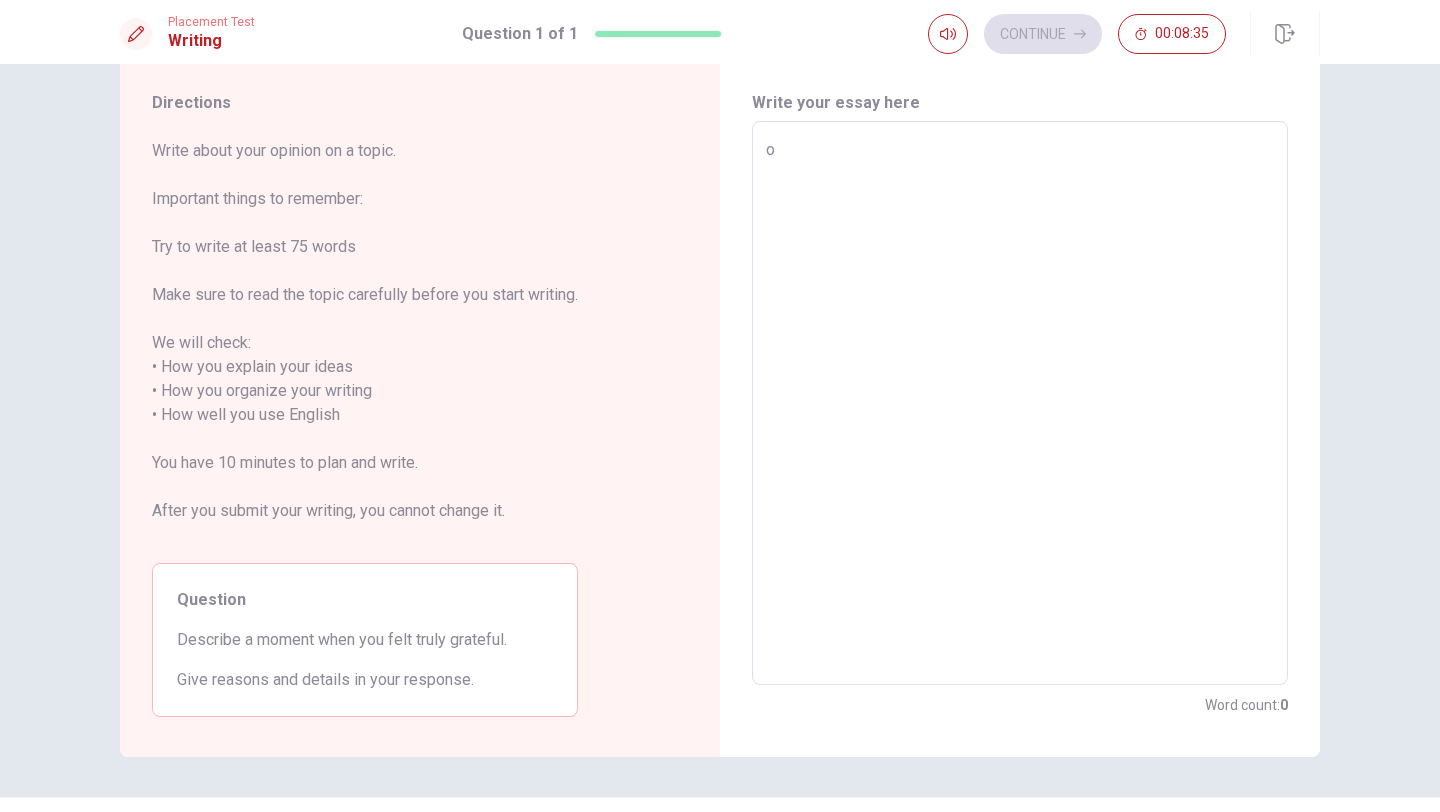 type on "x" 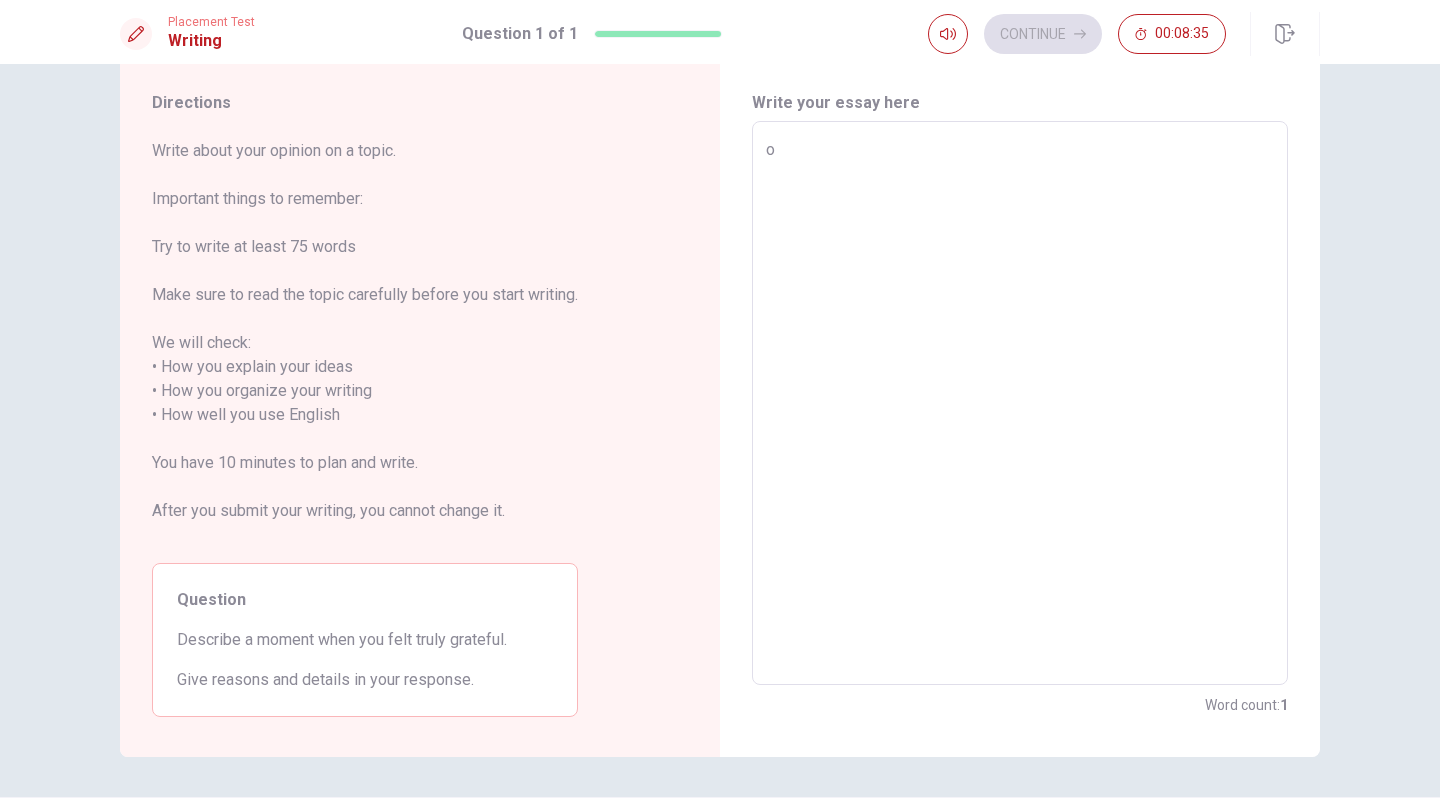 type on "on" 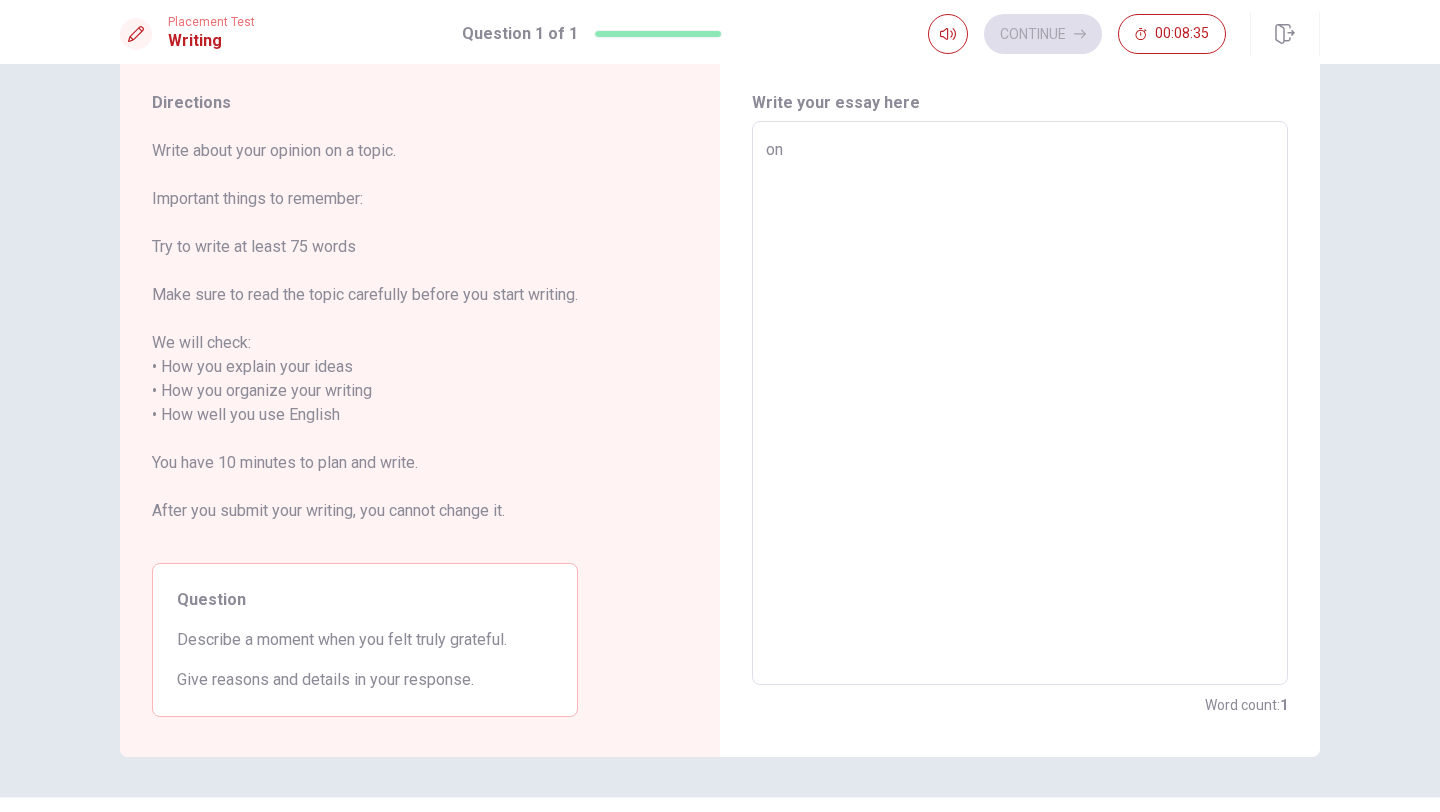 type on "x" 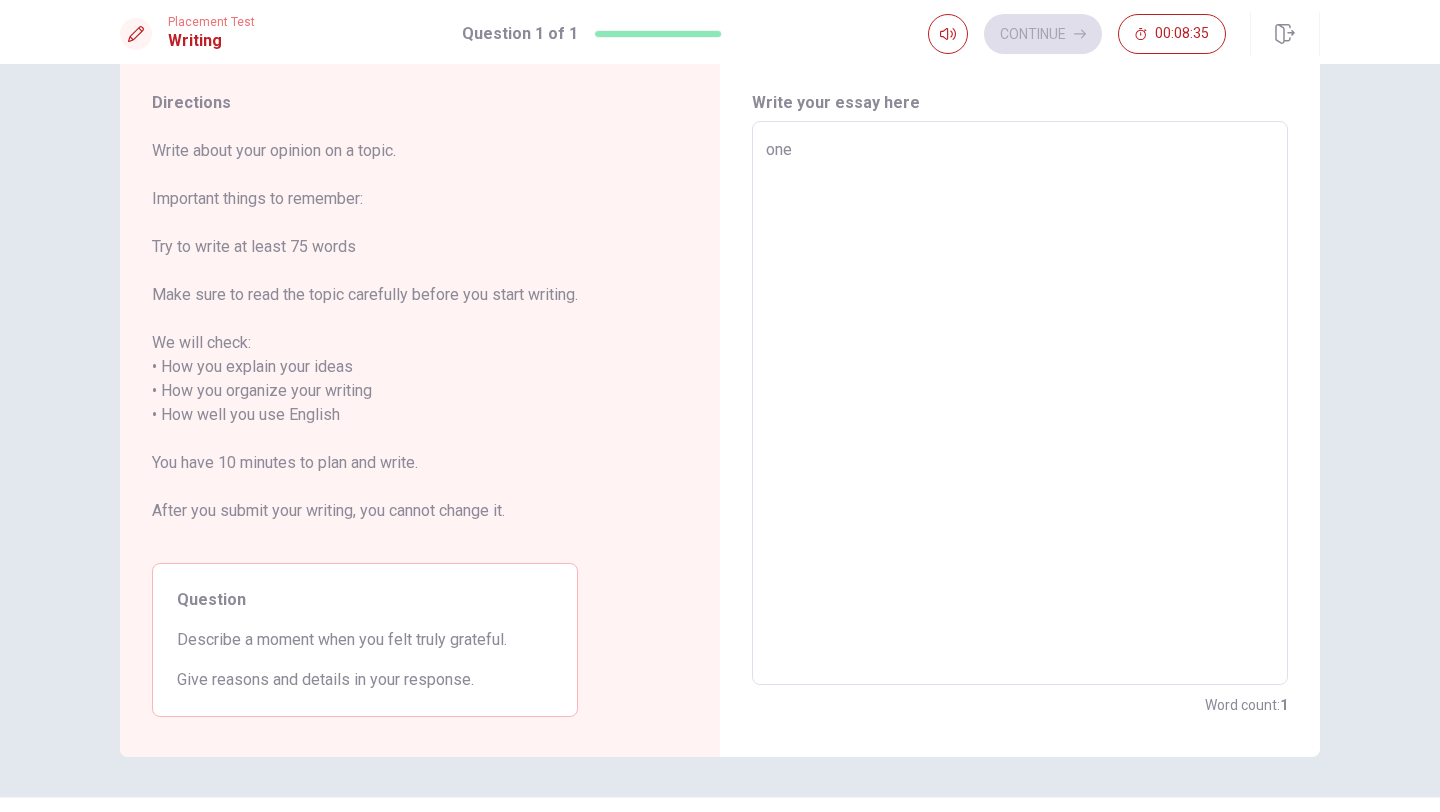 type on "x" 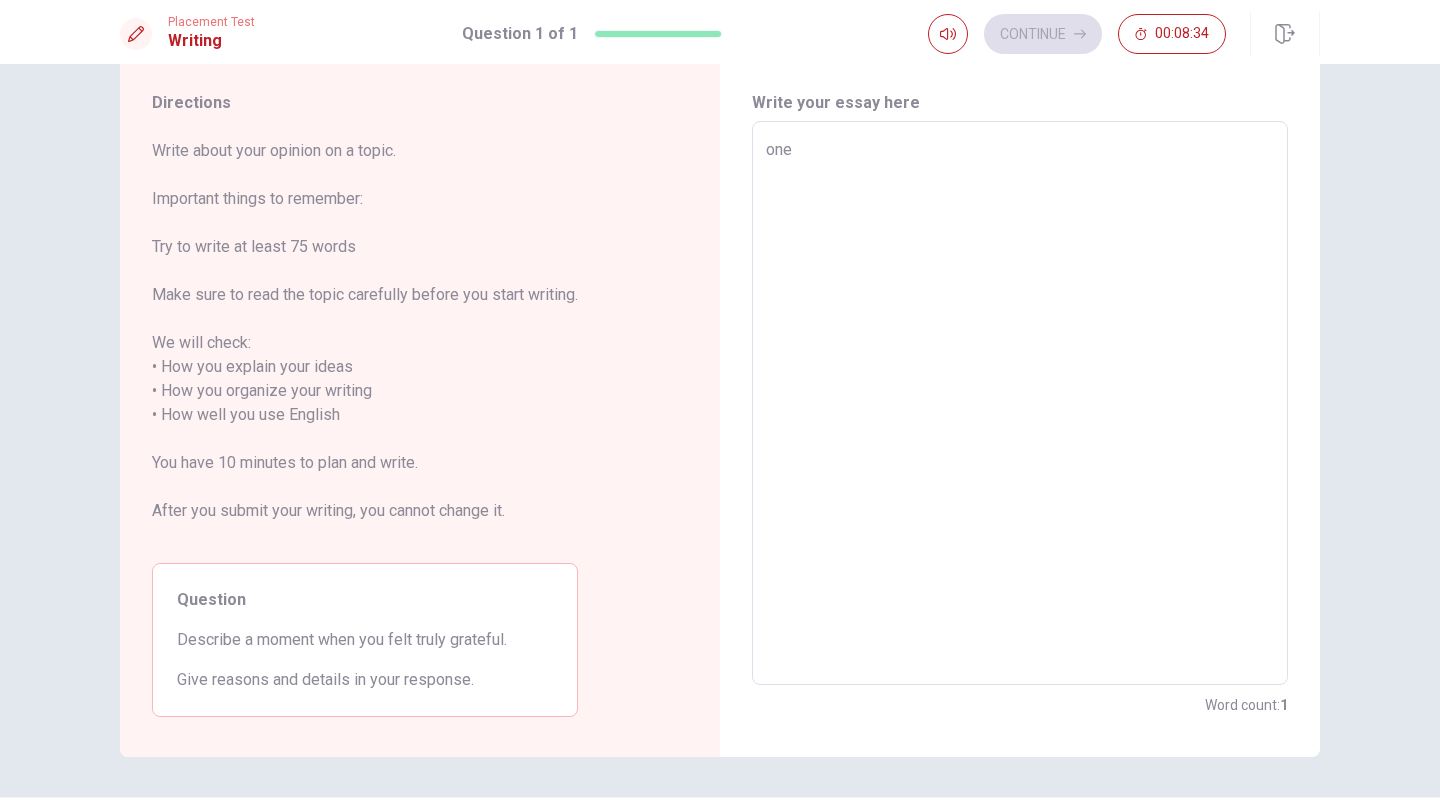 type on "one" 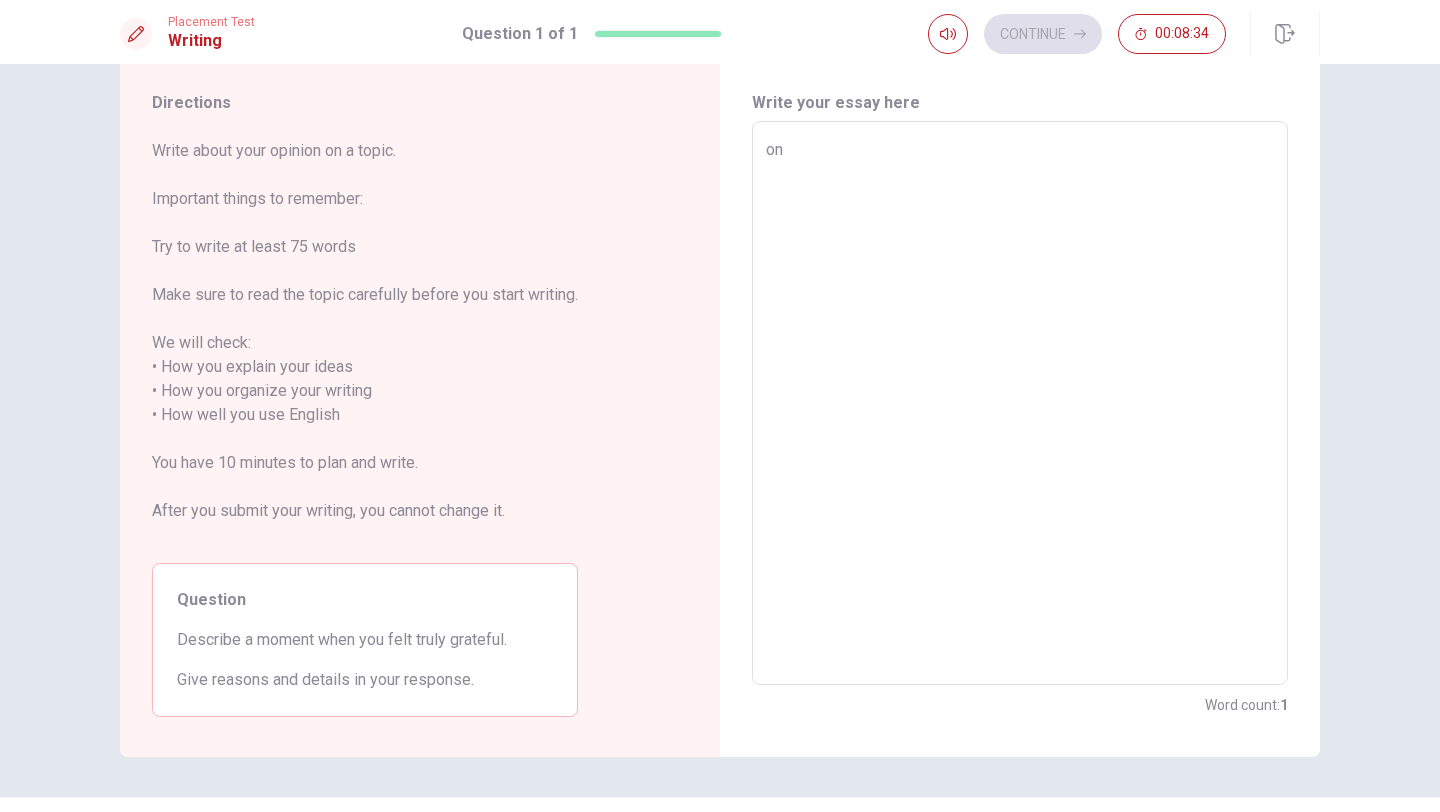 type on "x" 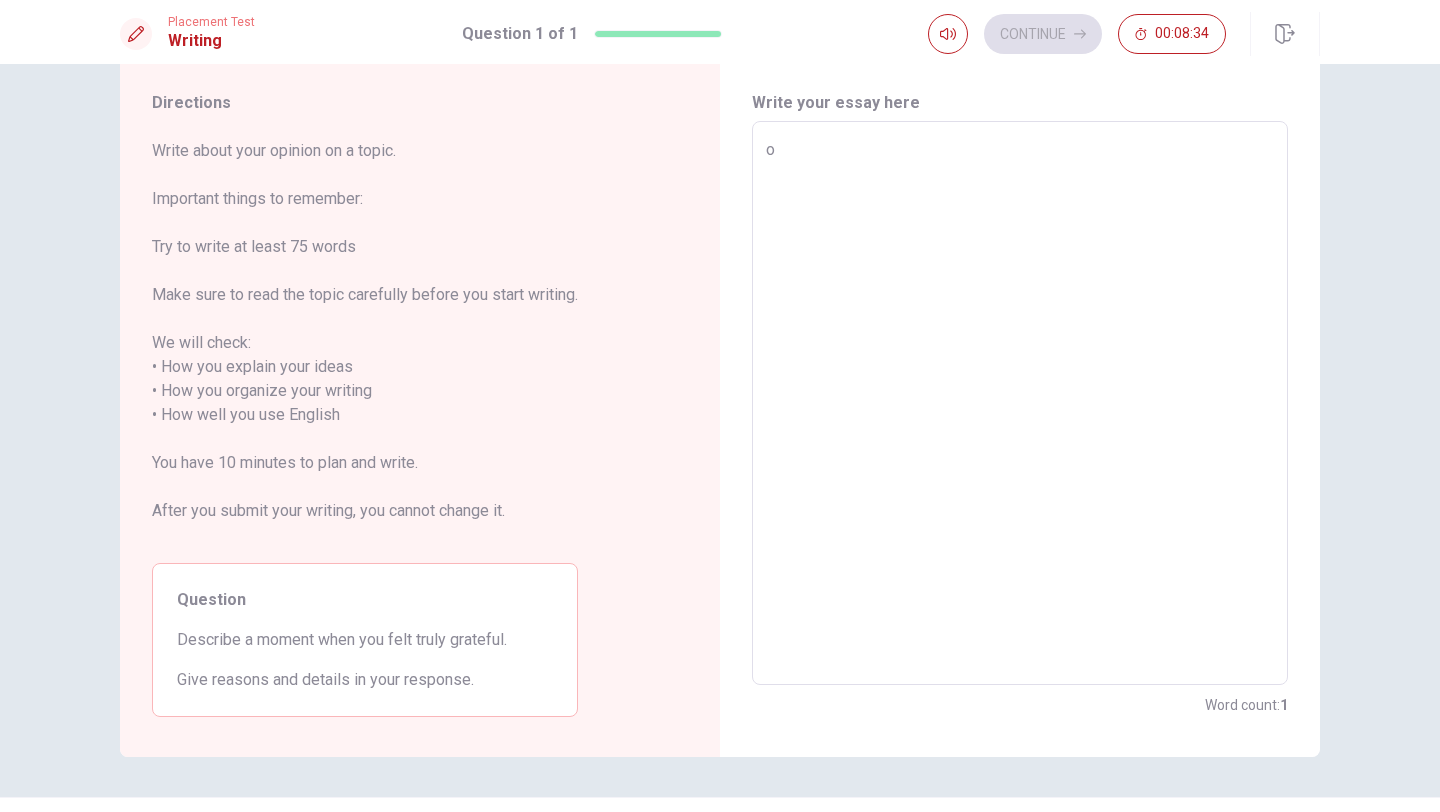 type on "x" 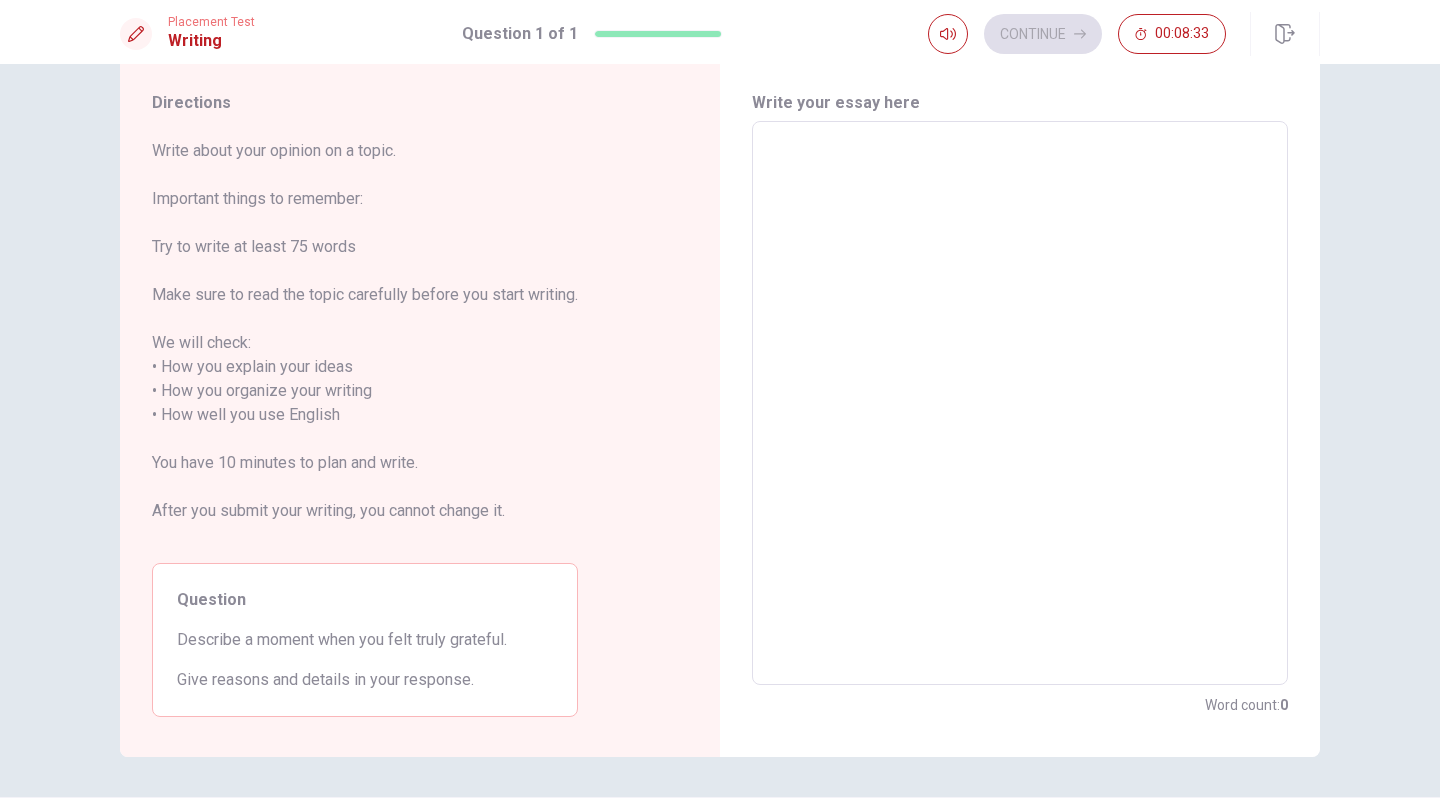 type on "O" 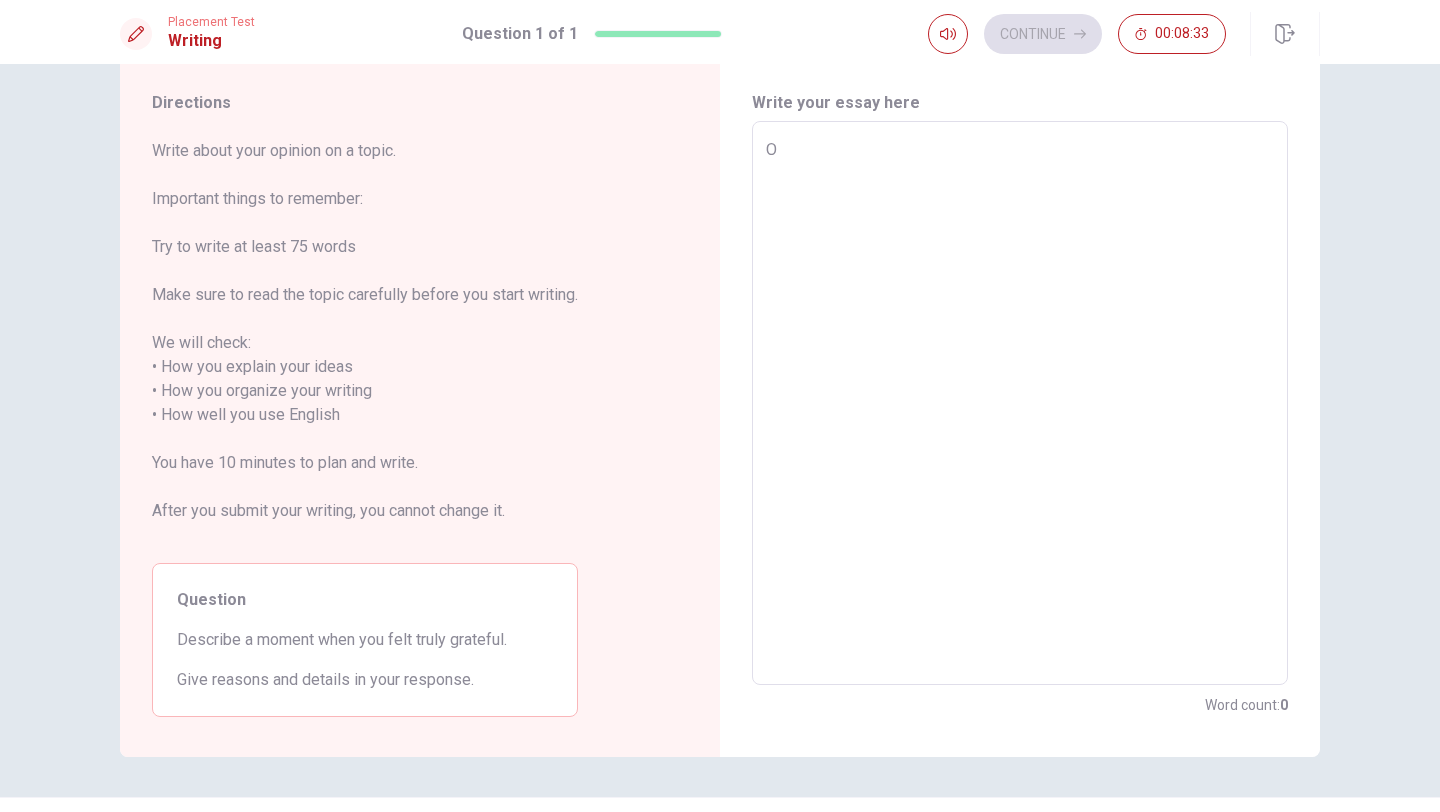 type on "x" 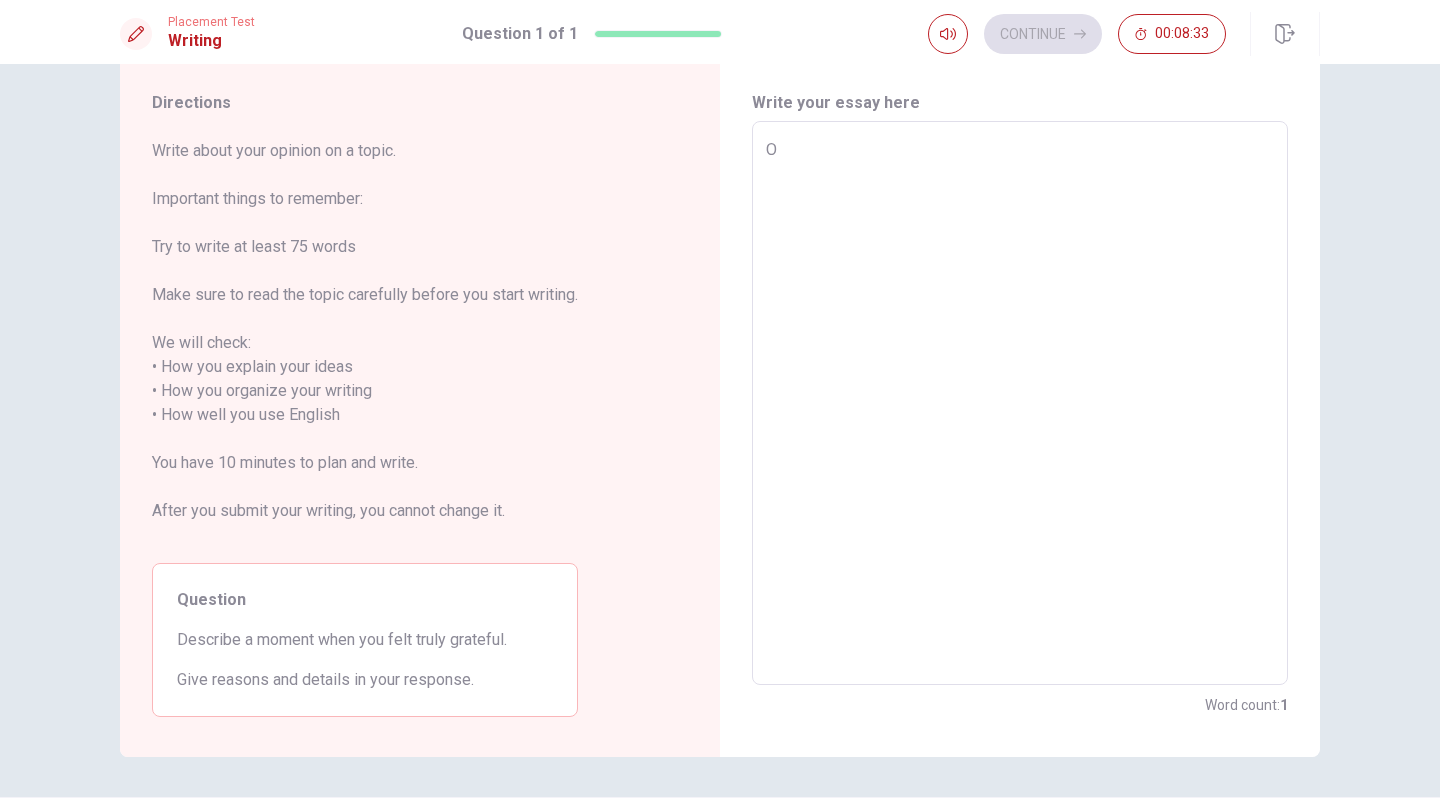 type on "On" 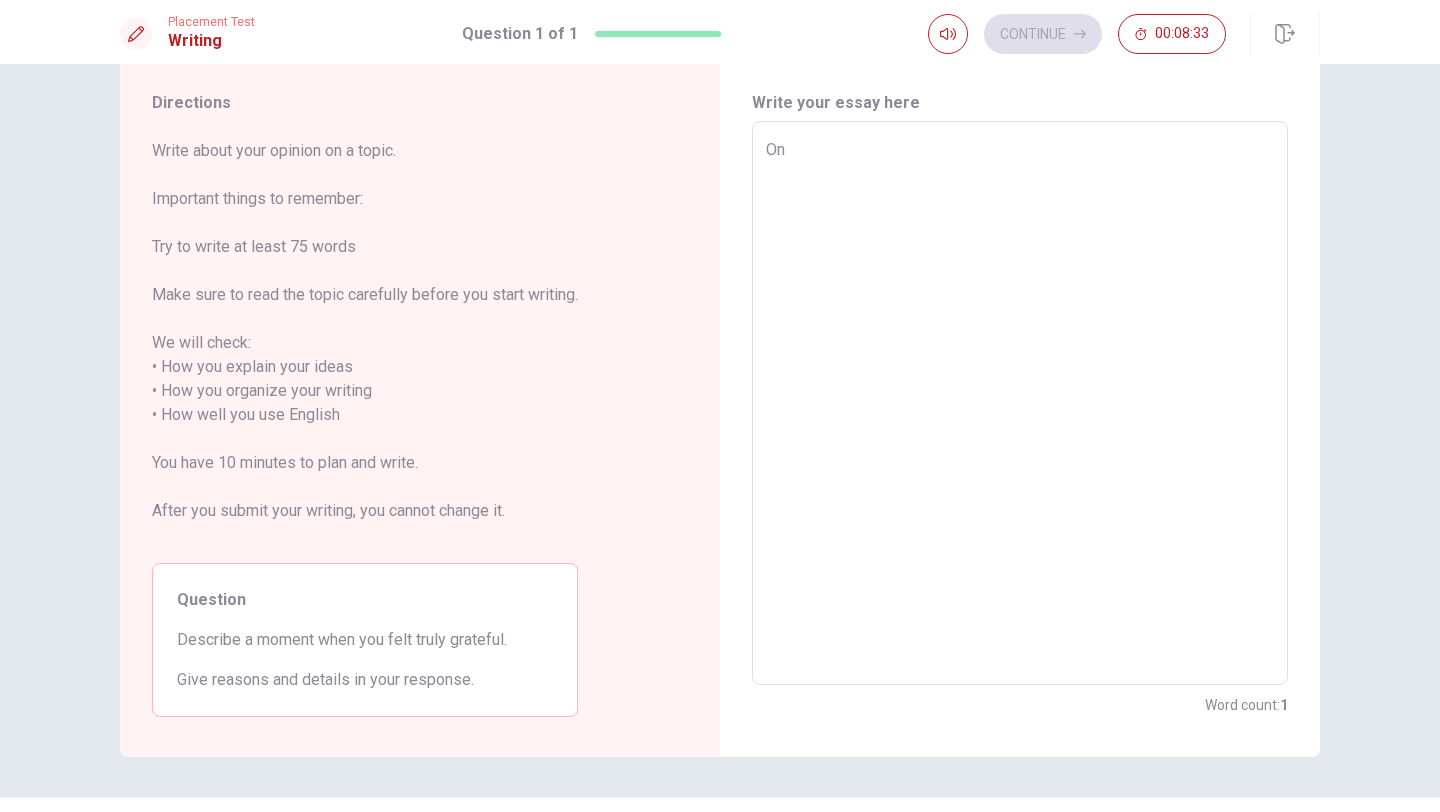 type on "x" 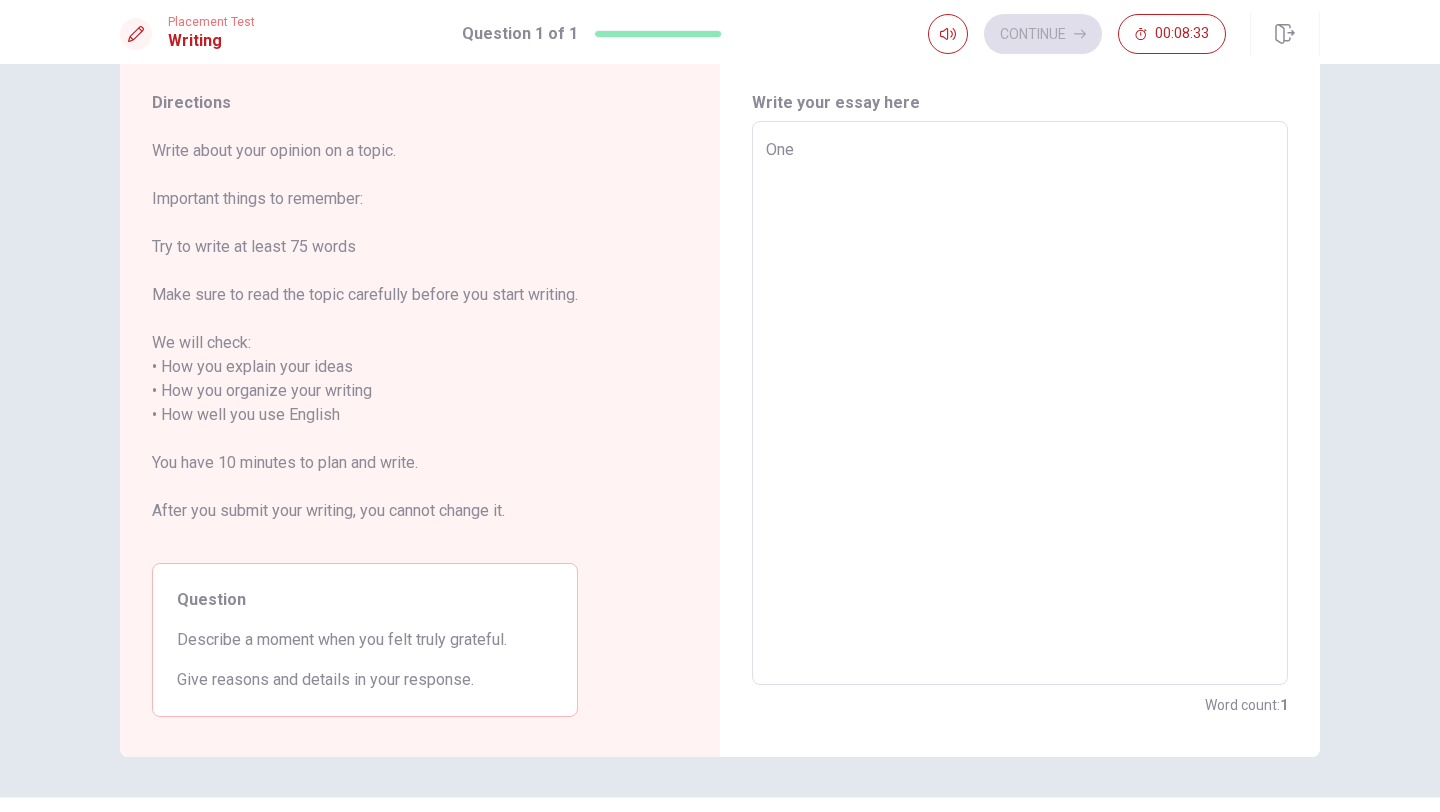 type on "x" 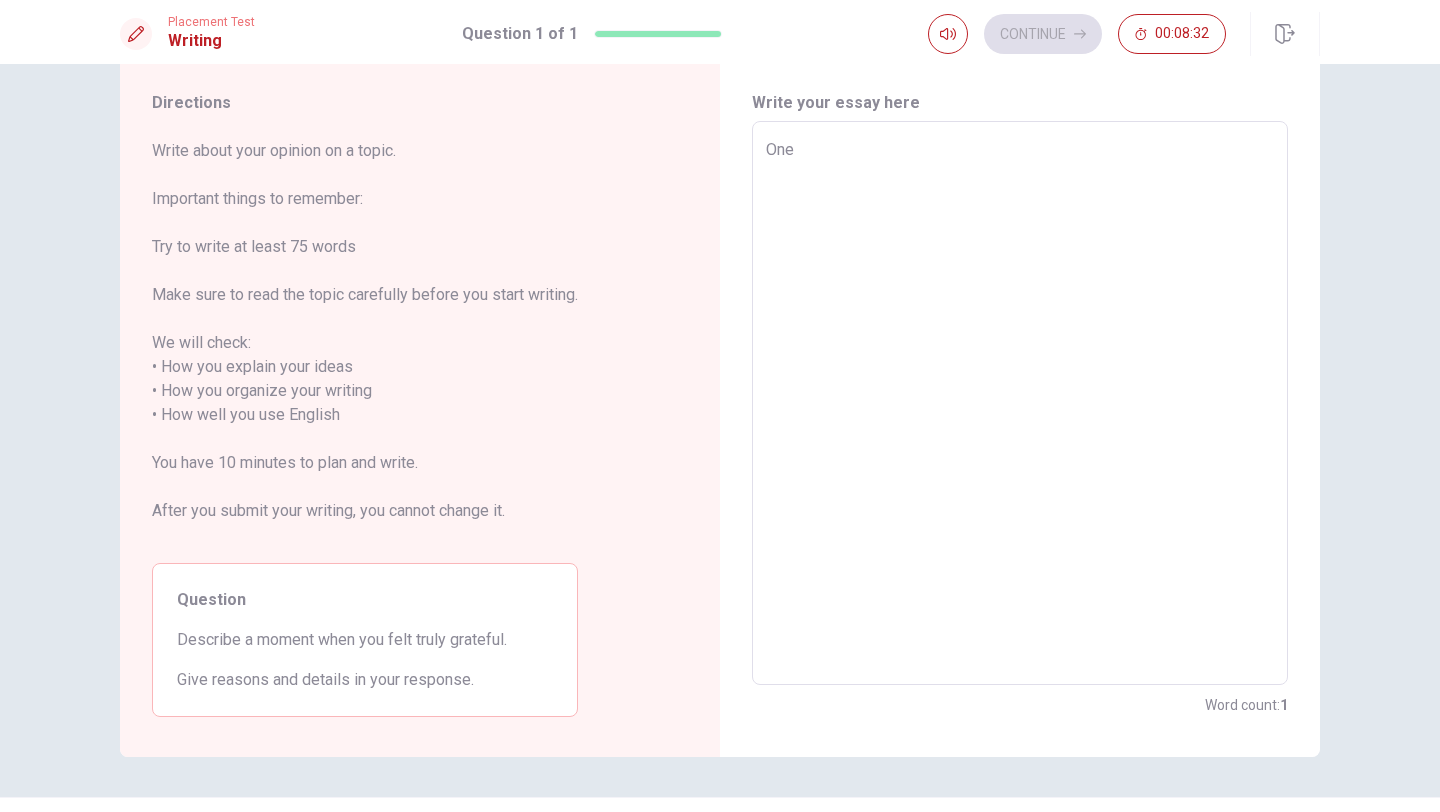 type on "One" 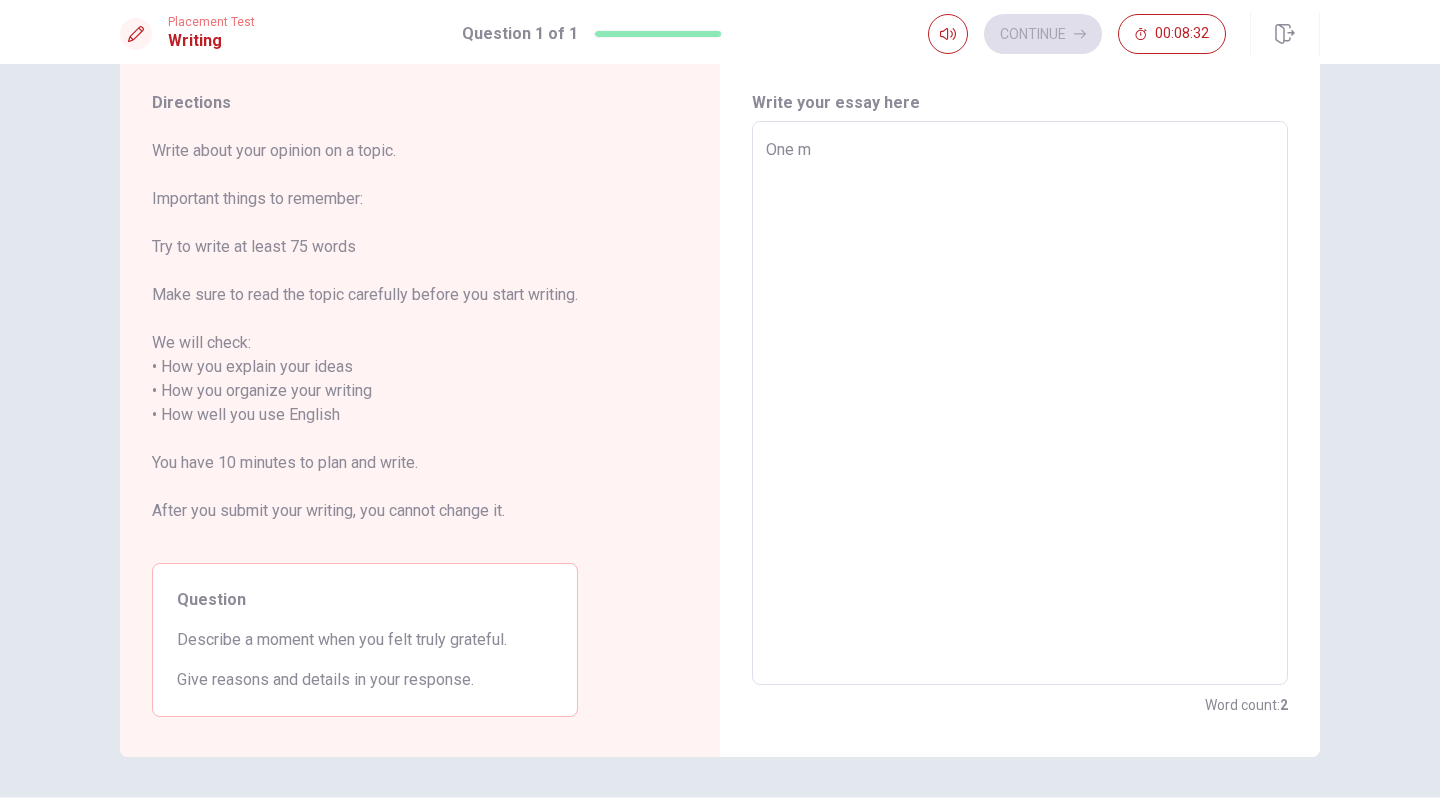 type on "x" 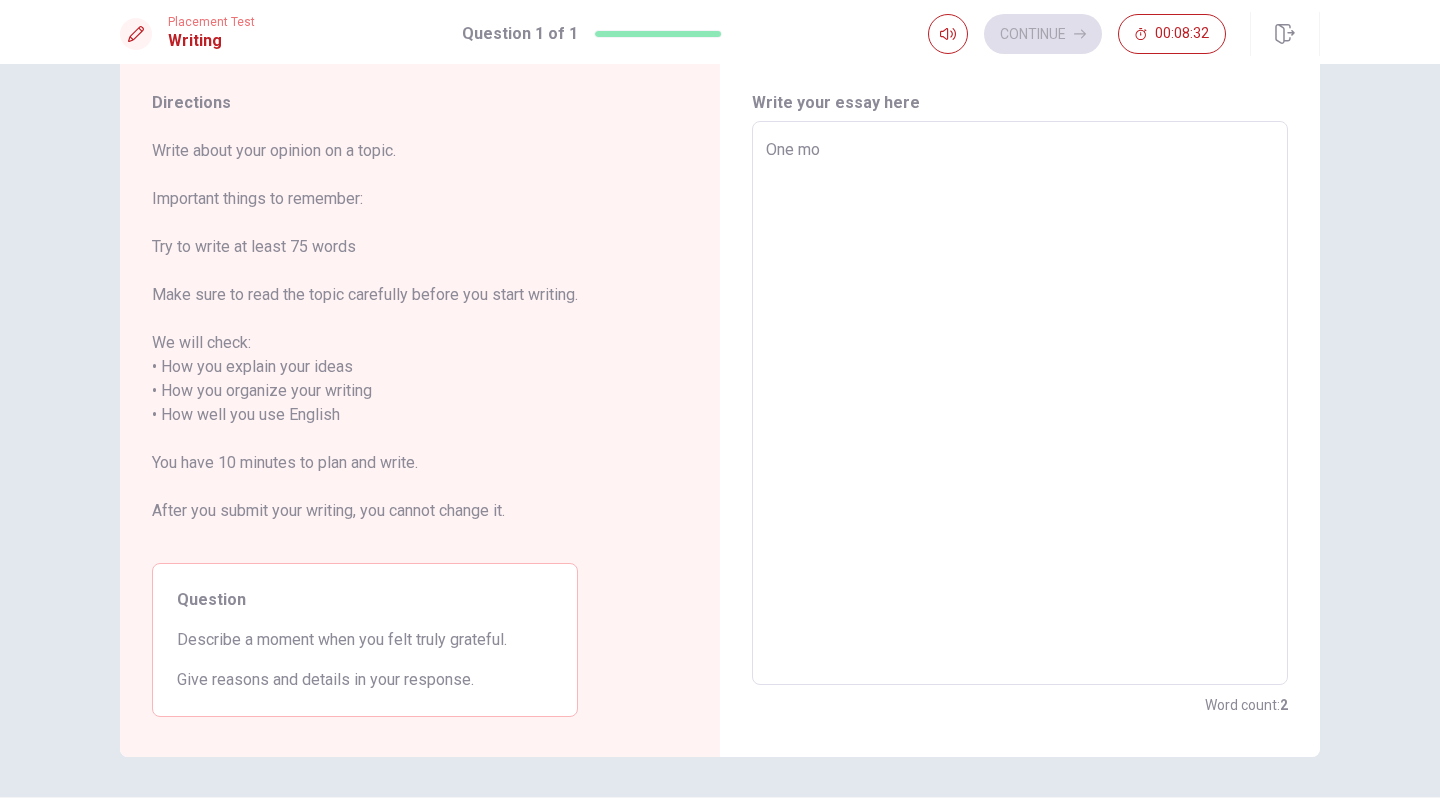 type on "x" 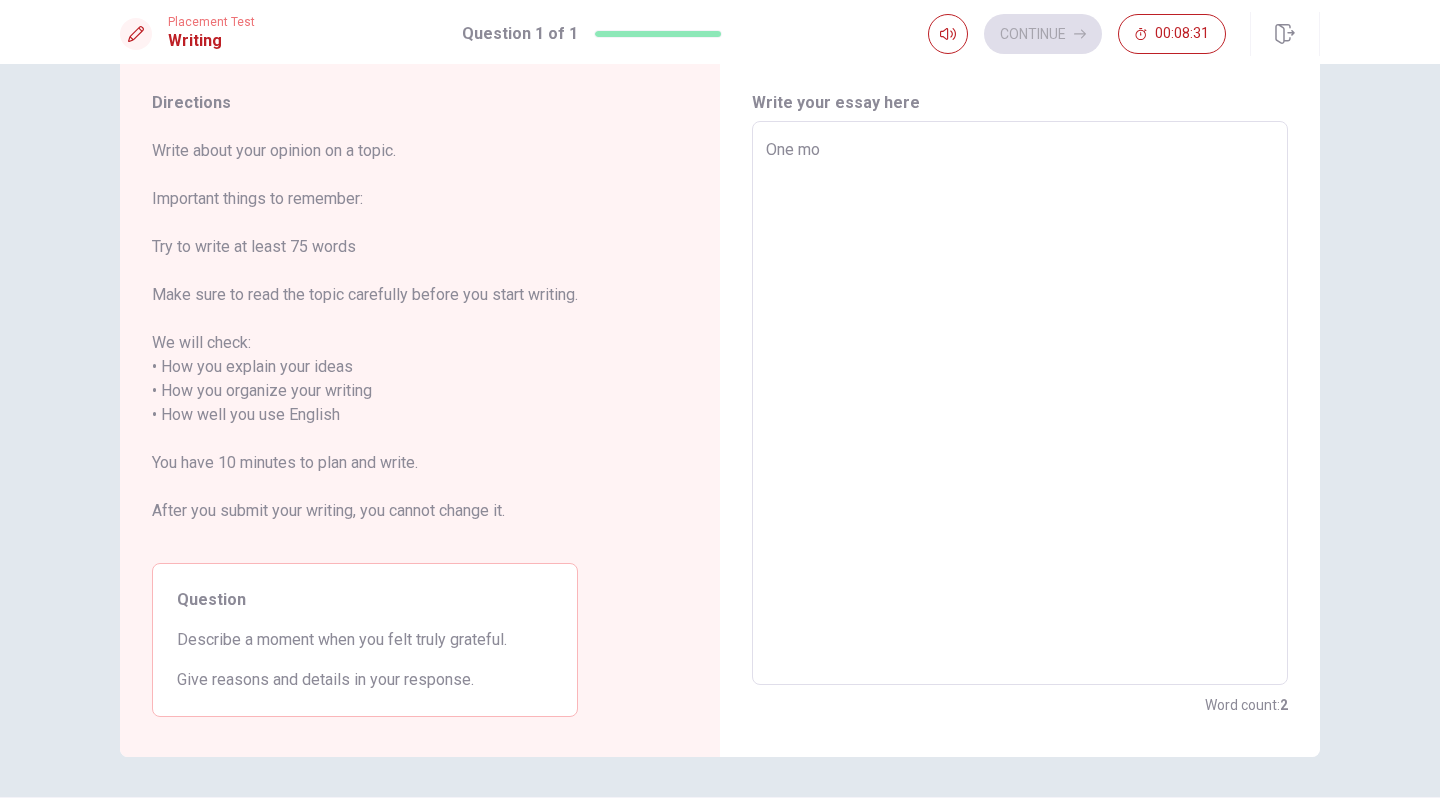 type on "One mon" 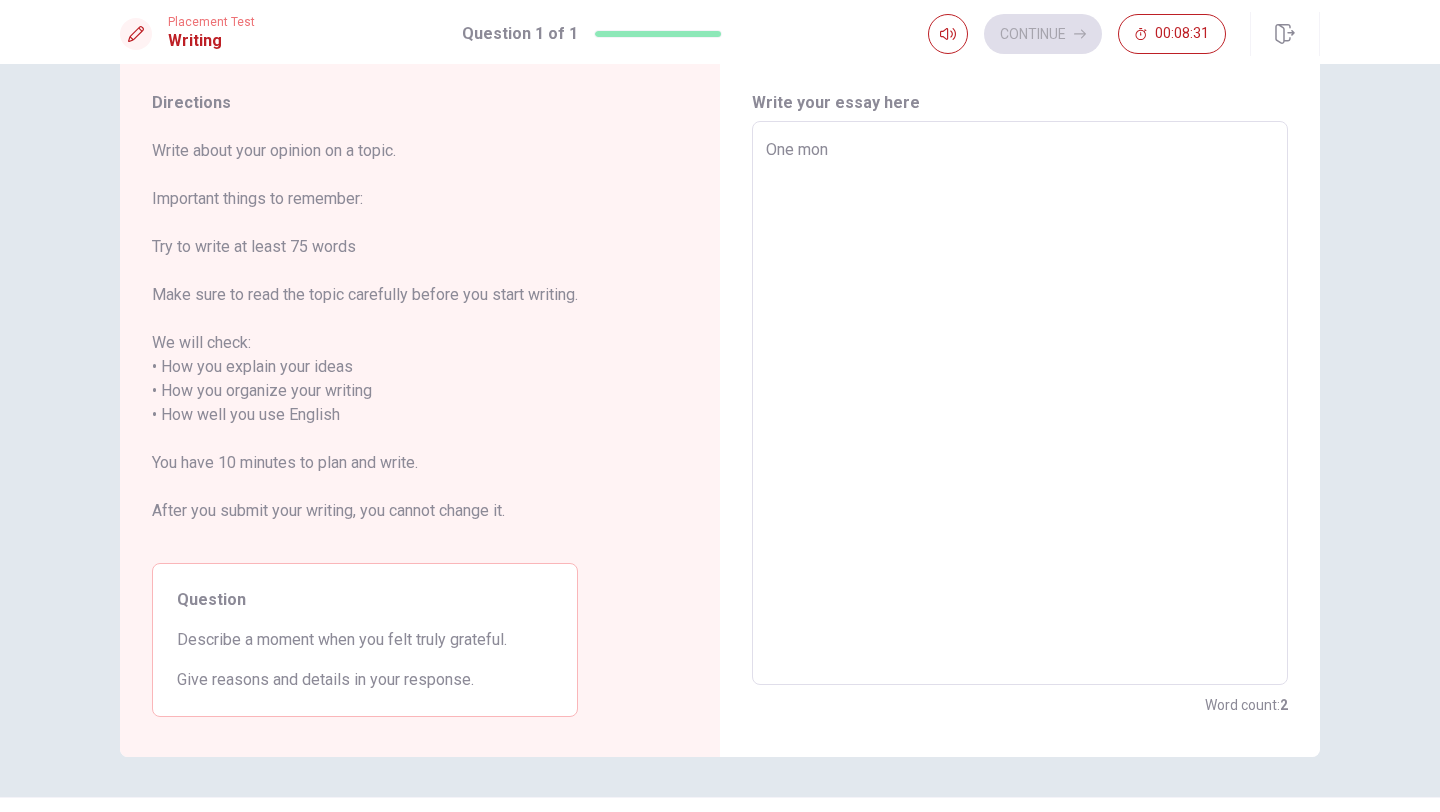 type on "x" 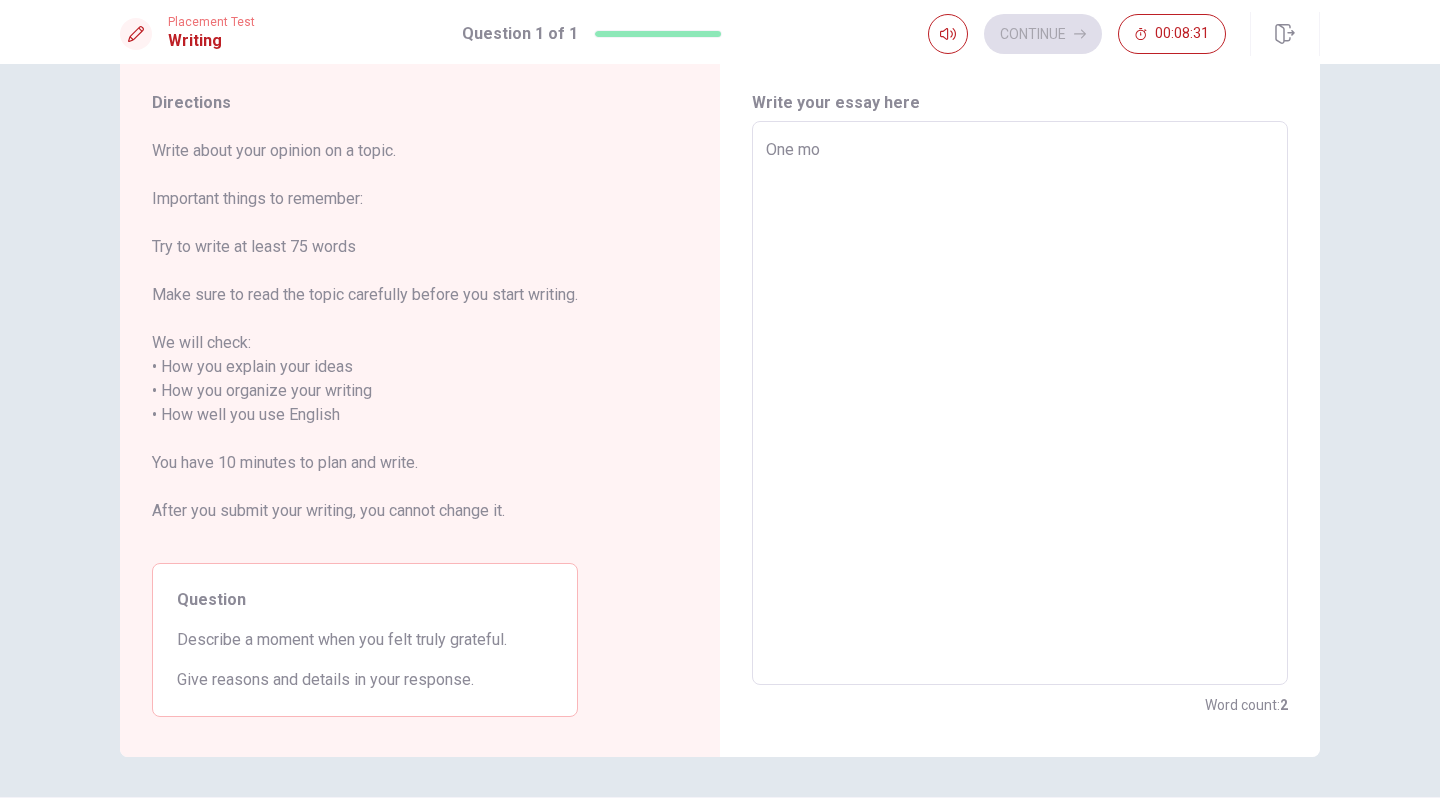 type on "x" 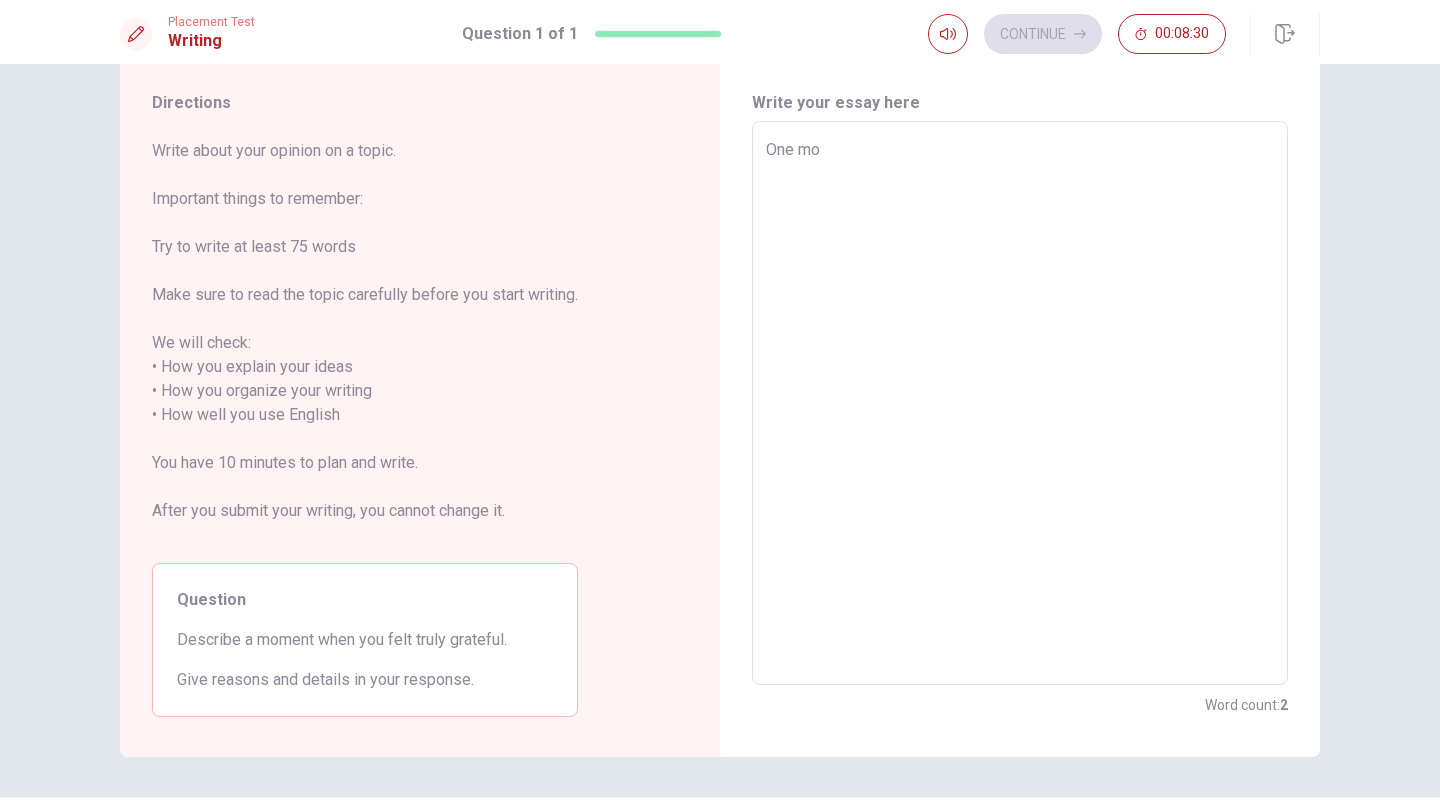 type on "One mom" 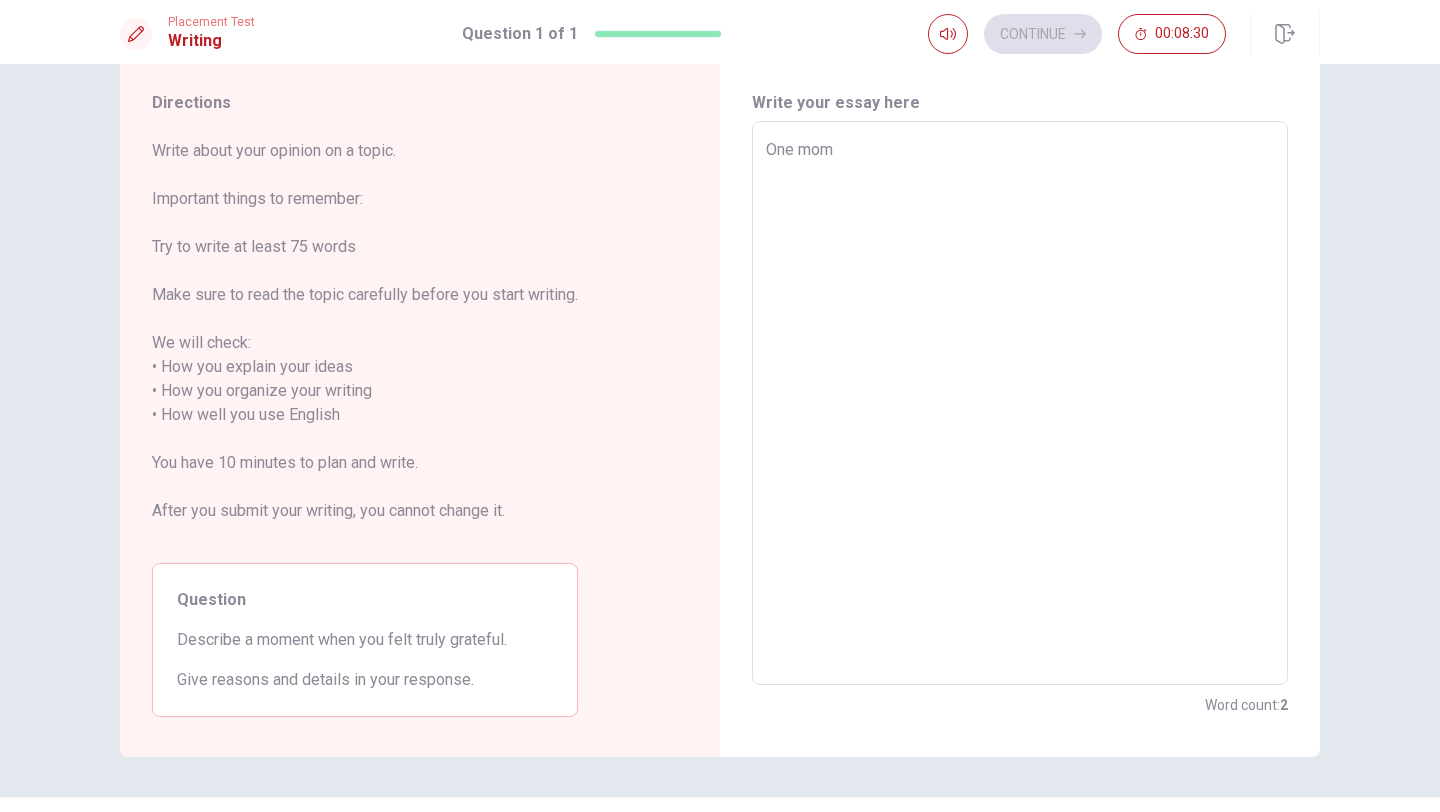 type on "x" 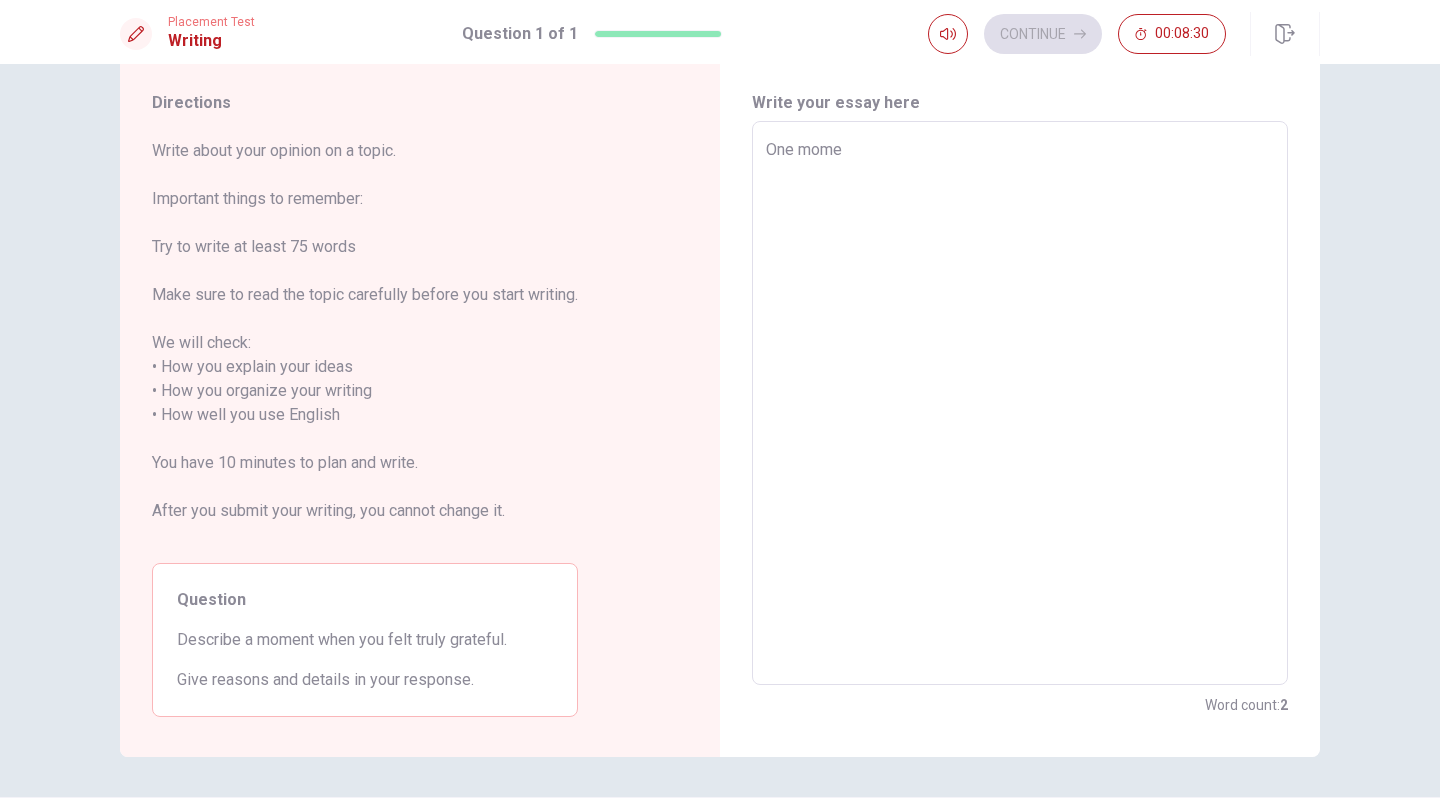 type on "x" 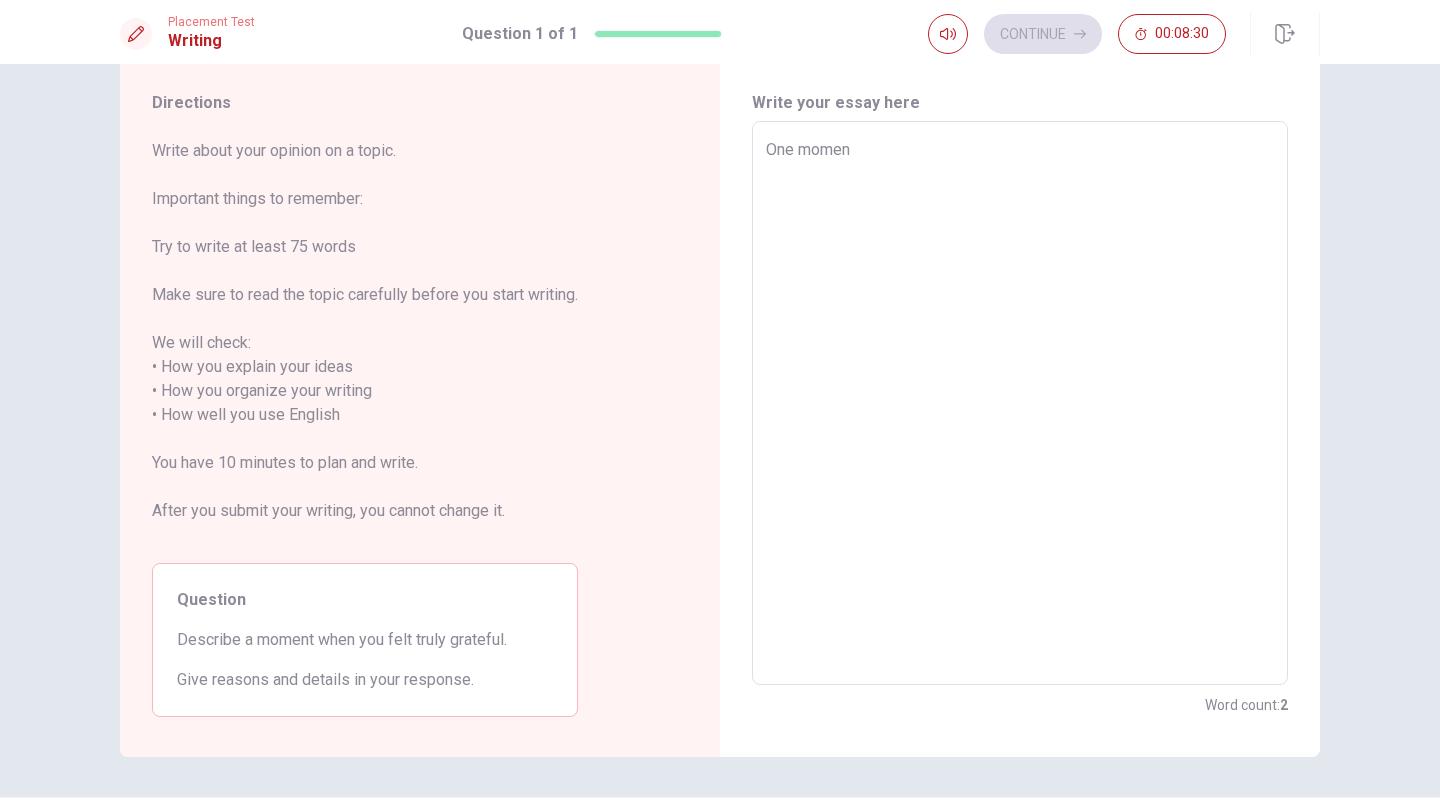 type on "x" 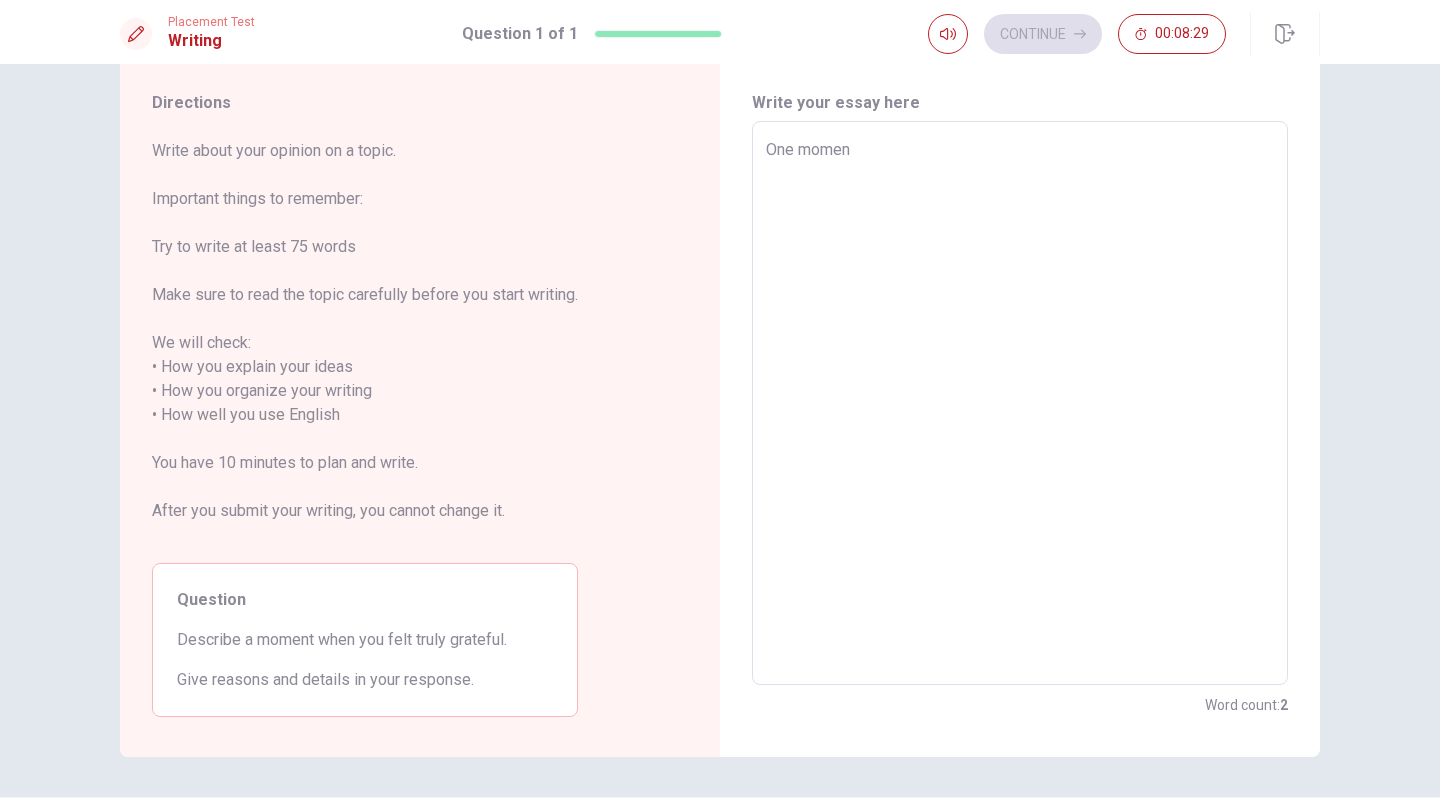 type on "One moment" 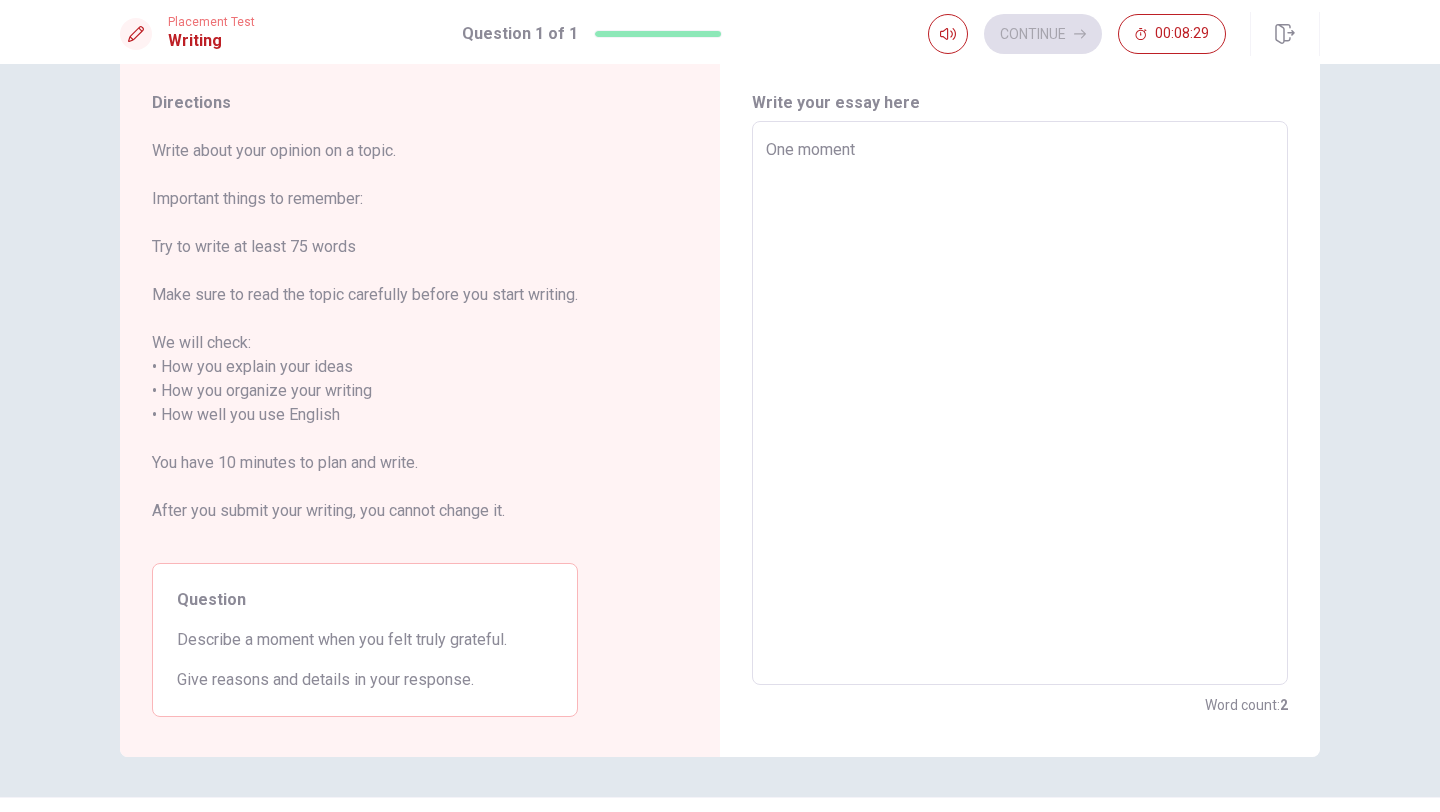type on "x" 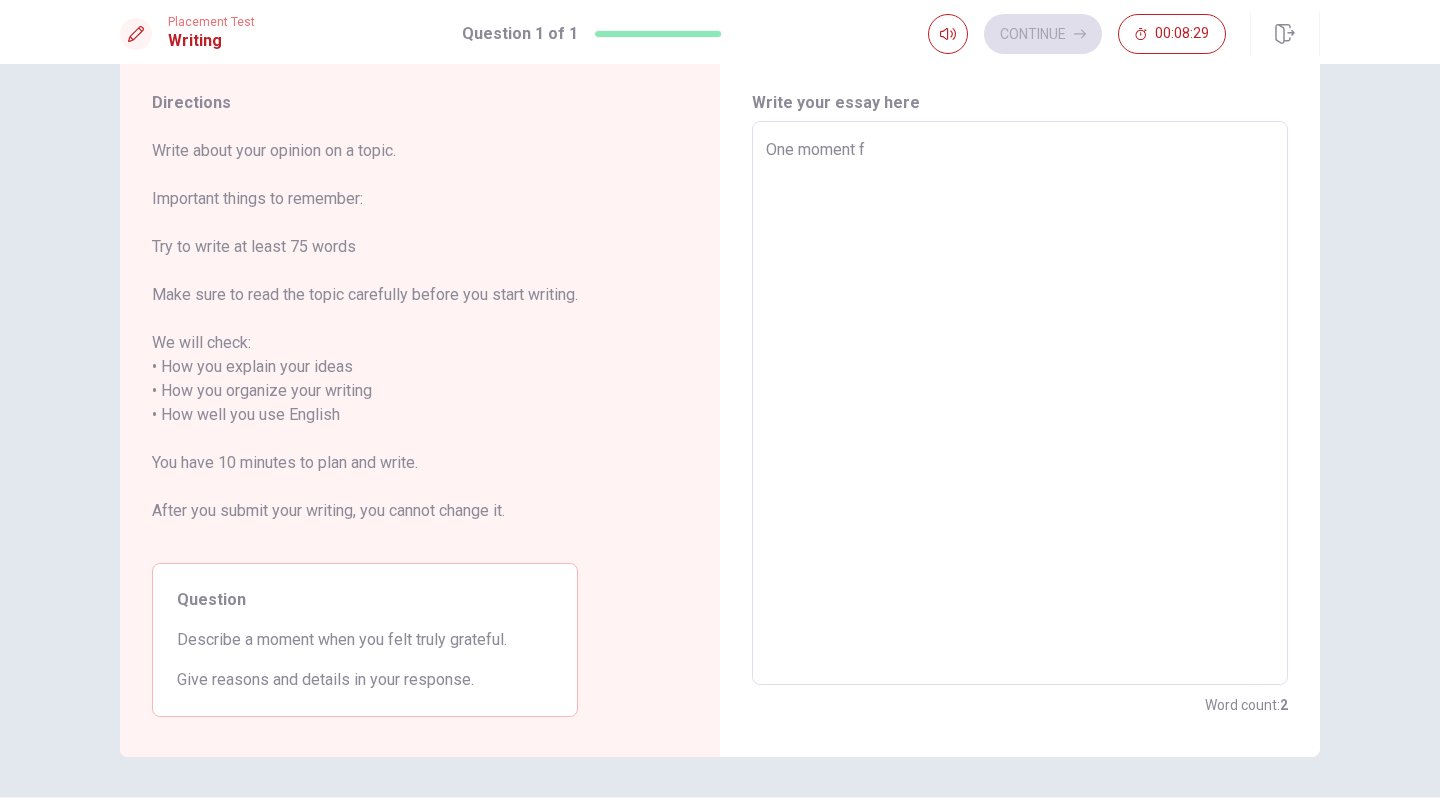 type on "x" 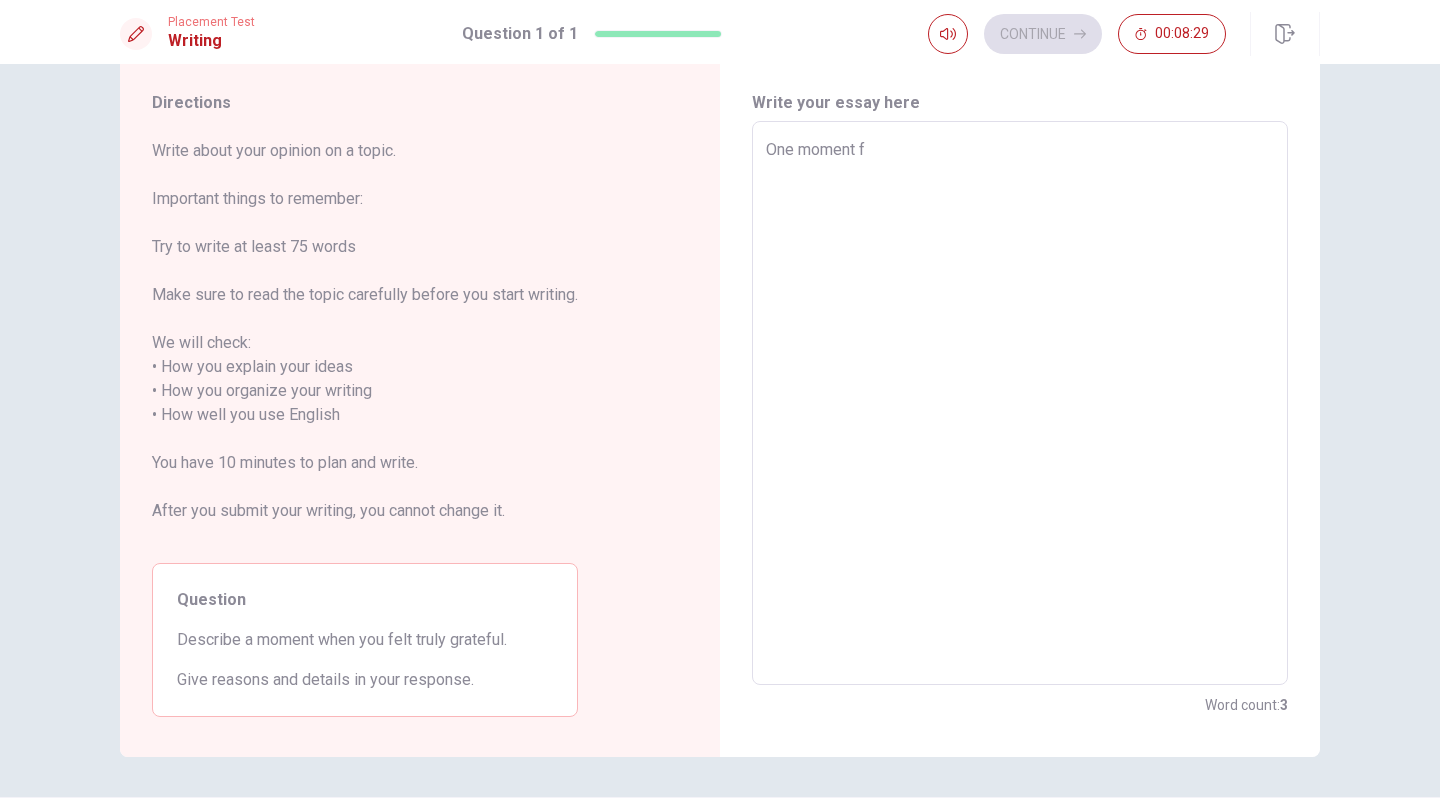 type on "One moment for" 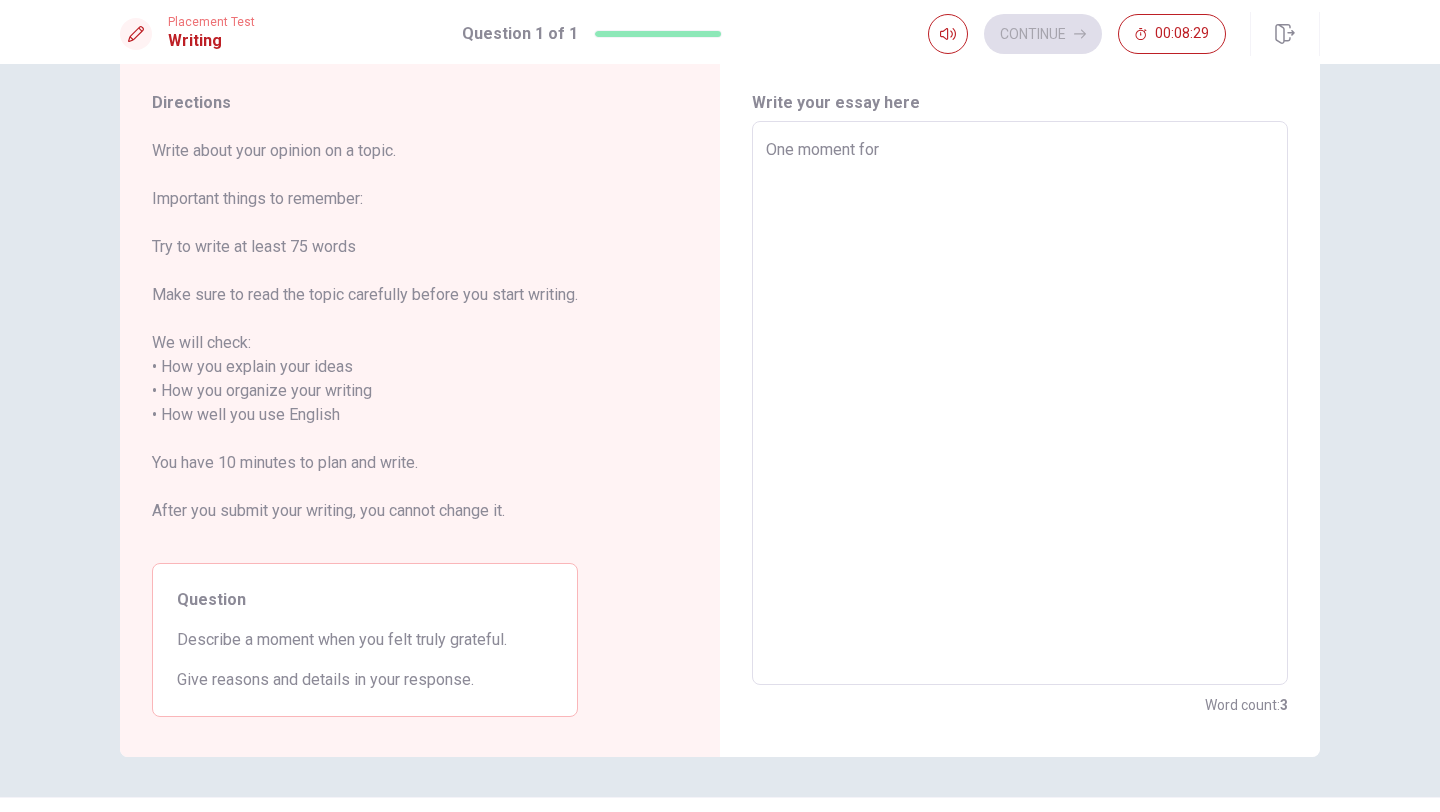 type on "x" 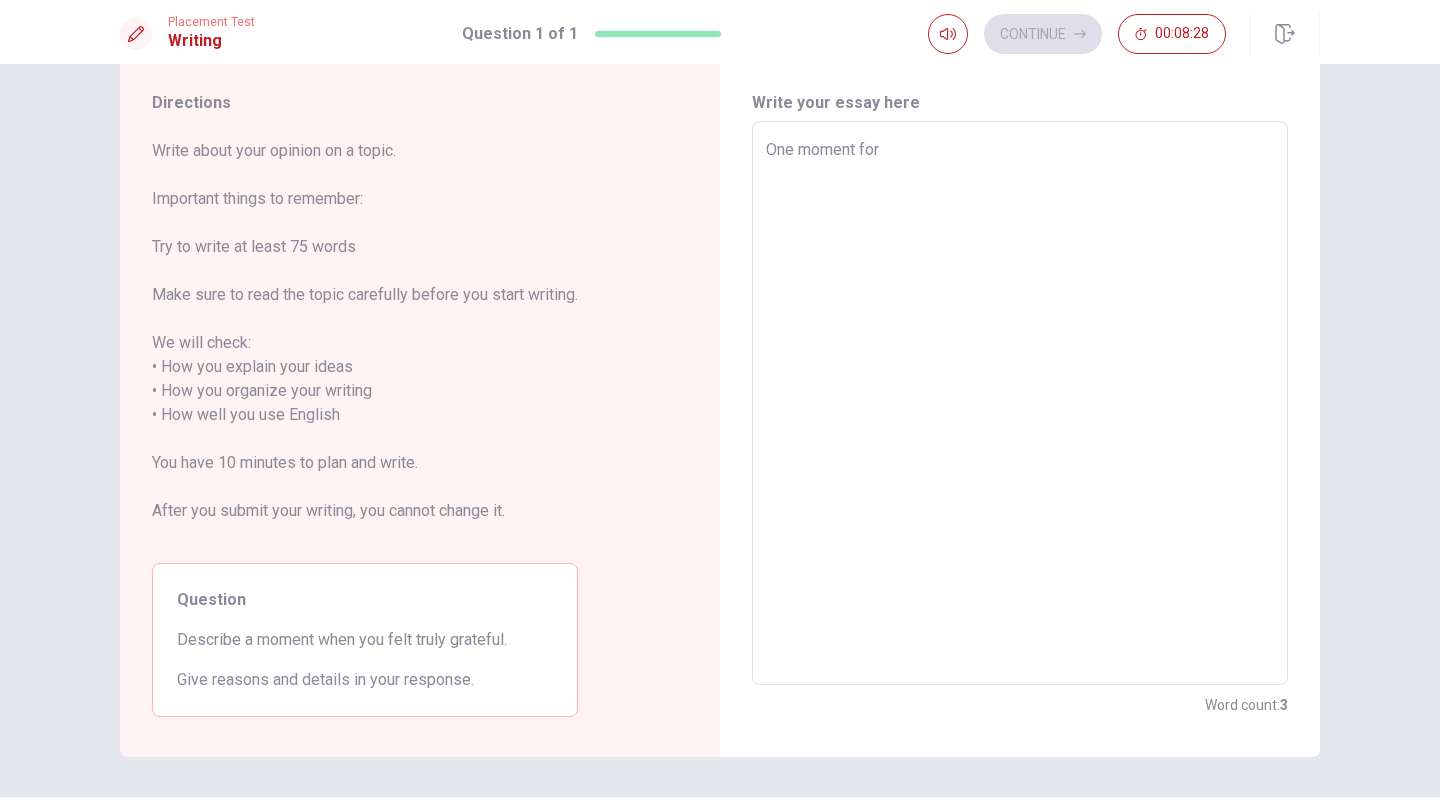 type on "One moment for" 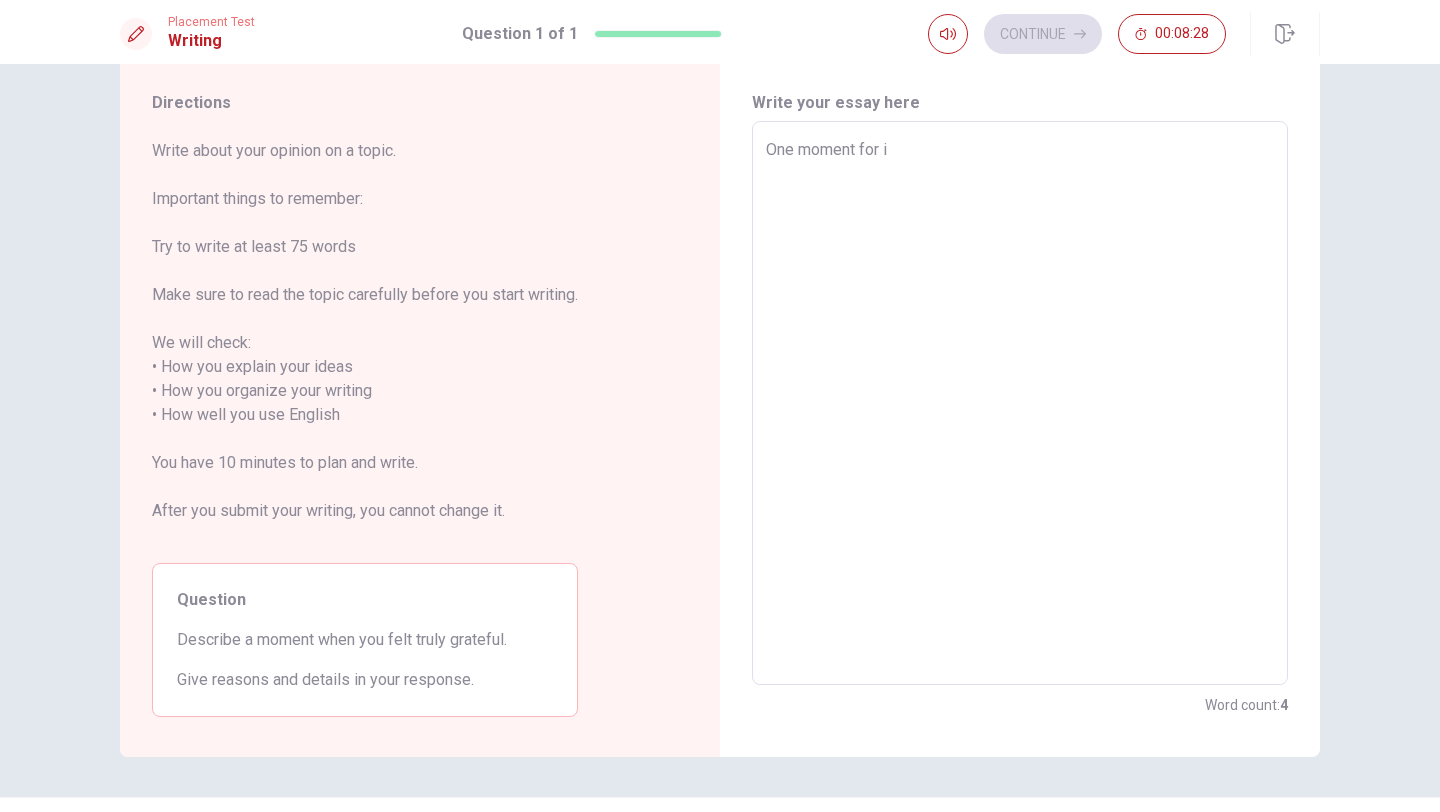 type on "x" 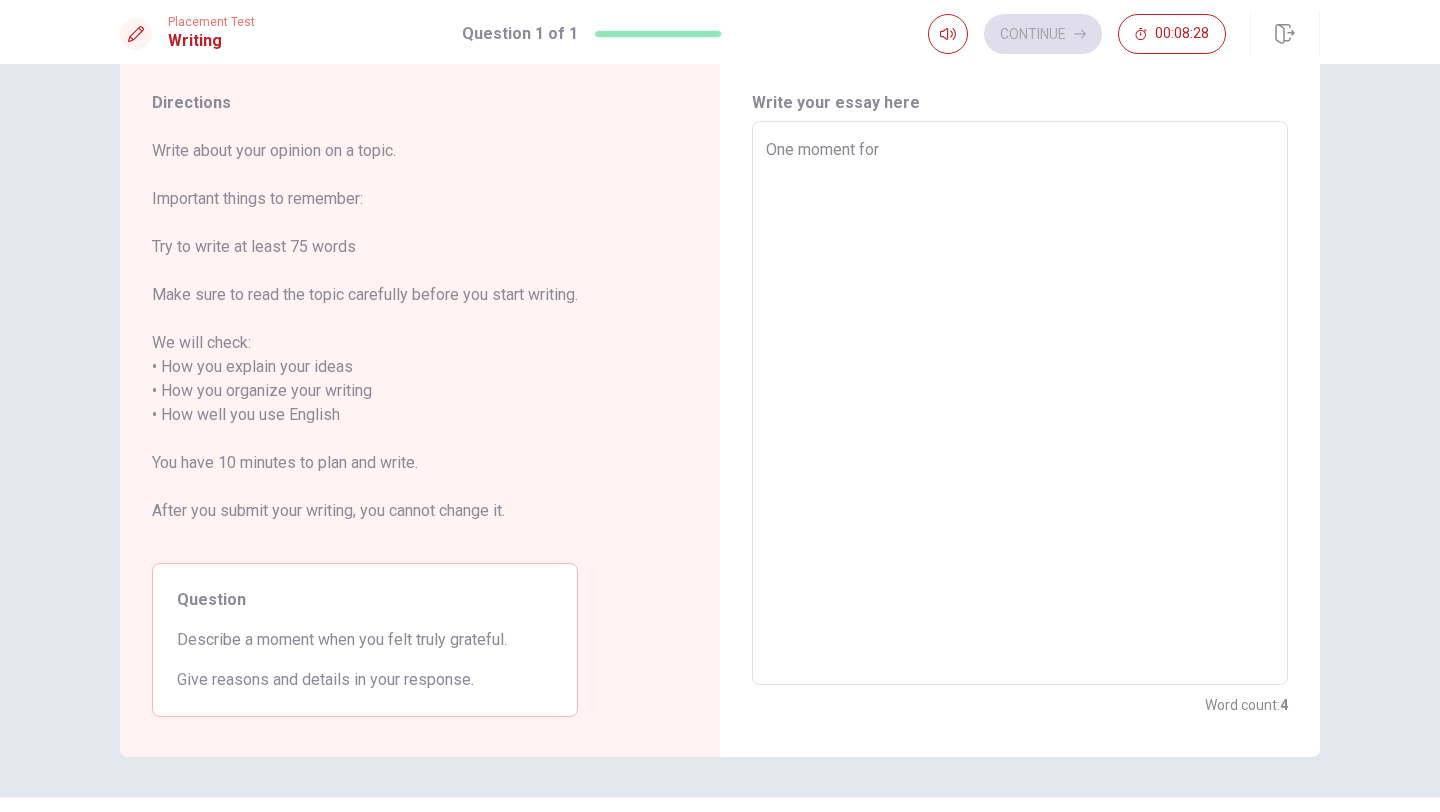 type on "x" 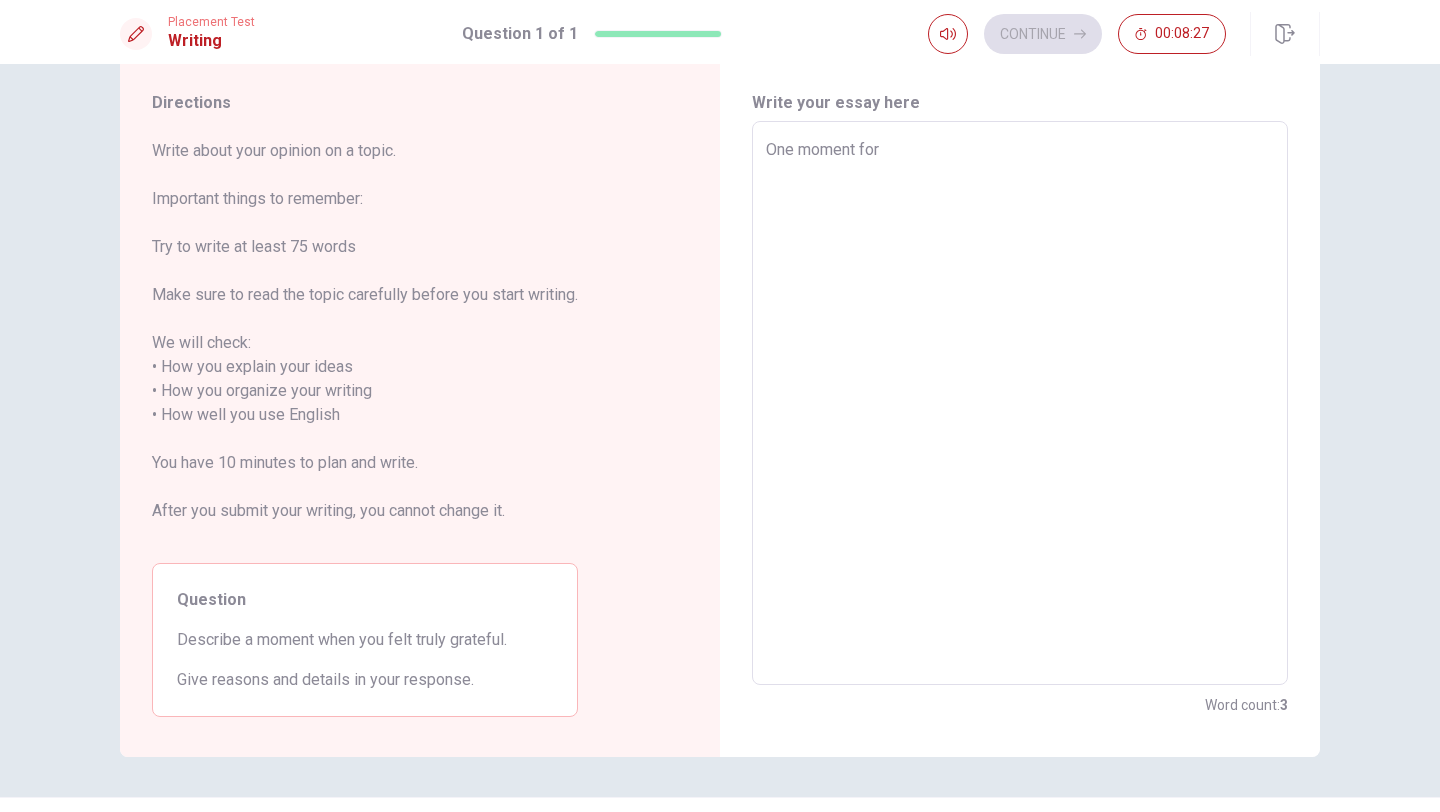 type on "One moment for I" 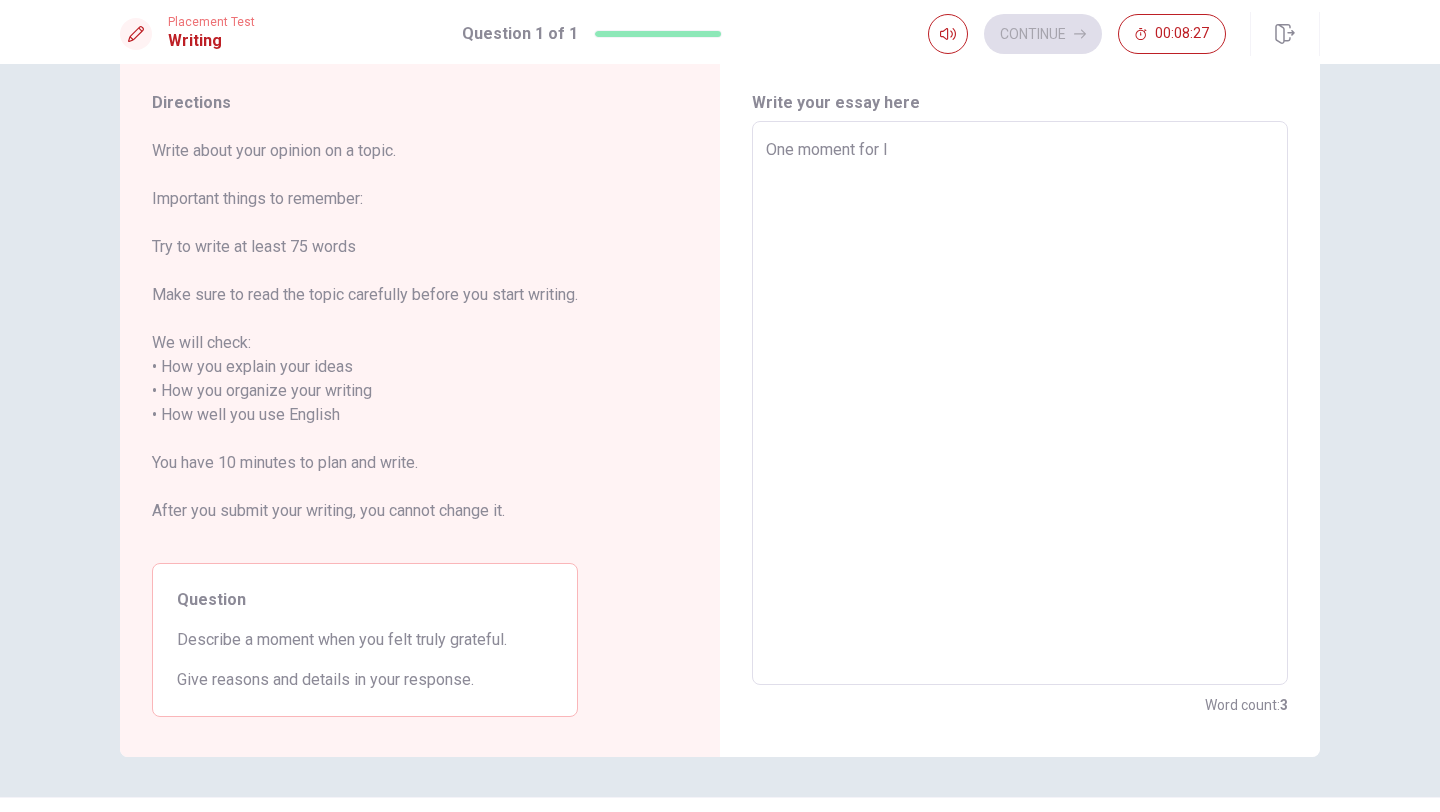 type on "x" 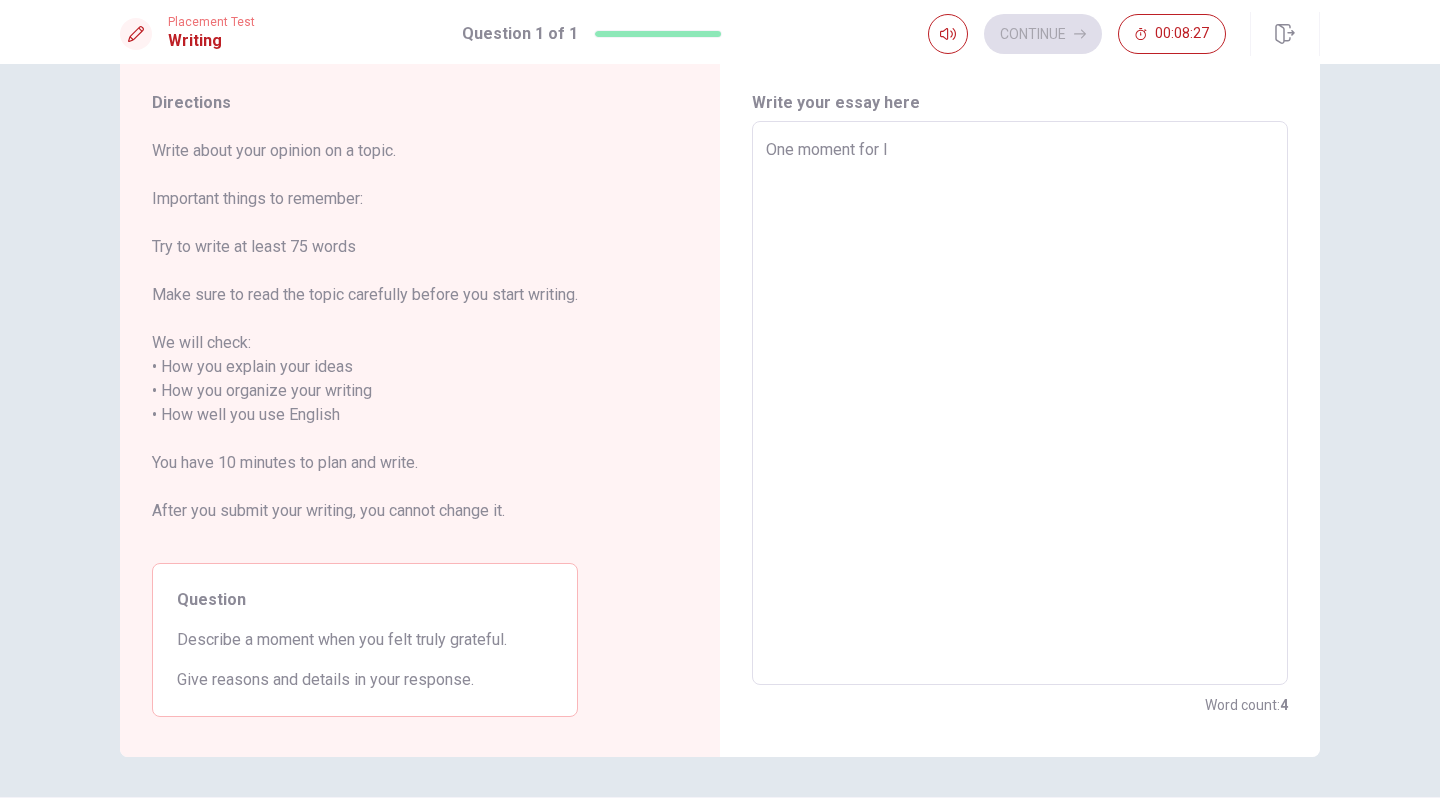 type on "One moment for I" 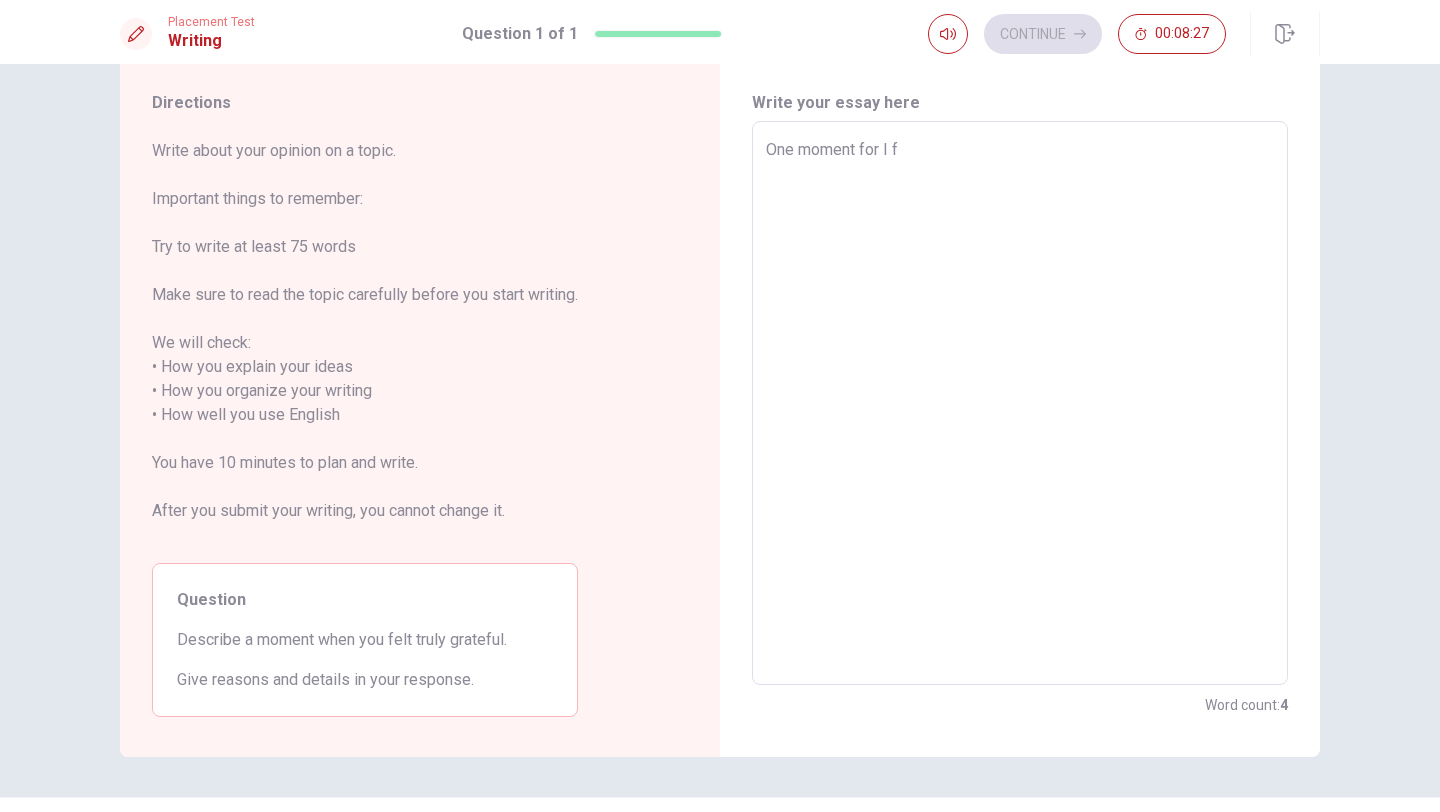 type on "x" 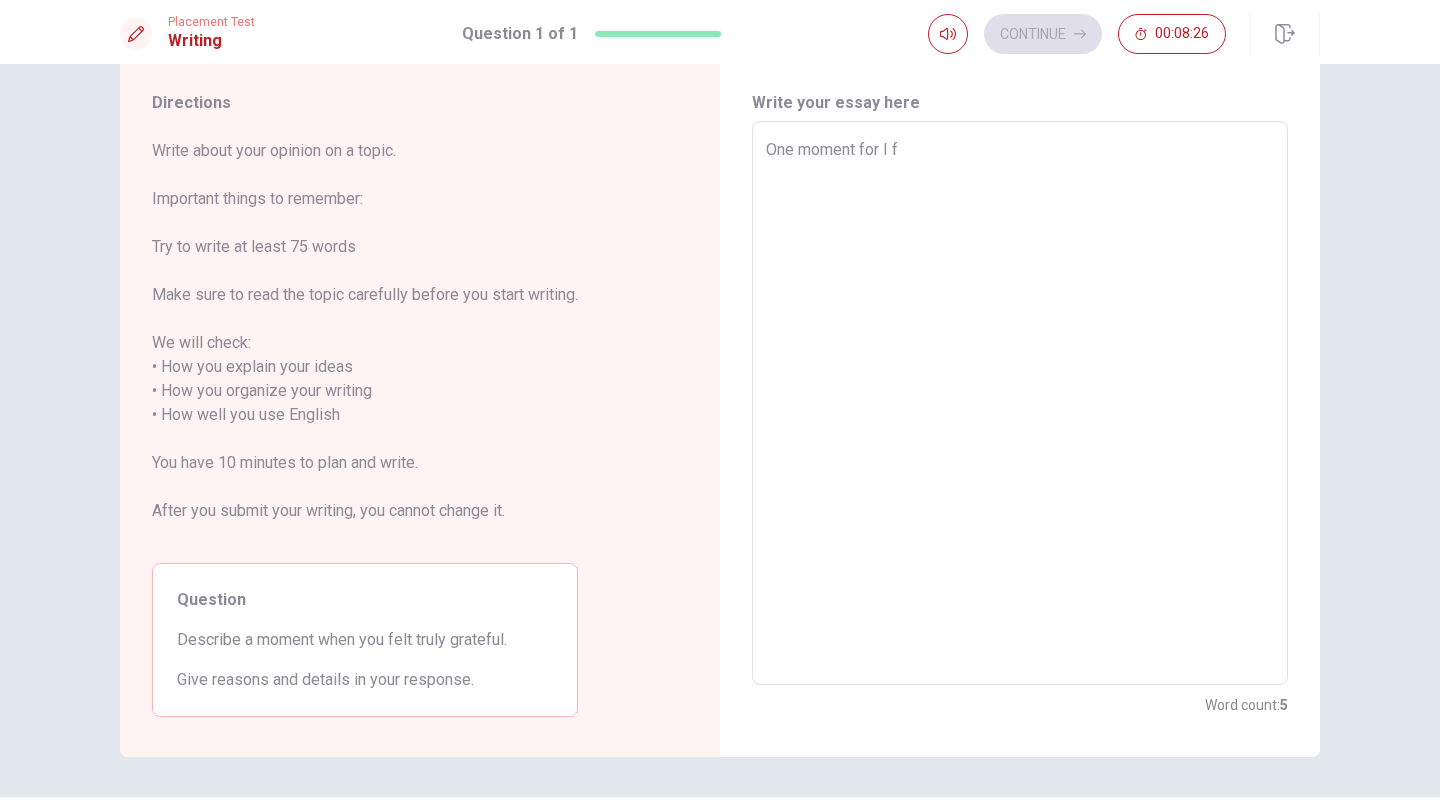 type on "One moment for I fe" 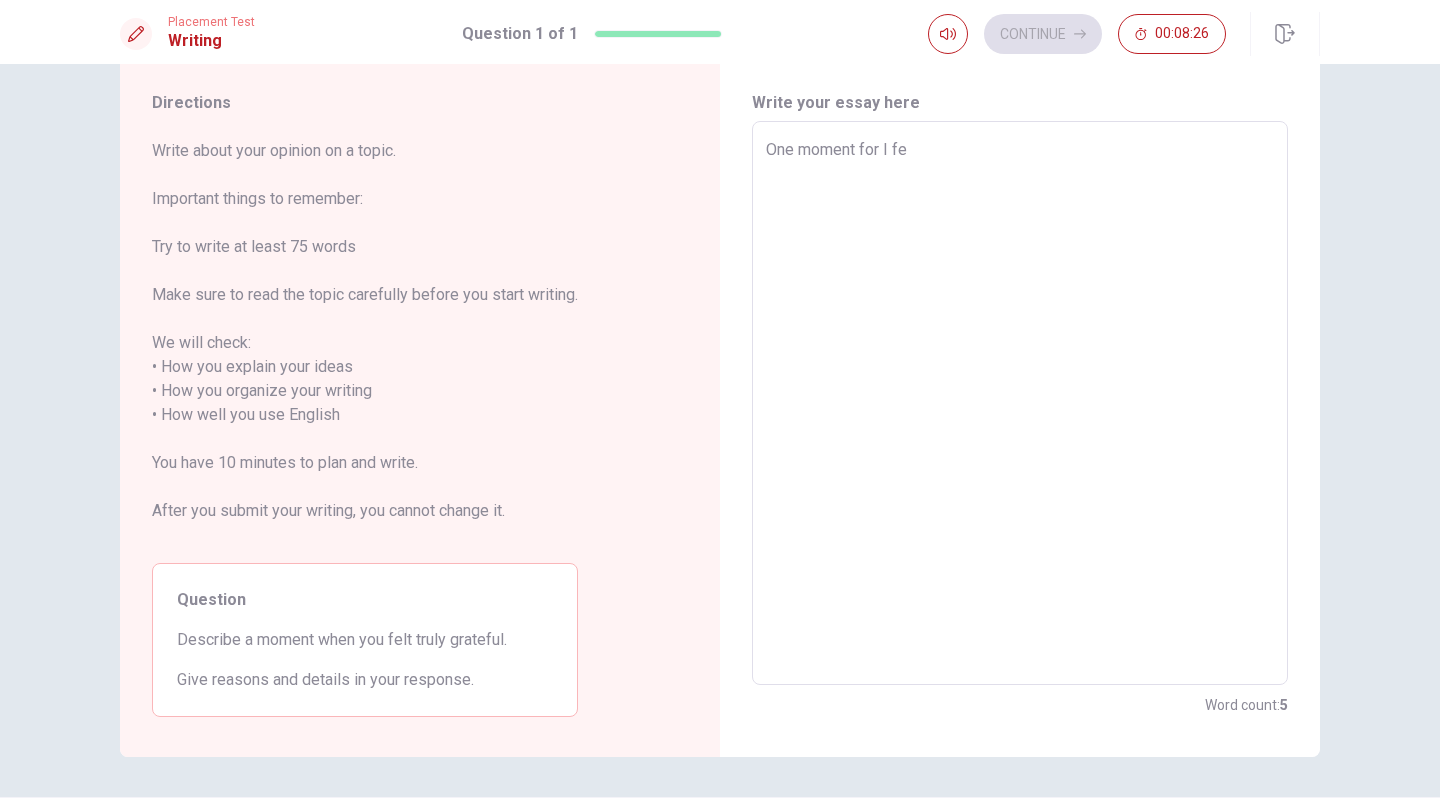 type on "x" 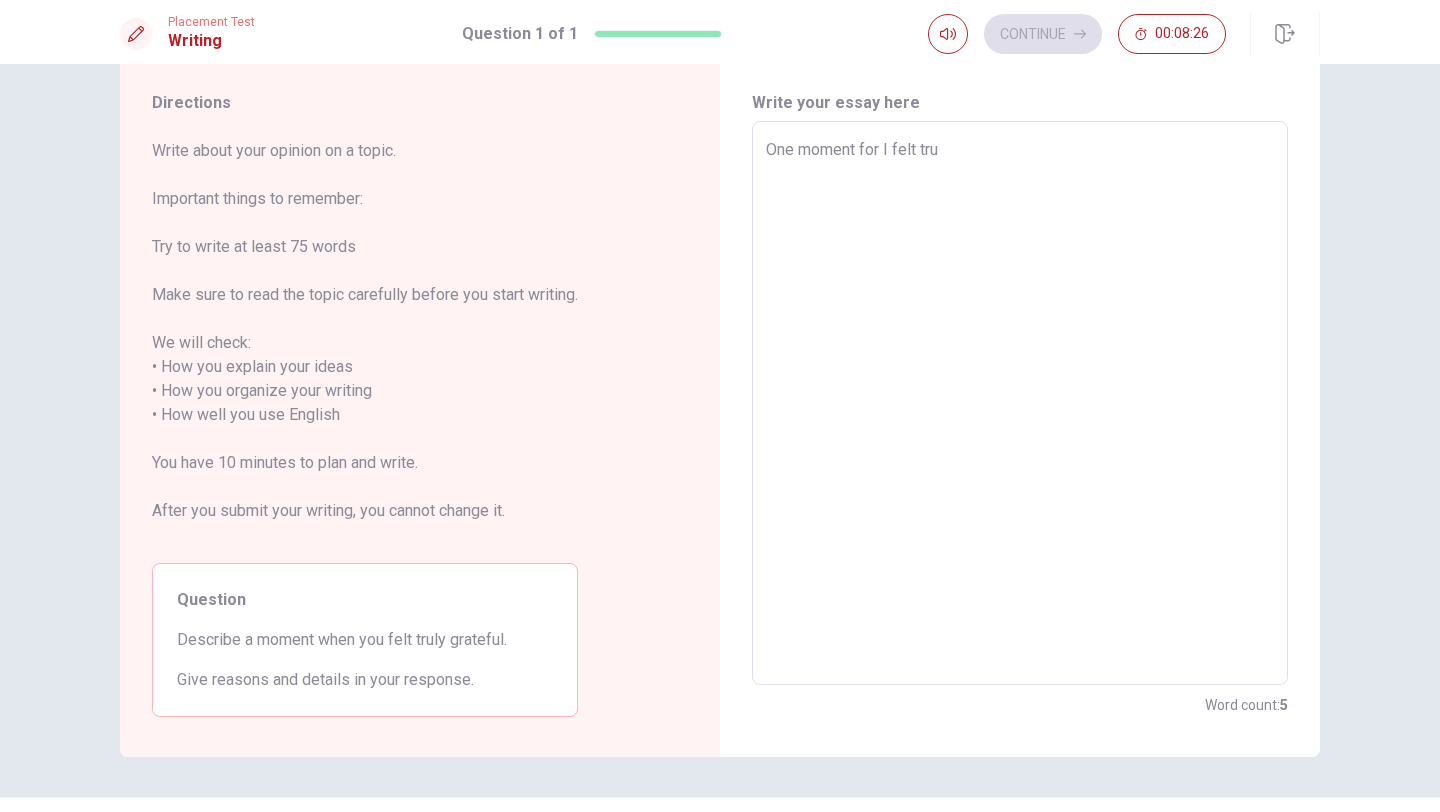 type on "x" 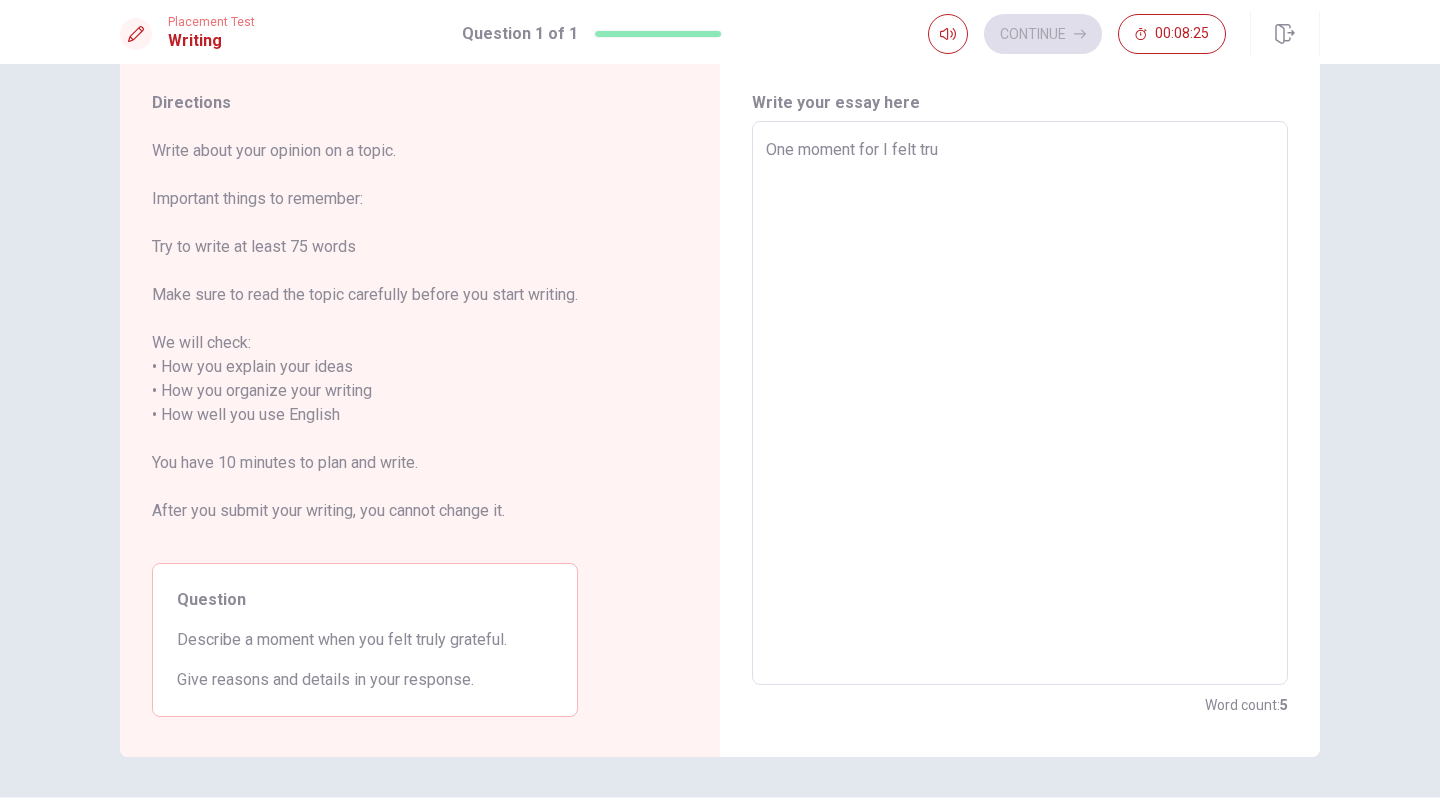 type on "One moment for I felt" 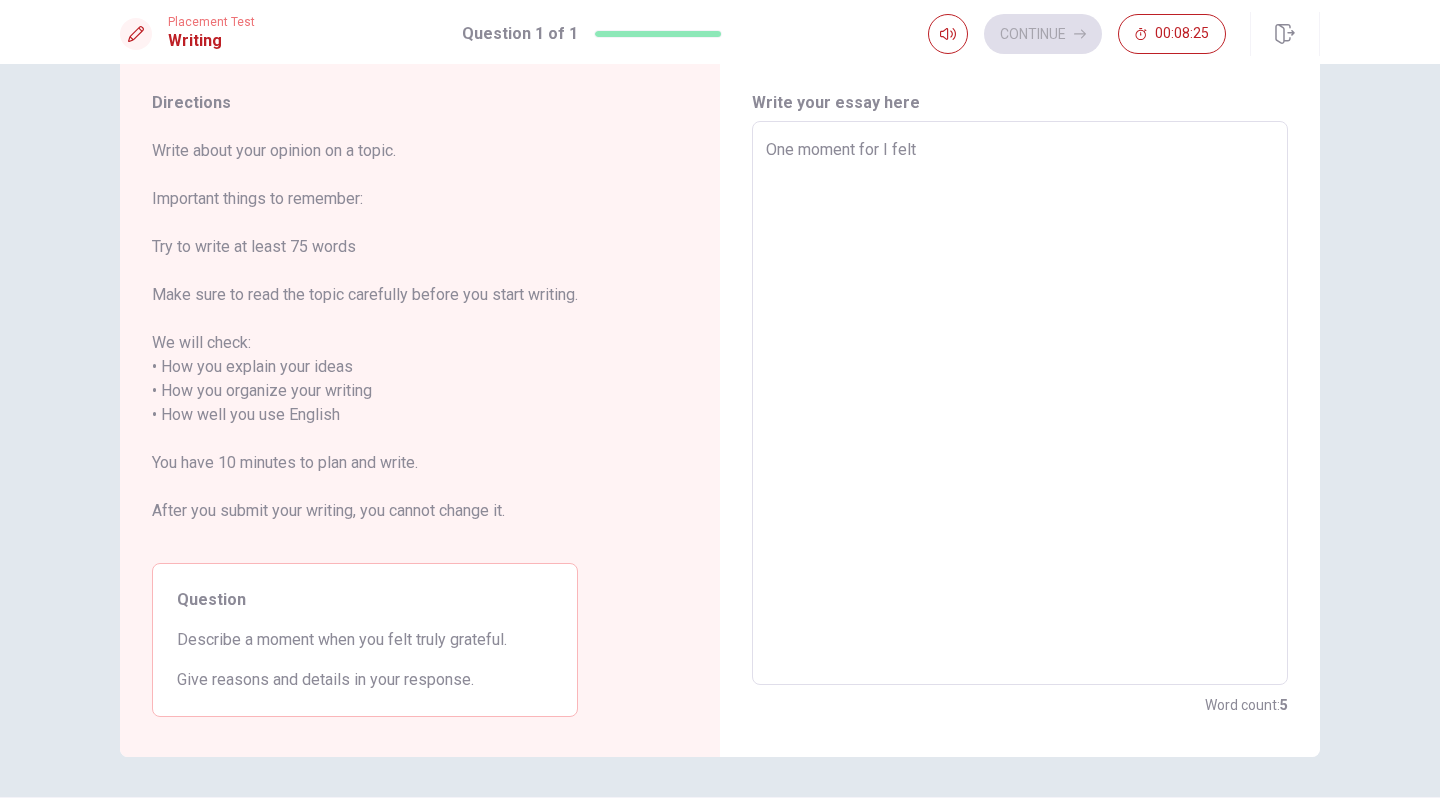type on "x" 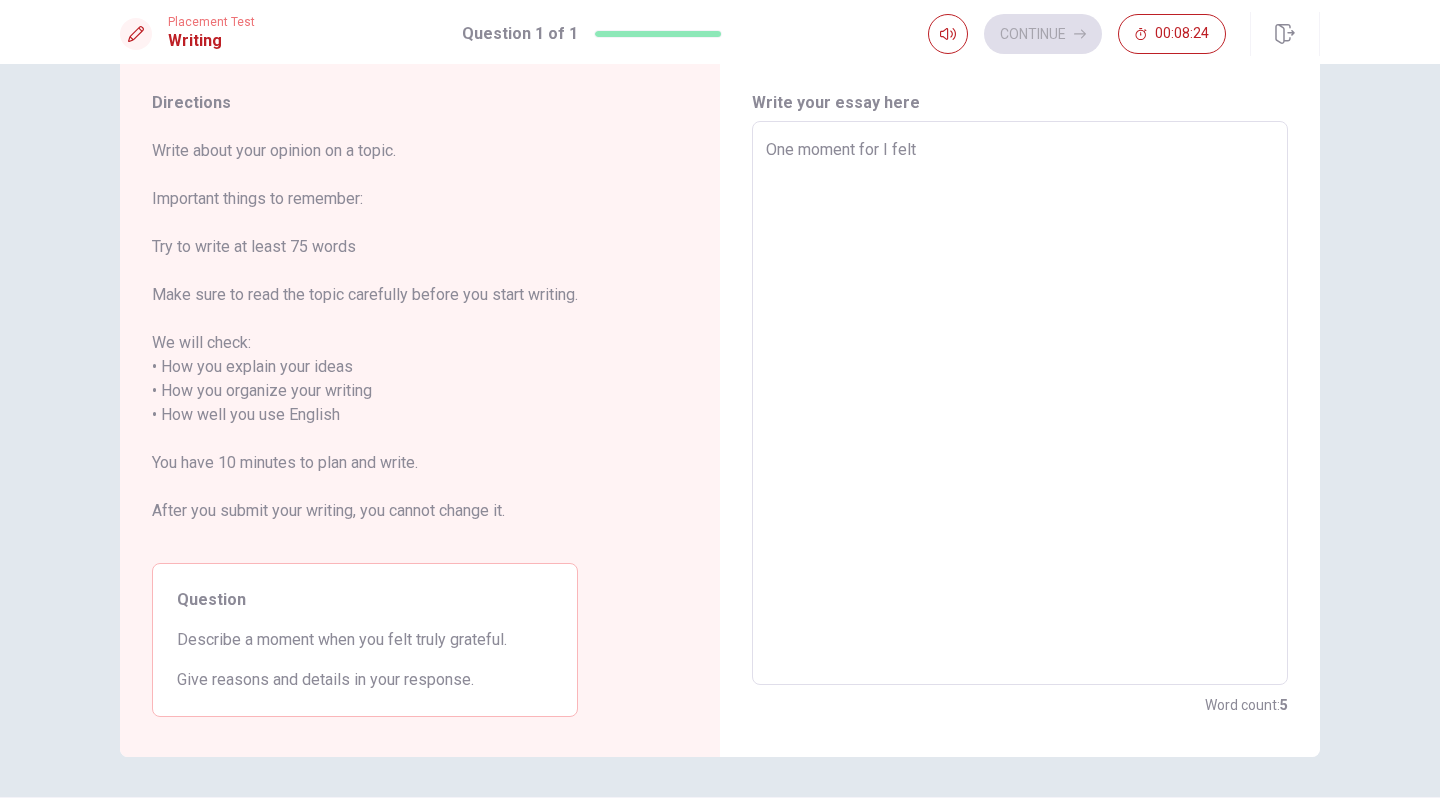 type on "One moment for I felt g" 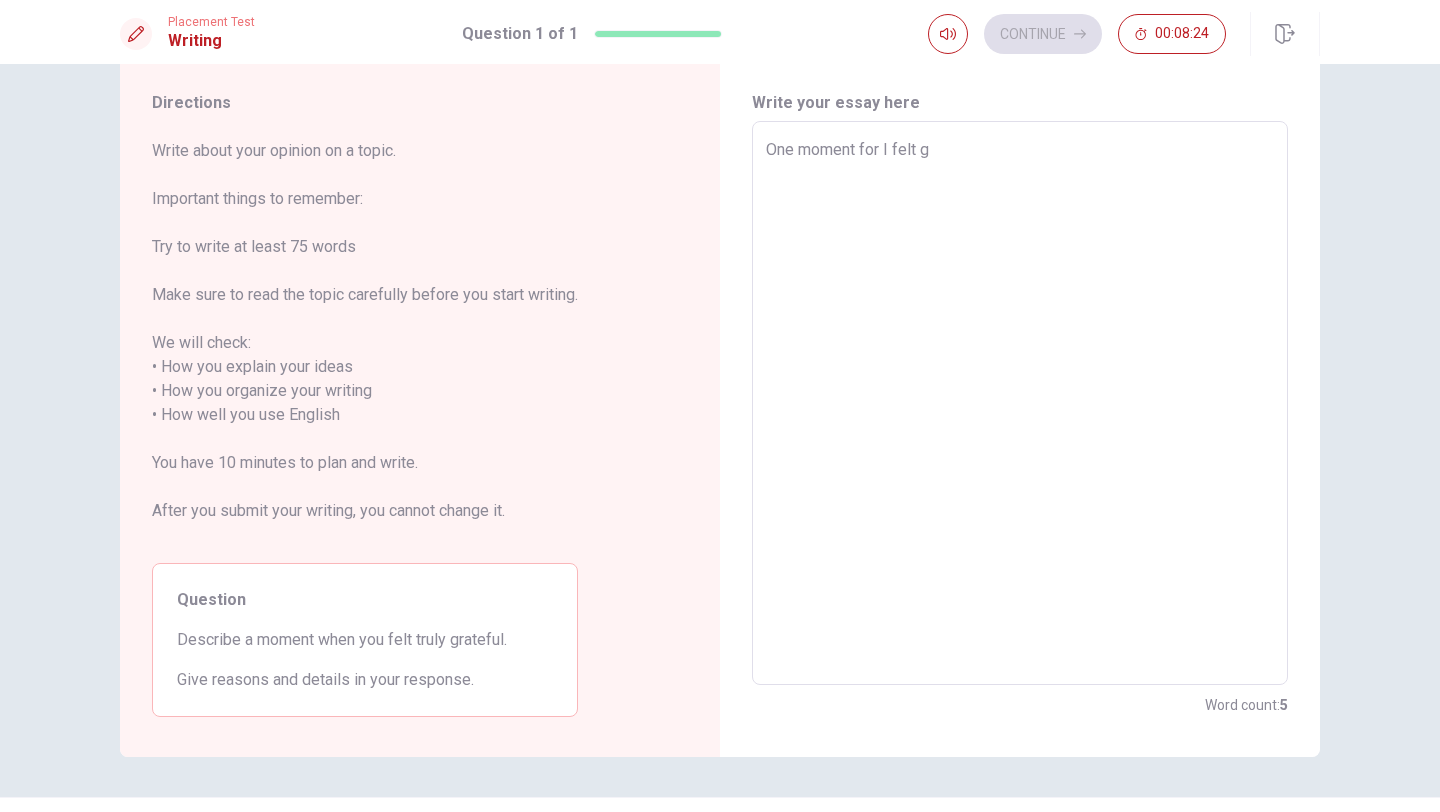 type on "x" 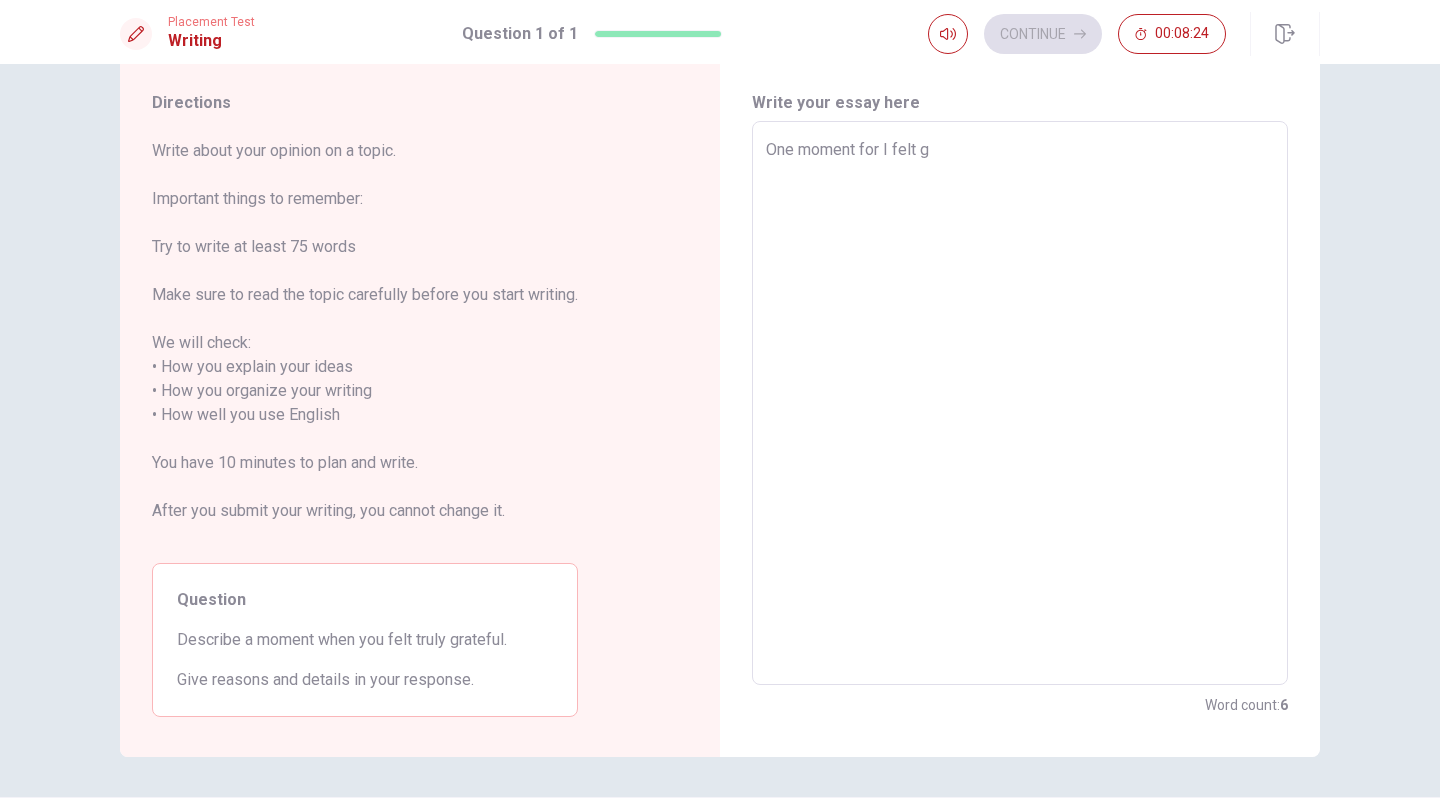 type on "One moment for I felt gr" 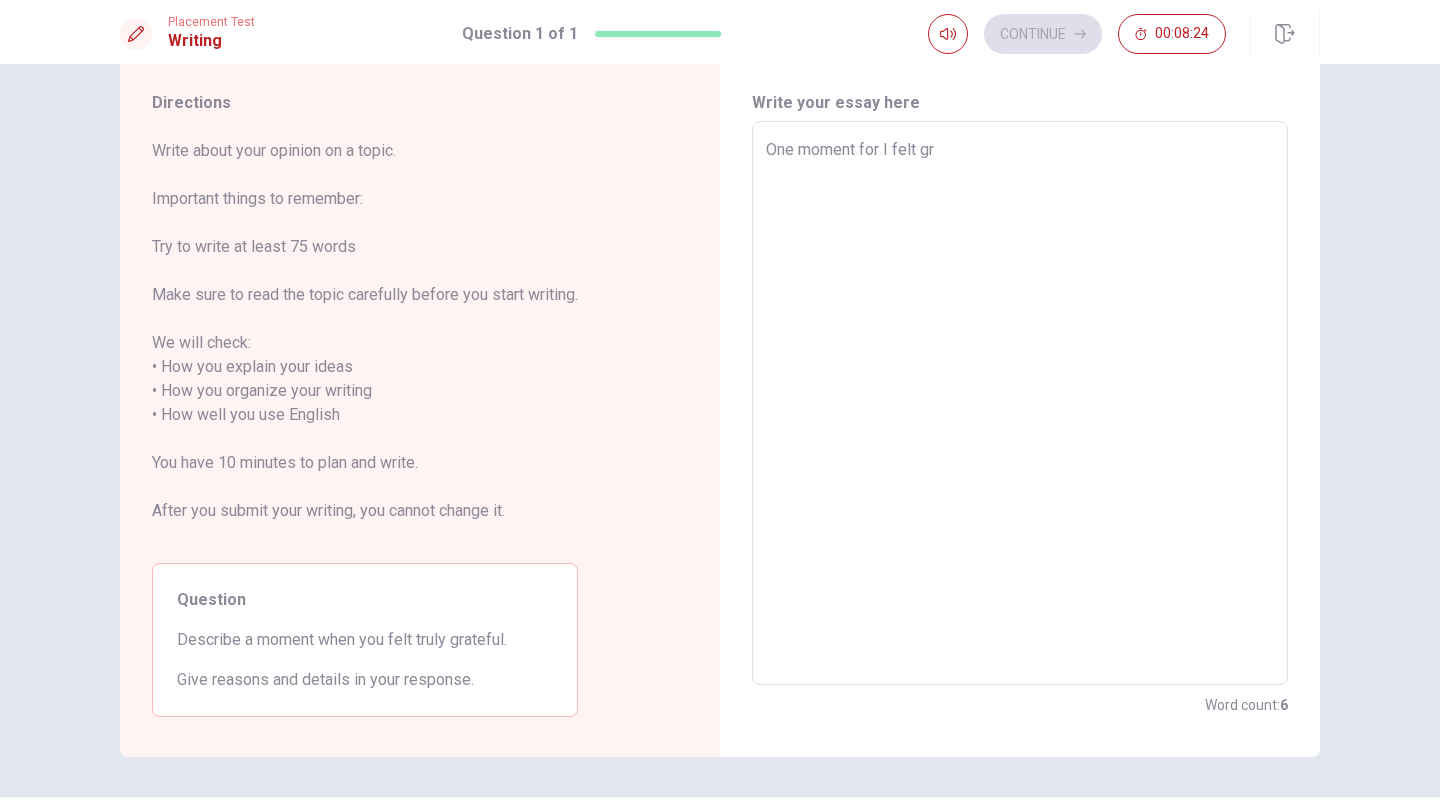 type on "x" 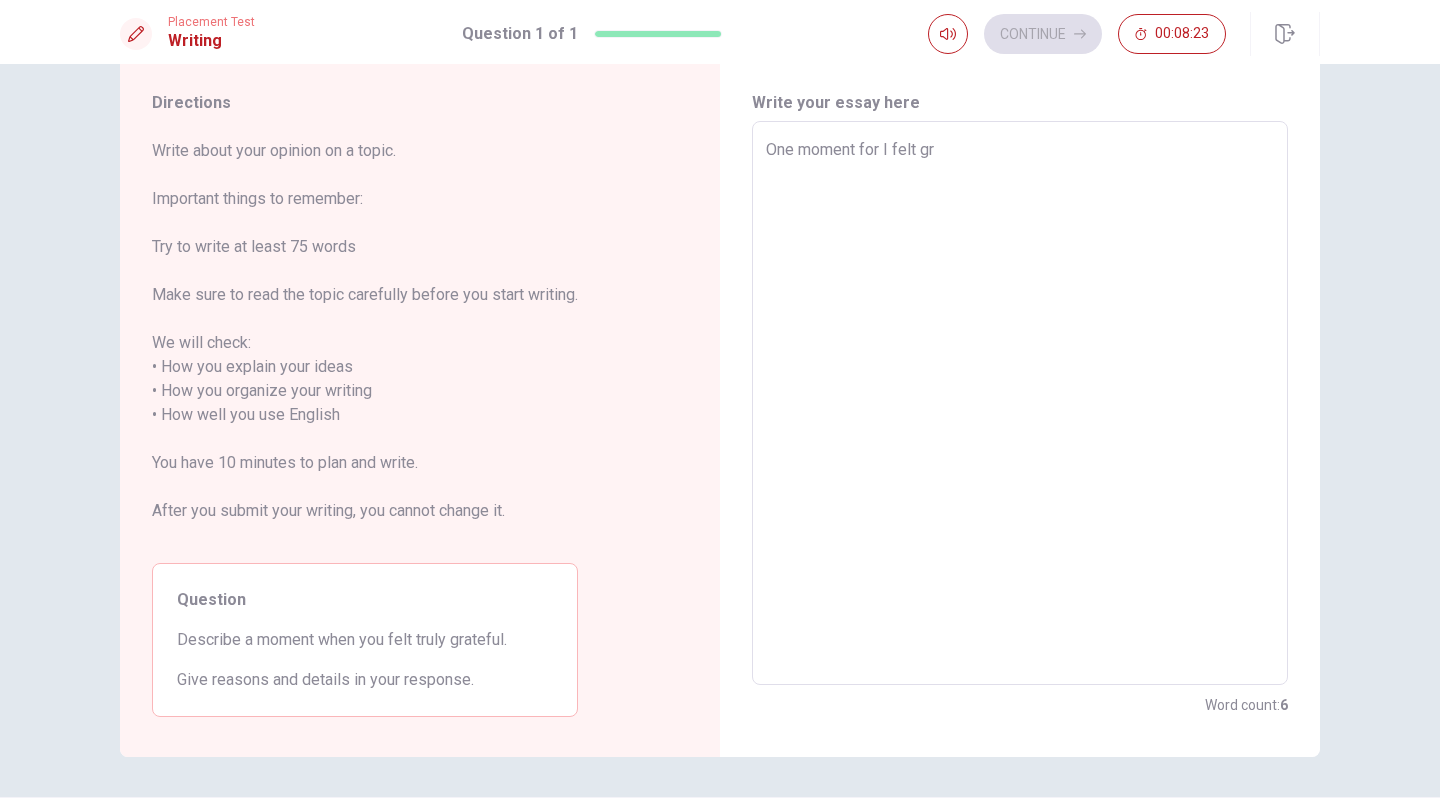 type on "One moment for I felt gru" 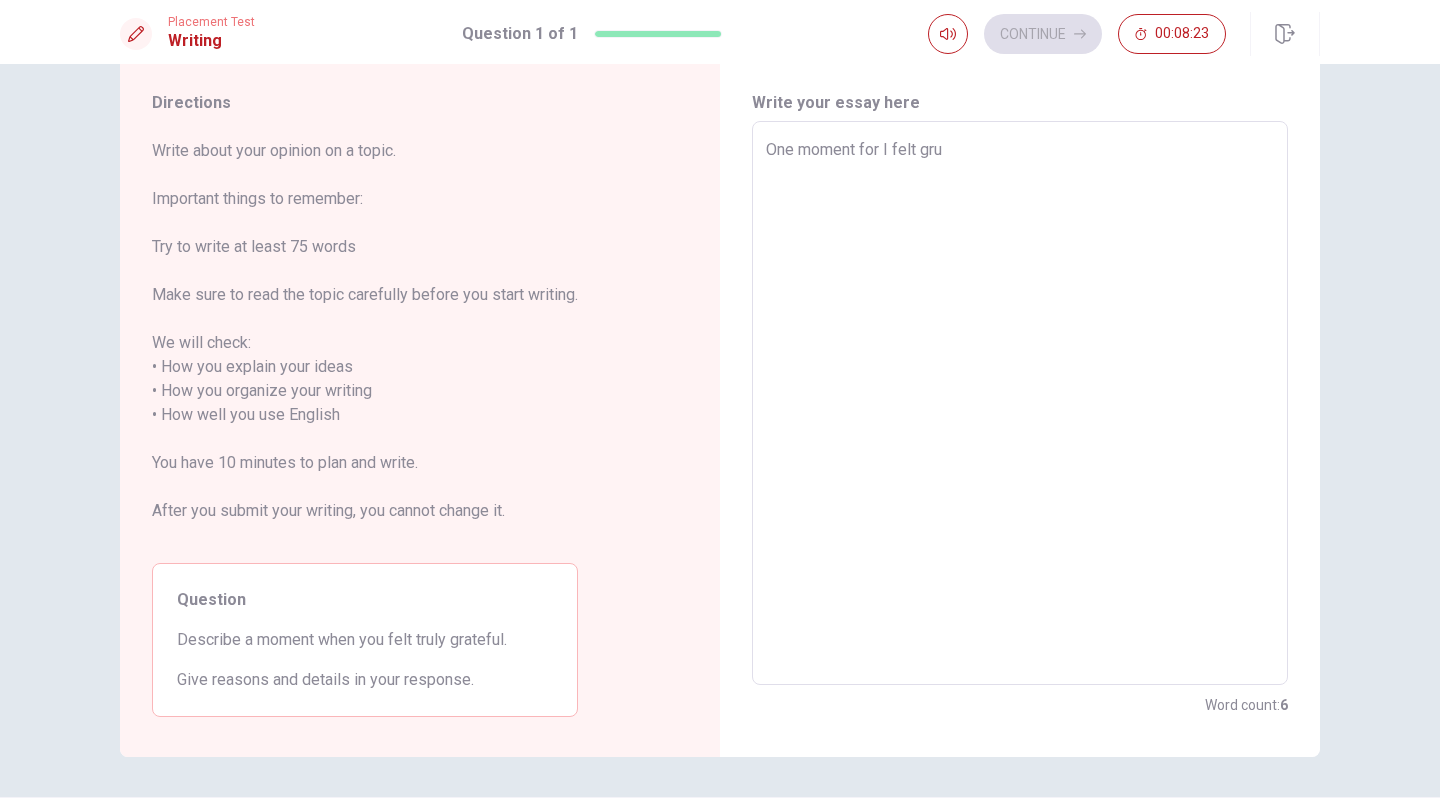type on "x" 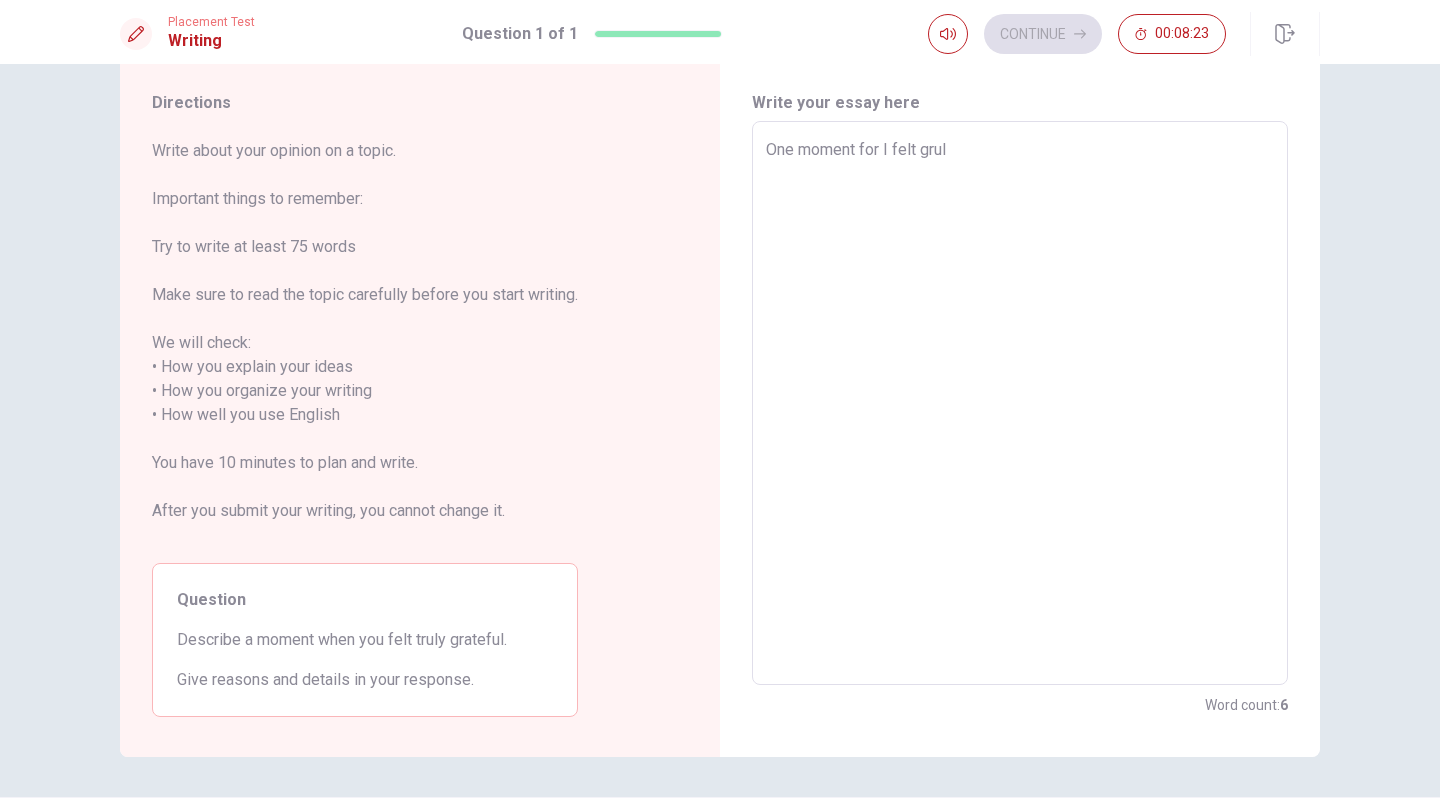 type on "x" 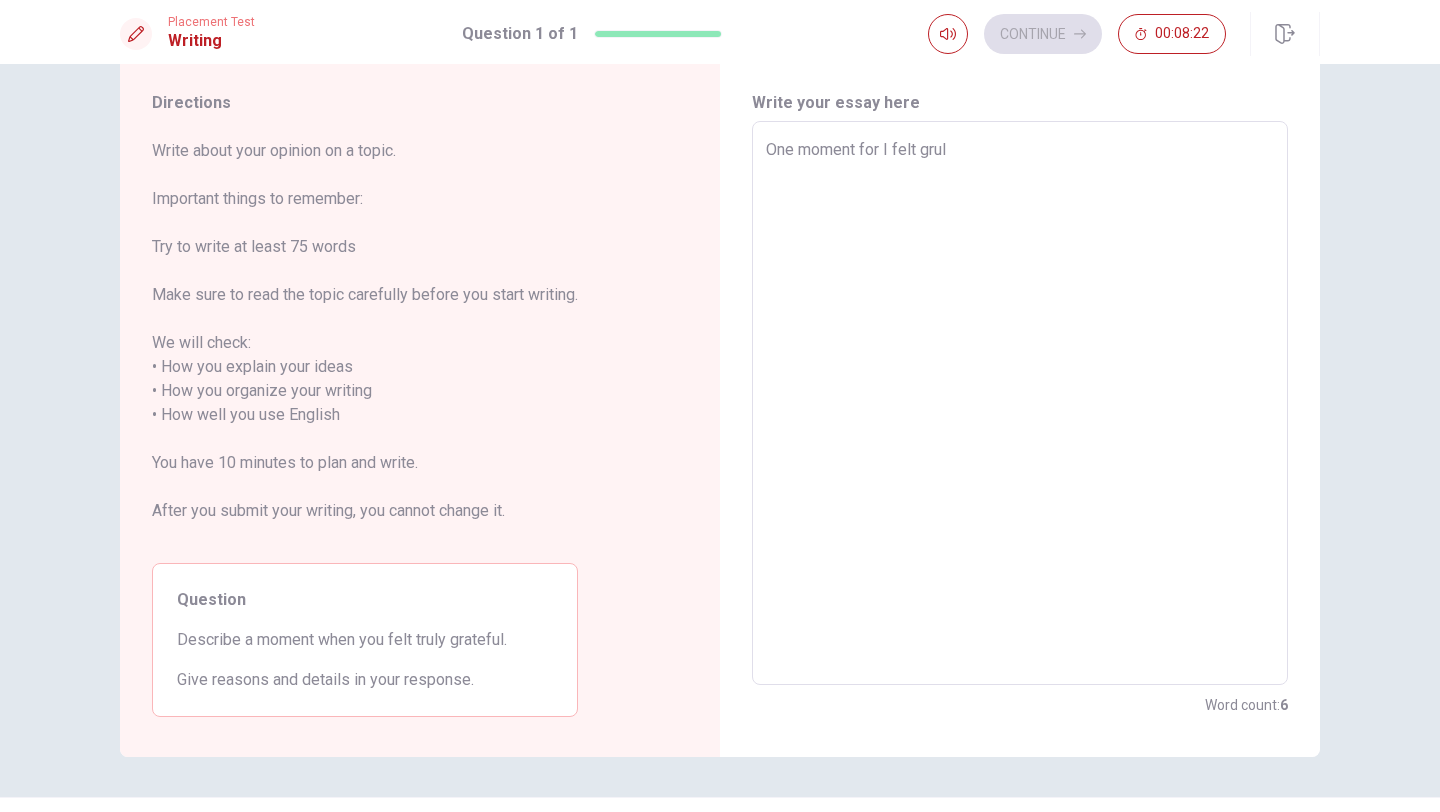 type on "One moment for I felt gru" 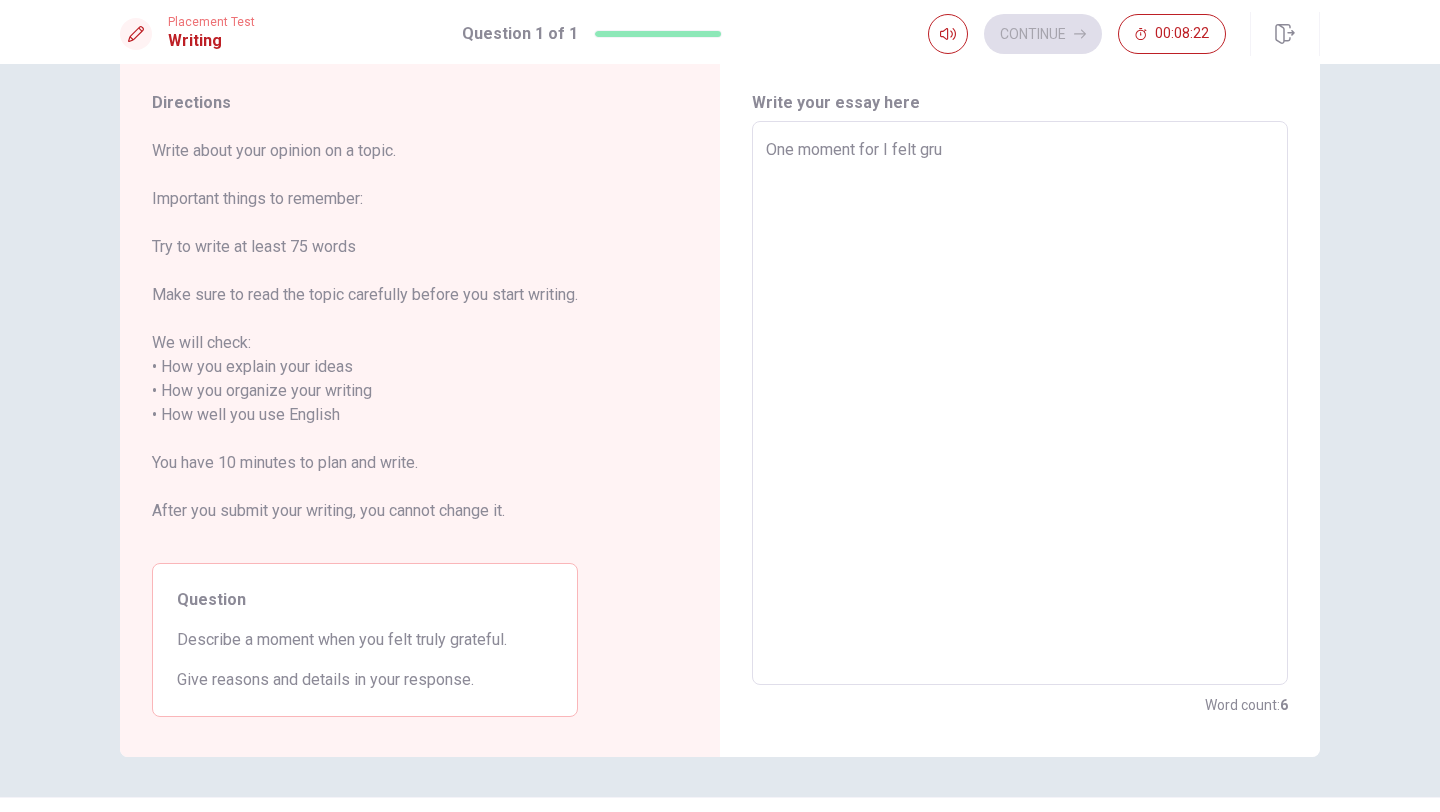 type on "x" 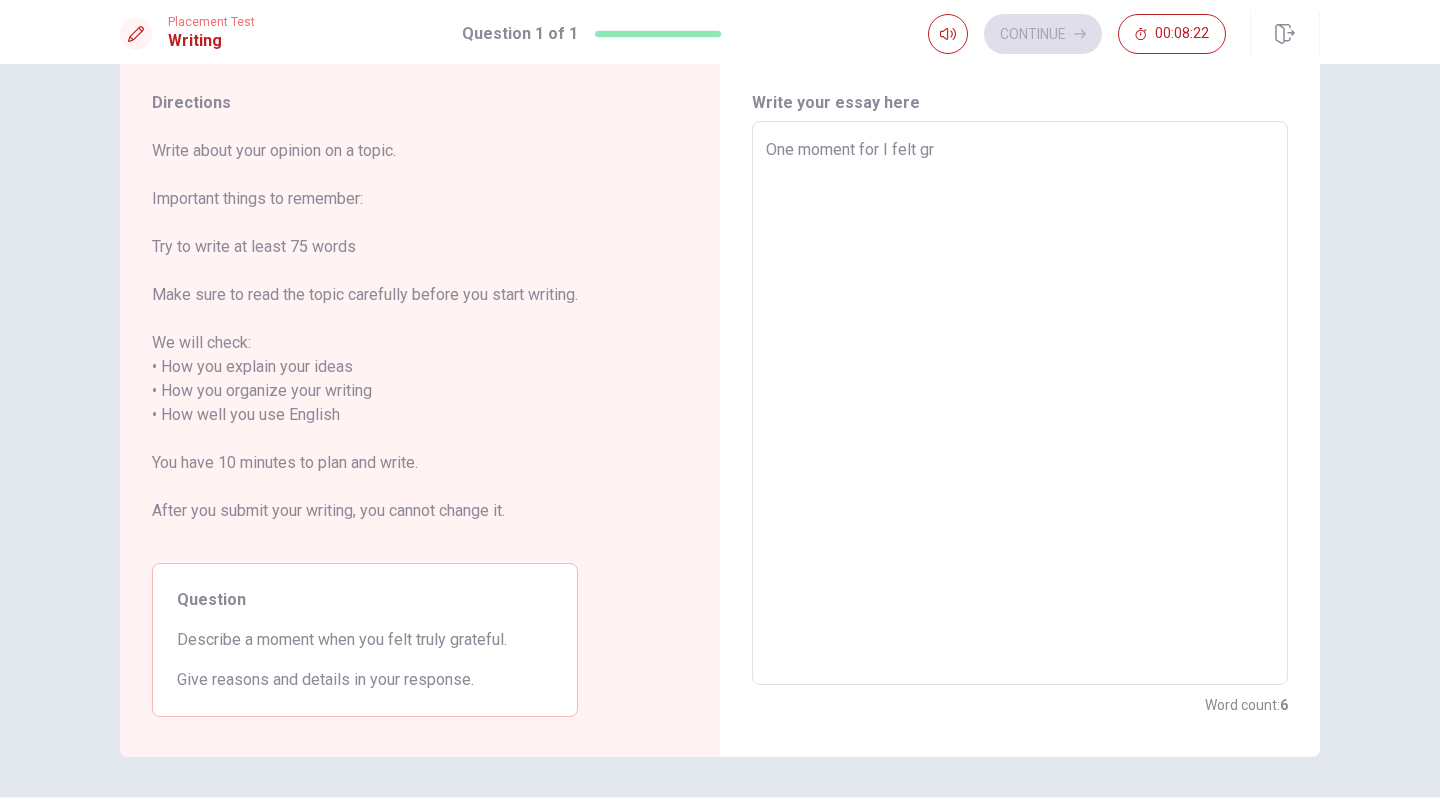type on "x" 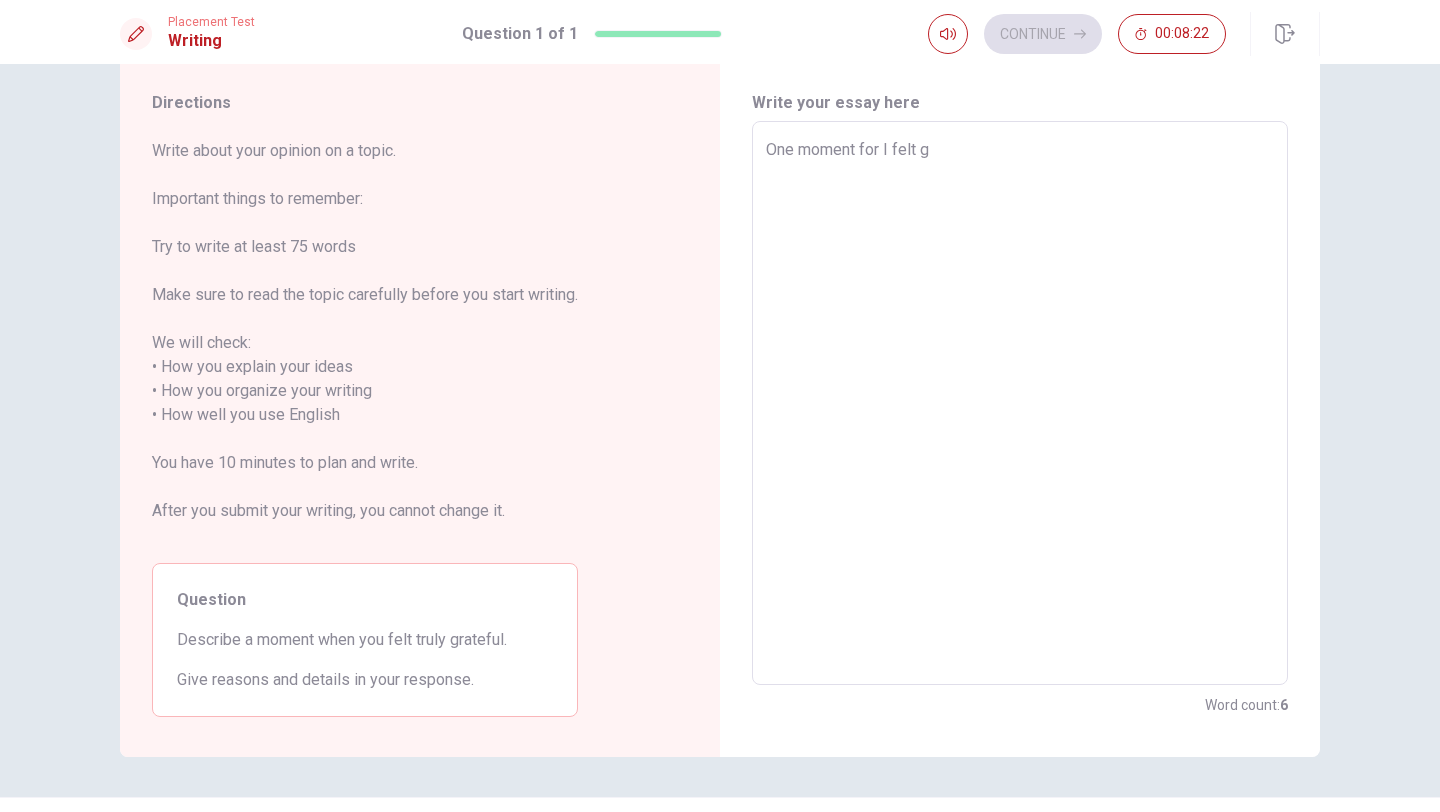 type on "x" 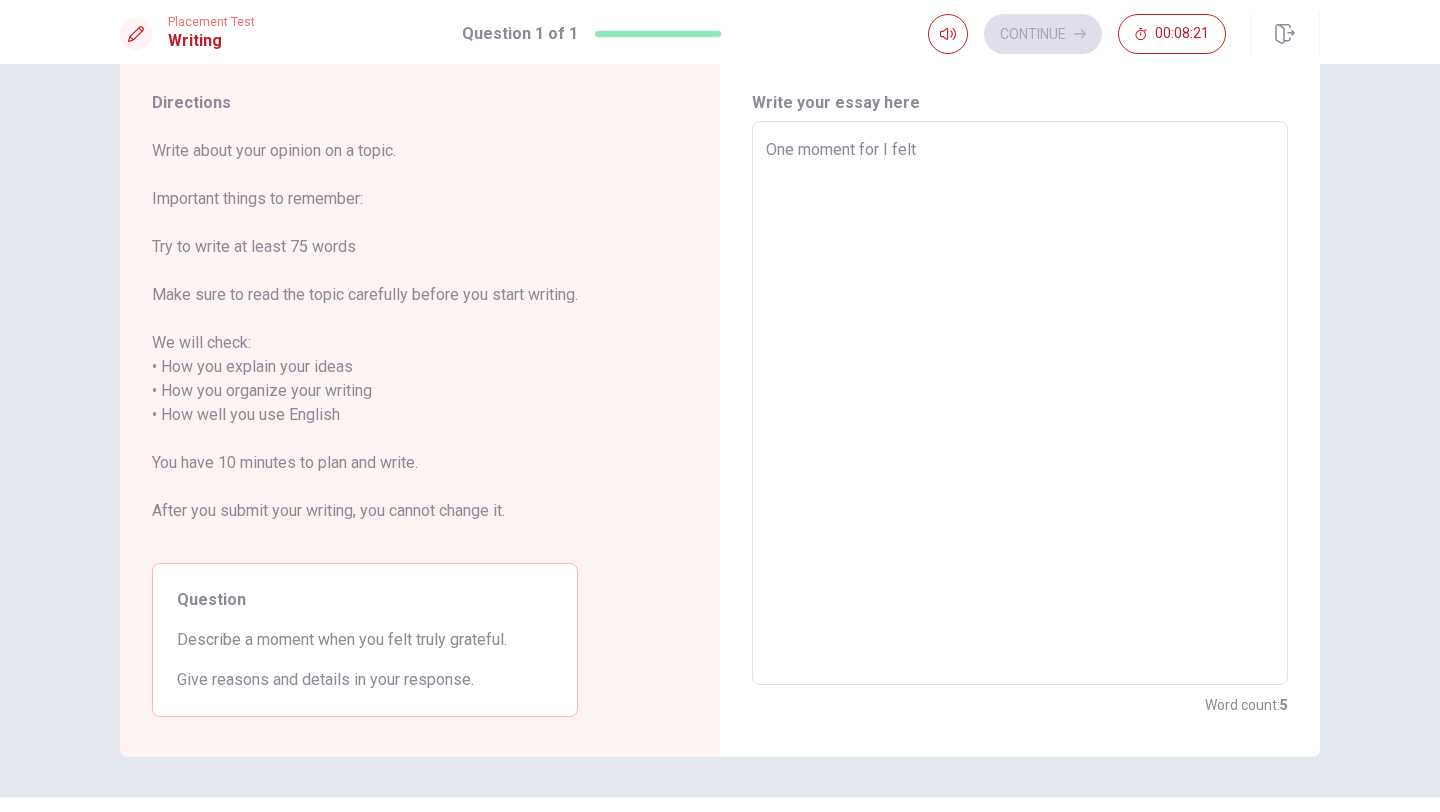 type on "x" 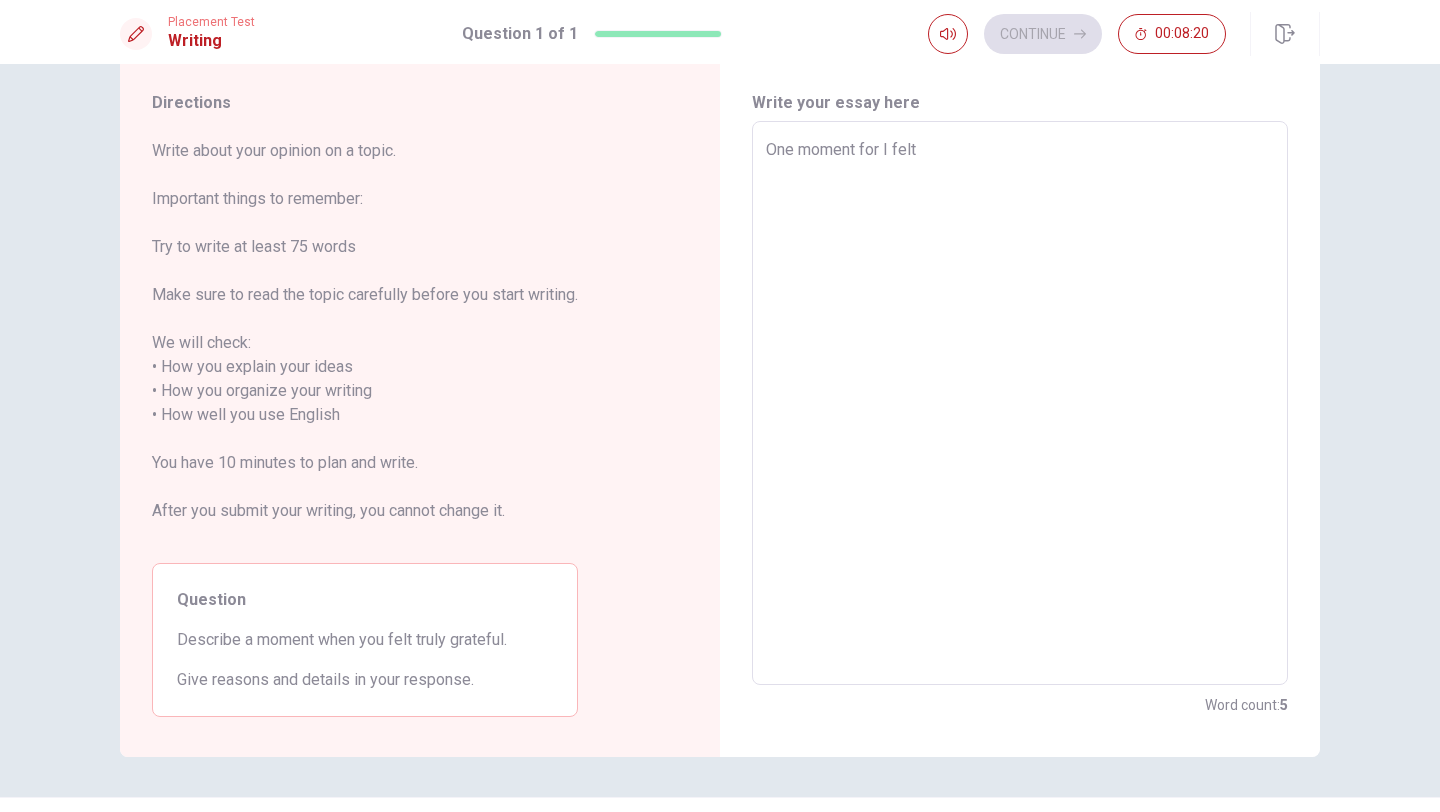 type on "One moment for I felt t" 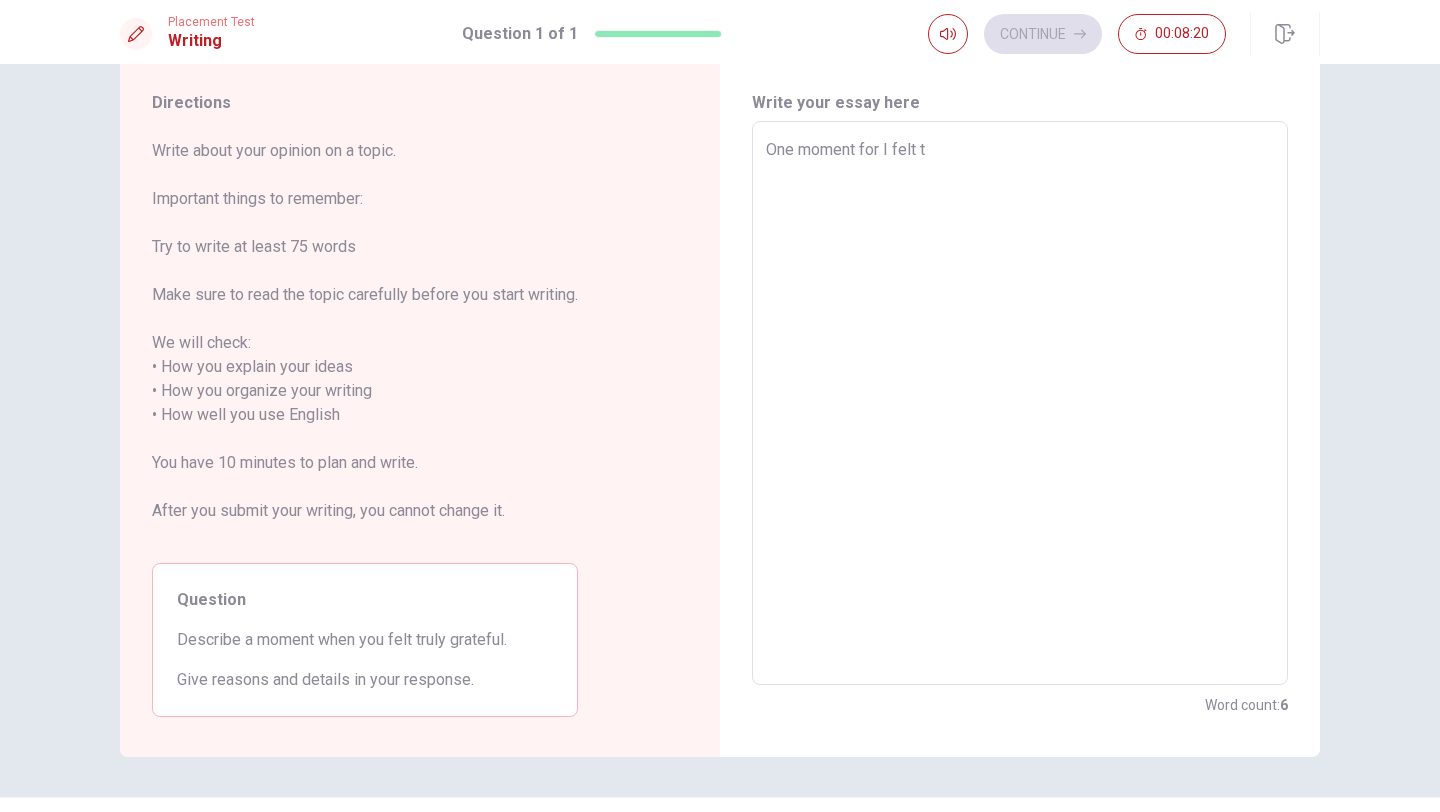type on "x" 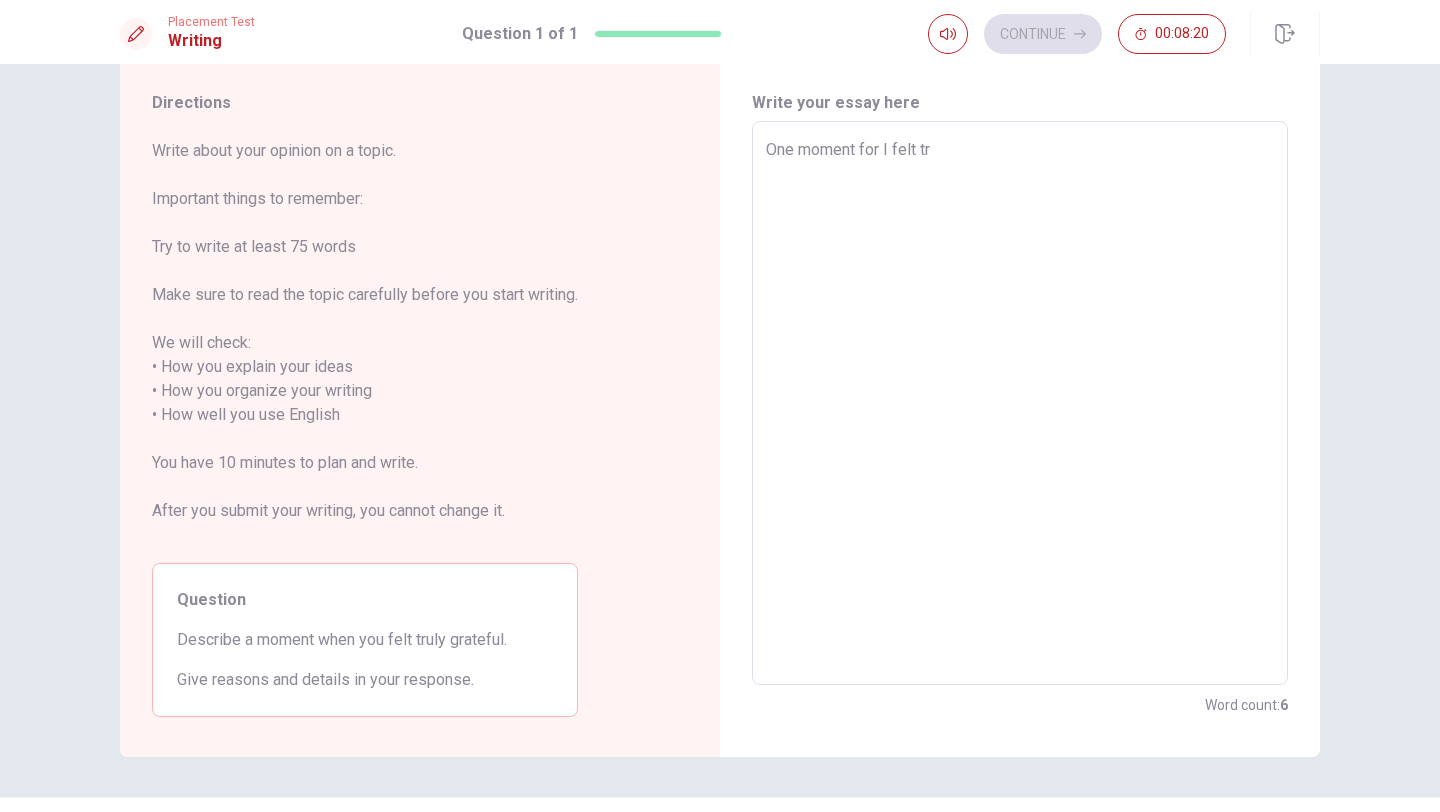 type on "x" 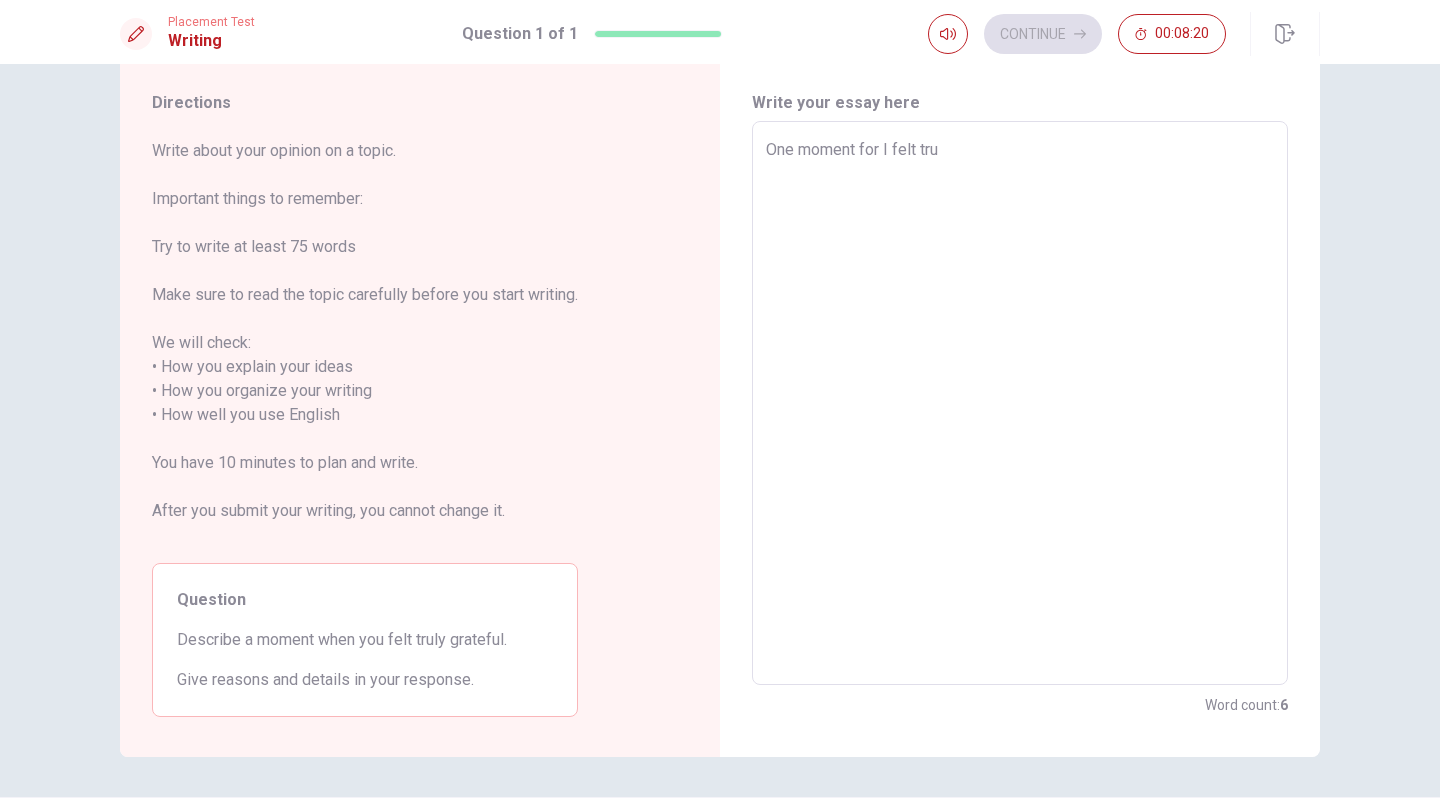 type on "x" 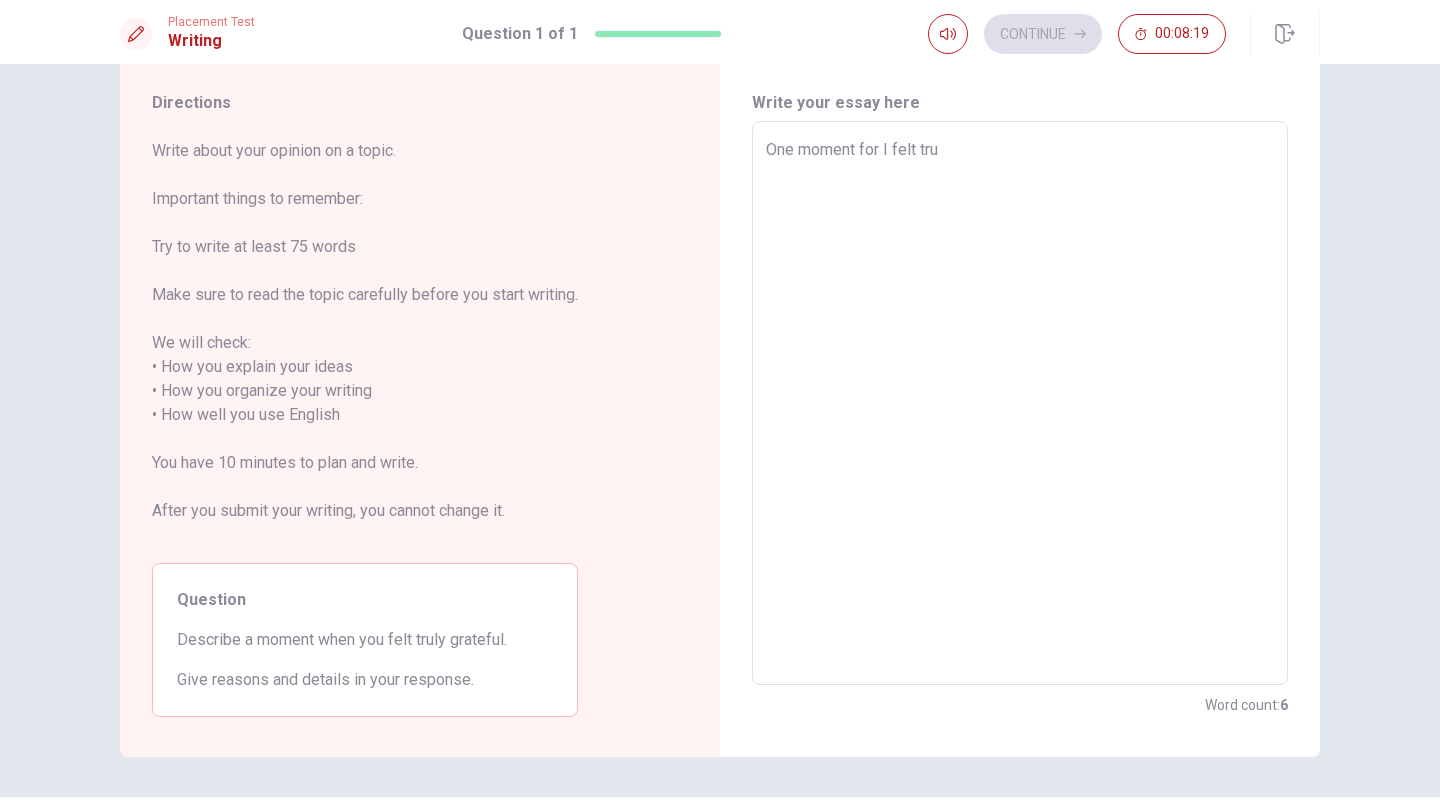 type on "One moment for I felt trul" 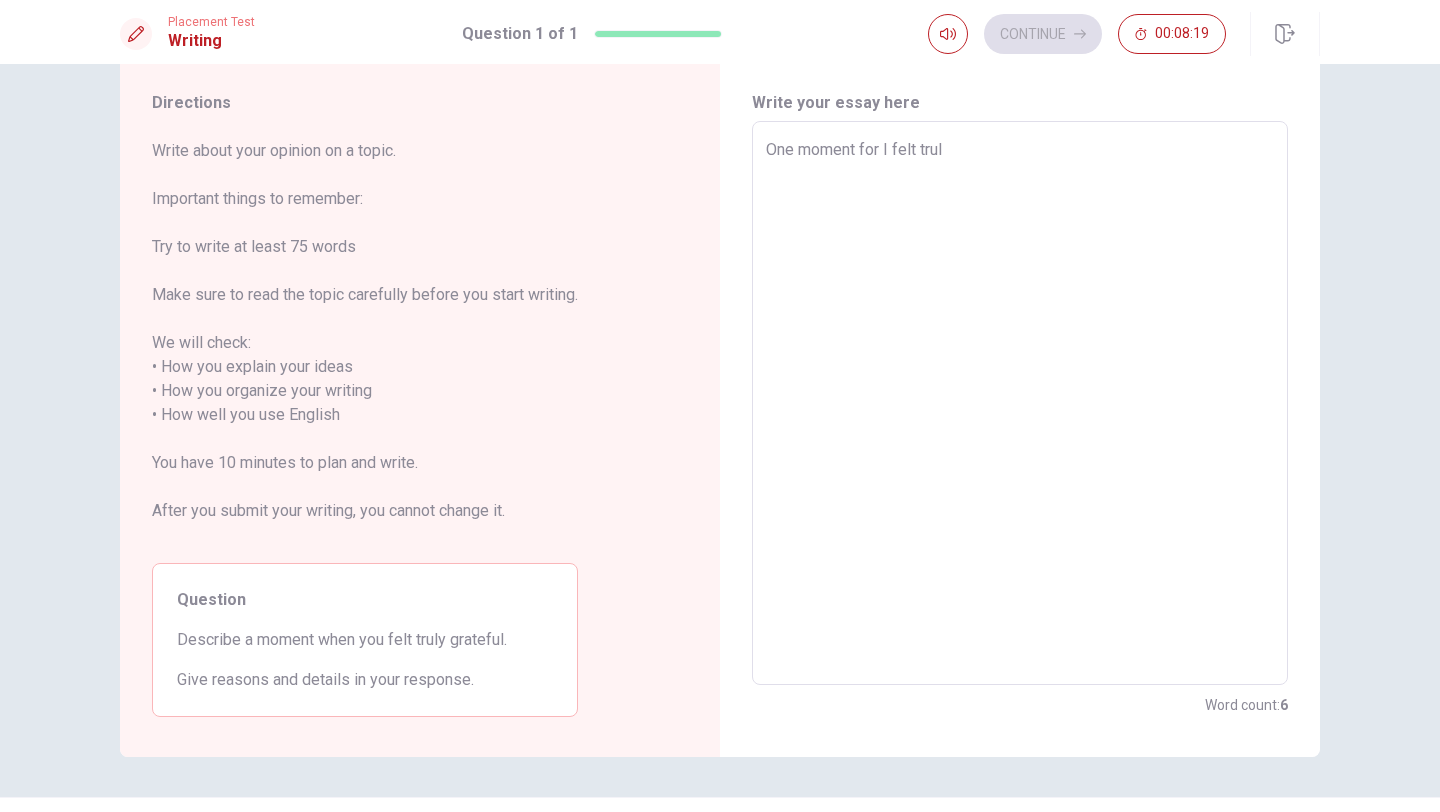type on "x" 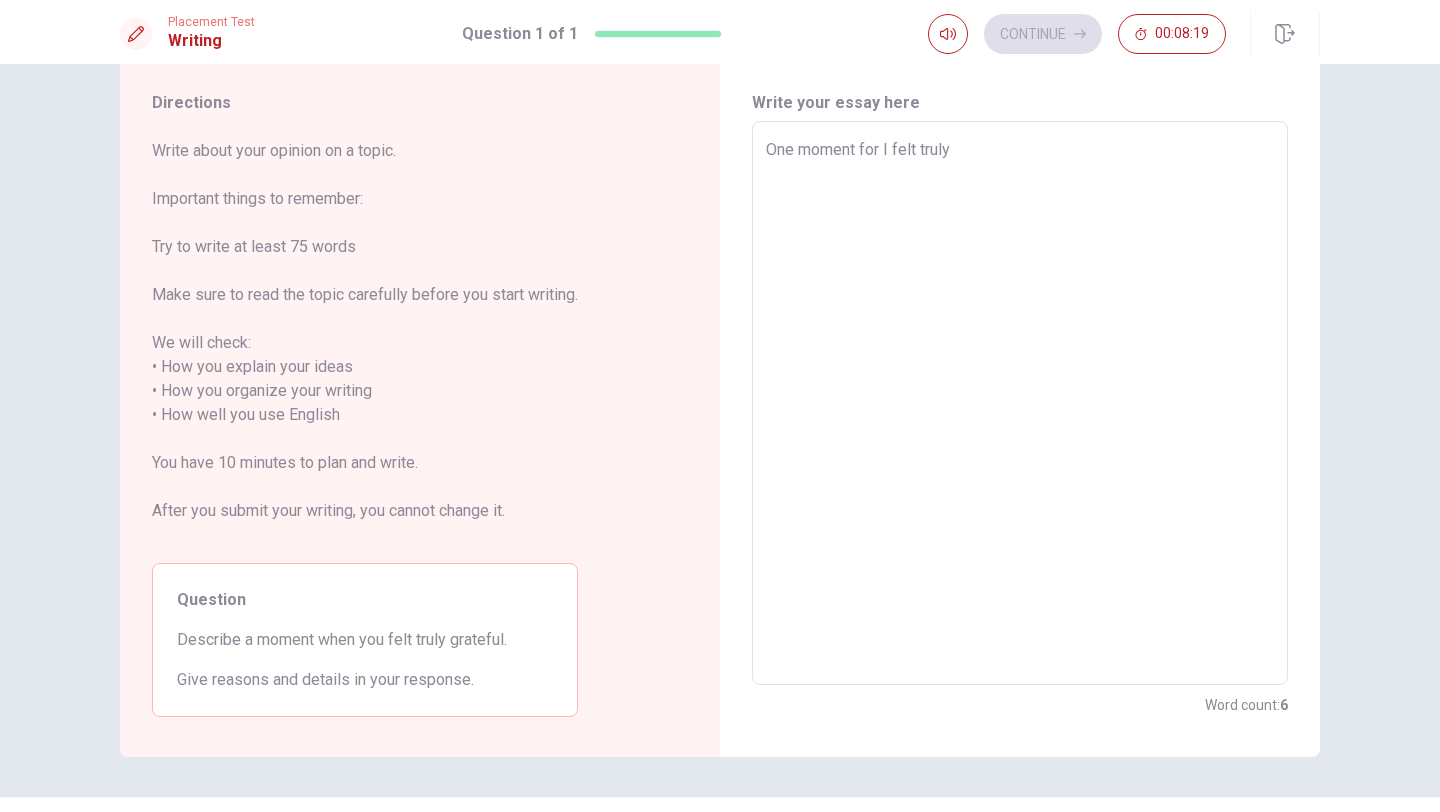 type on "x" 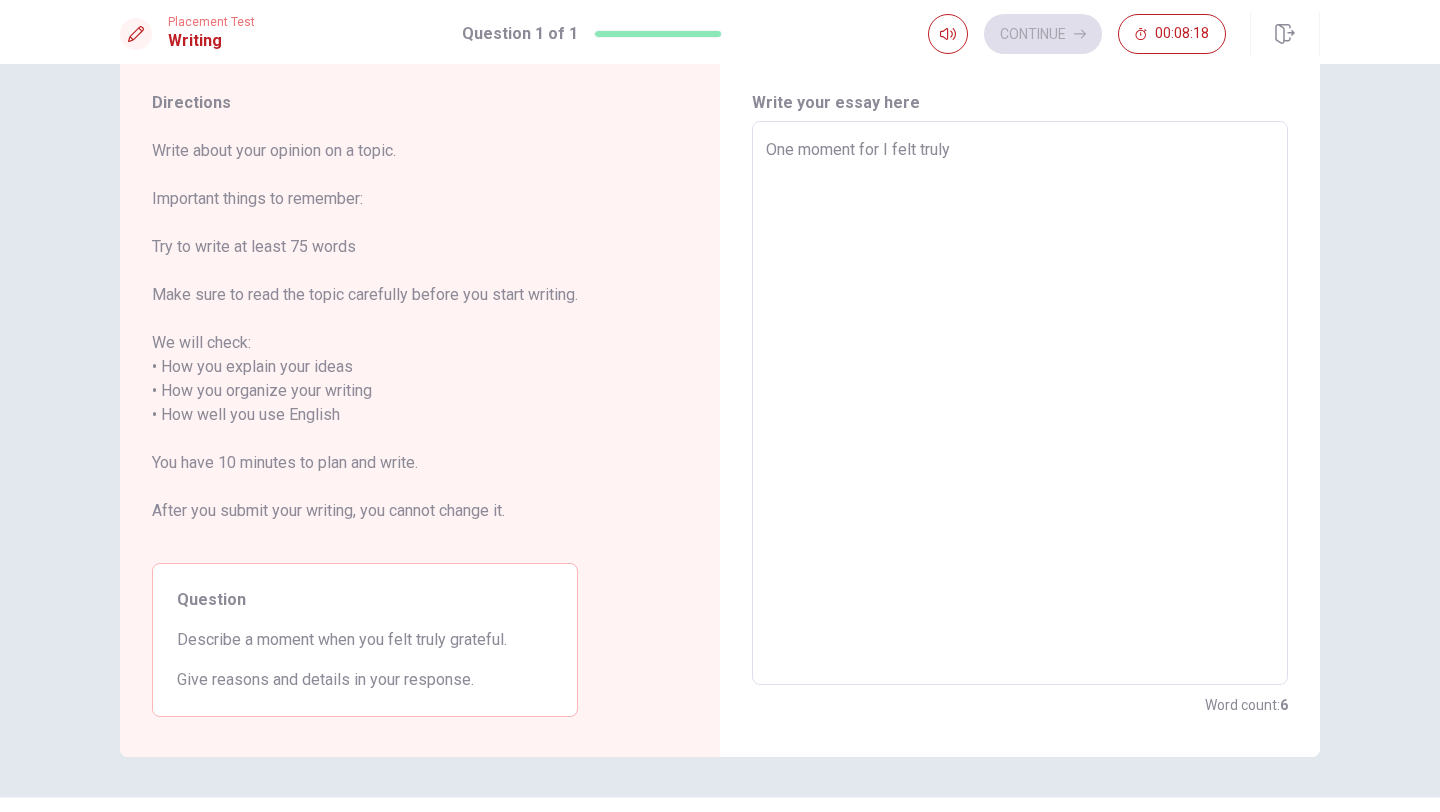 type on "One moment for I felt truly g" 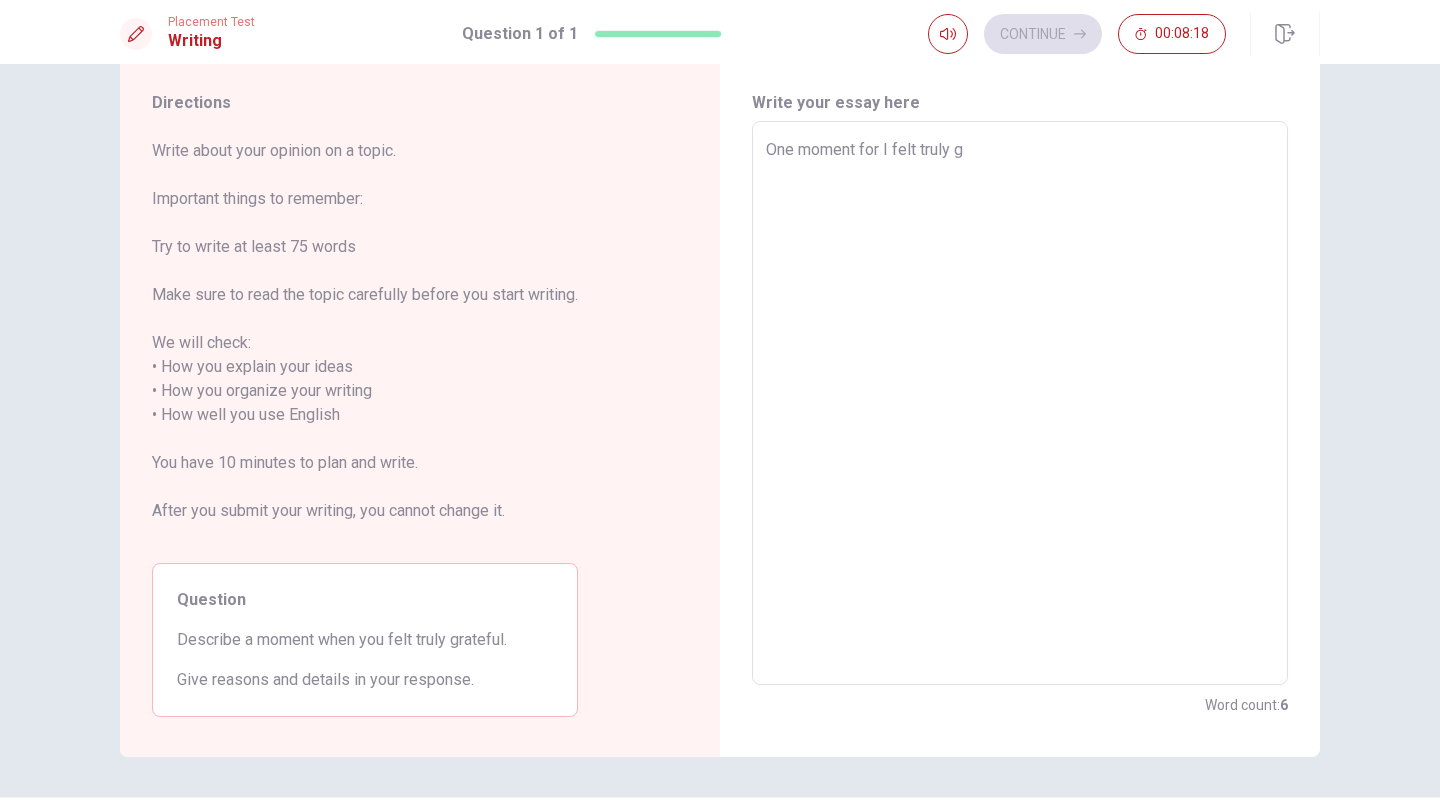 type on "x" 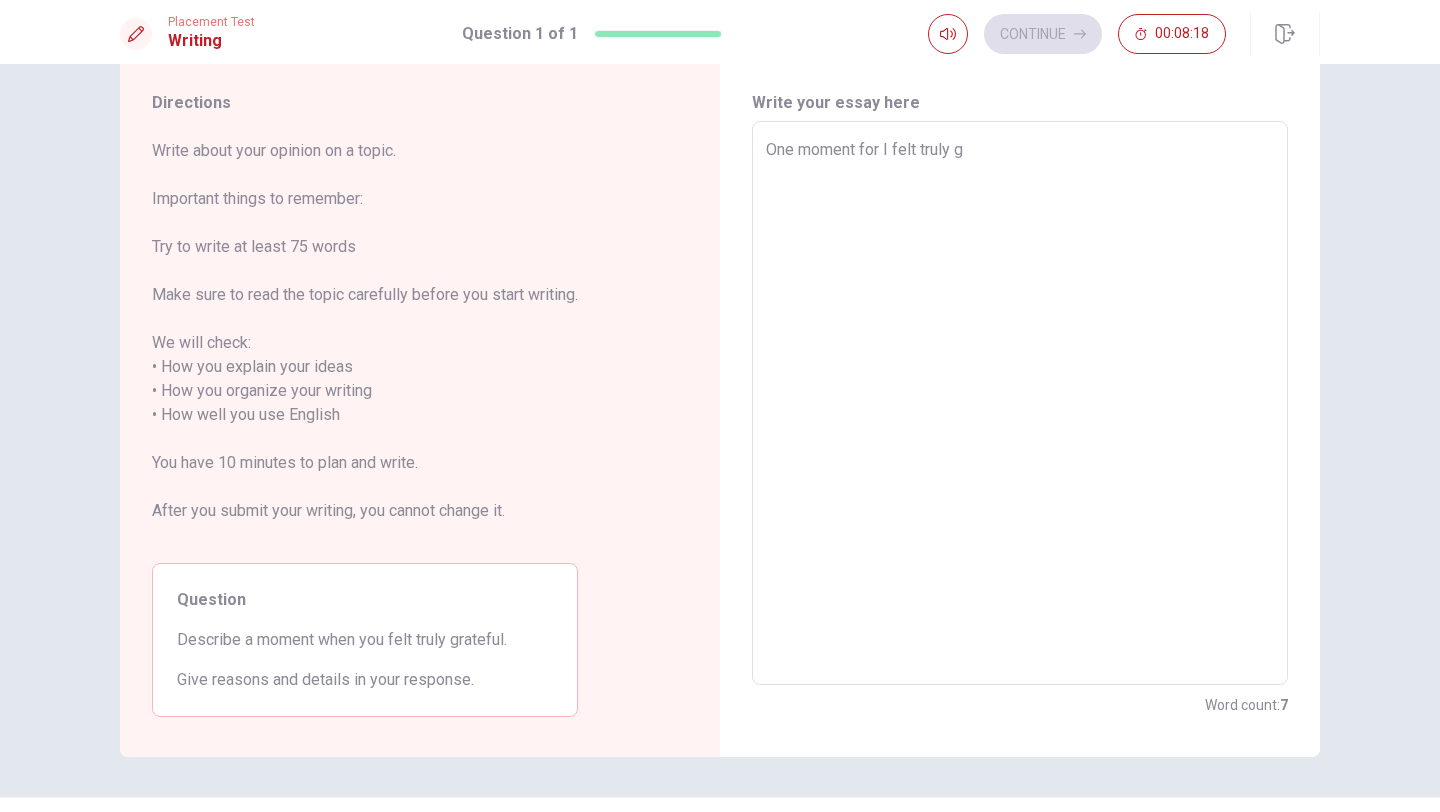 type on "One moment for I felt truly gr" 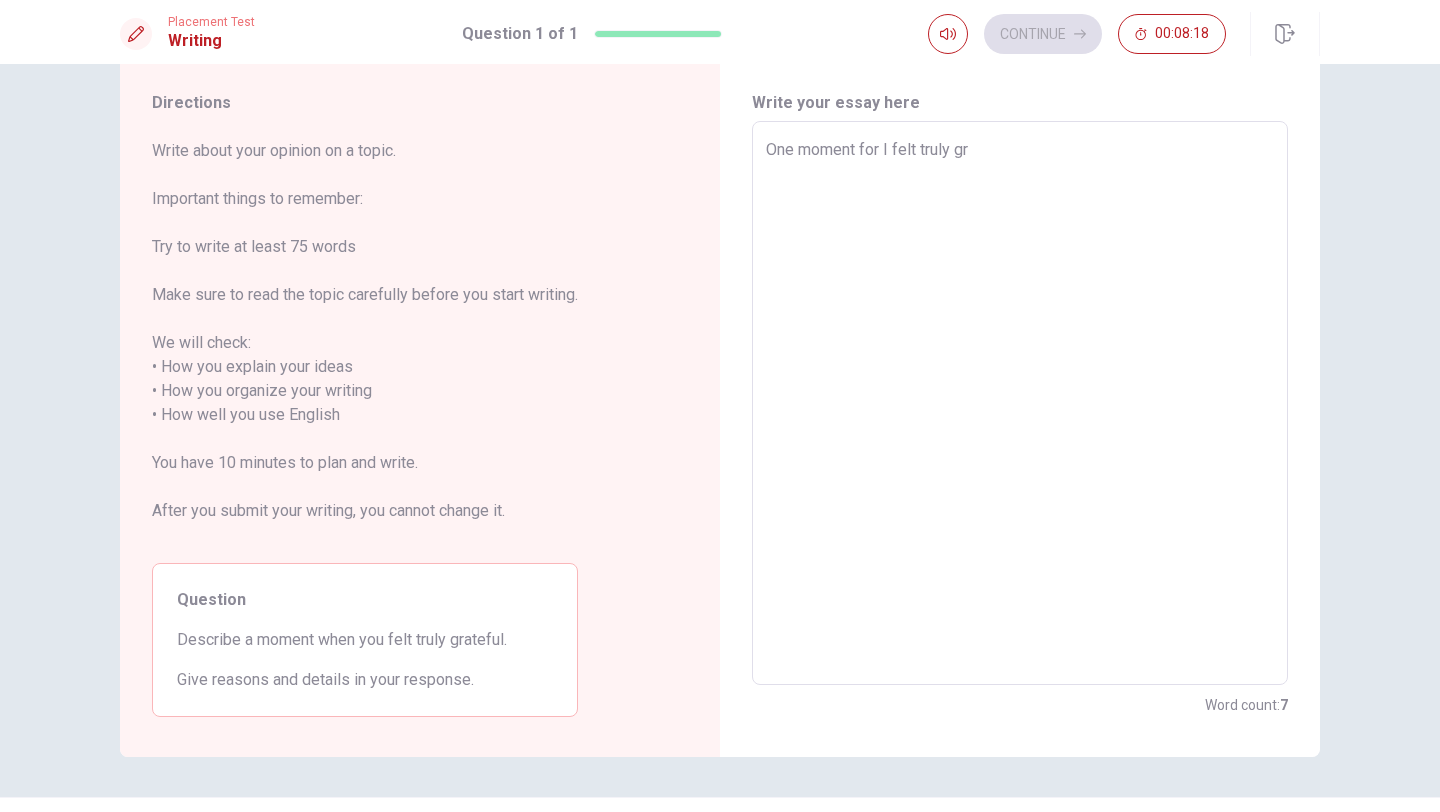 type on "x" 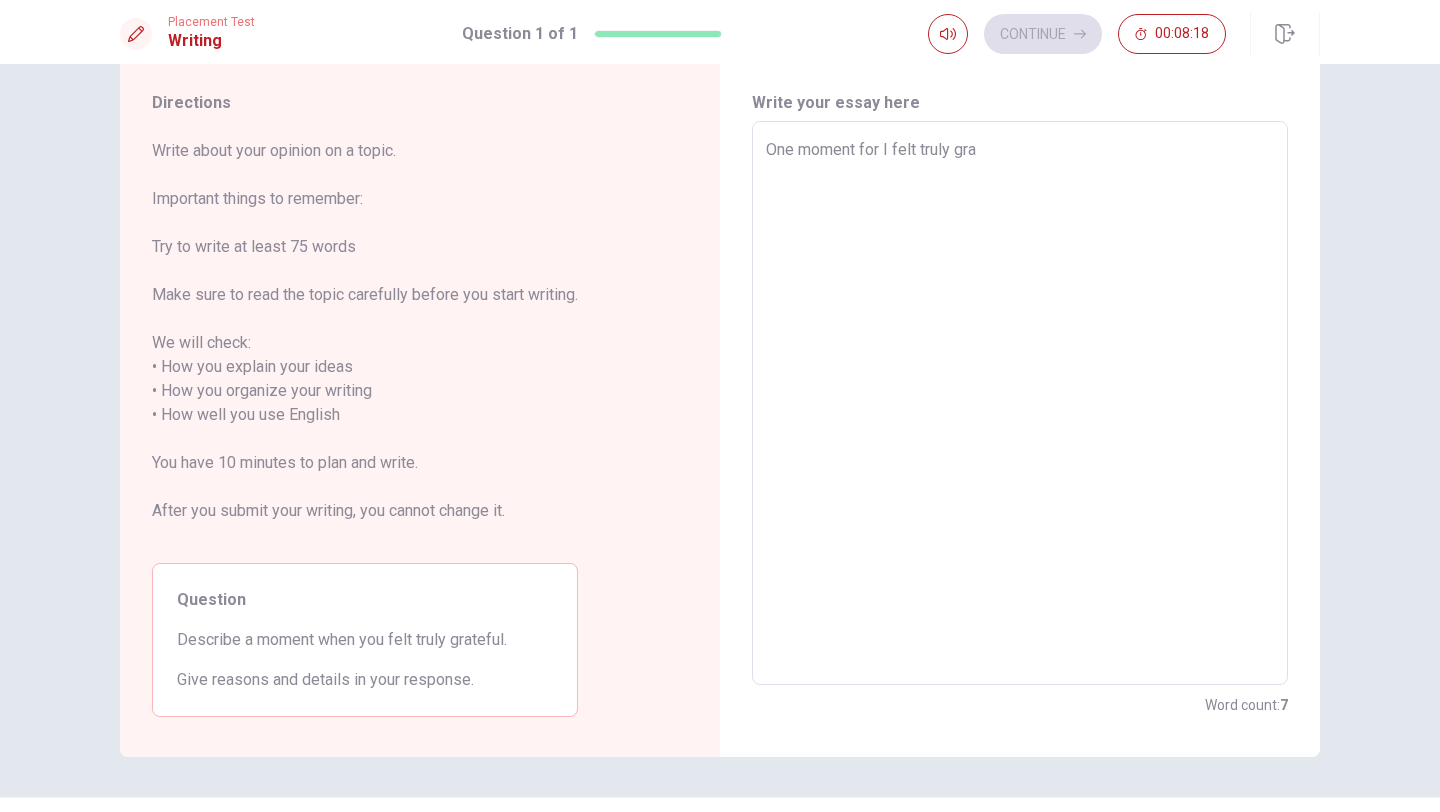 type on "x" 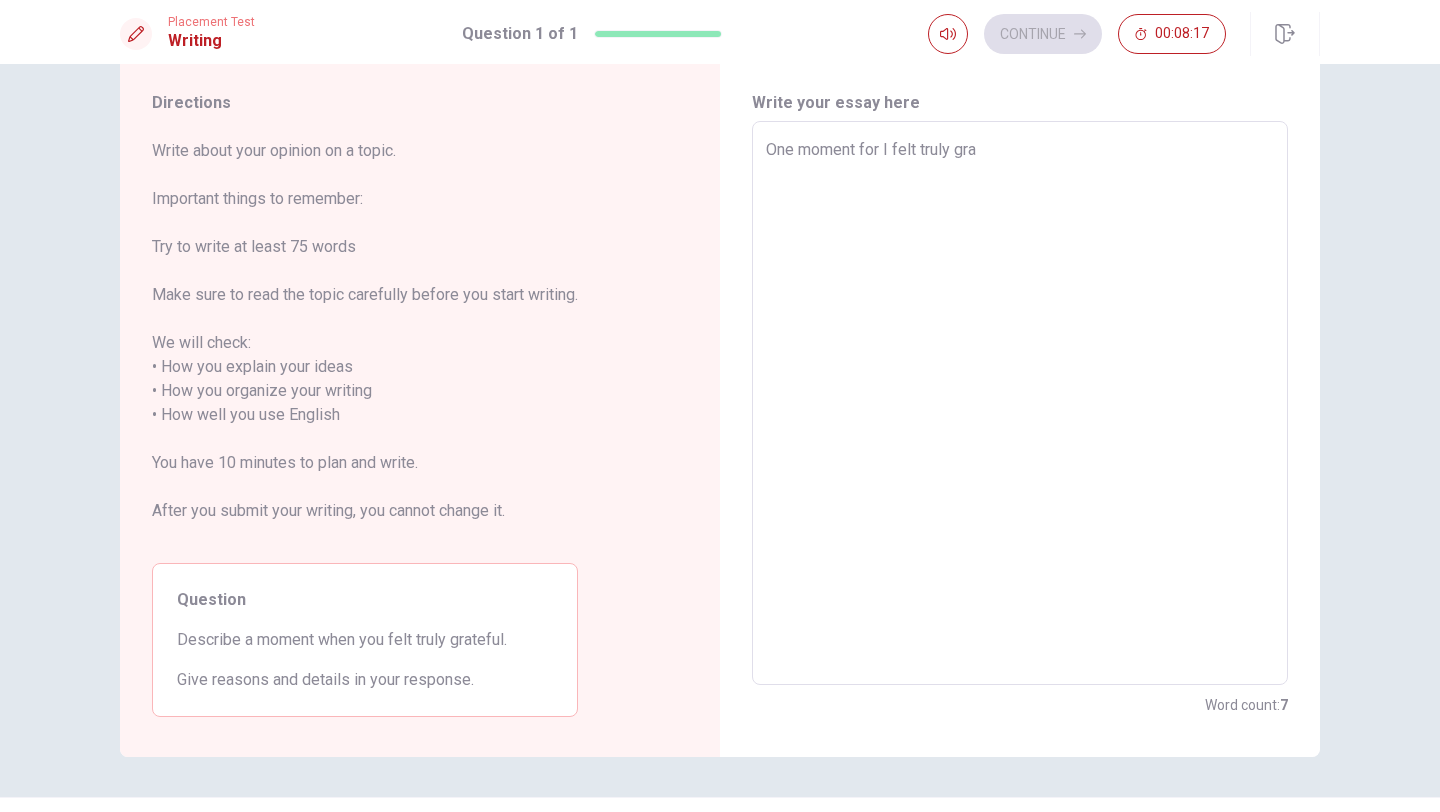 type on "One moment for I felt truly grat" 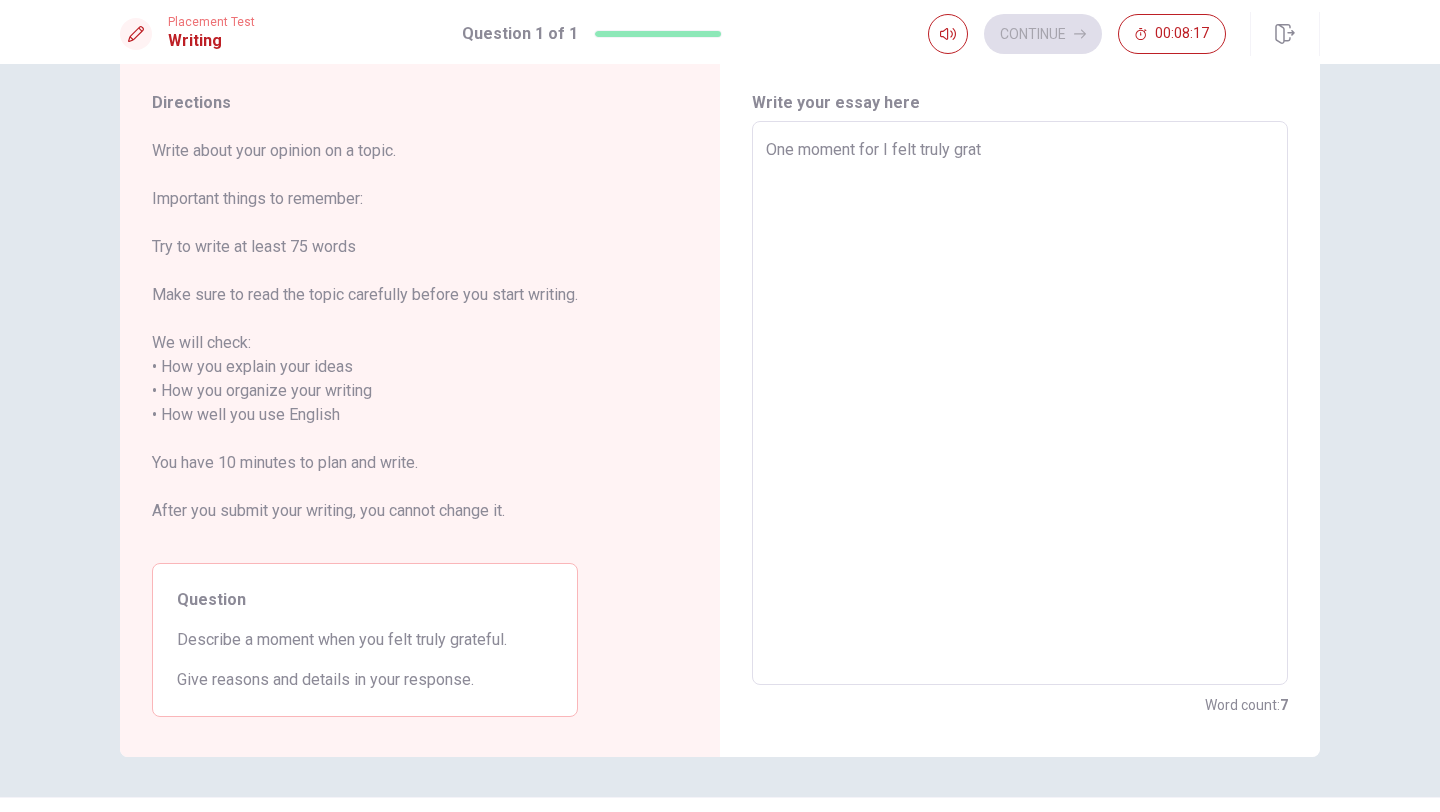 type on "x" 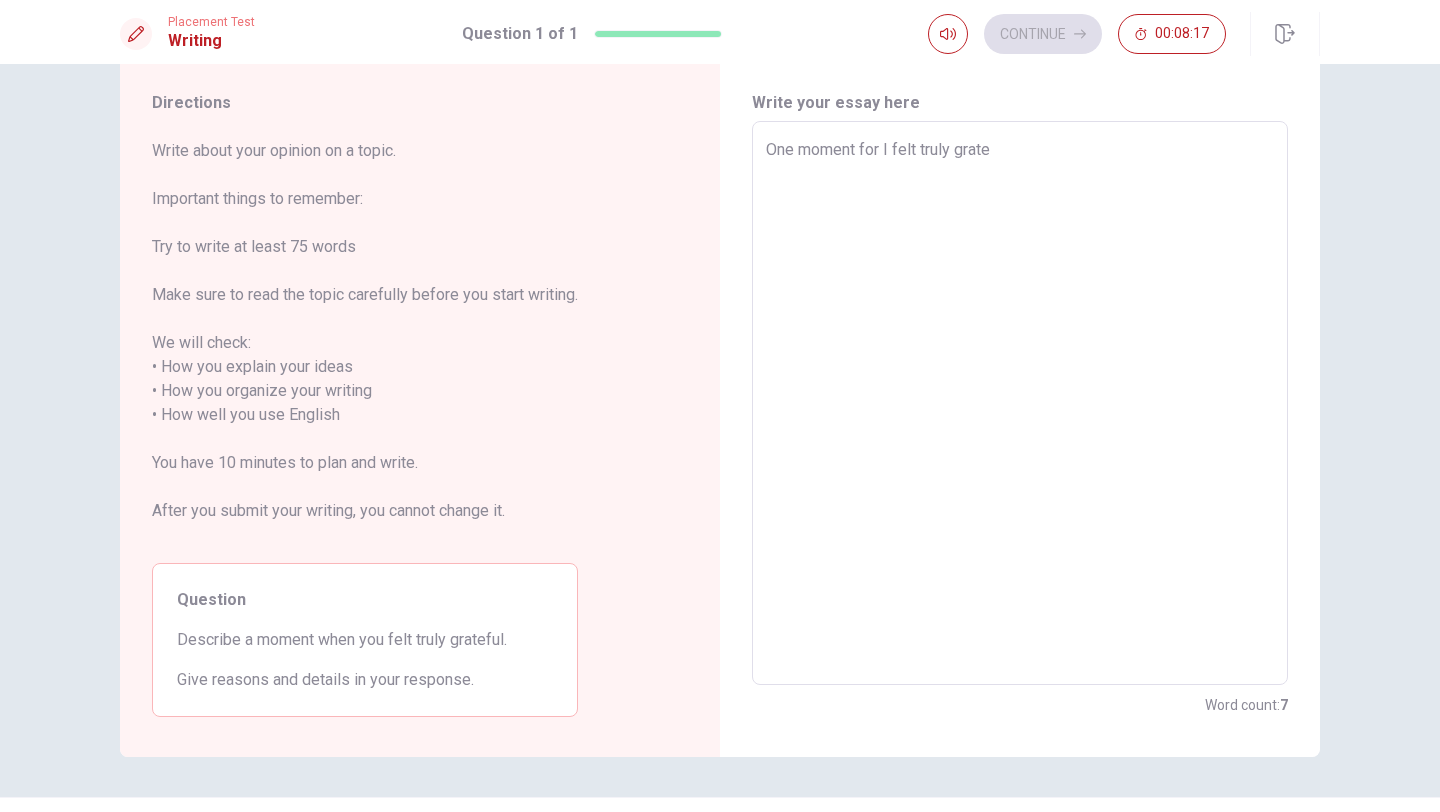 type on "x" 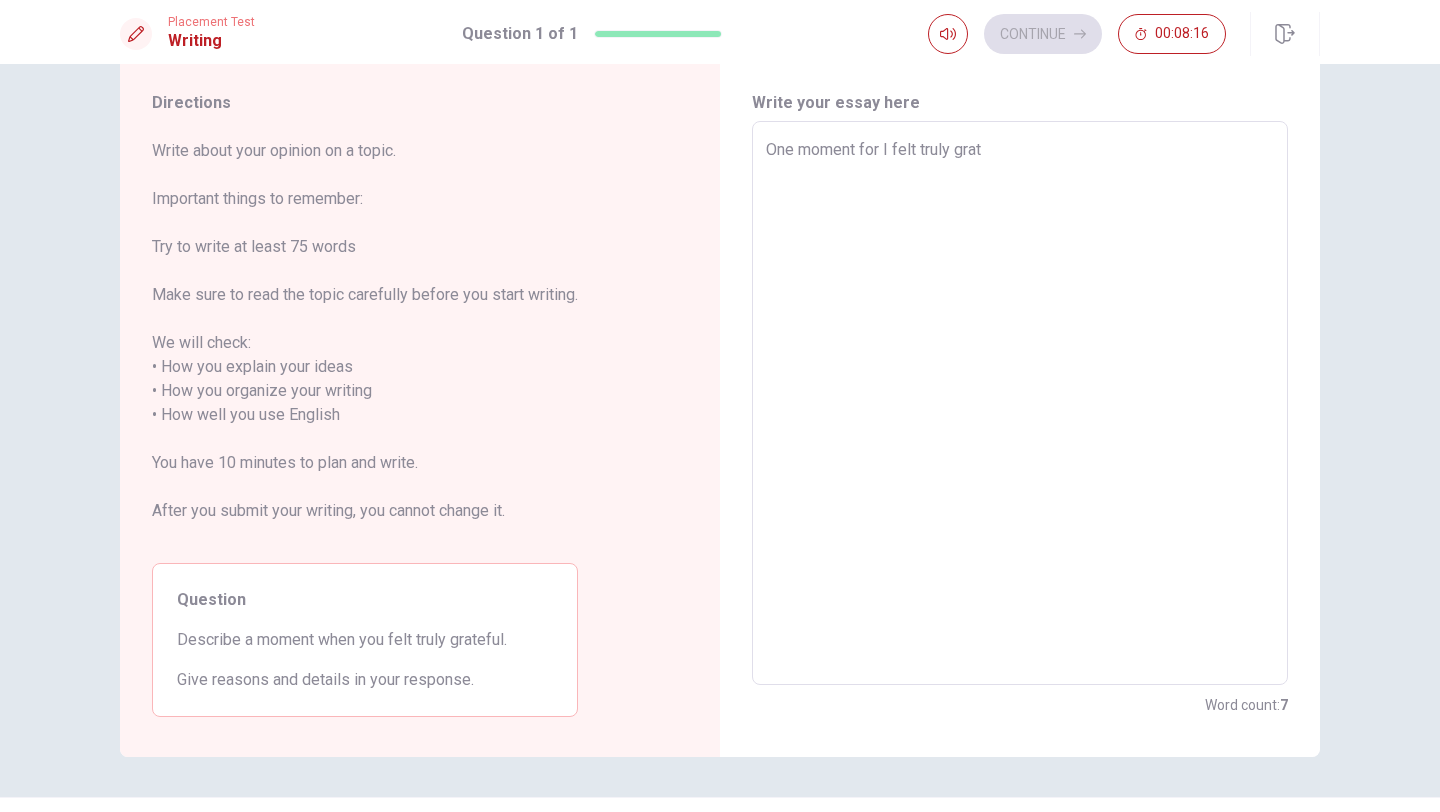 type on "x" 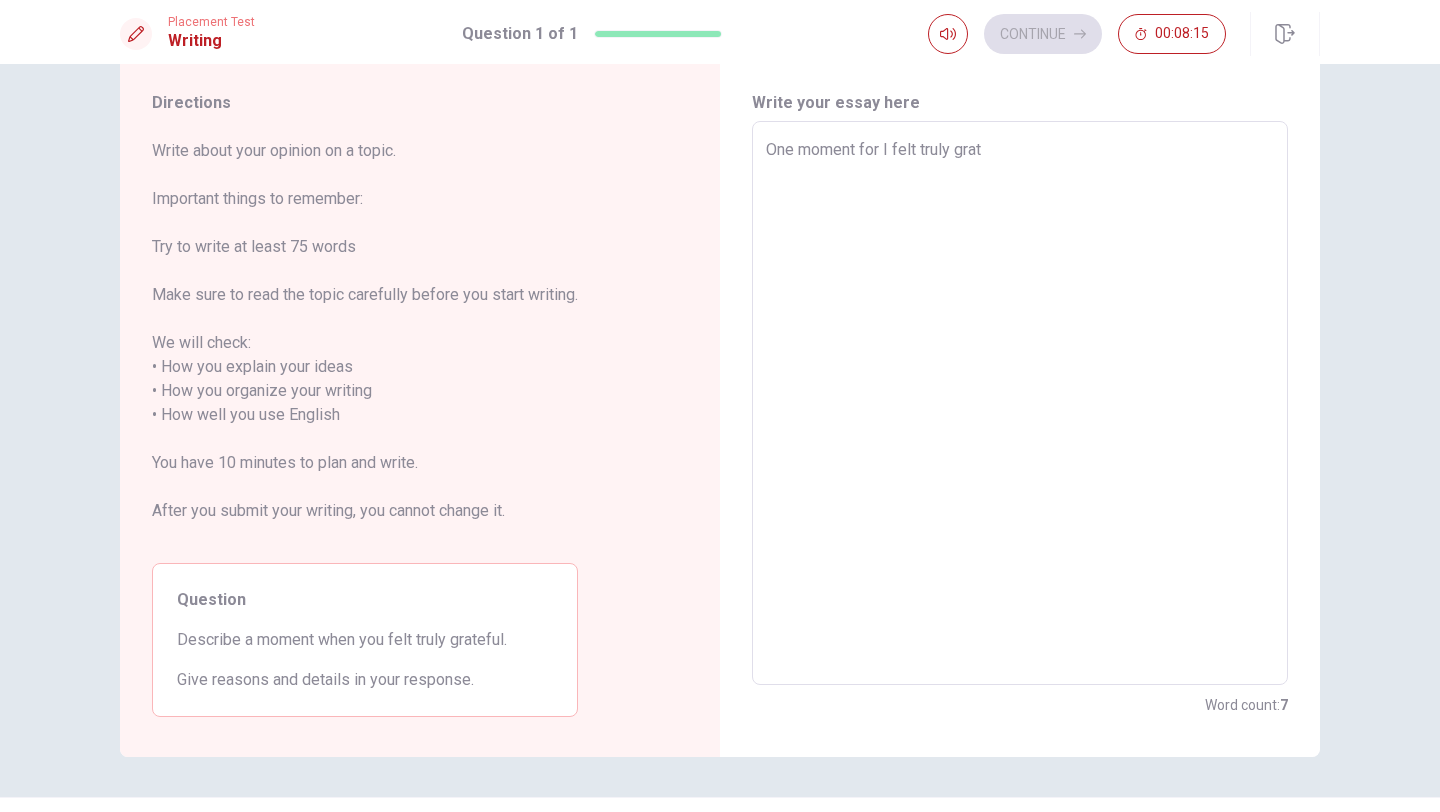 type on "One moment for I felt truly grate" 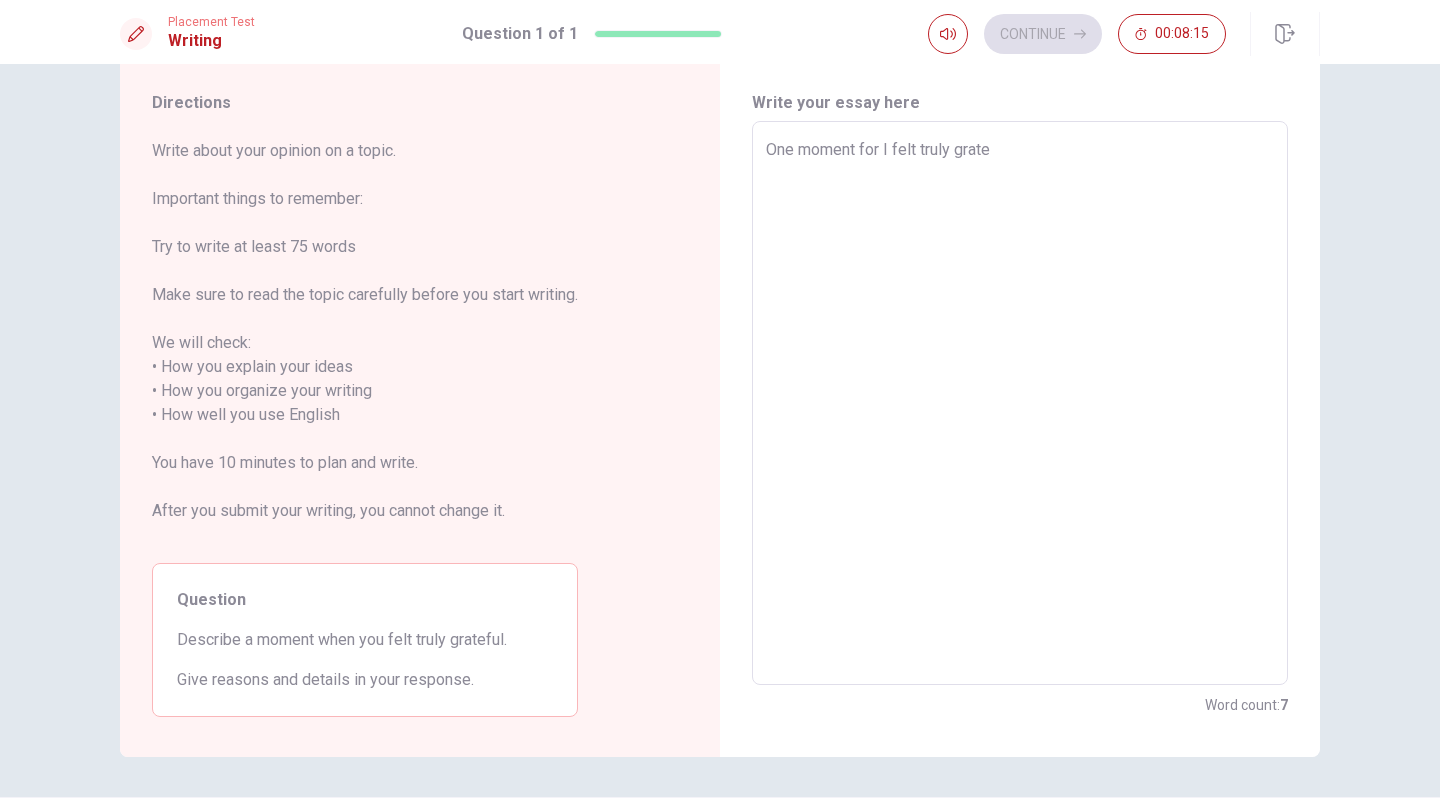 type on "x" 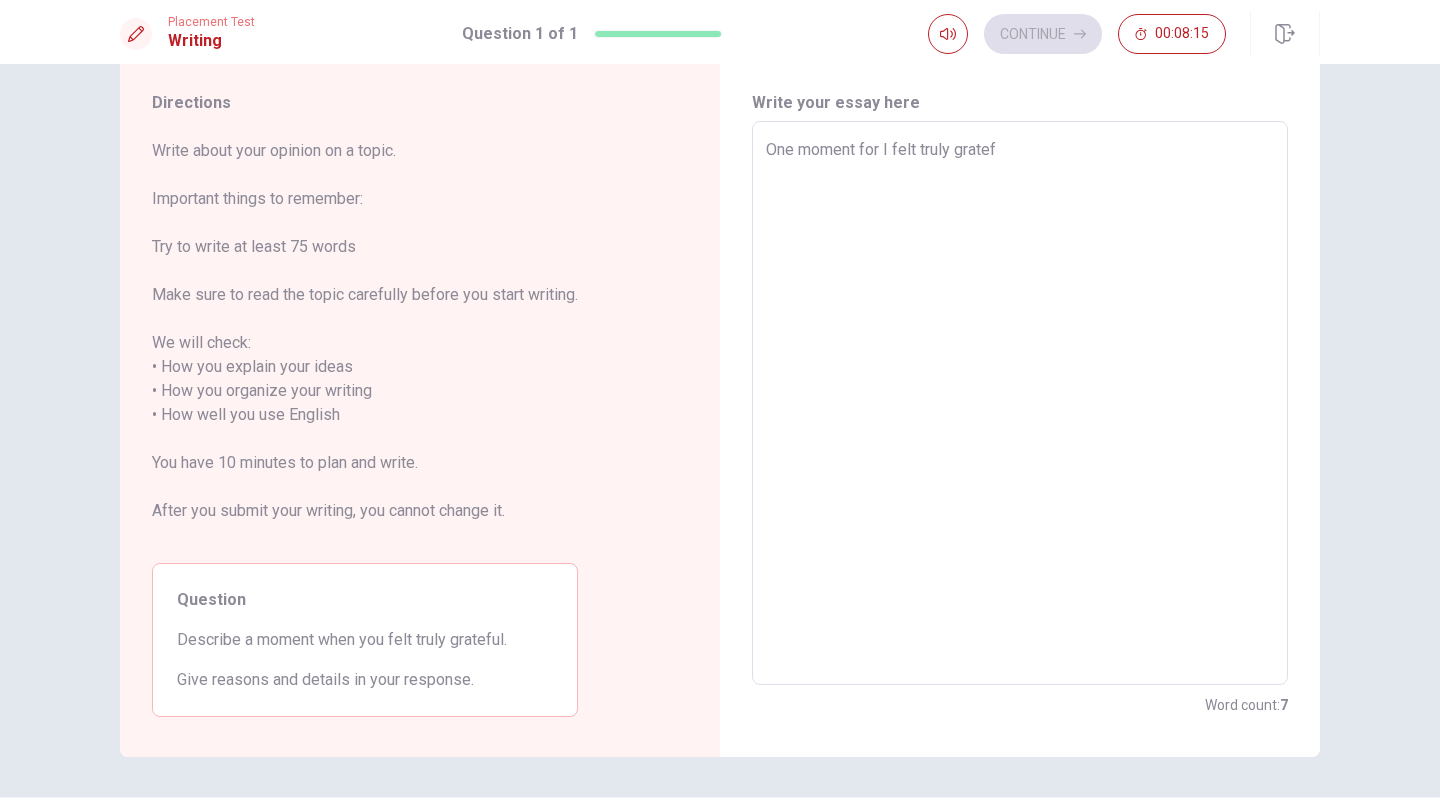 type on "x" 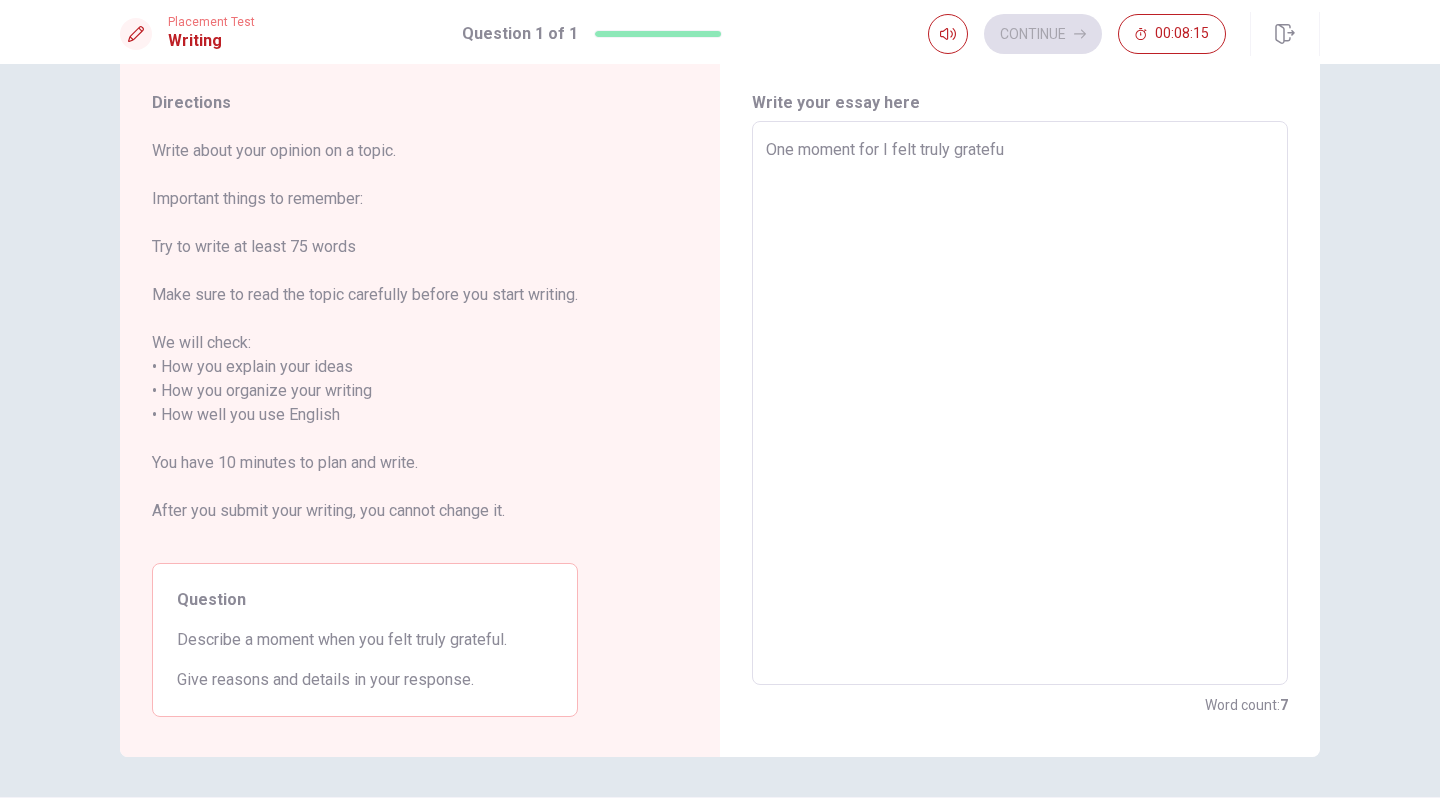 type on "x" 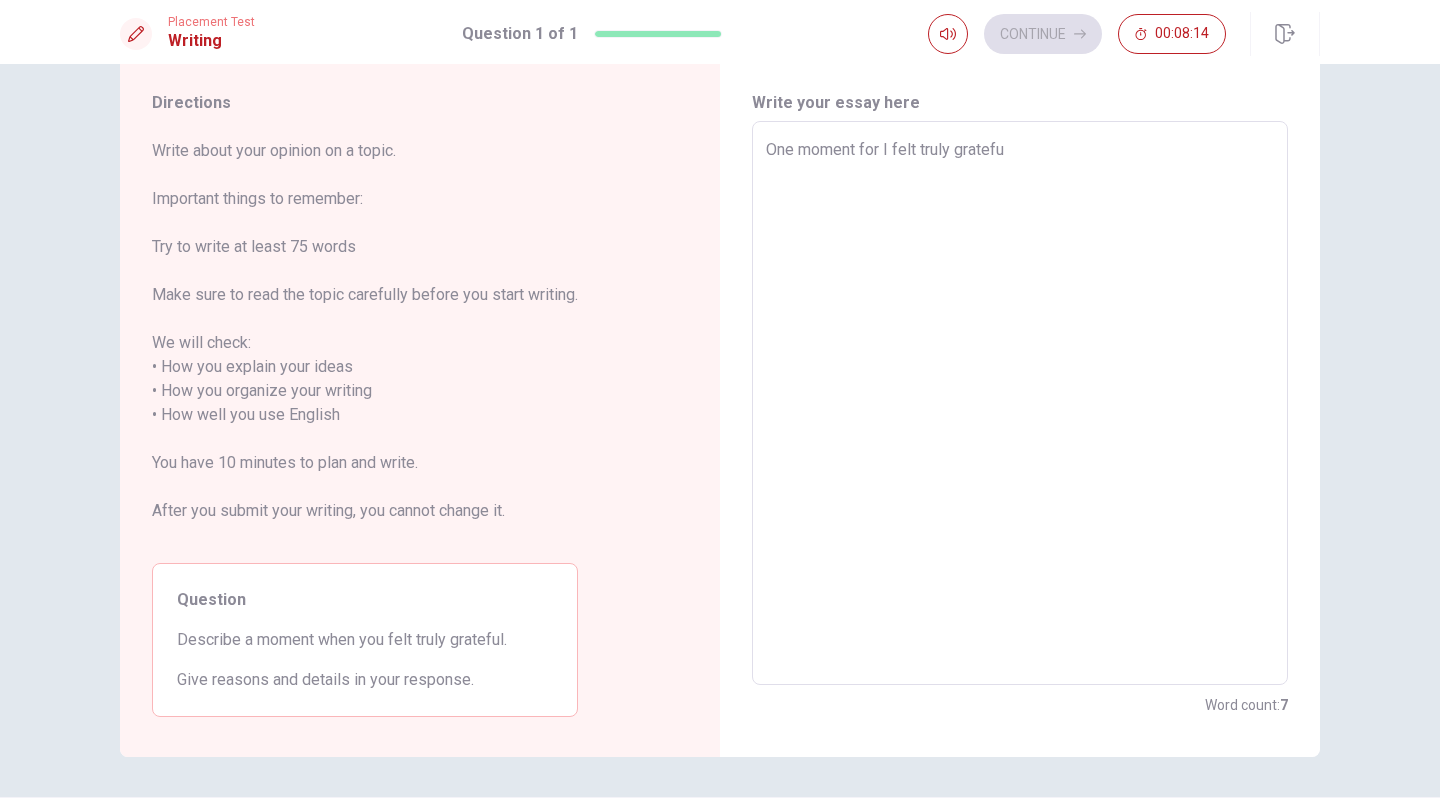 type on "One moment for I felt truly grateful" 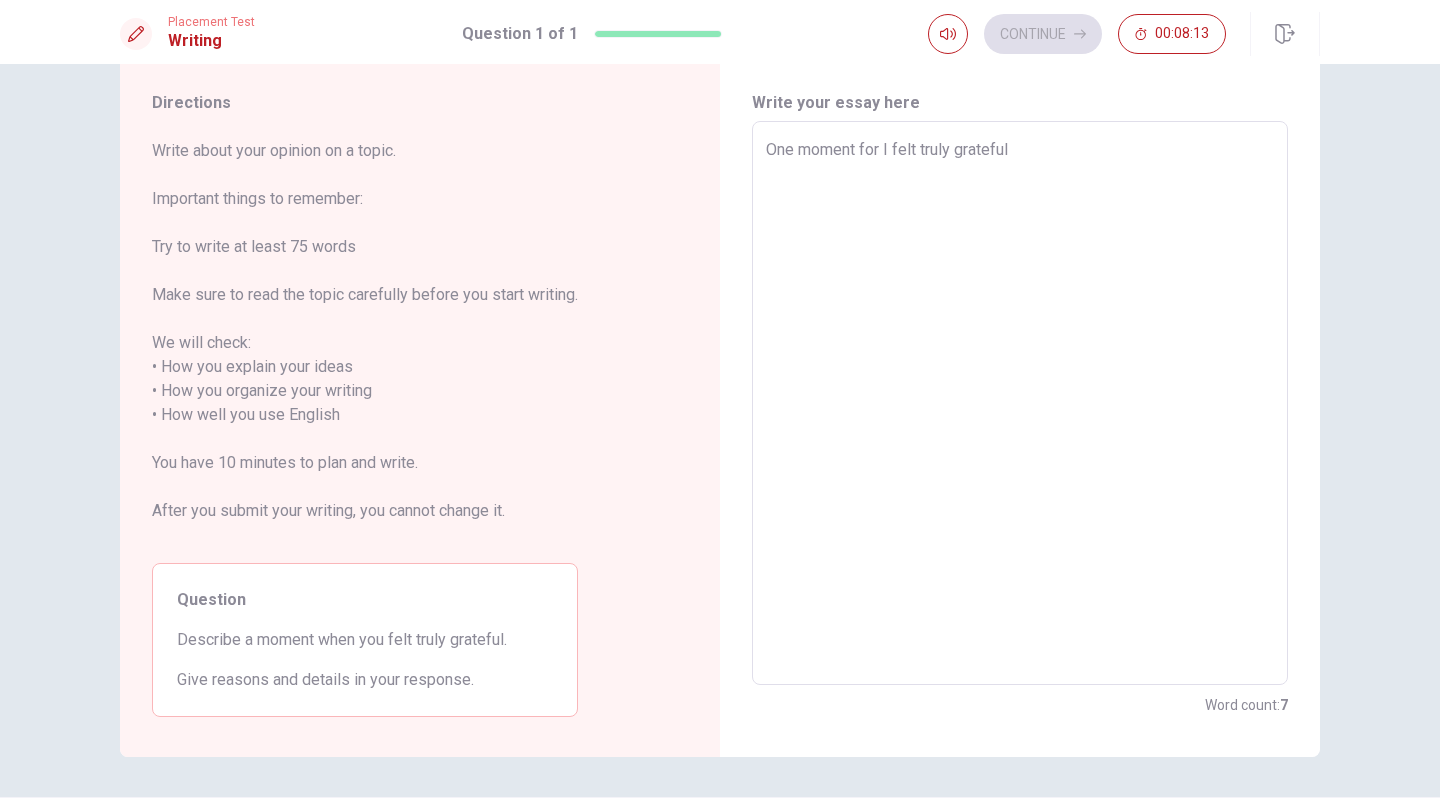 type on "x" 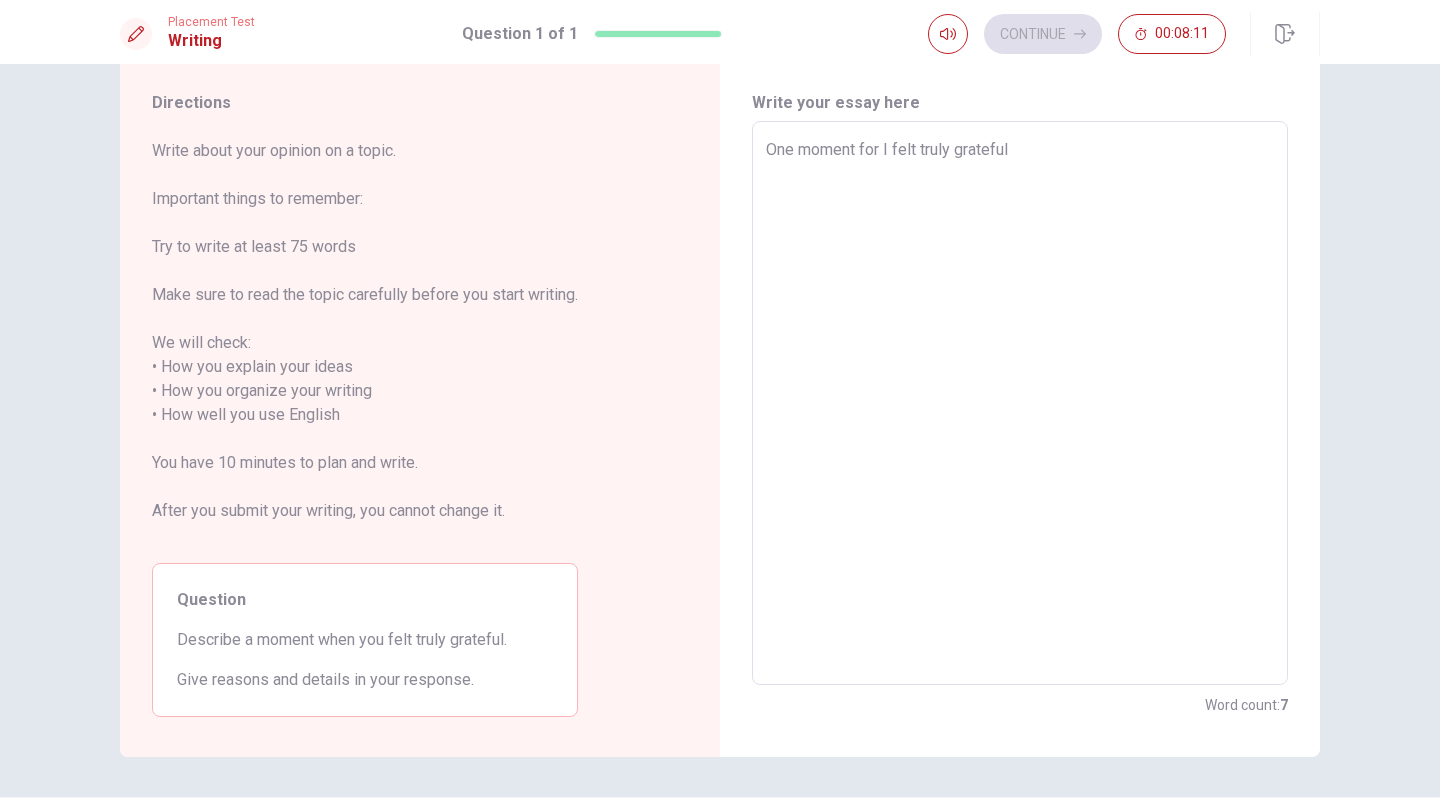 type on "x" 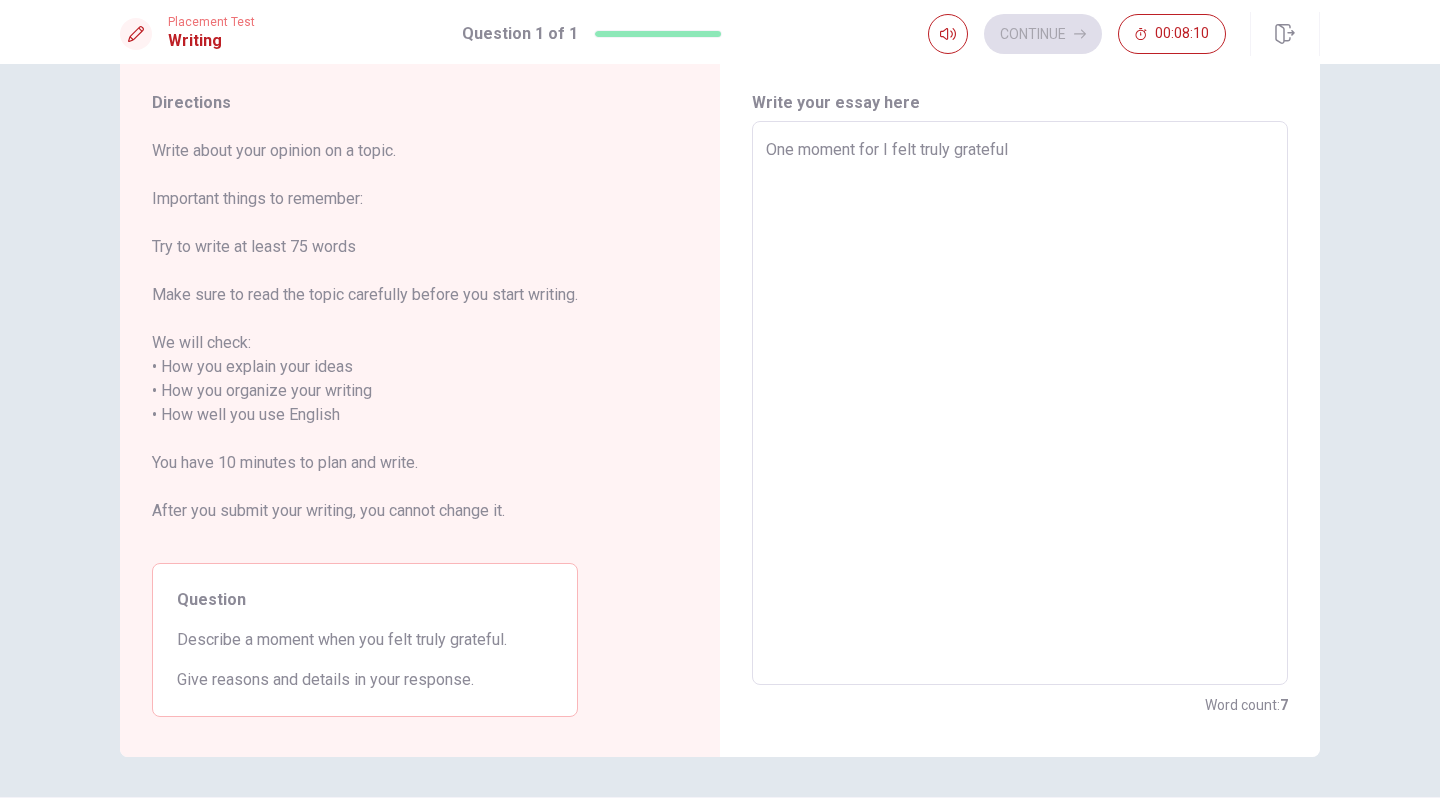 type on "One moment for I felt truly grateful w" 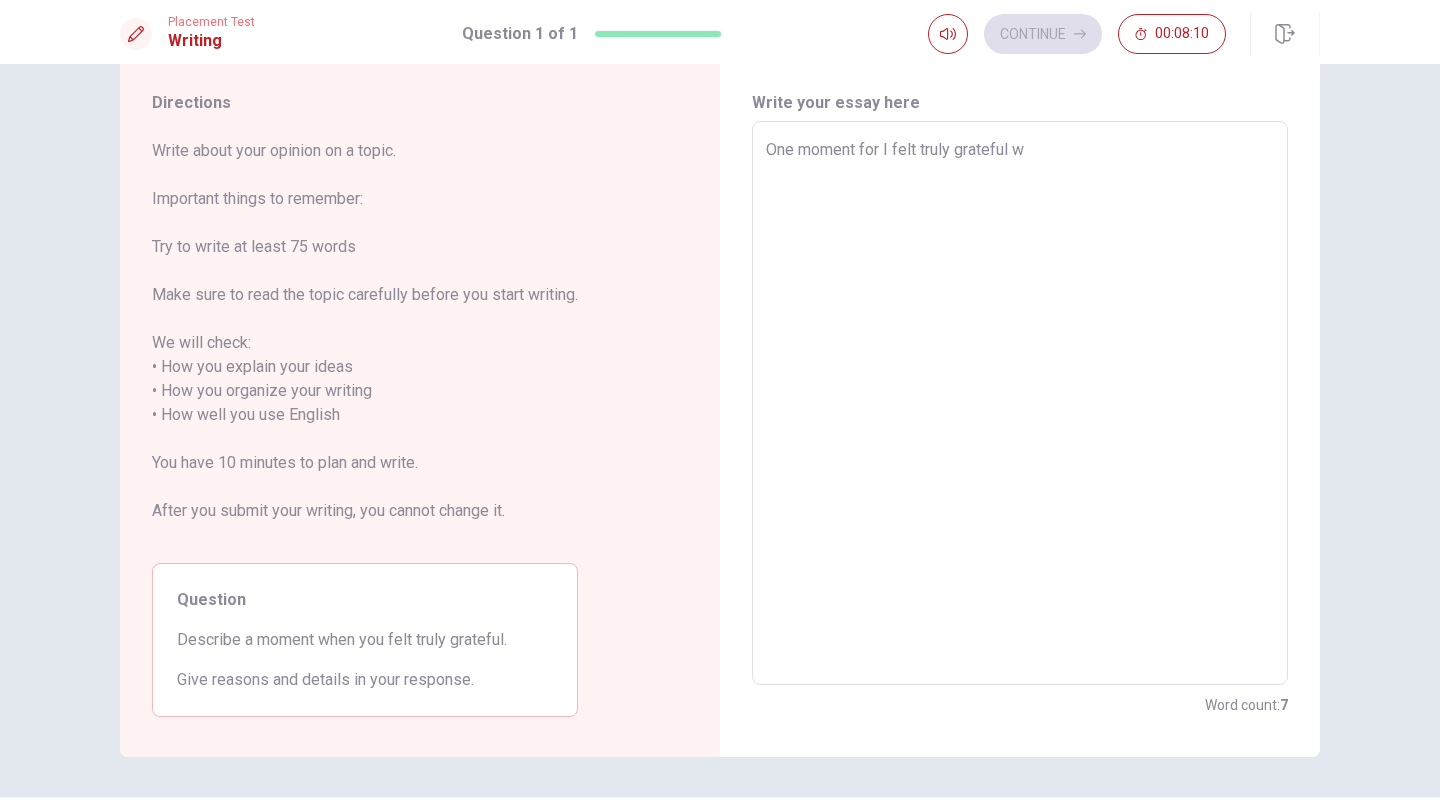 type on "x" 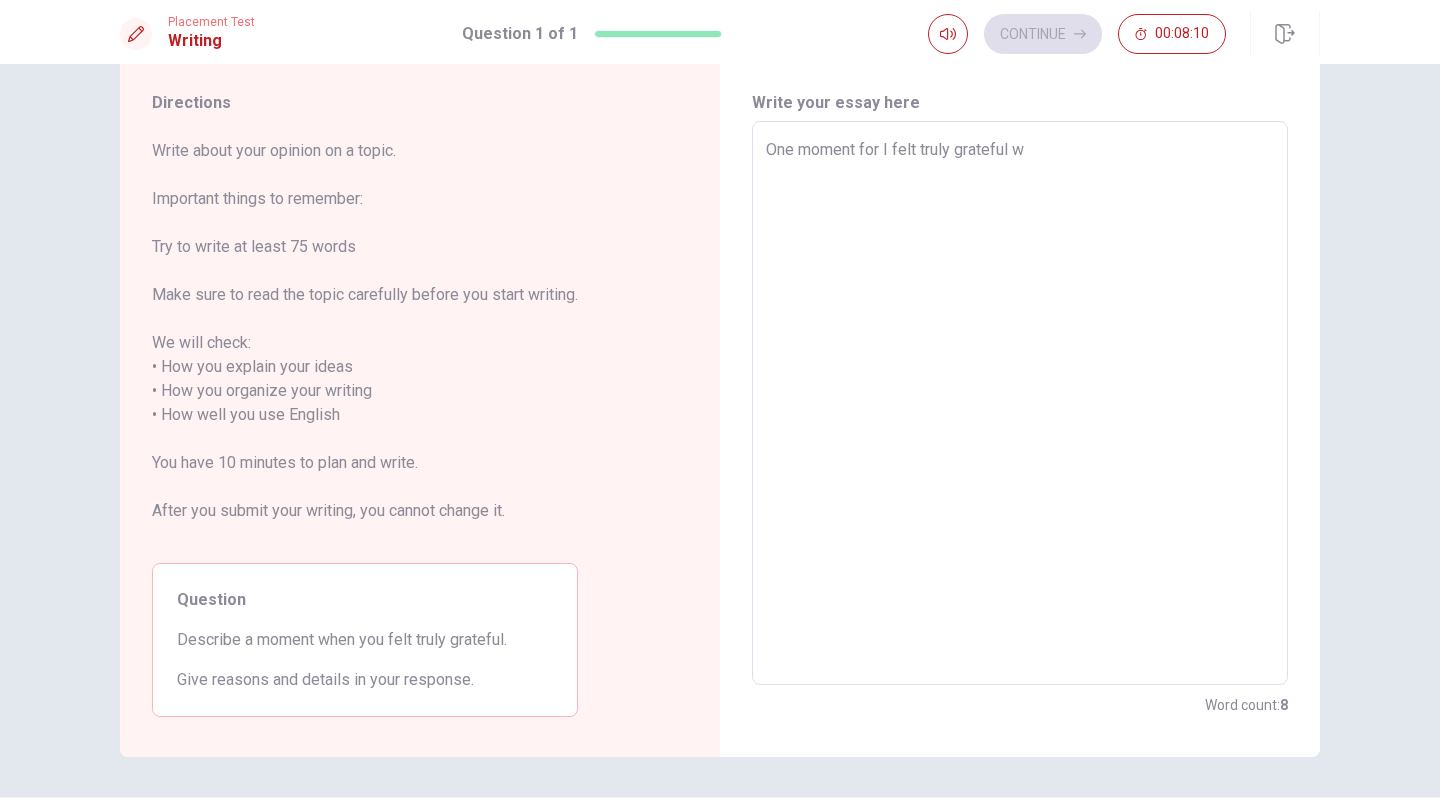 type on "One moment for I felt truly grateful wa" 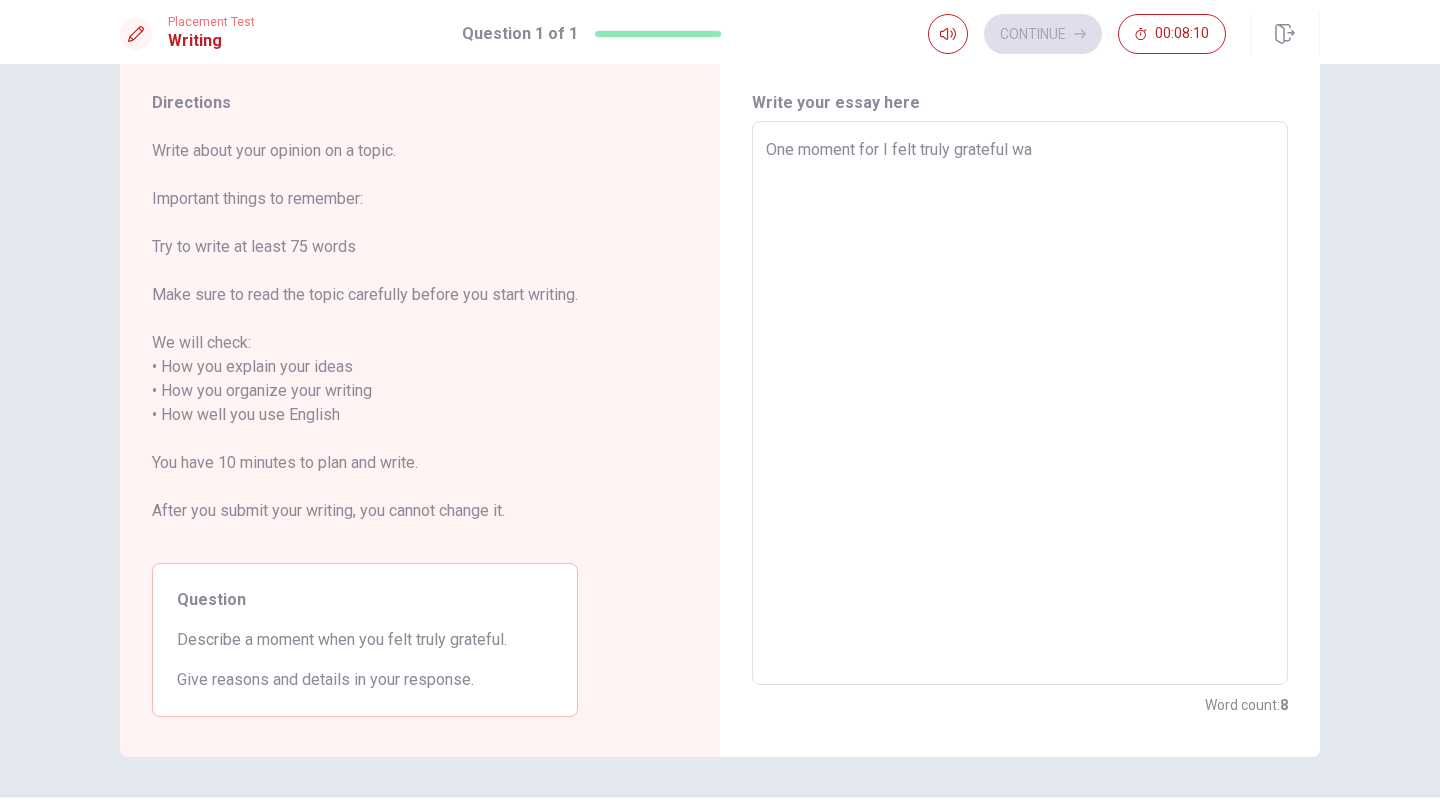 type on "x" 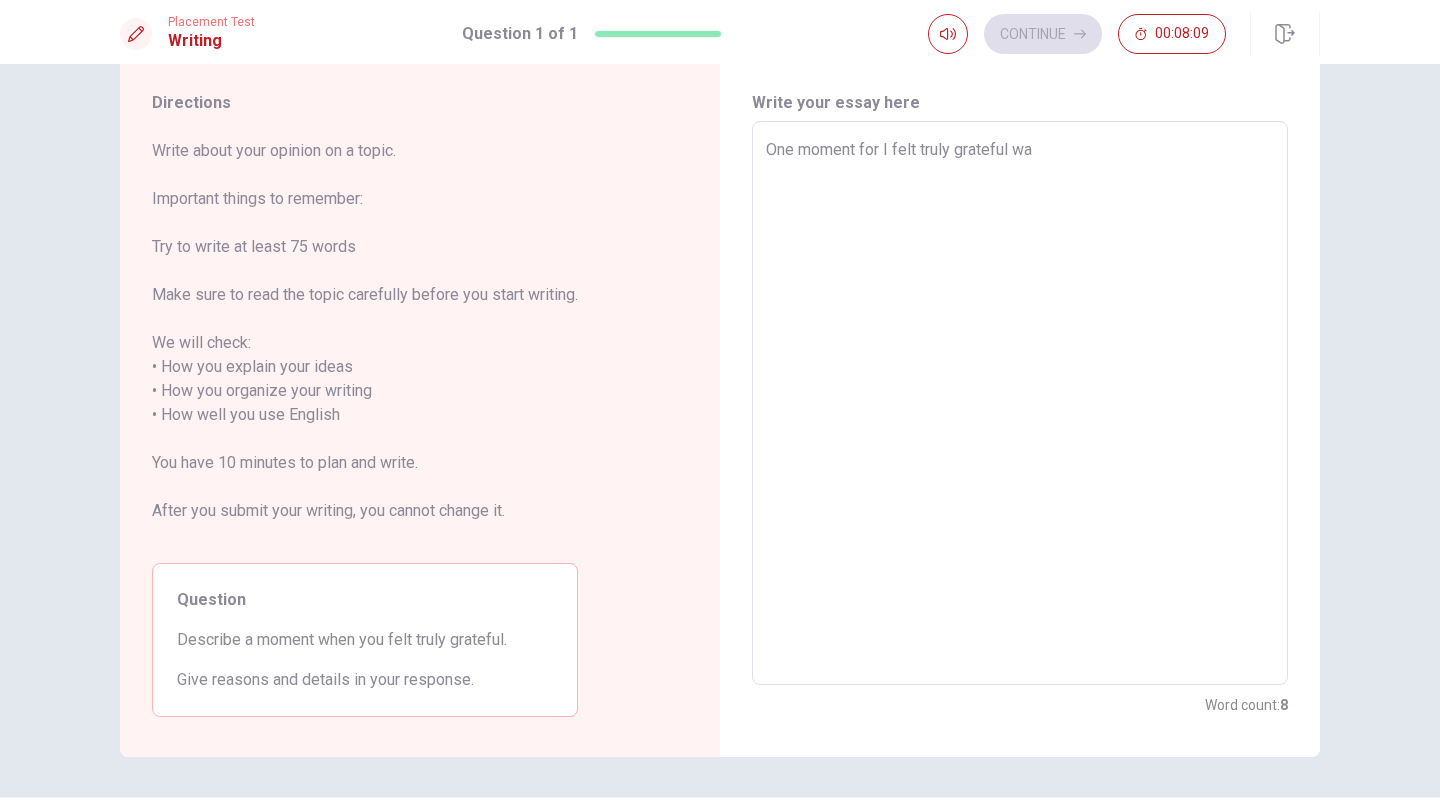type on "One moment for I felt truly grateful w" 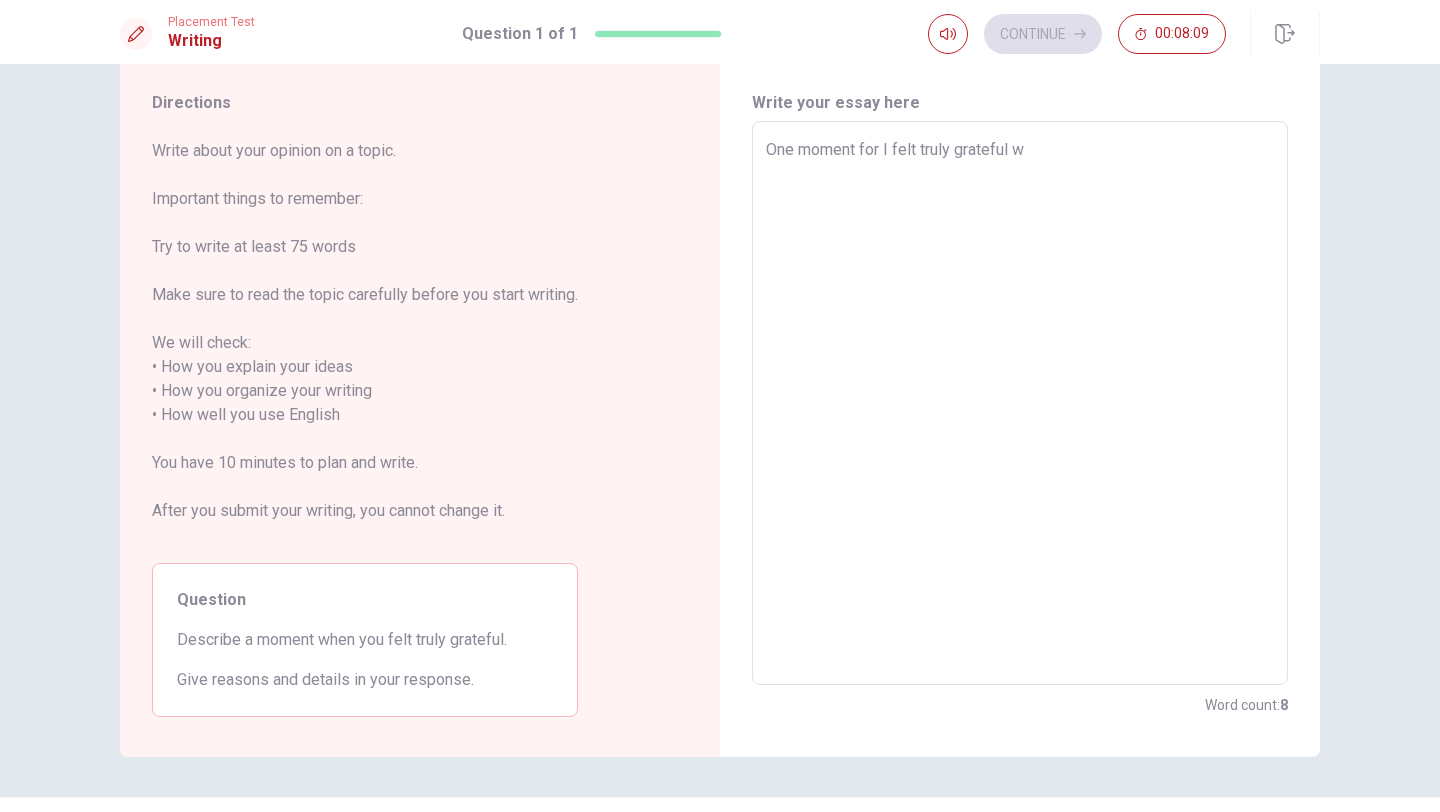 type on "x" 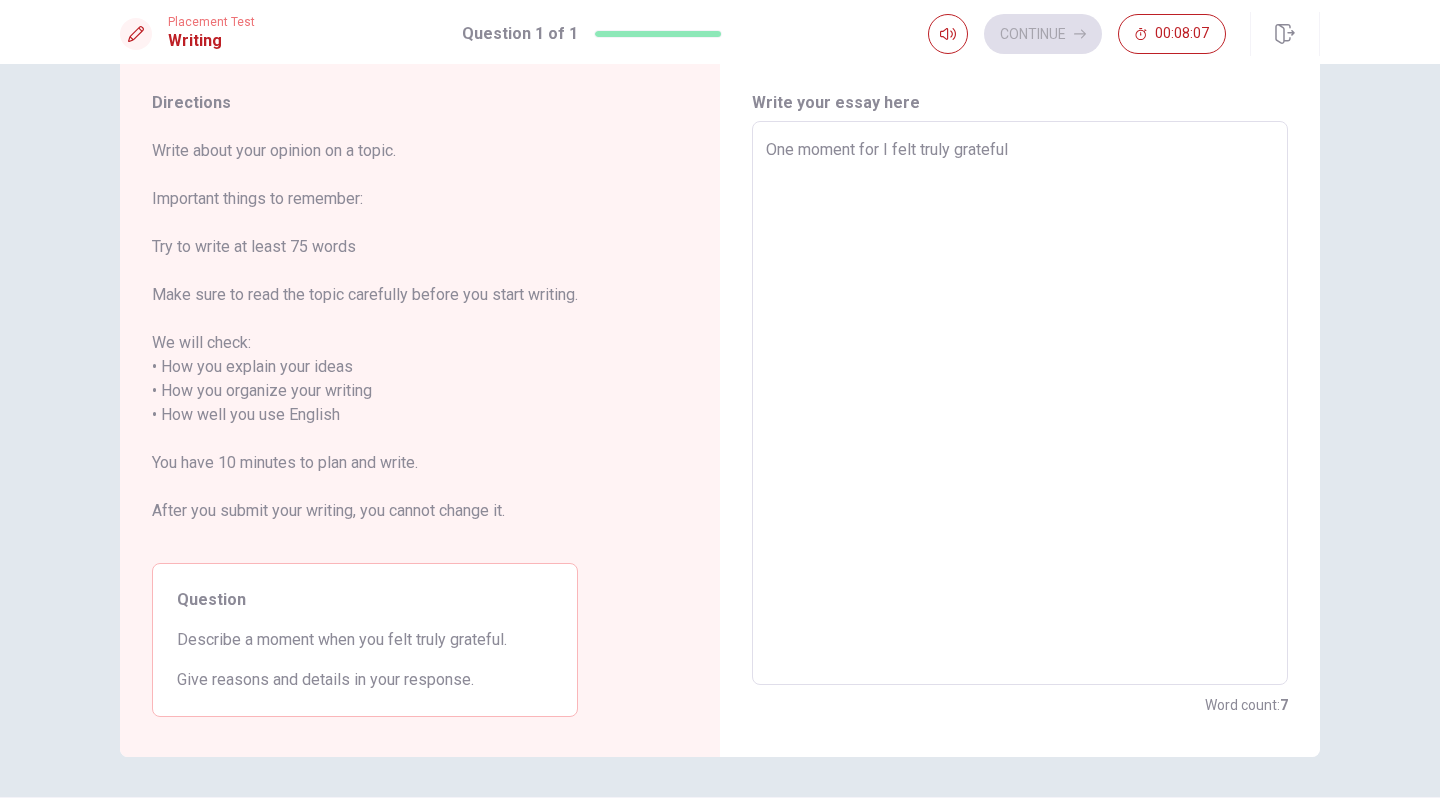 type on "x" 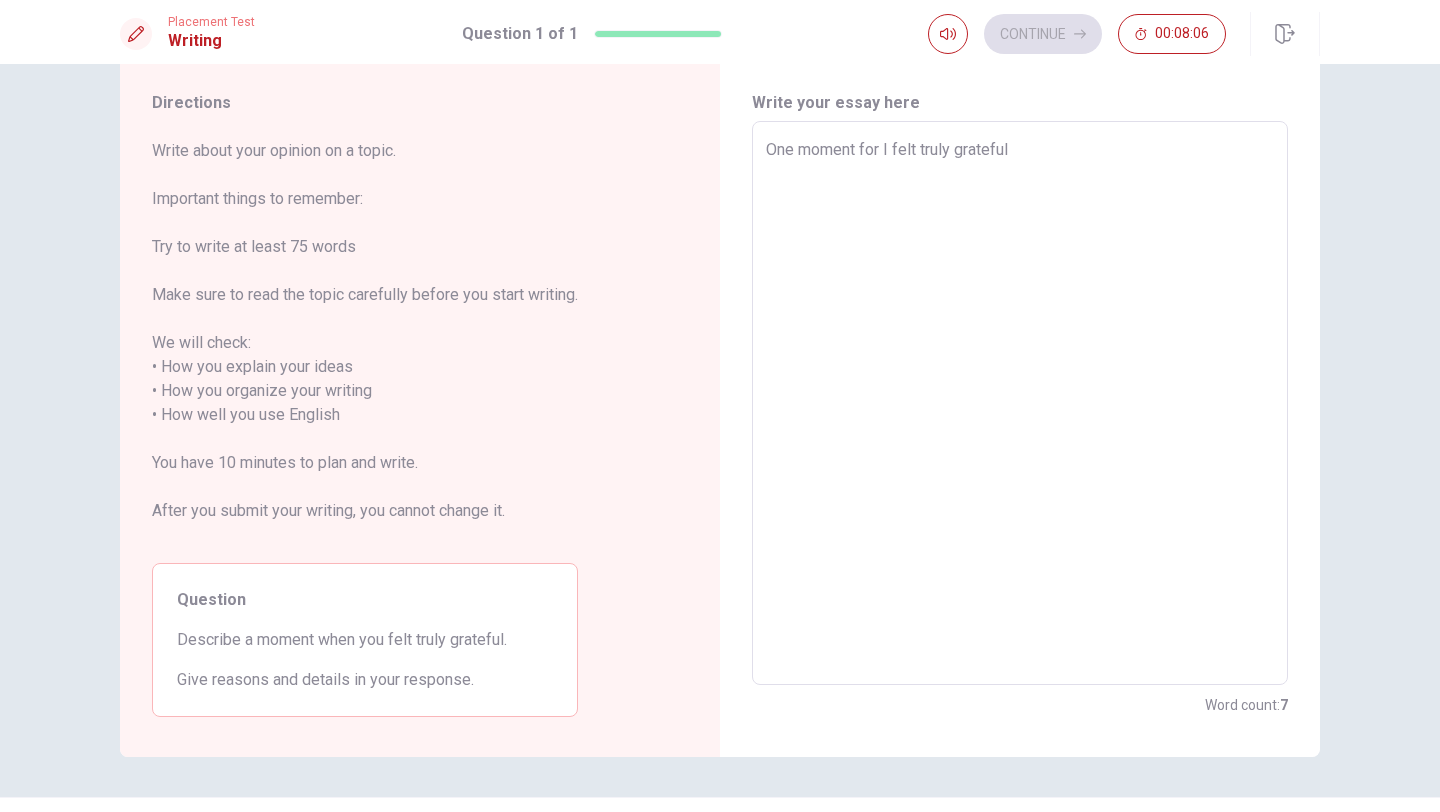 type on "One moment for I felt truly grateful w" 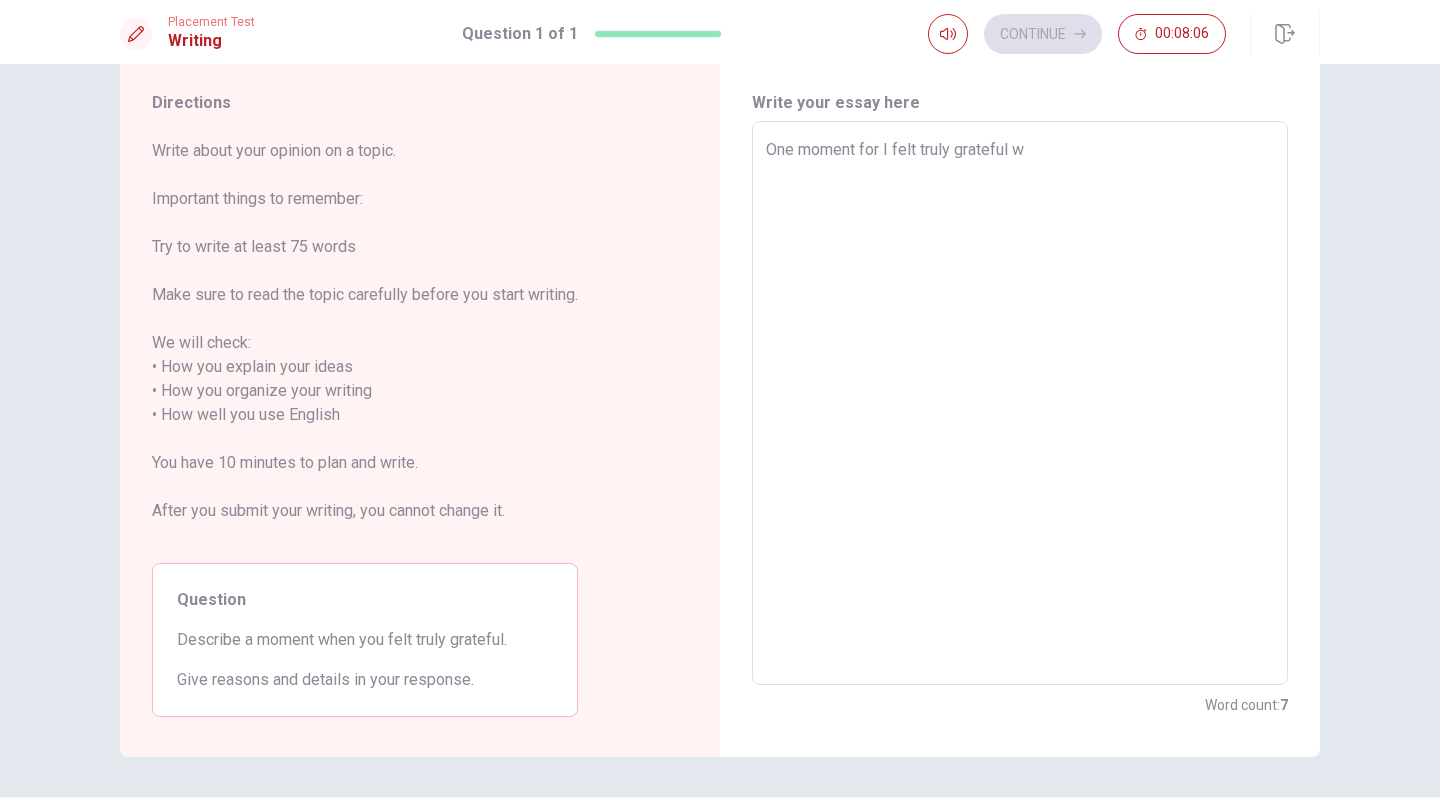 type on "x" 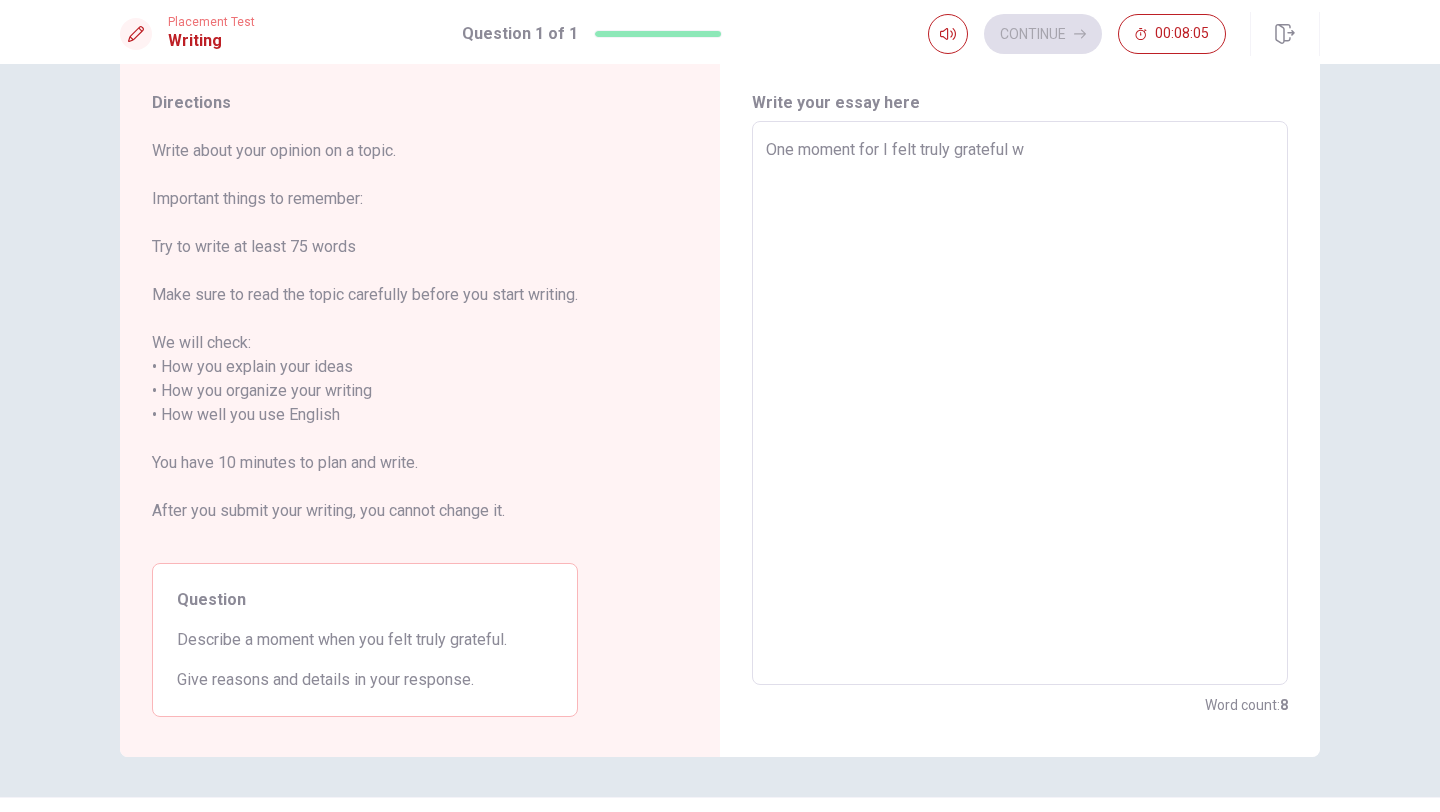type on "One moment for I felt truly grateful wa" 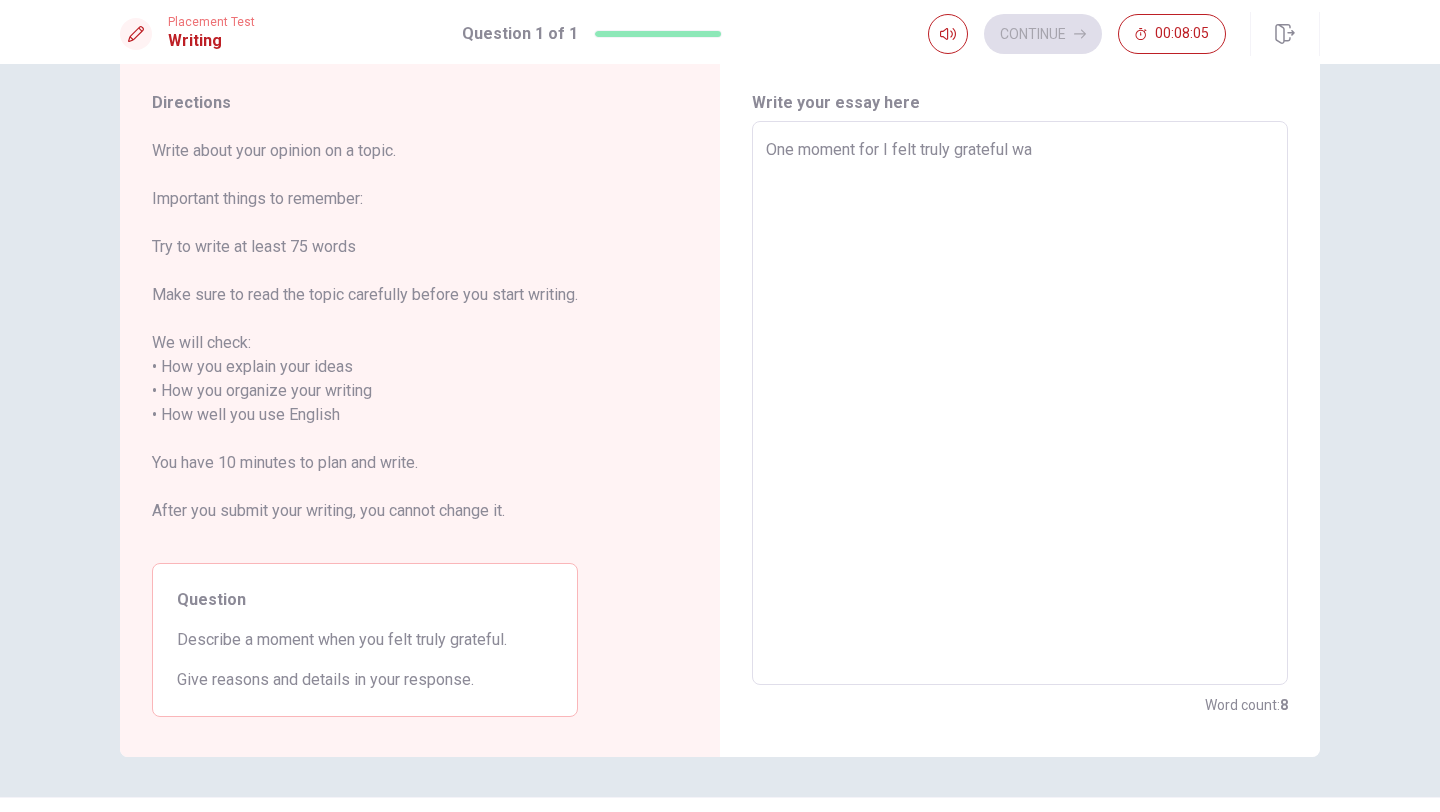 type on "x" 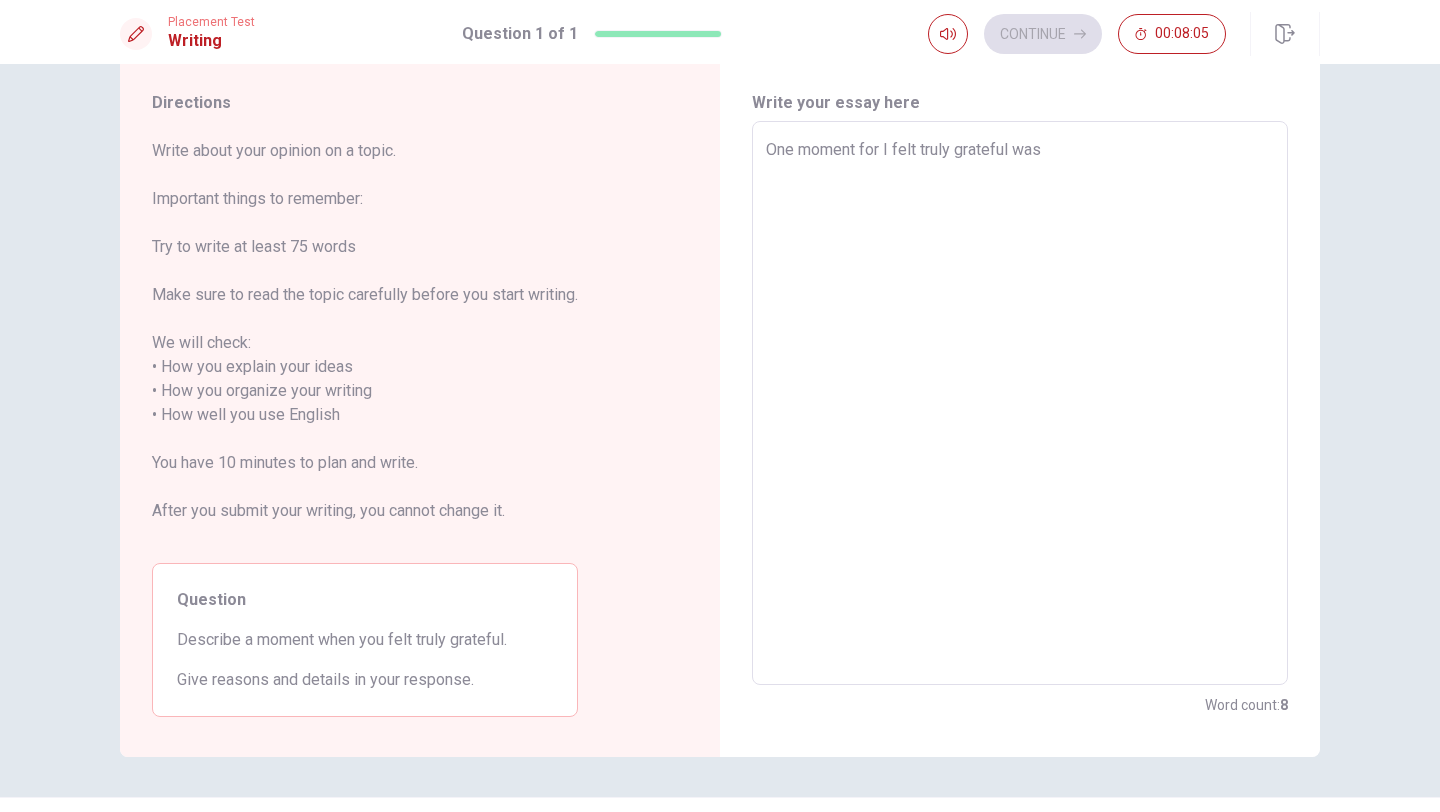 type on "x" 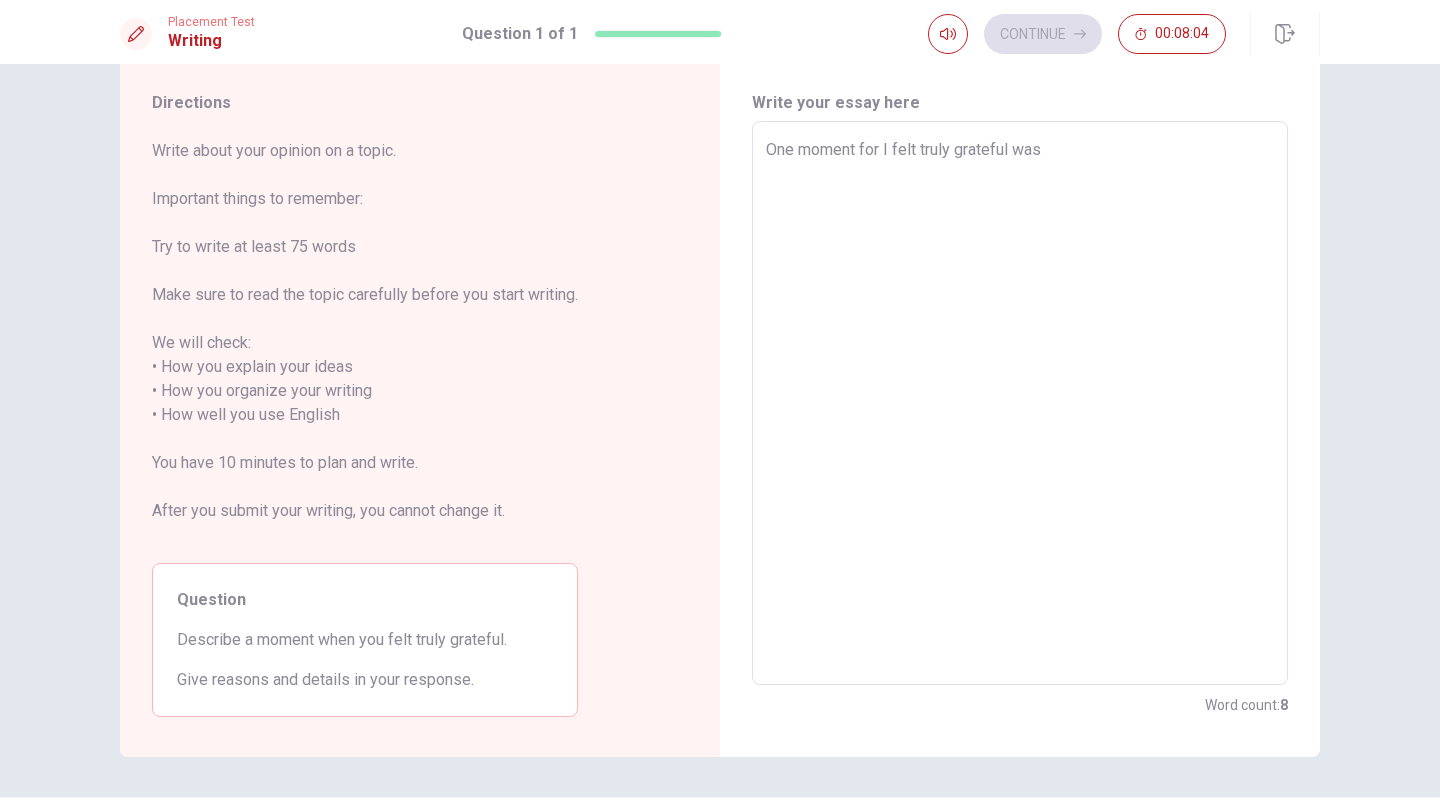 type on "One moment for I felt truly grateful was when I st" 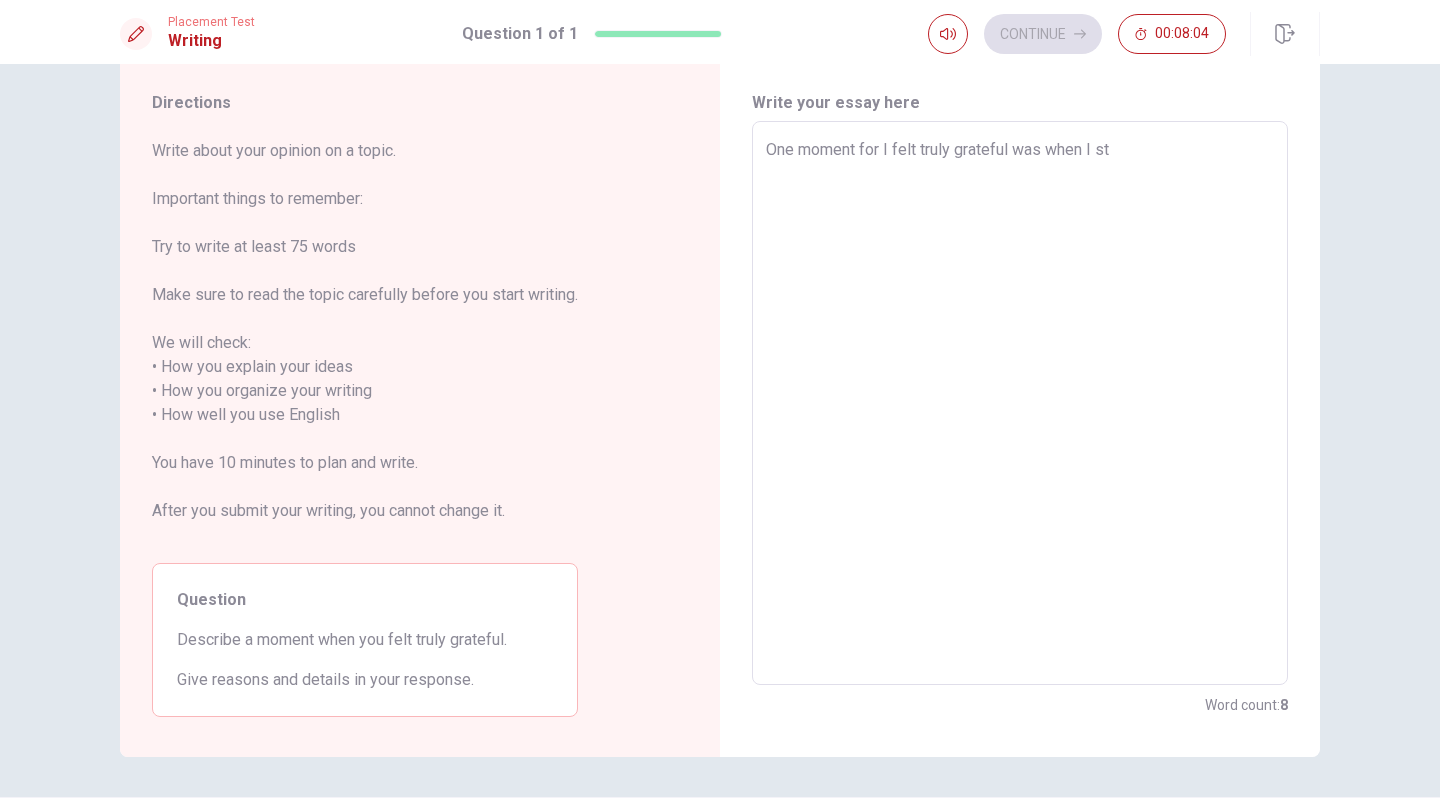 type on "x" 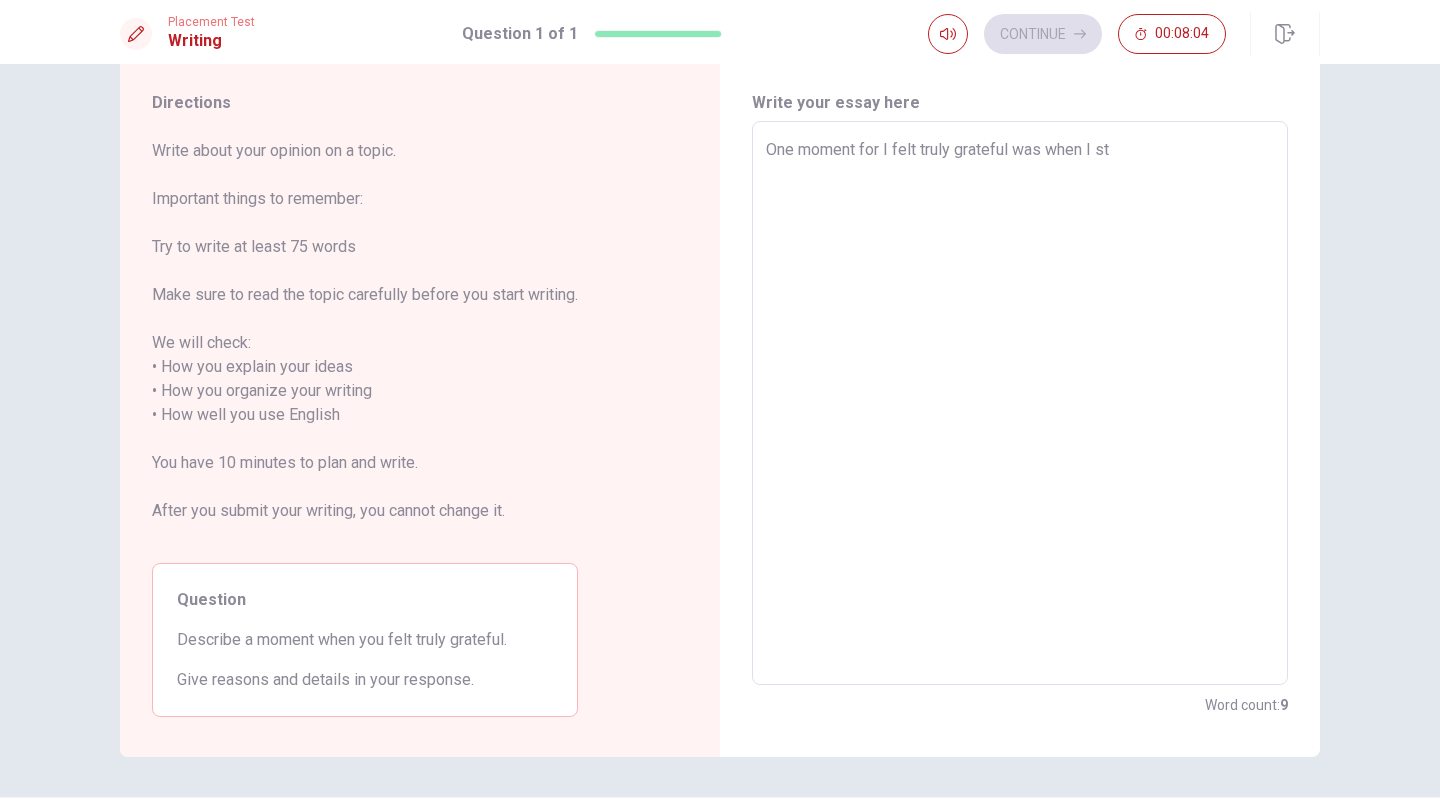 type on "One moment for I felt truly grateful was we" 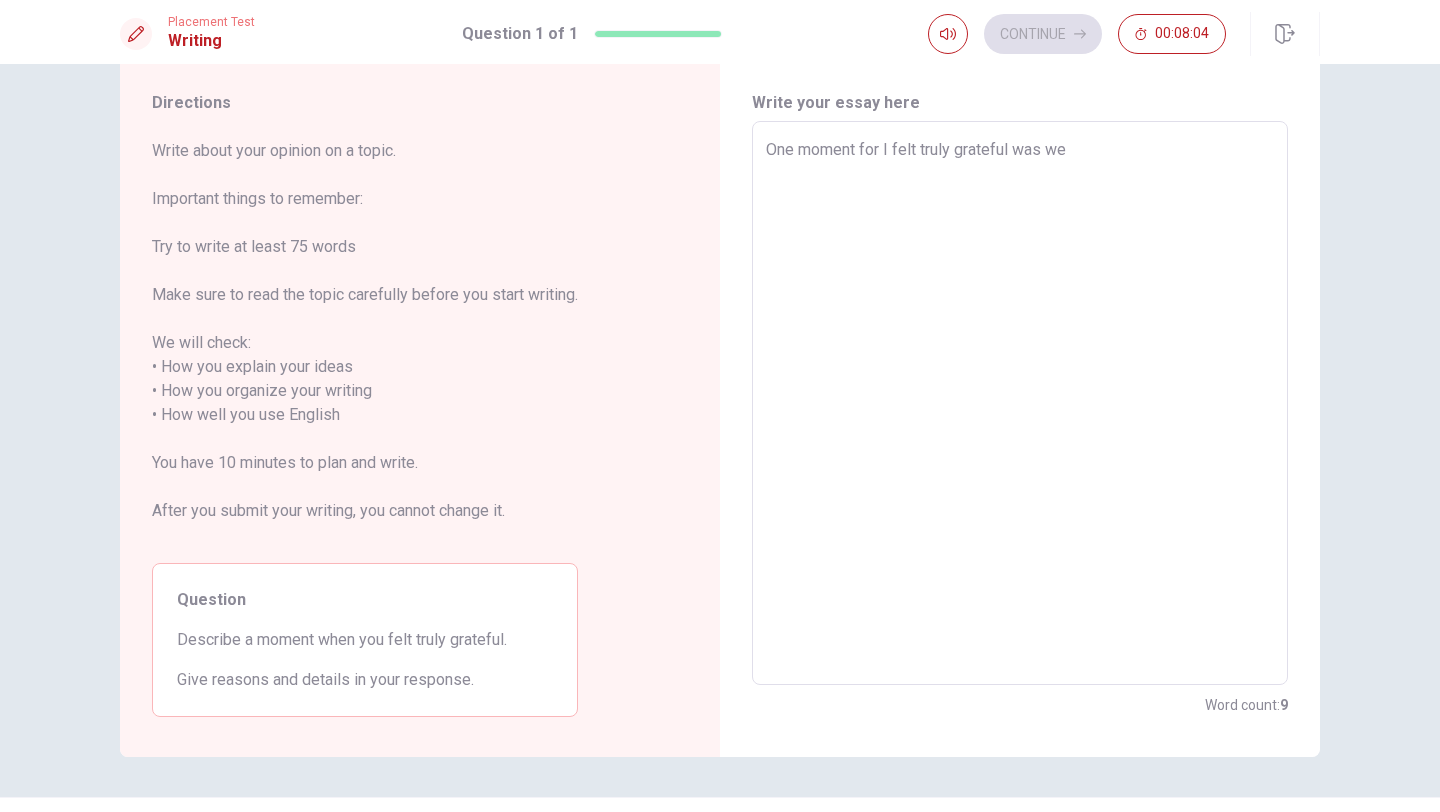 type on "x" 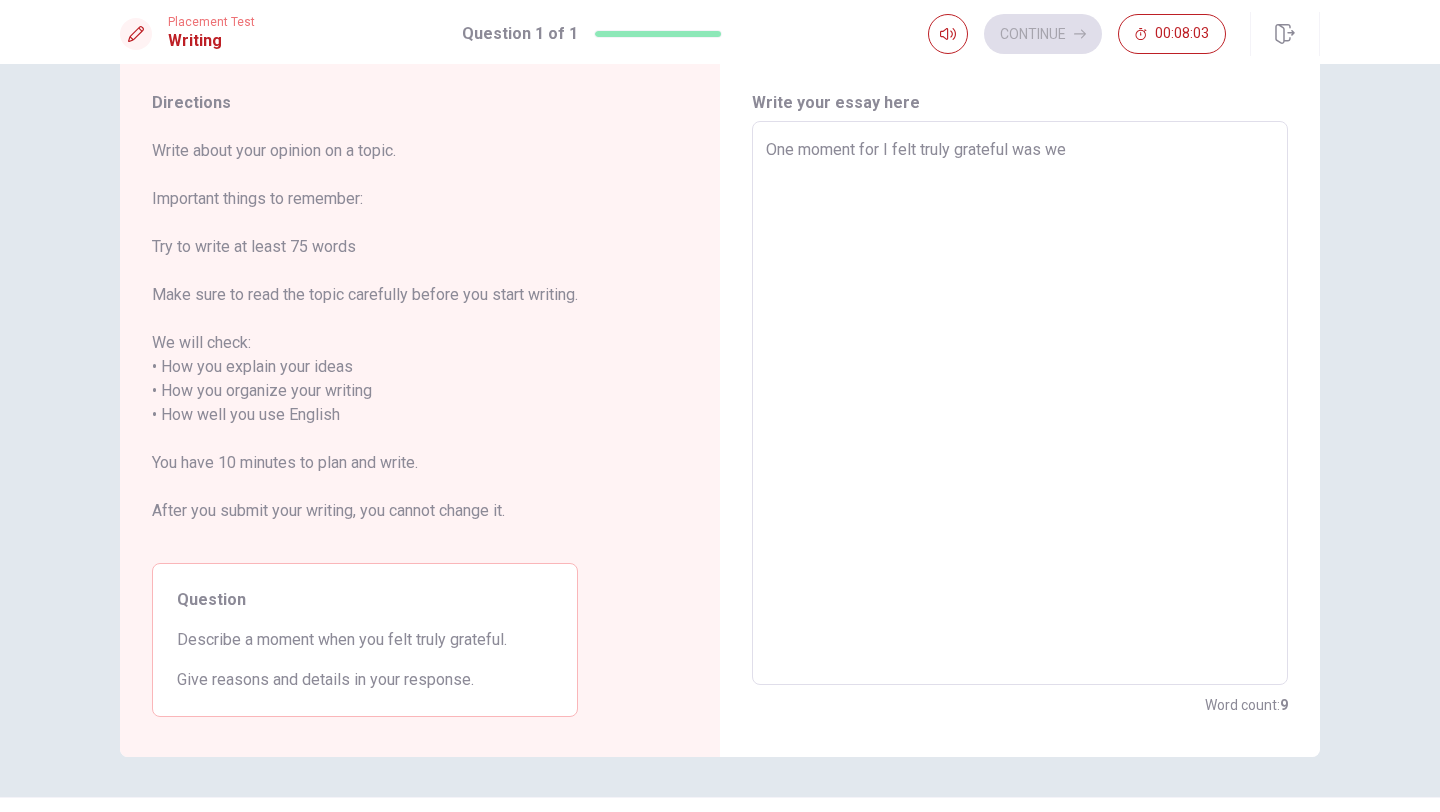 type on "One moment for I felt truly grateful was weh" 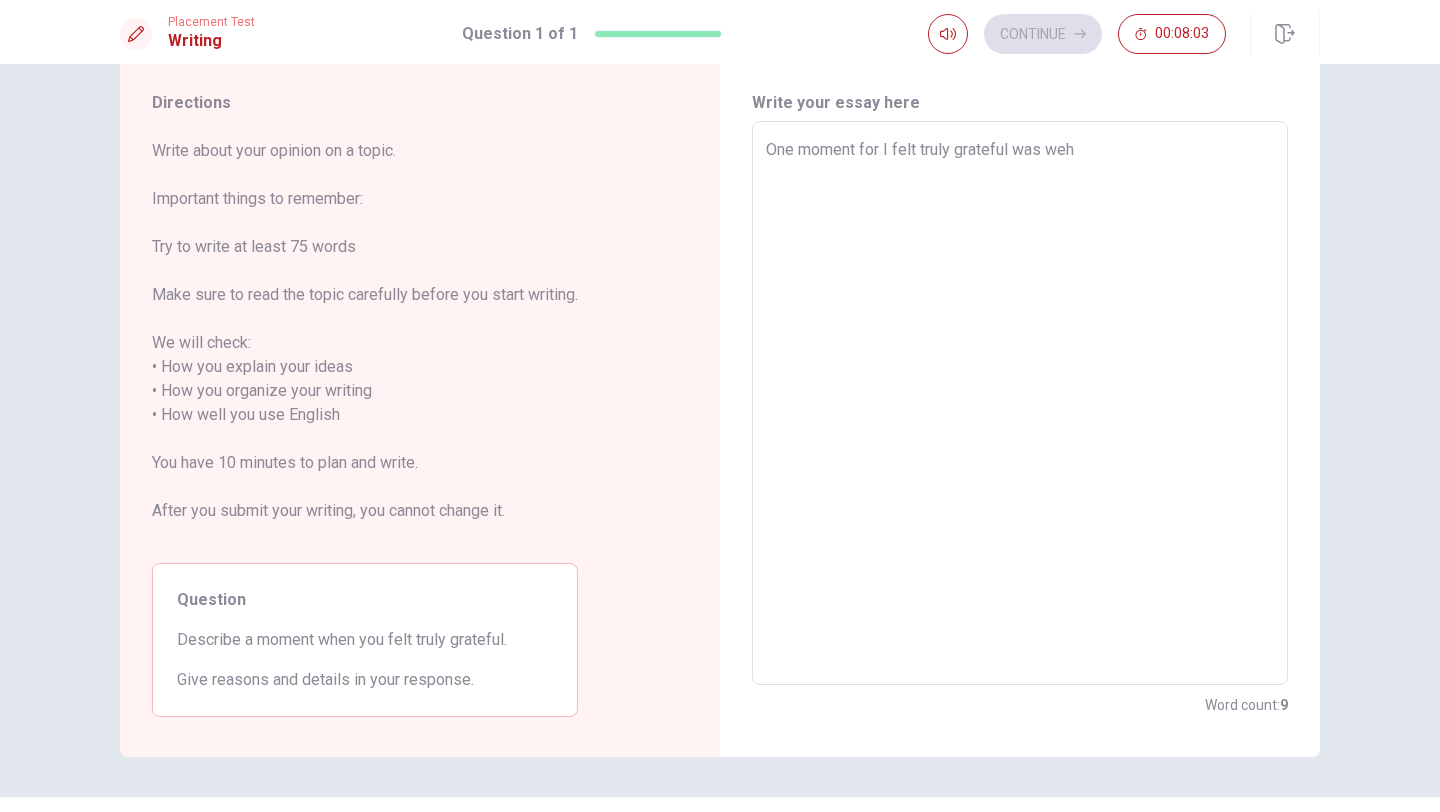 type on "x" 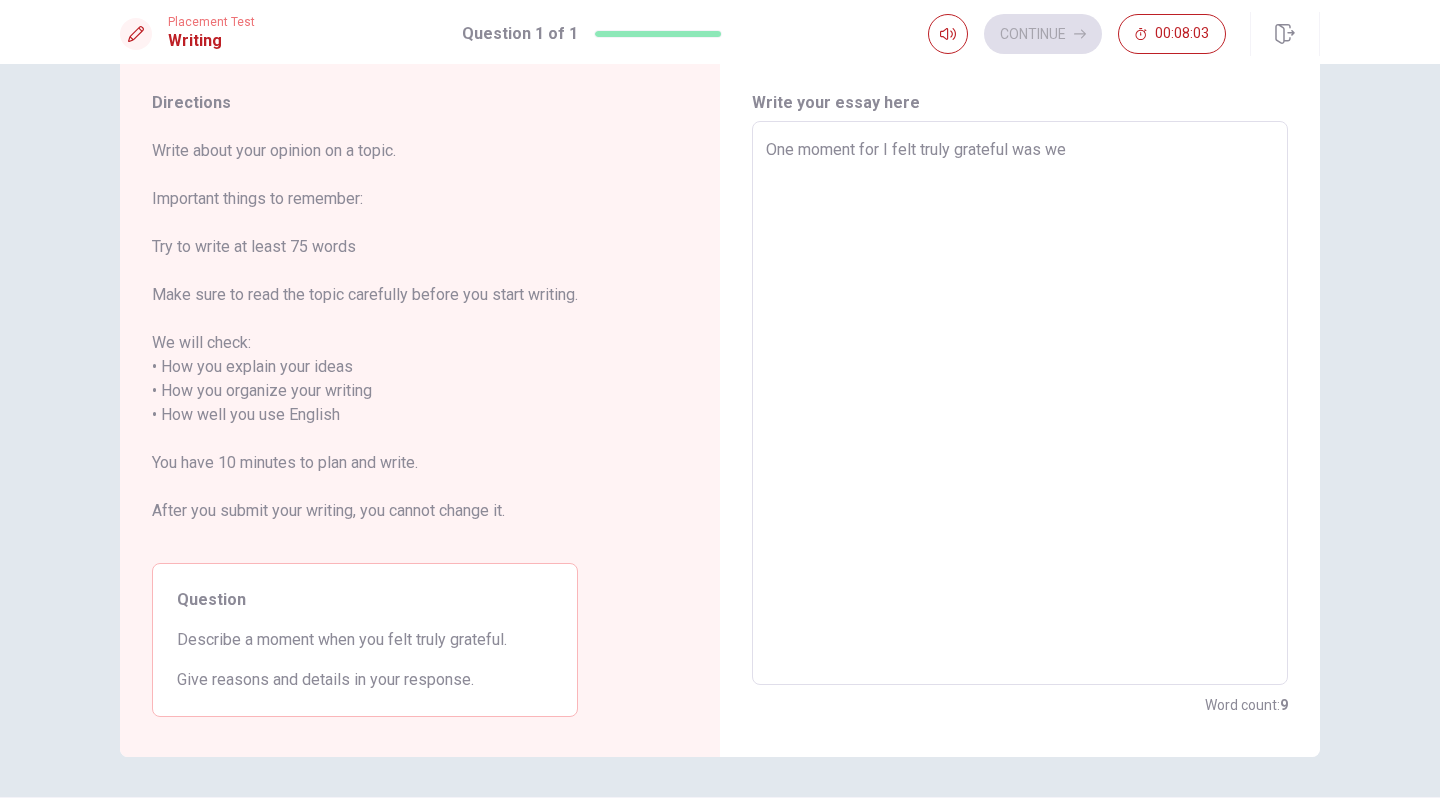 type on "x" 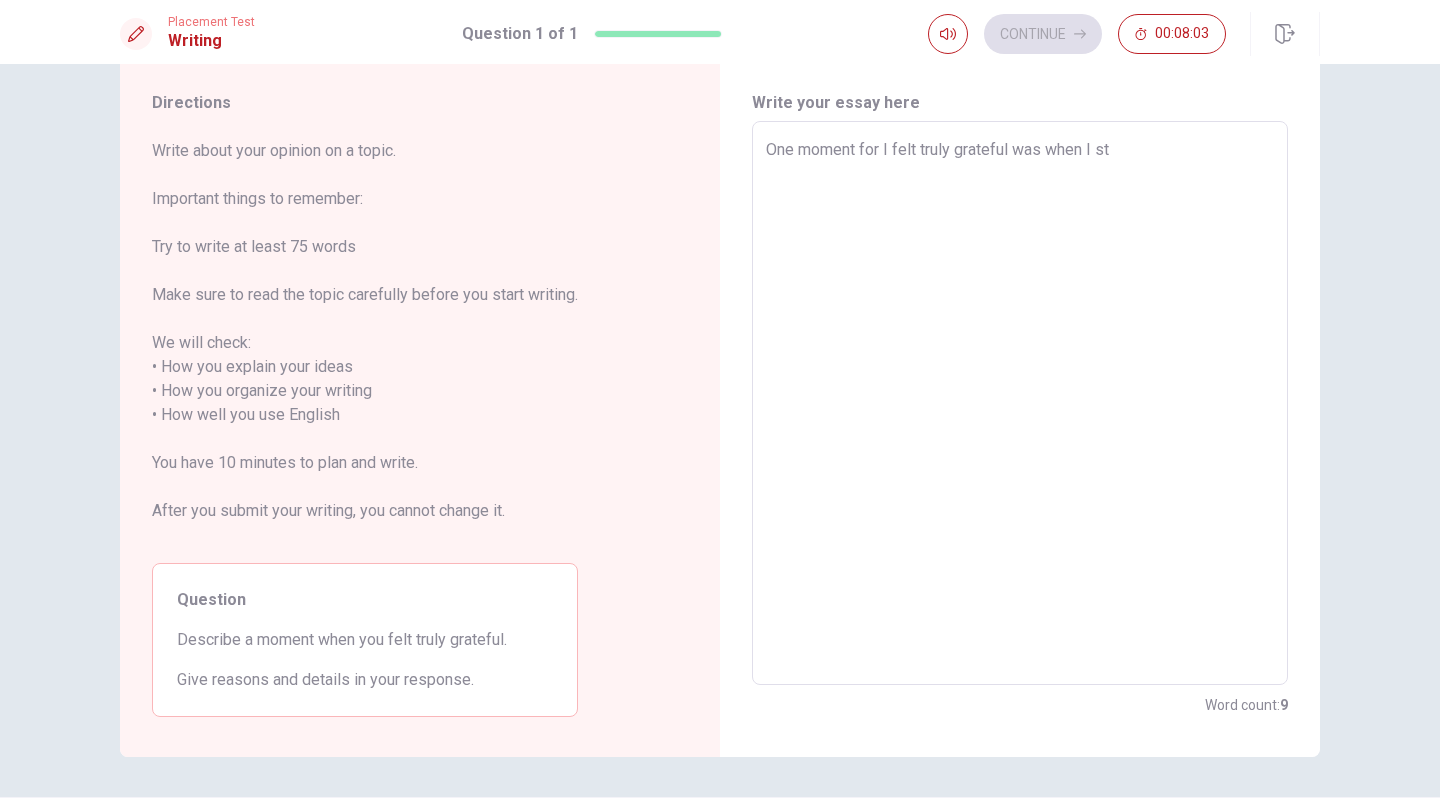 type on "x" 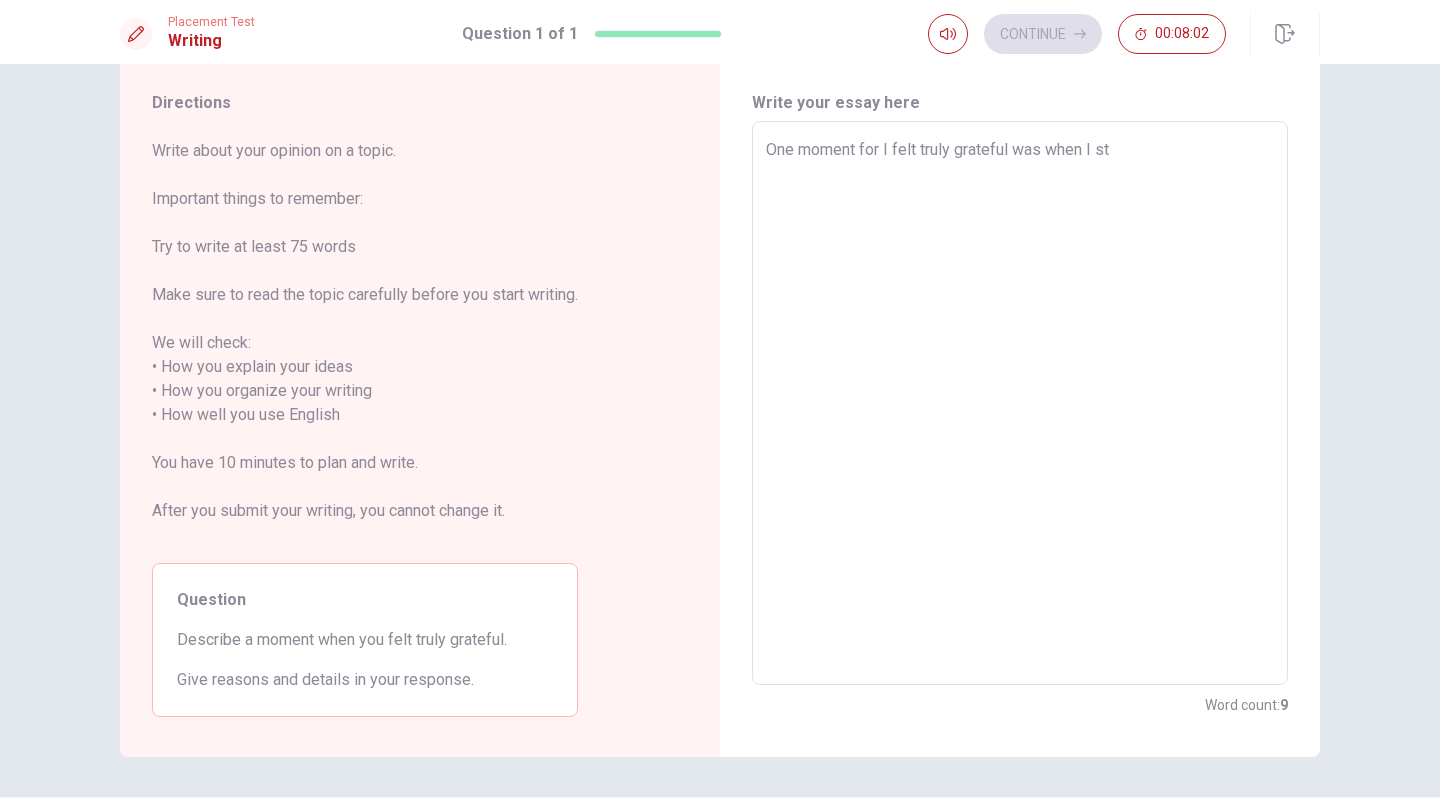 type on "One moment for I felt truly grateful was wh" 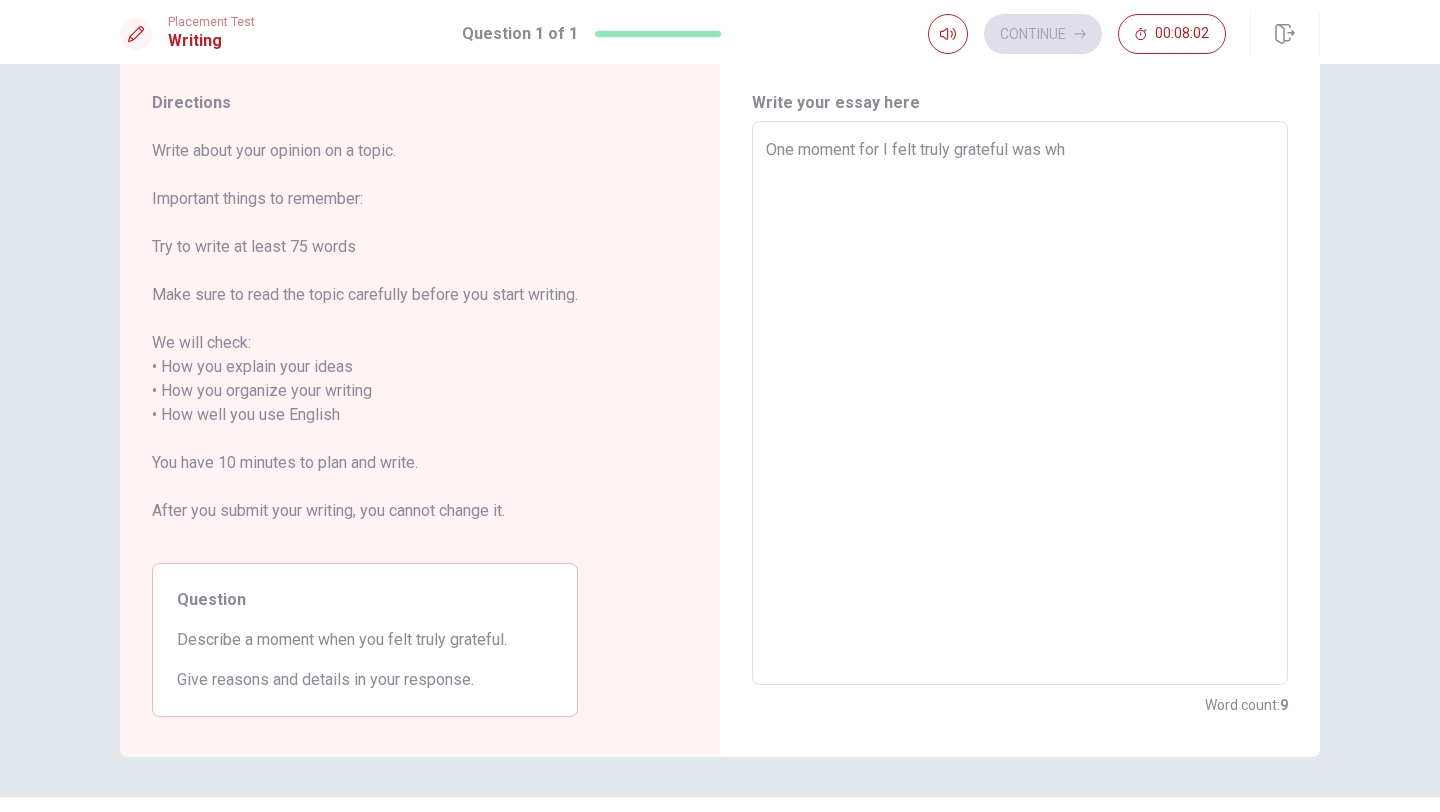 type on "x" 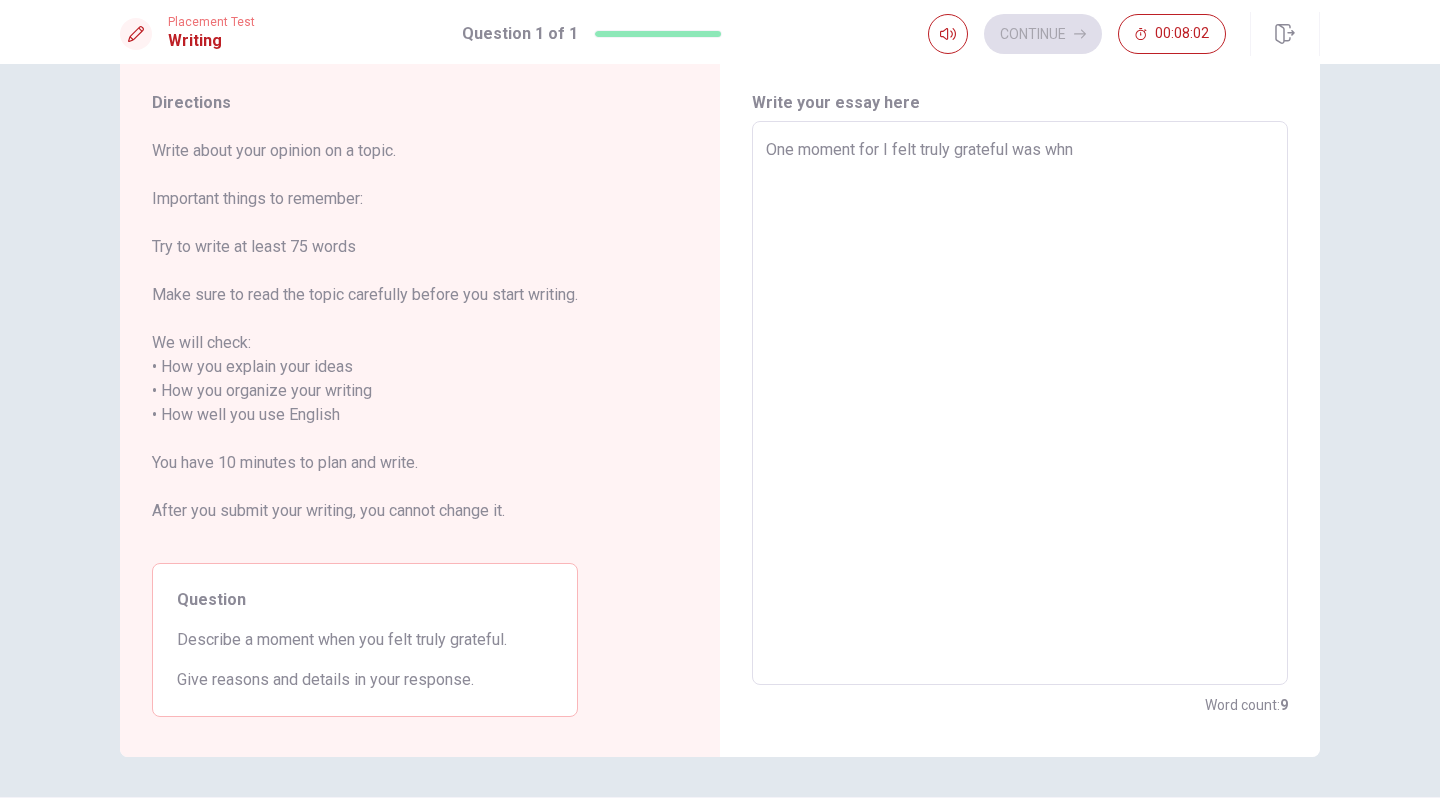 type on "x" 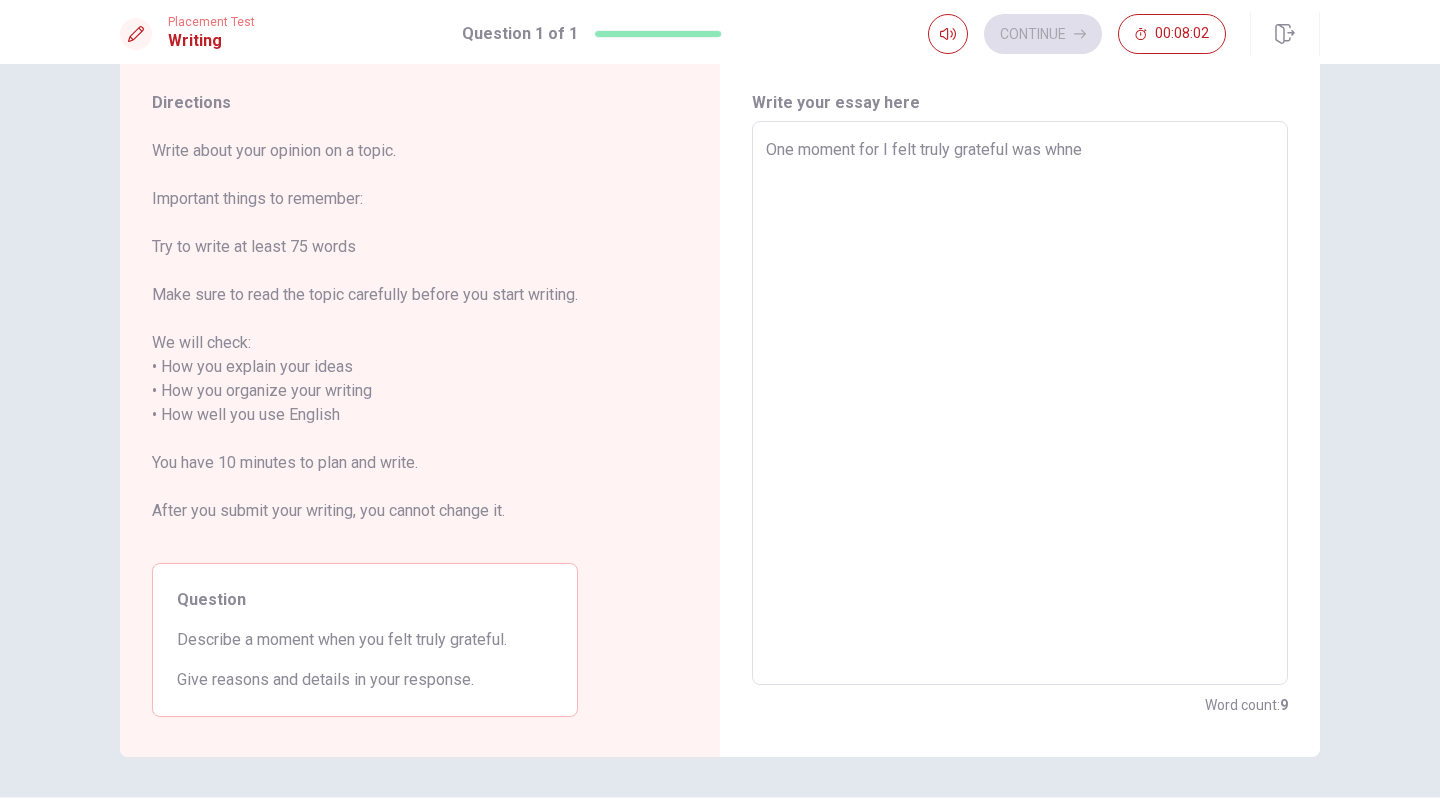 type on "x" 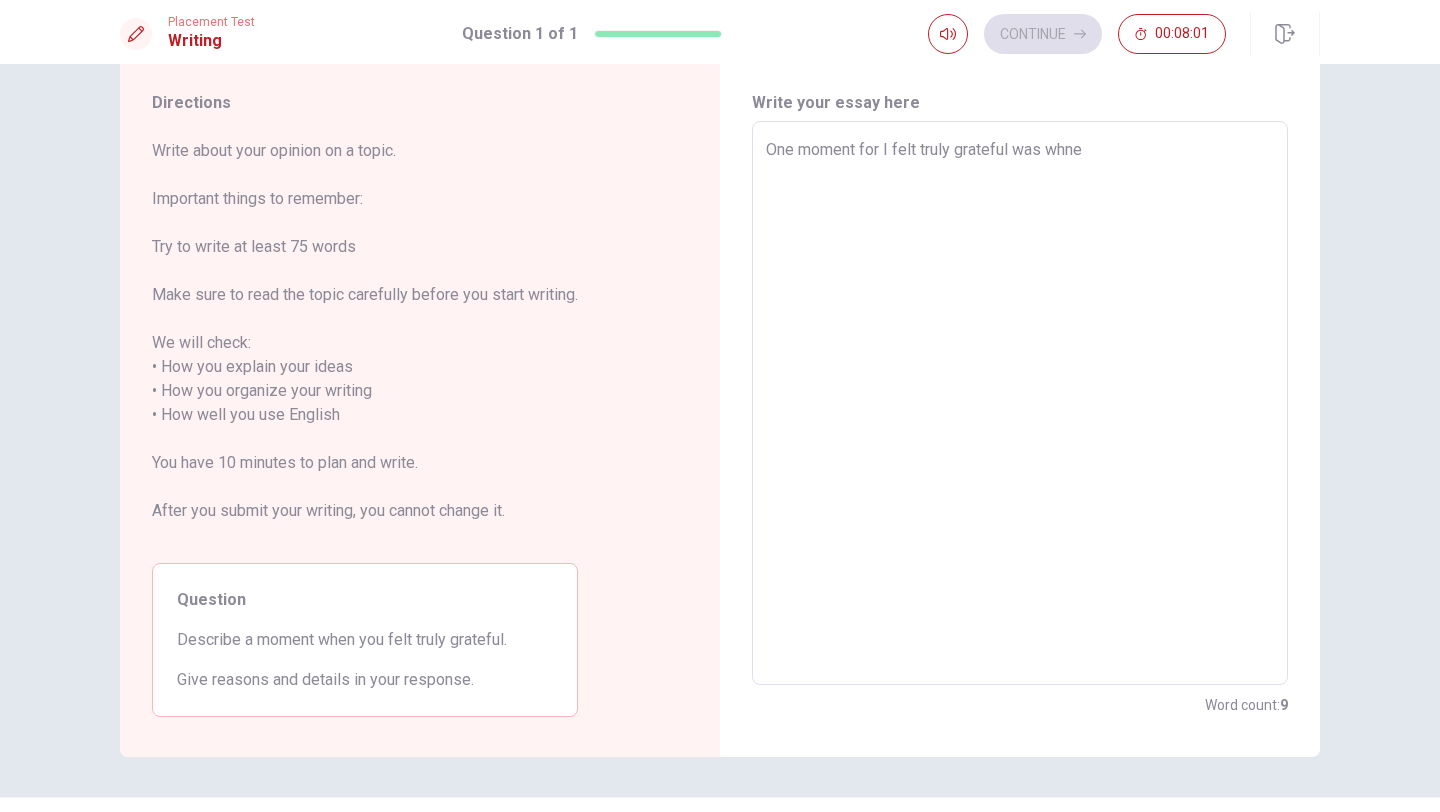 type on "One moment for I felt truly grateful was whn" 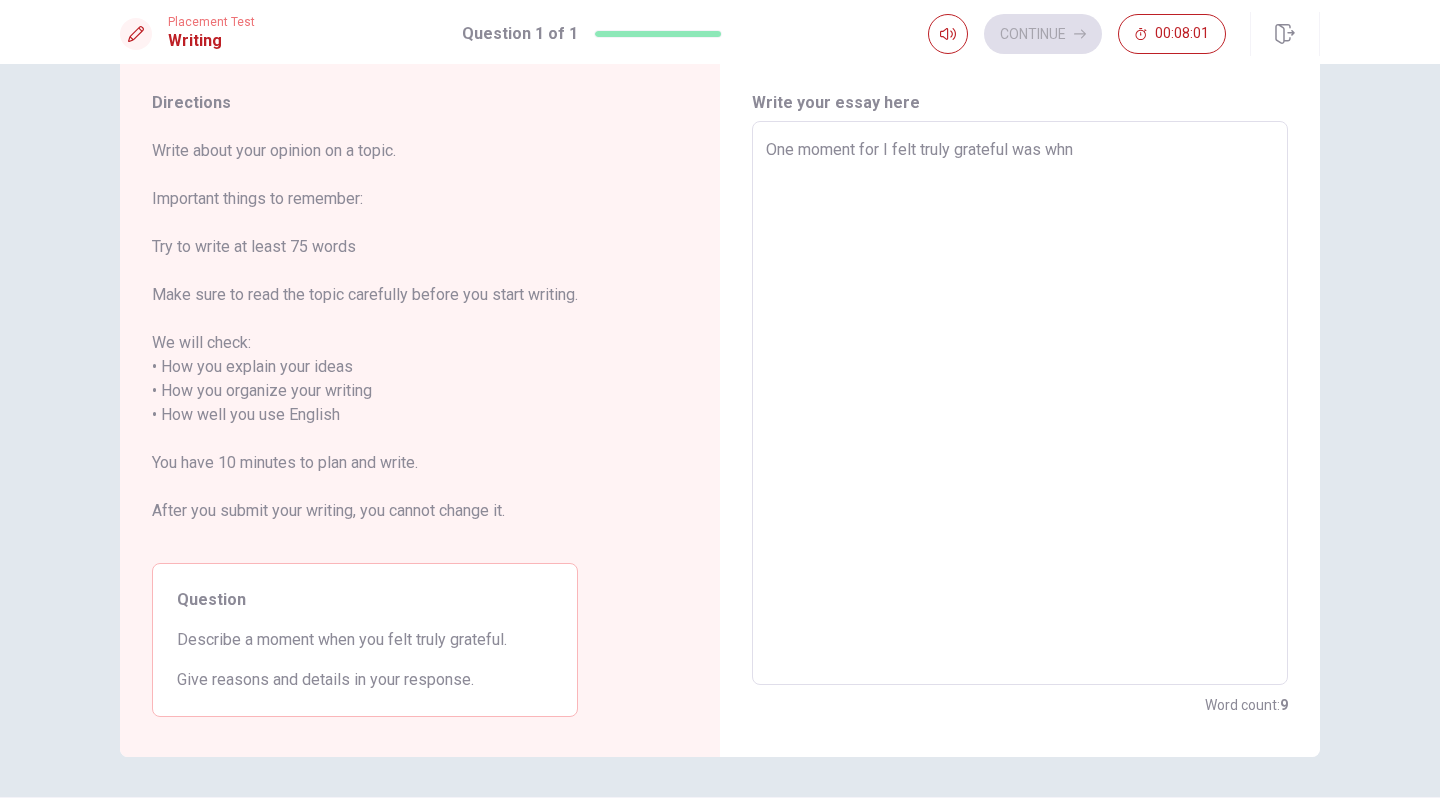 type on "x" 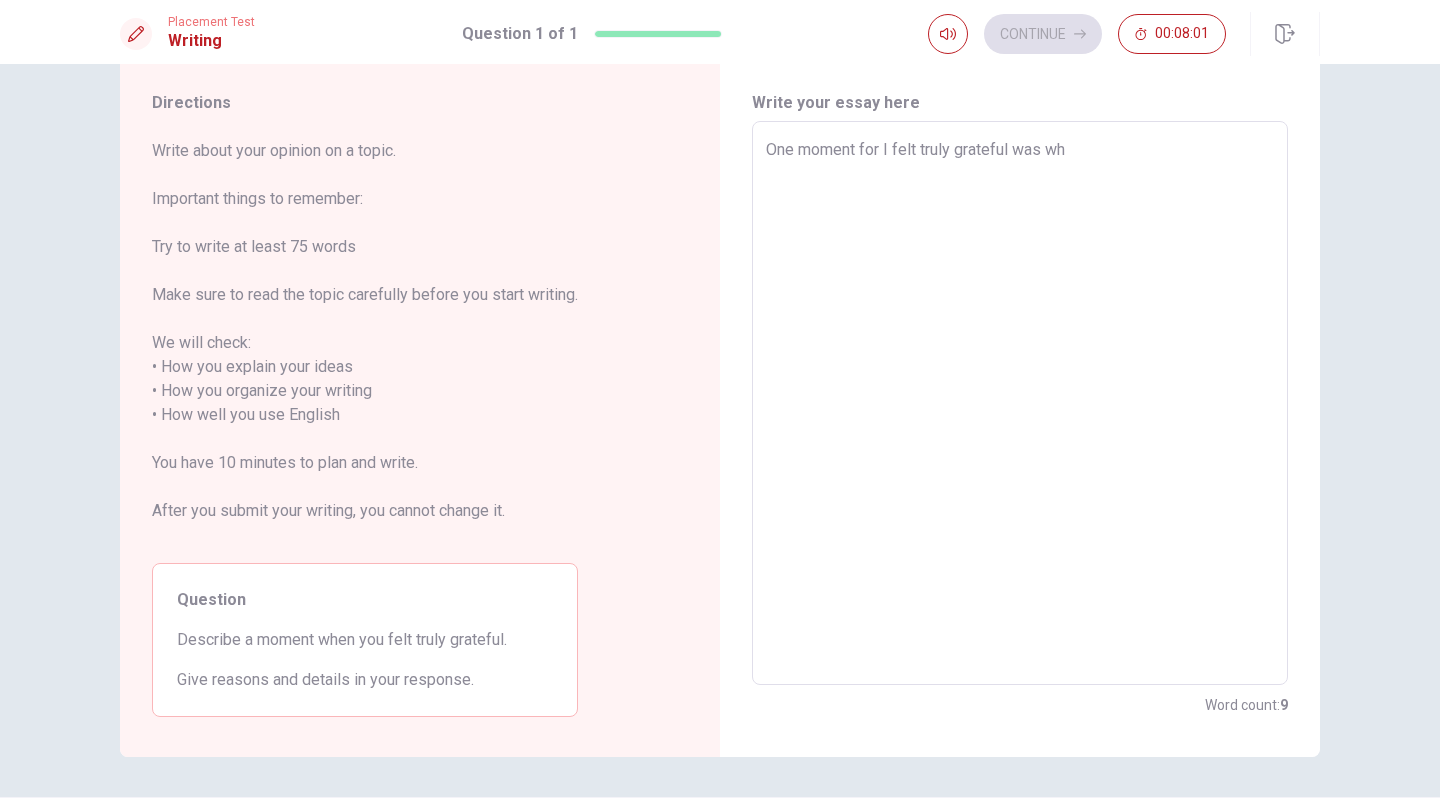 type on "x" 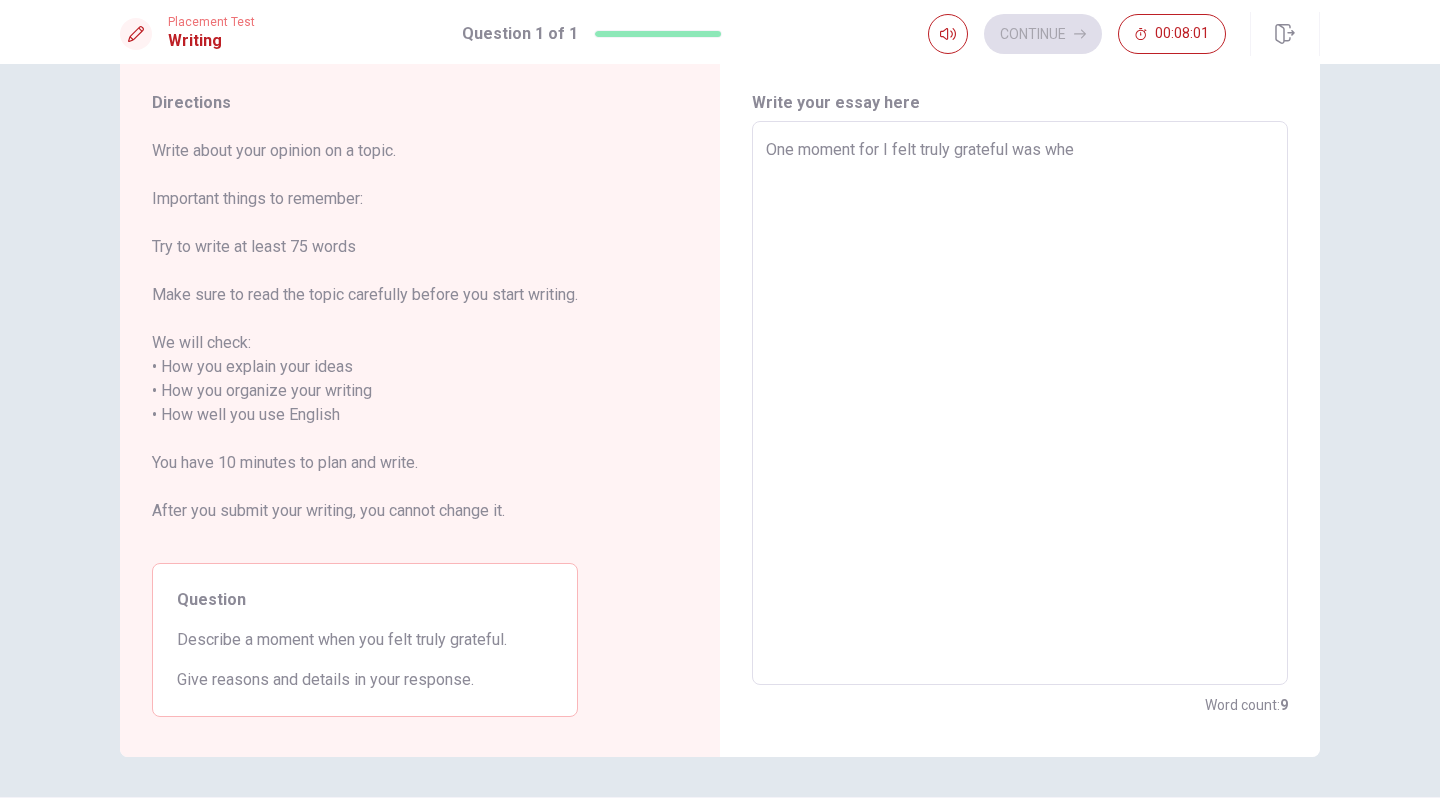 type on "x" 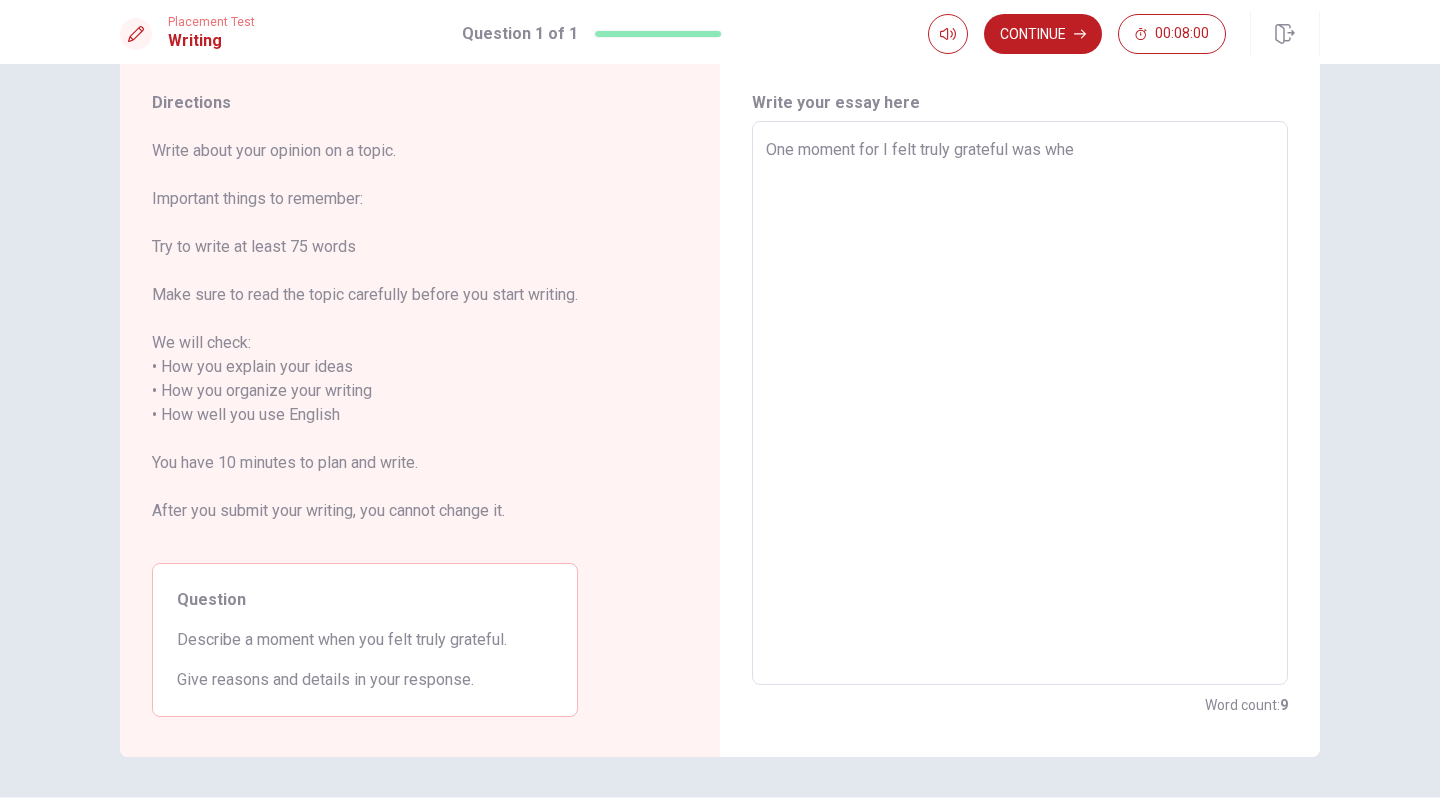 type on "One moment for I felt truly grateful was wh" 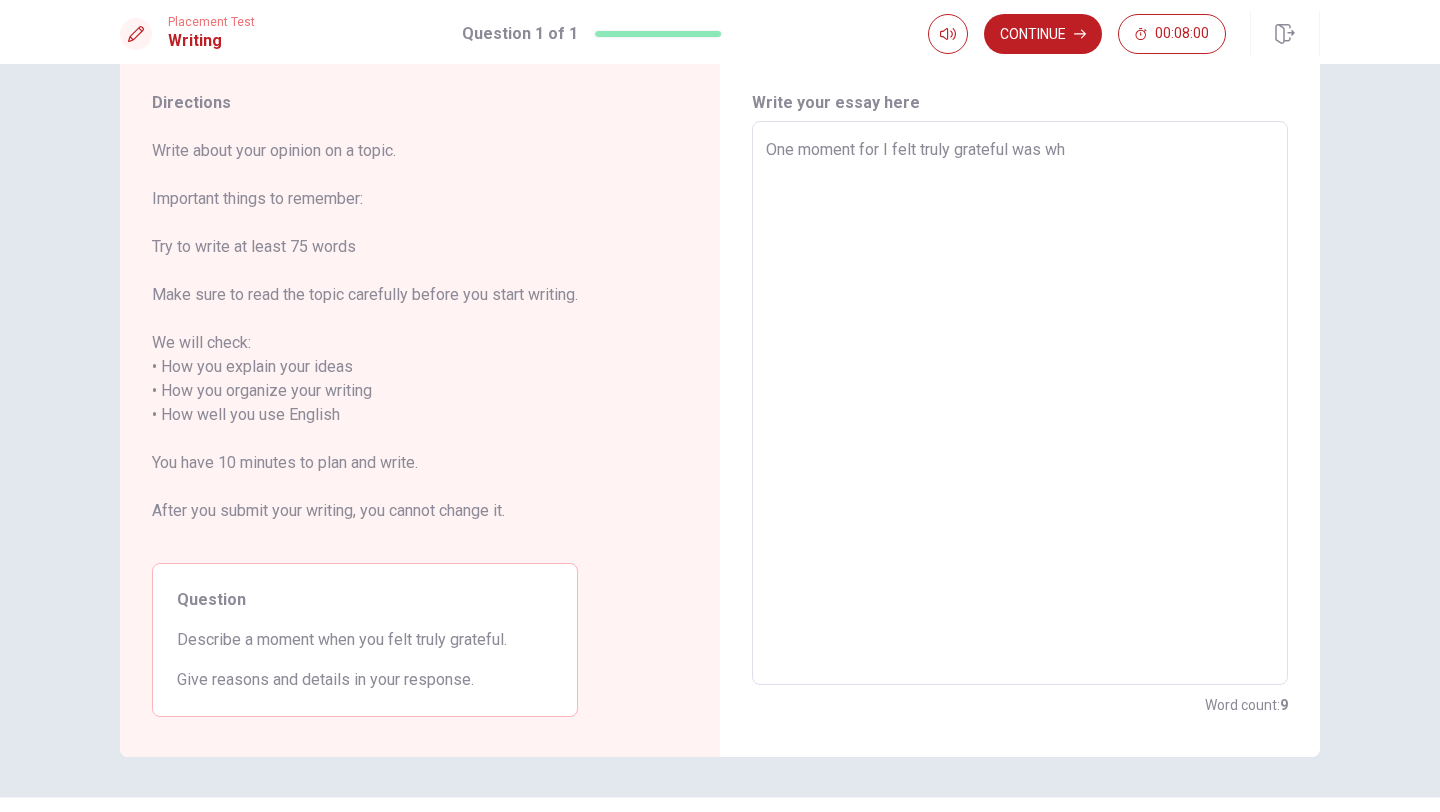 type on "x" 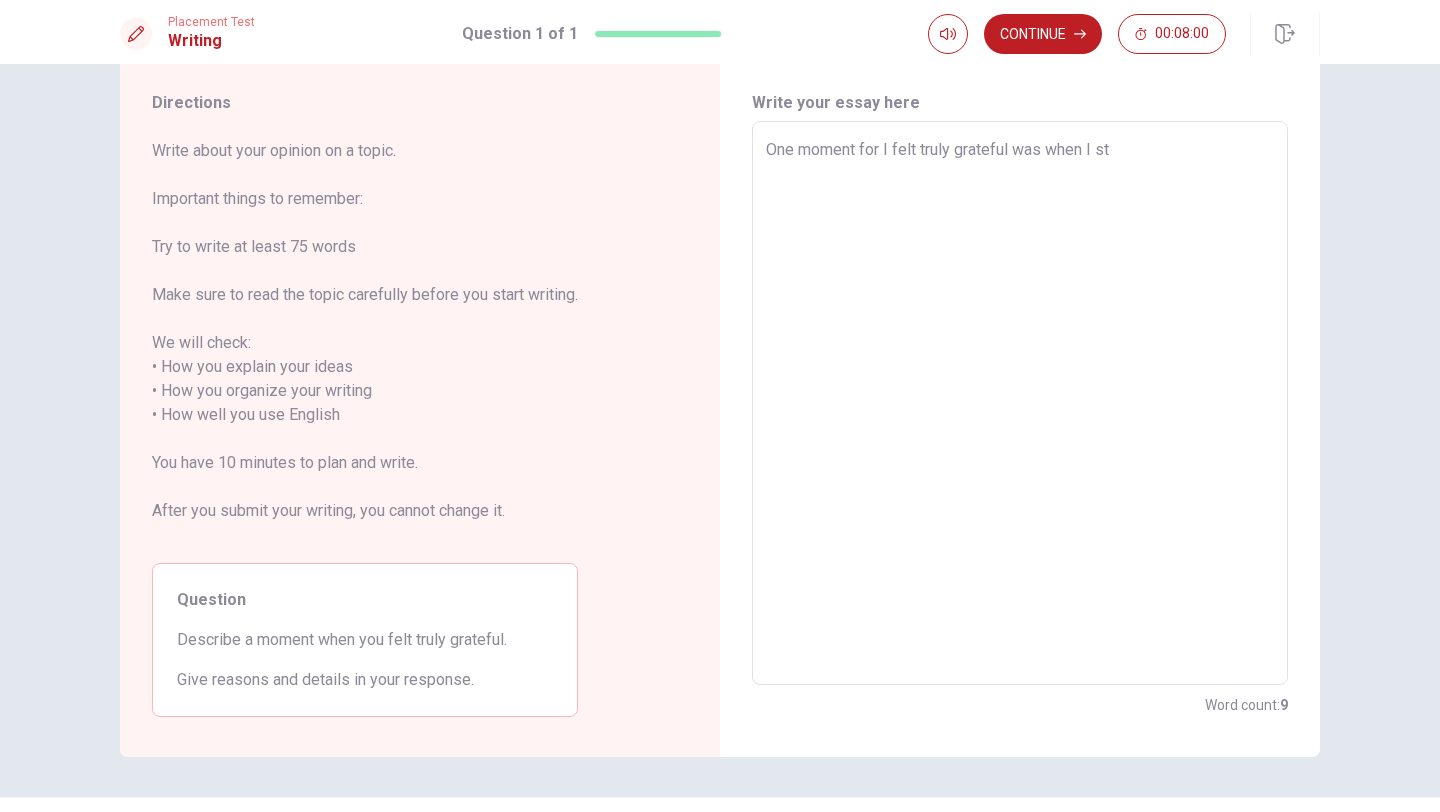 type on "x" 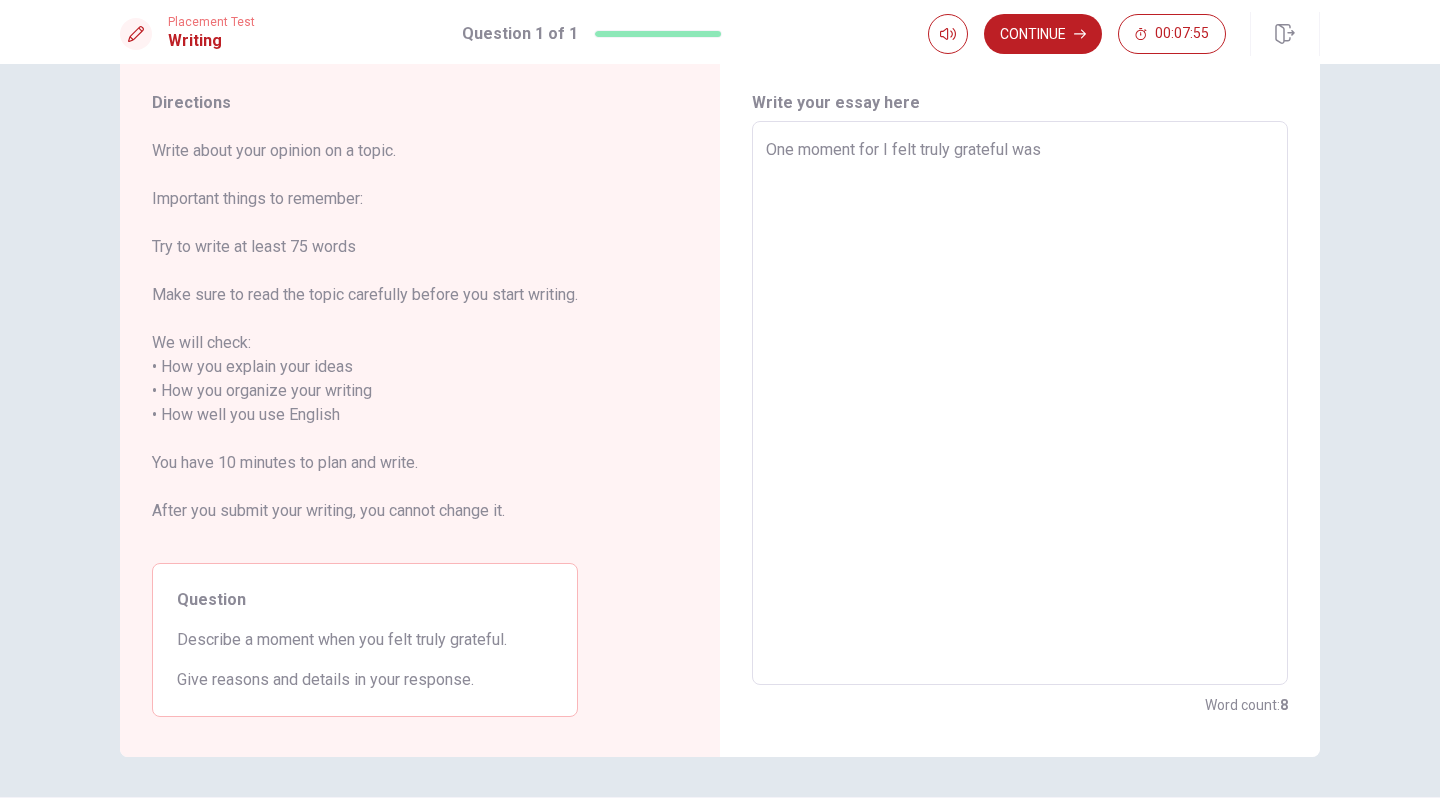 type on "x" 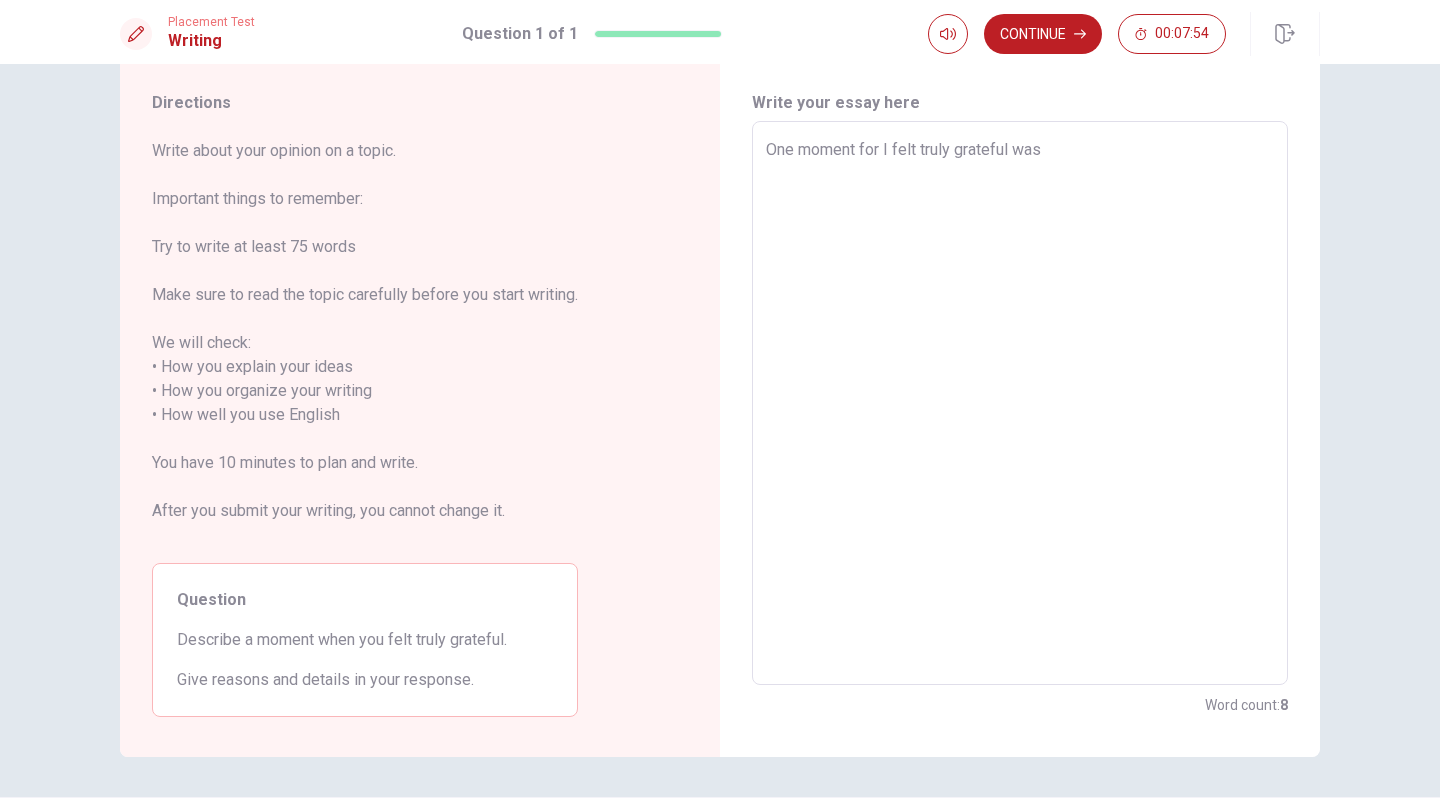 type on "One moment for I felt truly grateful was when I st" 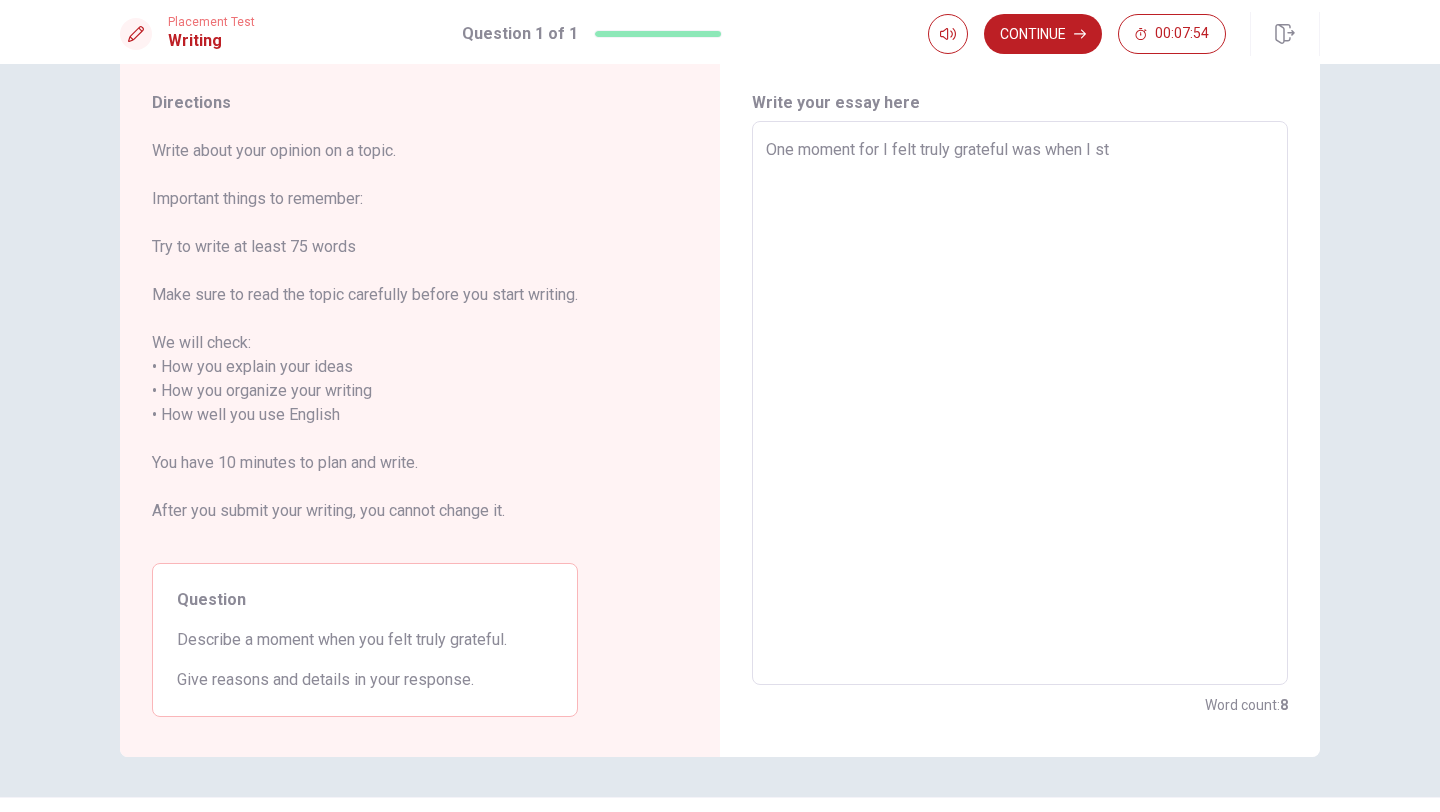 type on "x" 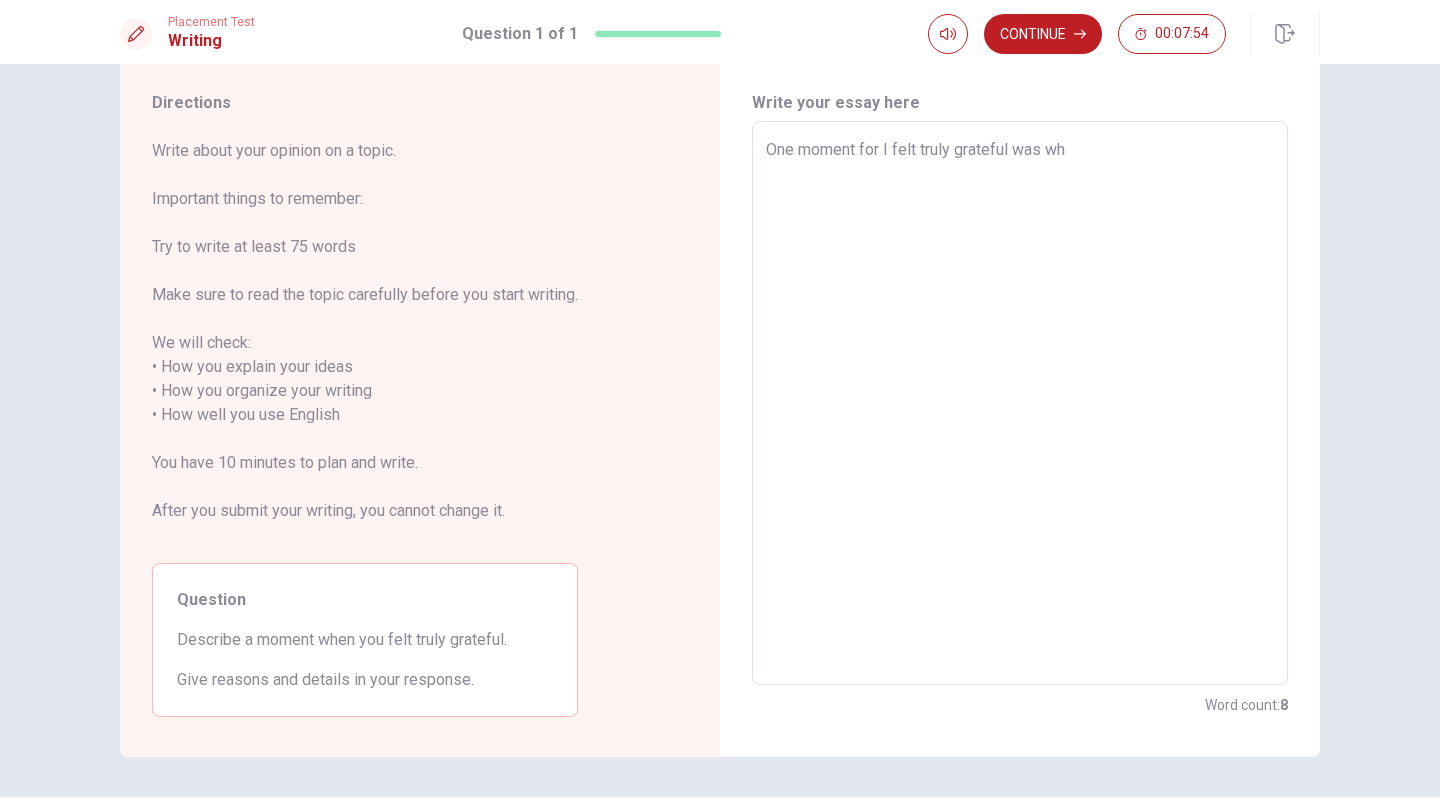 type on "x" 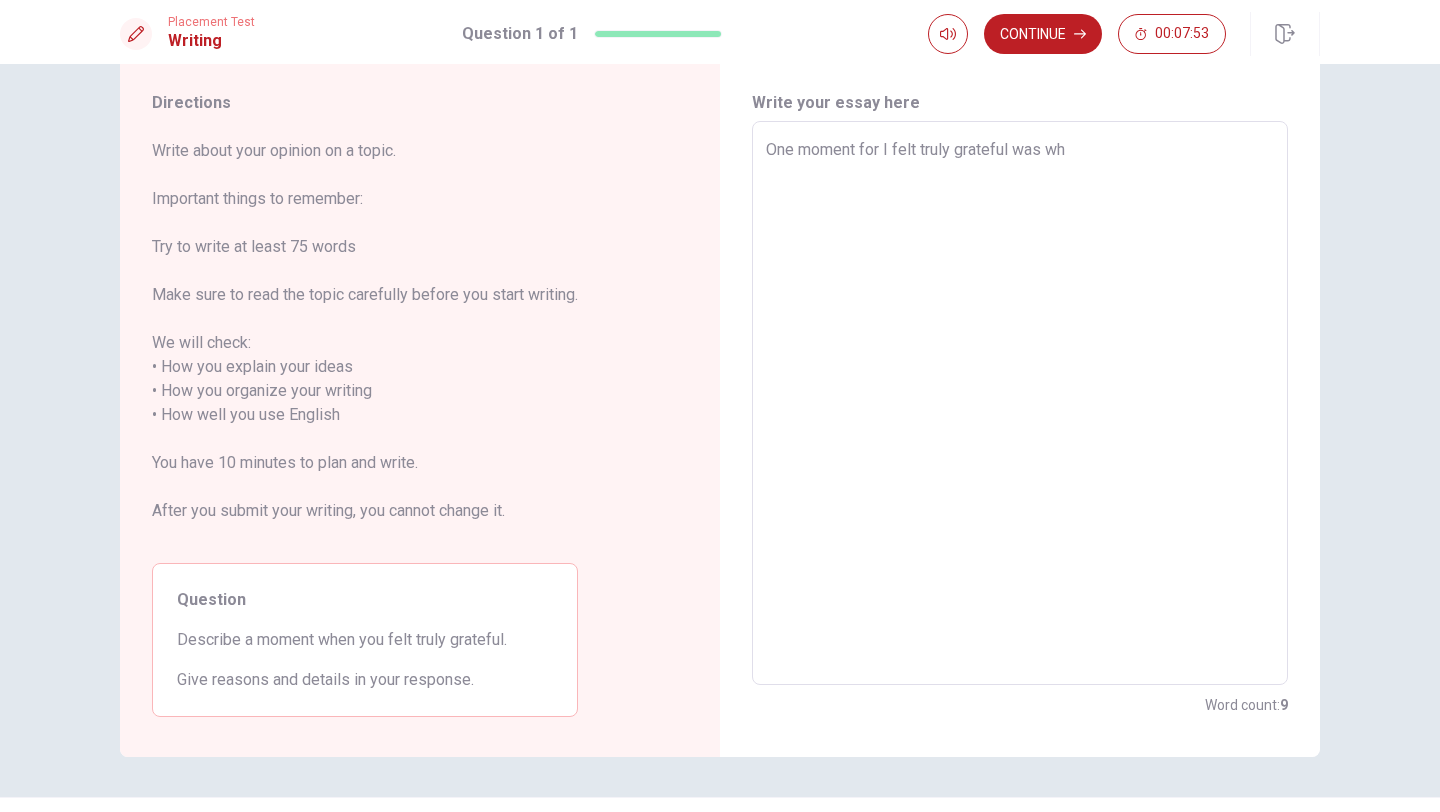 type on "One moment for I felt truly grateful was whe" 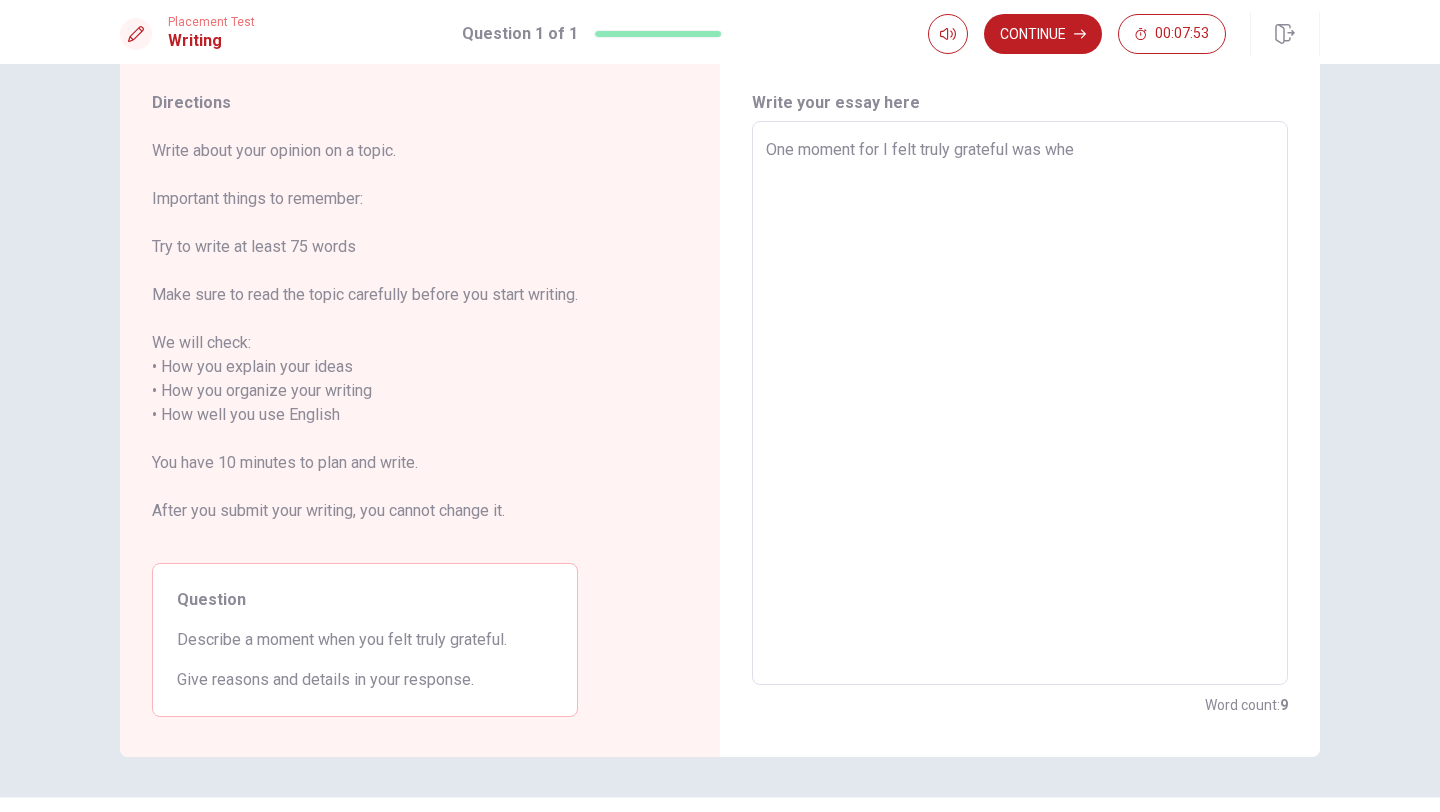 type on "x" 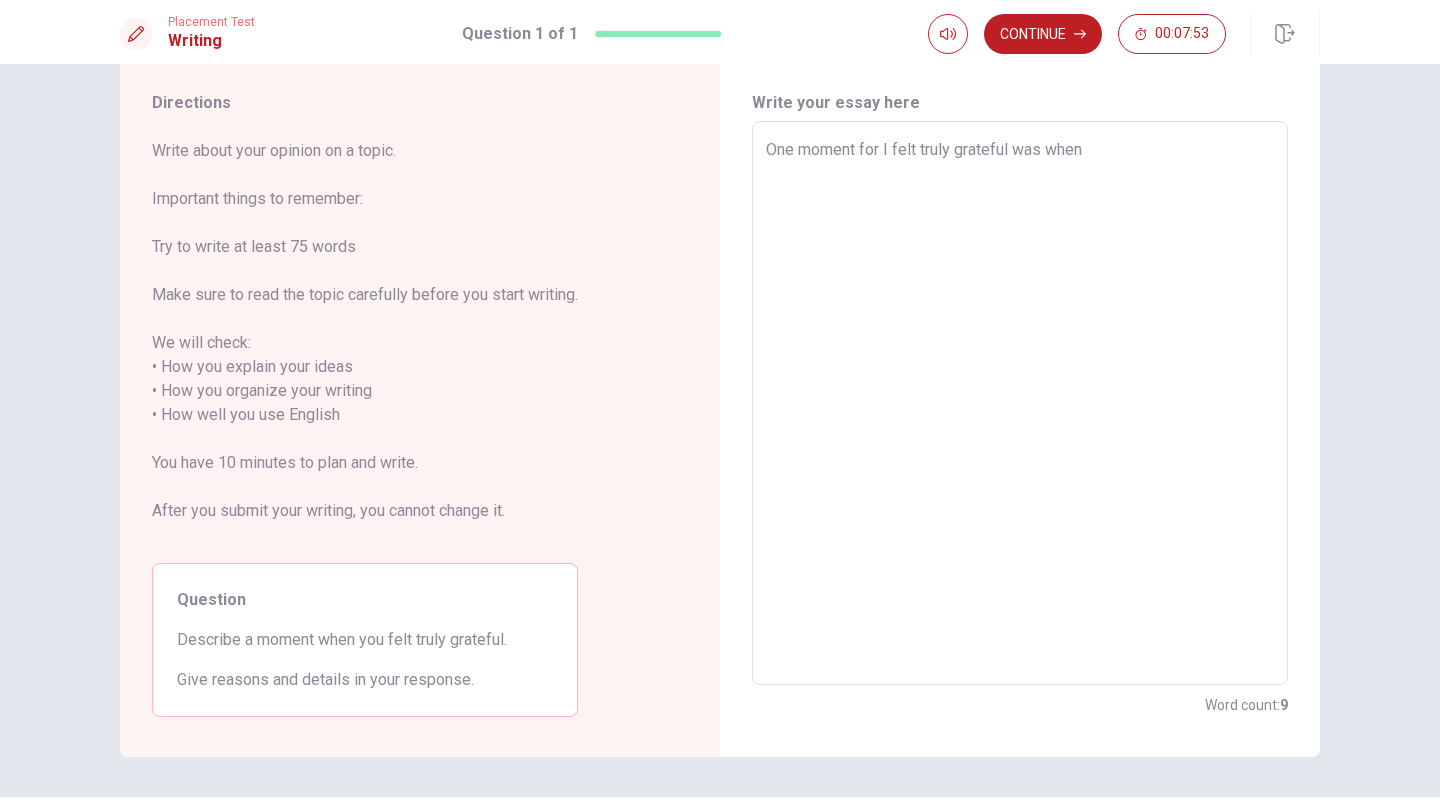 type on "x" 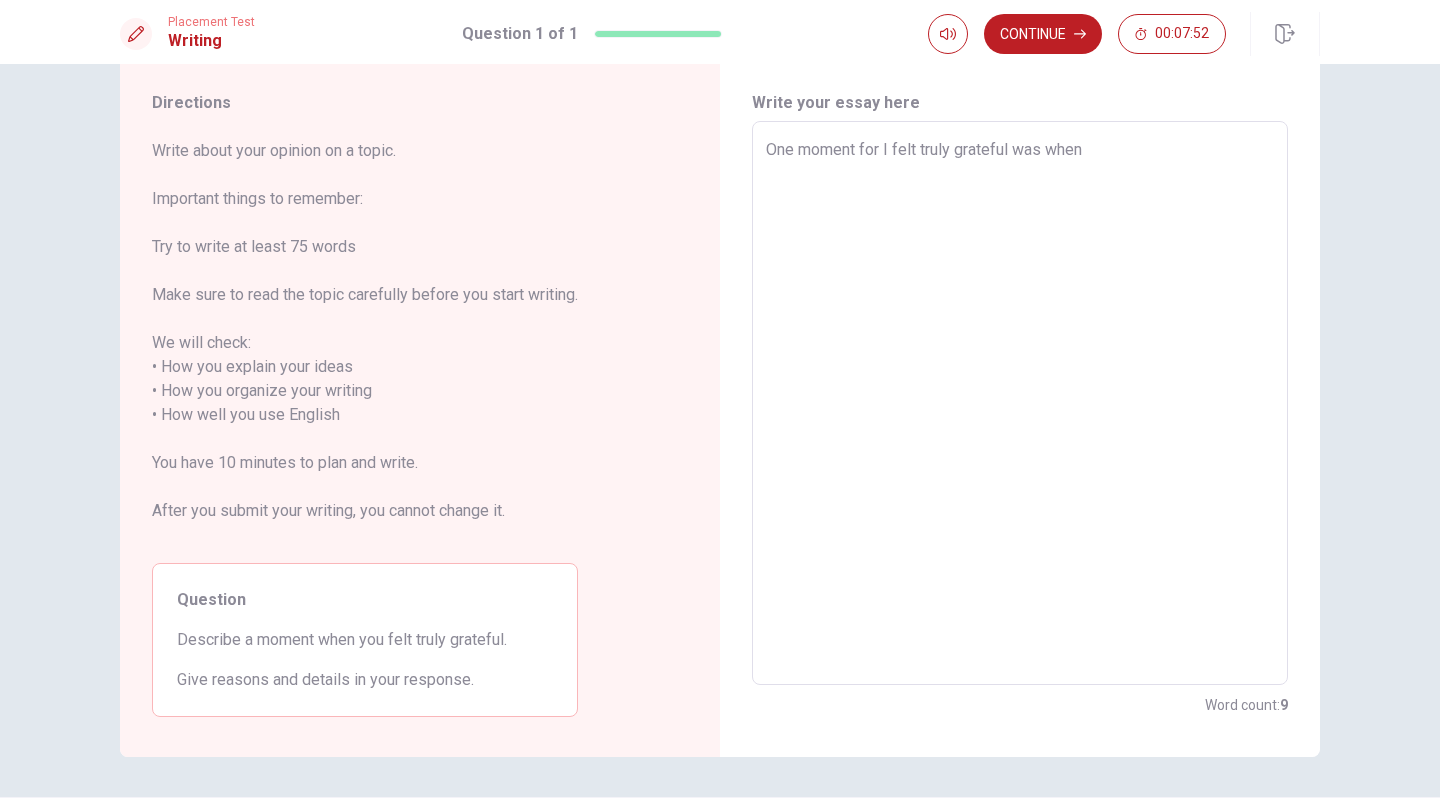 type on "One moment for I felt truly grateful was when" 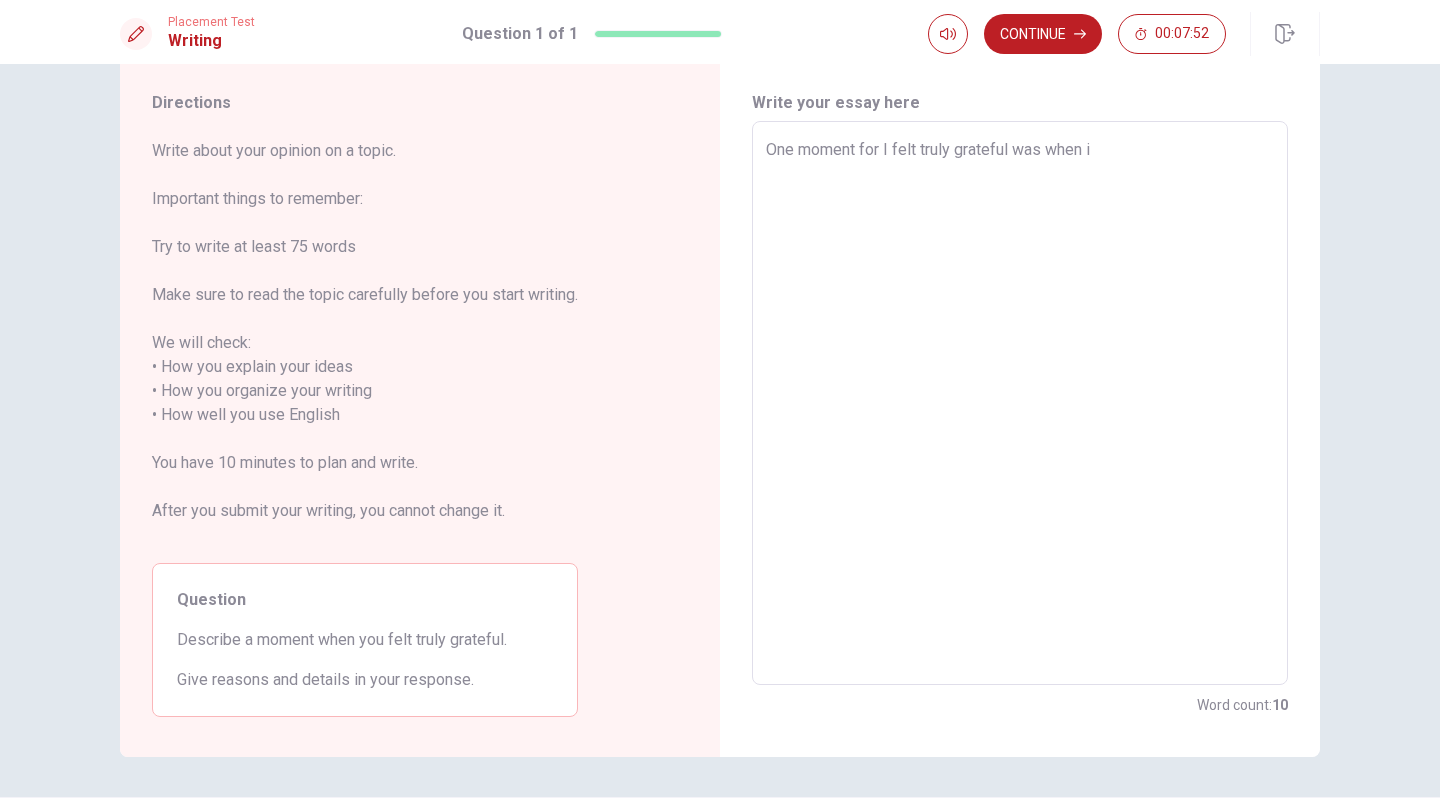 type on "x" 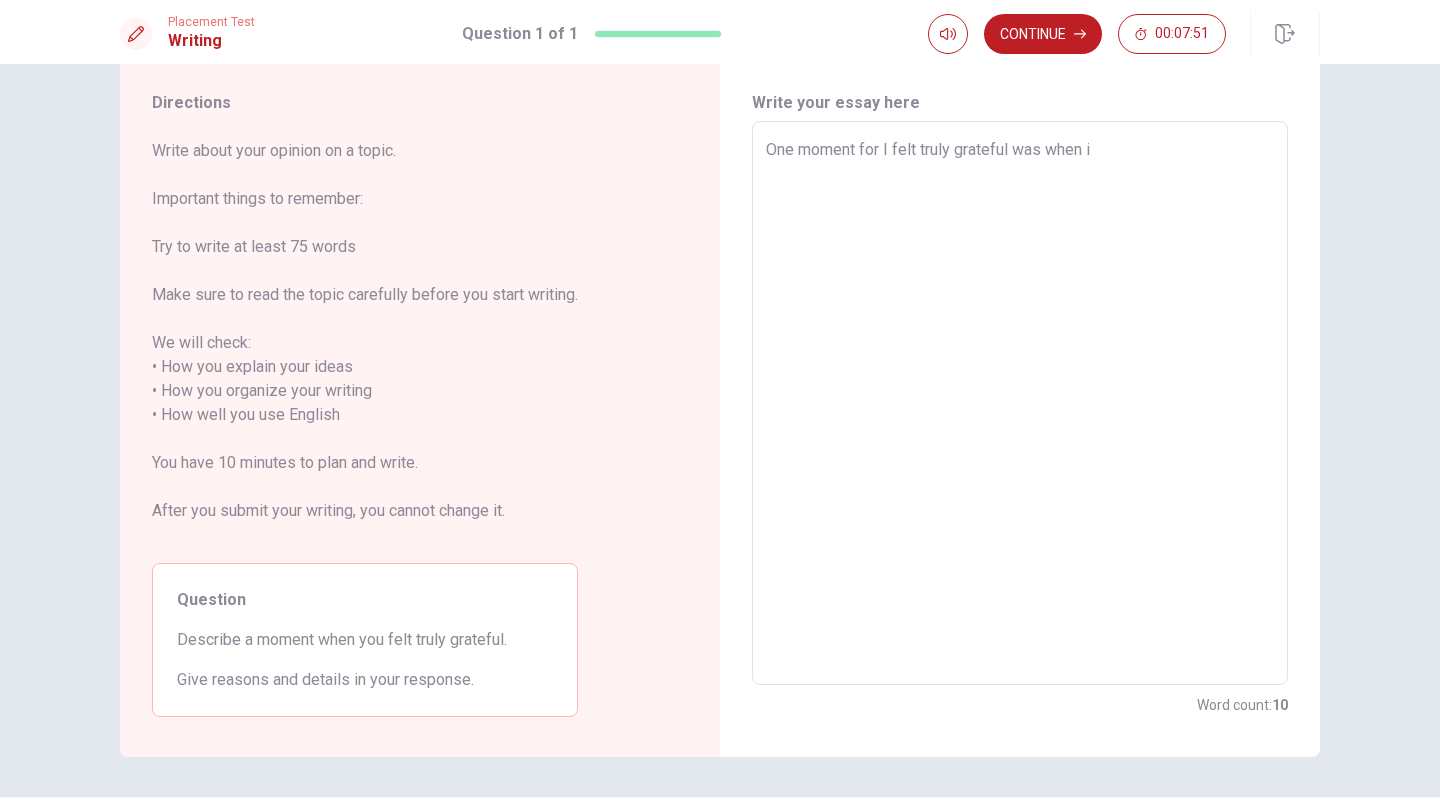 type on "One moment for I felt truly grateful was when i" 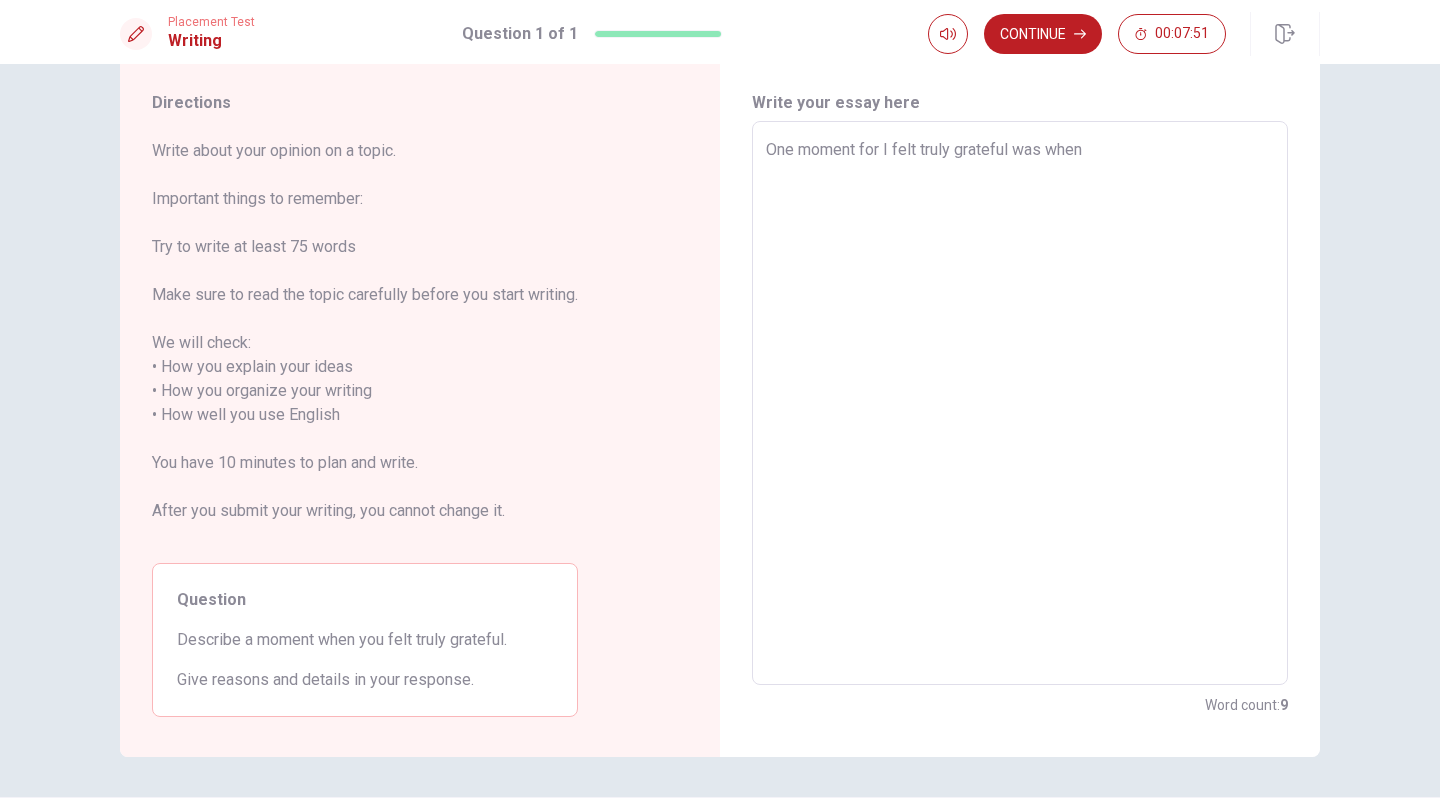 type on "x" 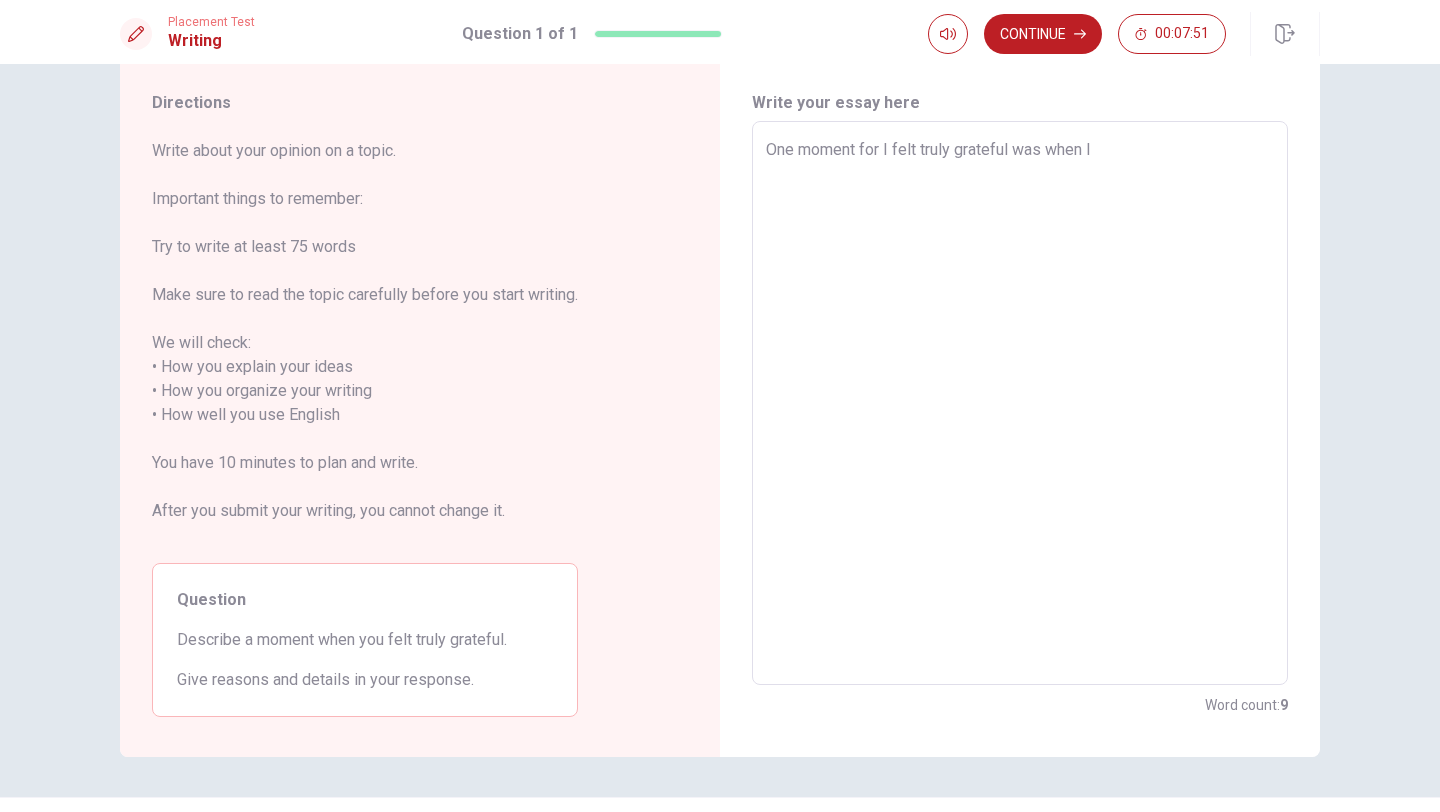 type on "x" 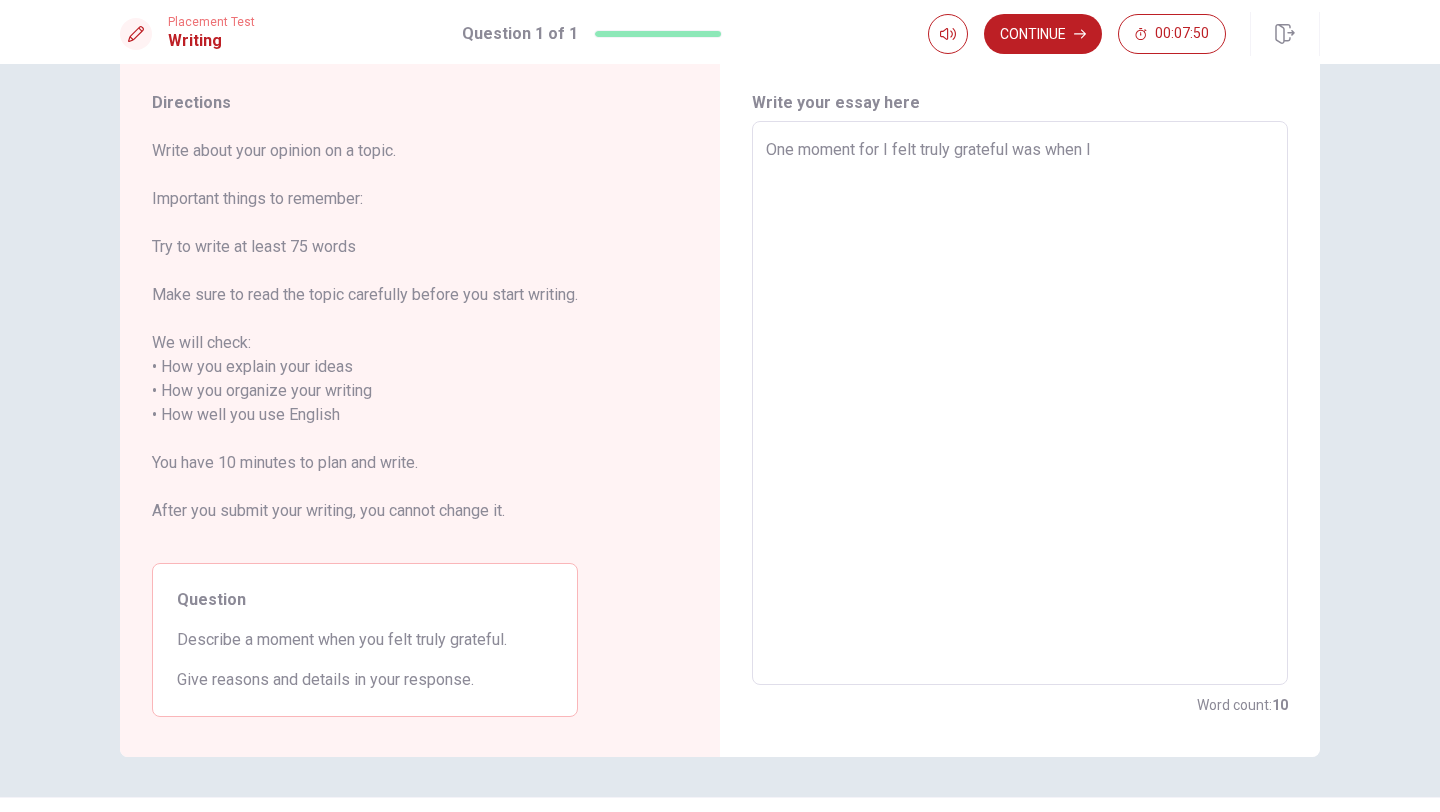type on "One moment for I felt truly grateful was when I" 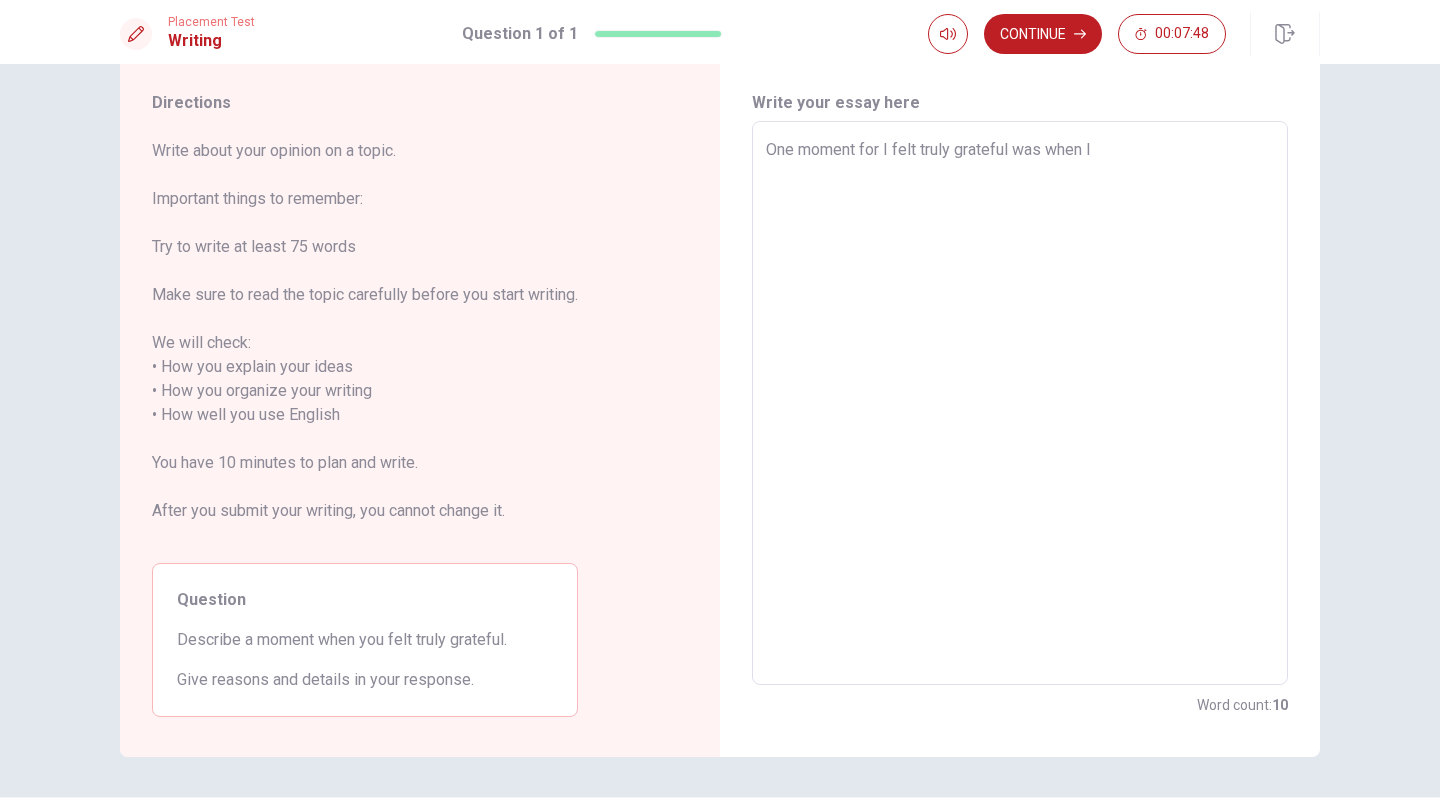 type on "x" 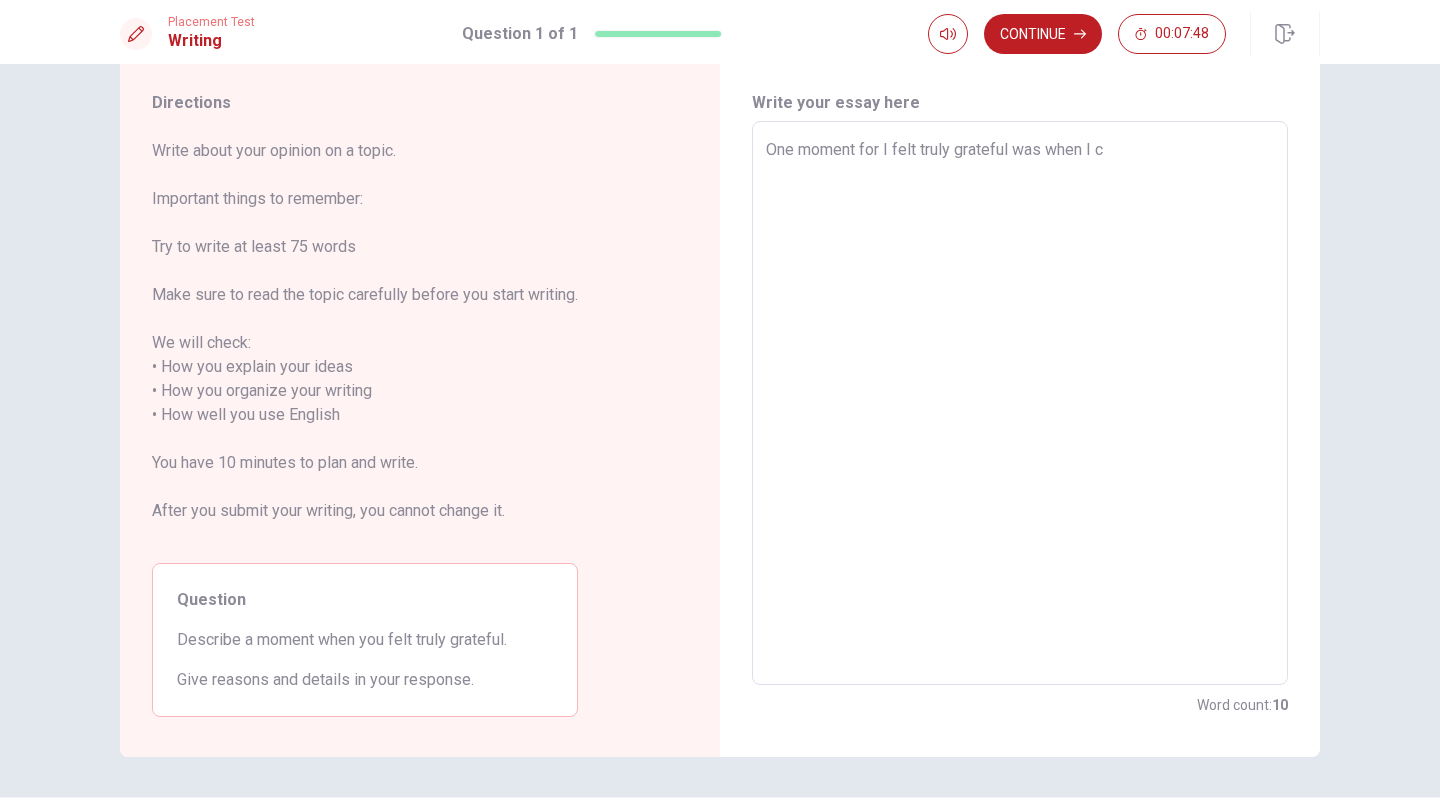 type on "x" 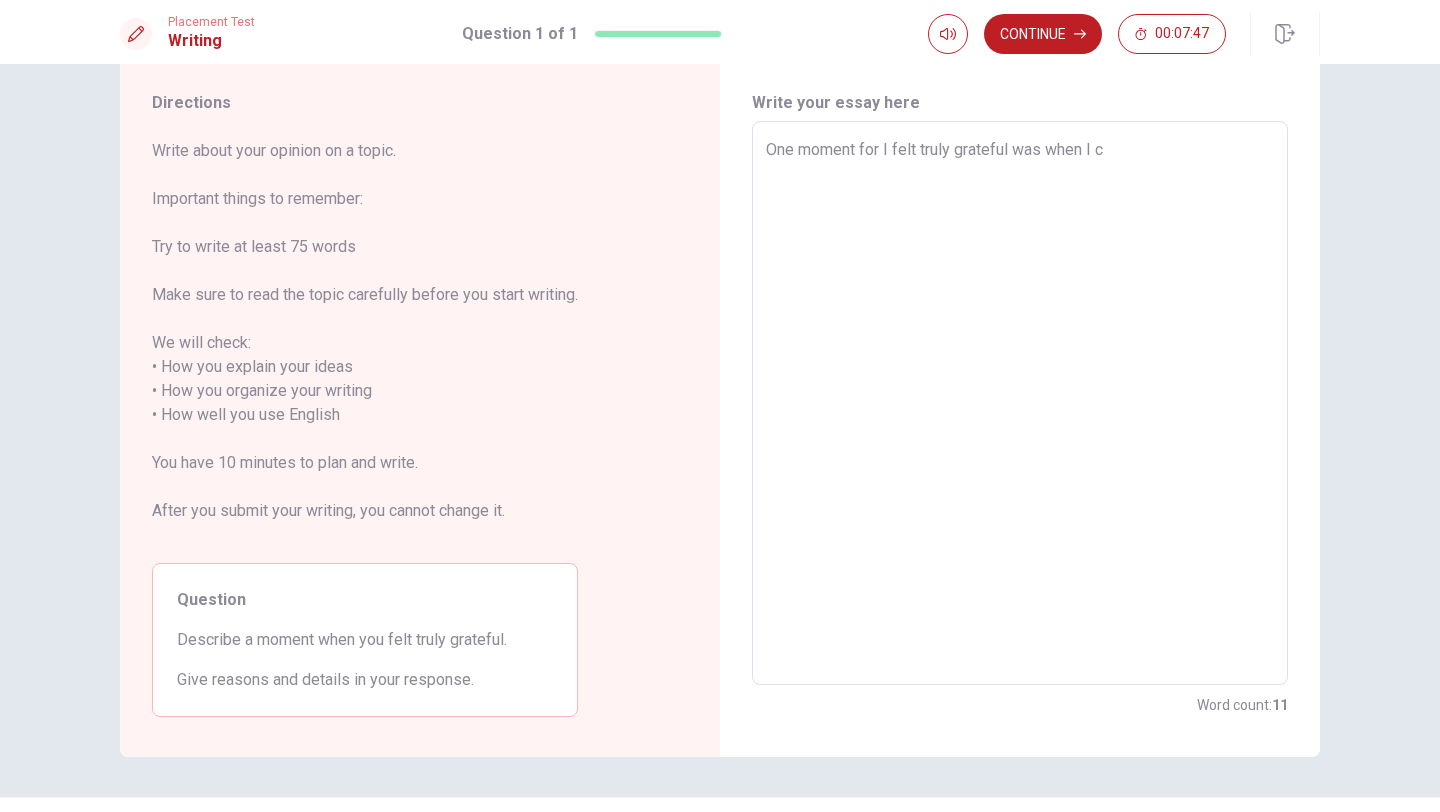 type on "One moment for I felt truly grateful was when I ca" 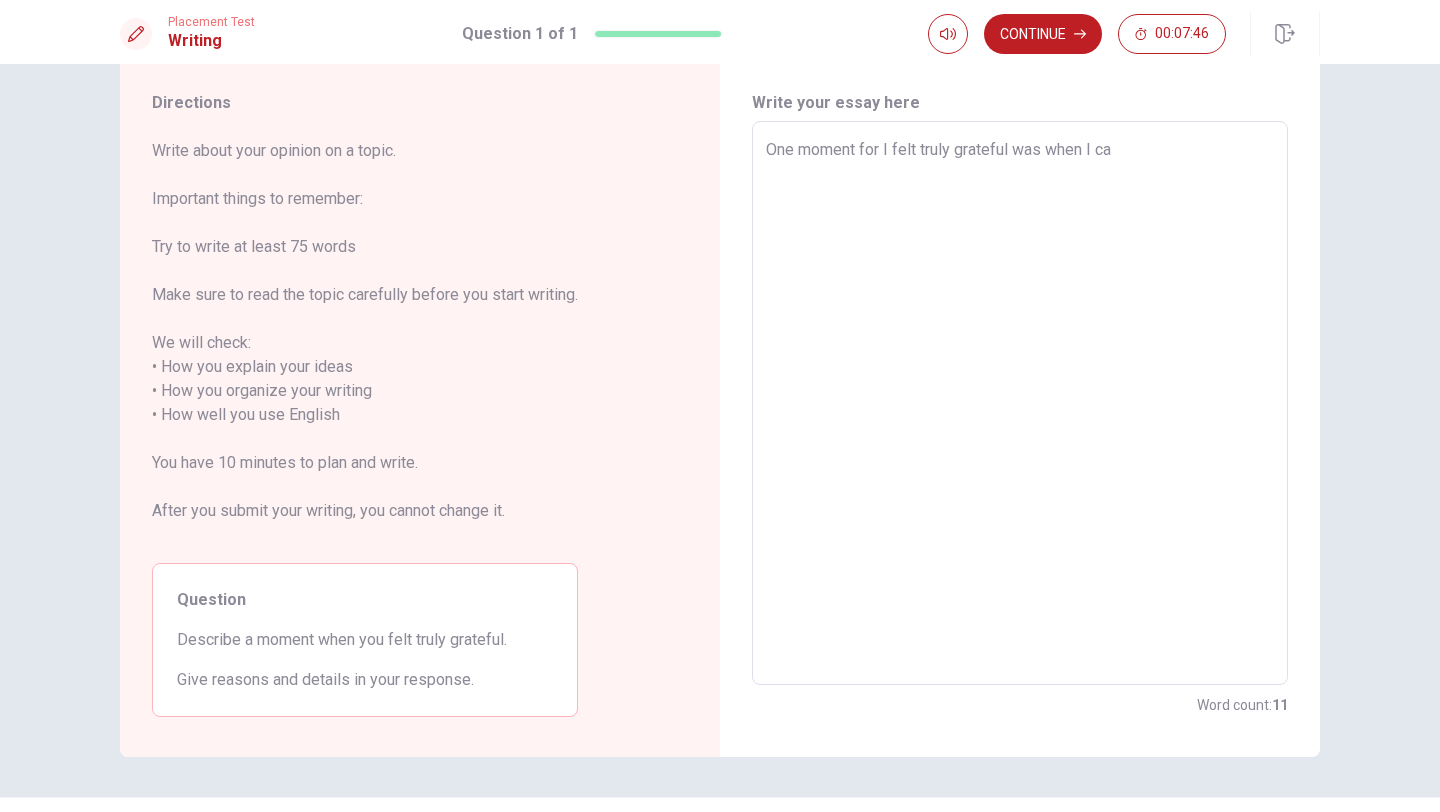 type on "x" 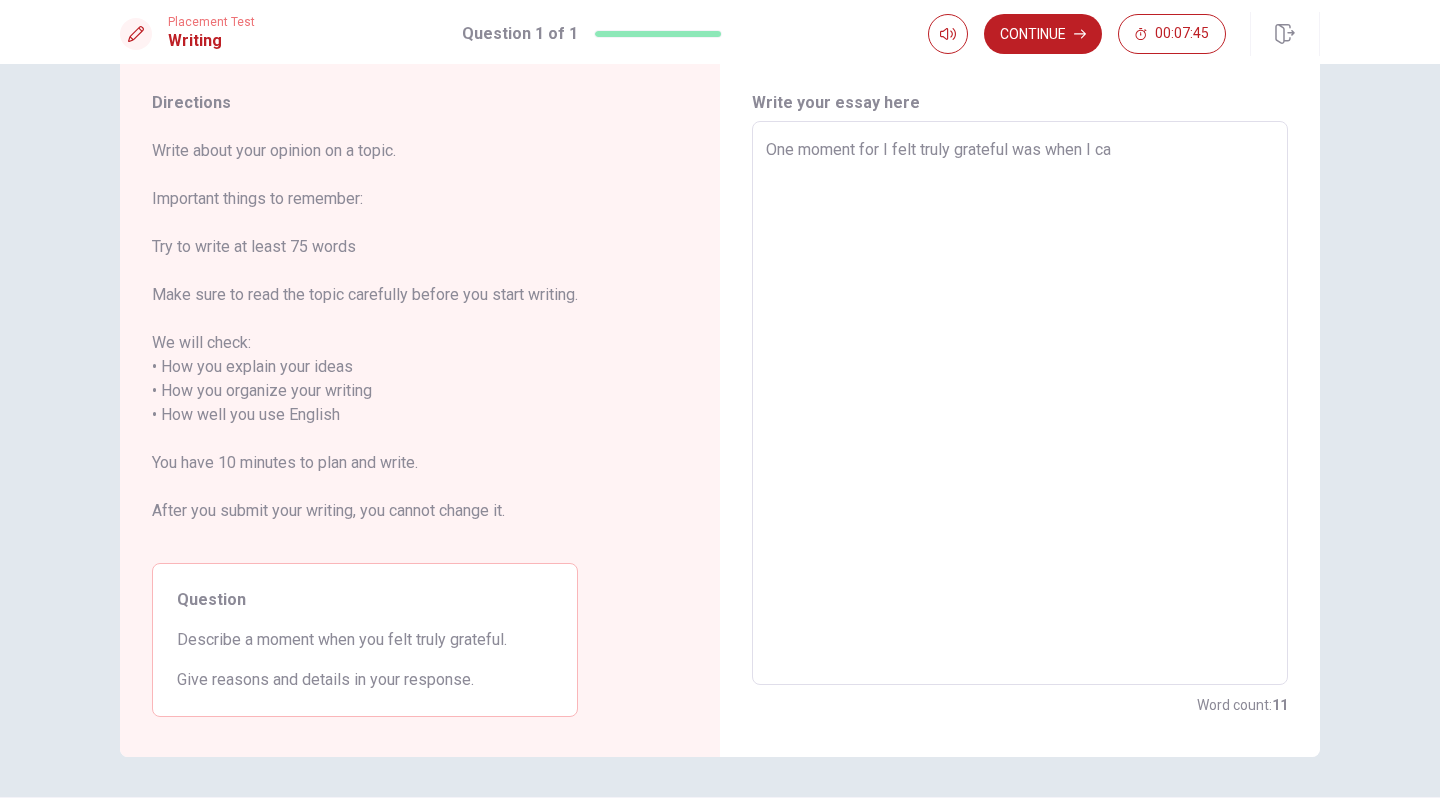 type on "One moment for I felt truly grateful was when I c" 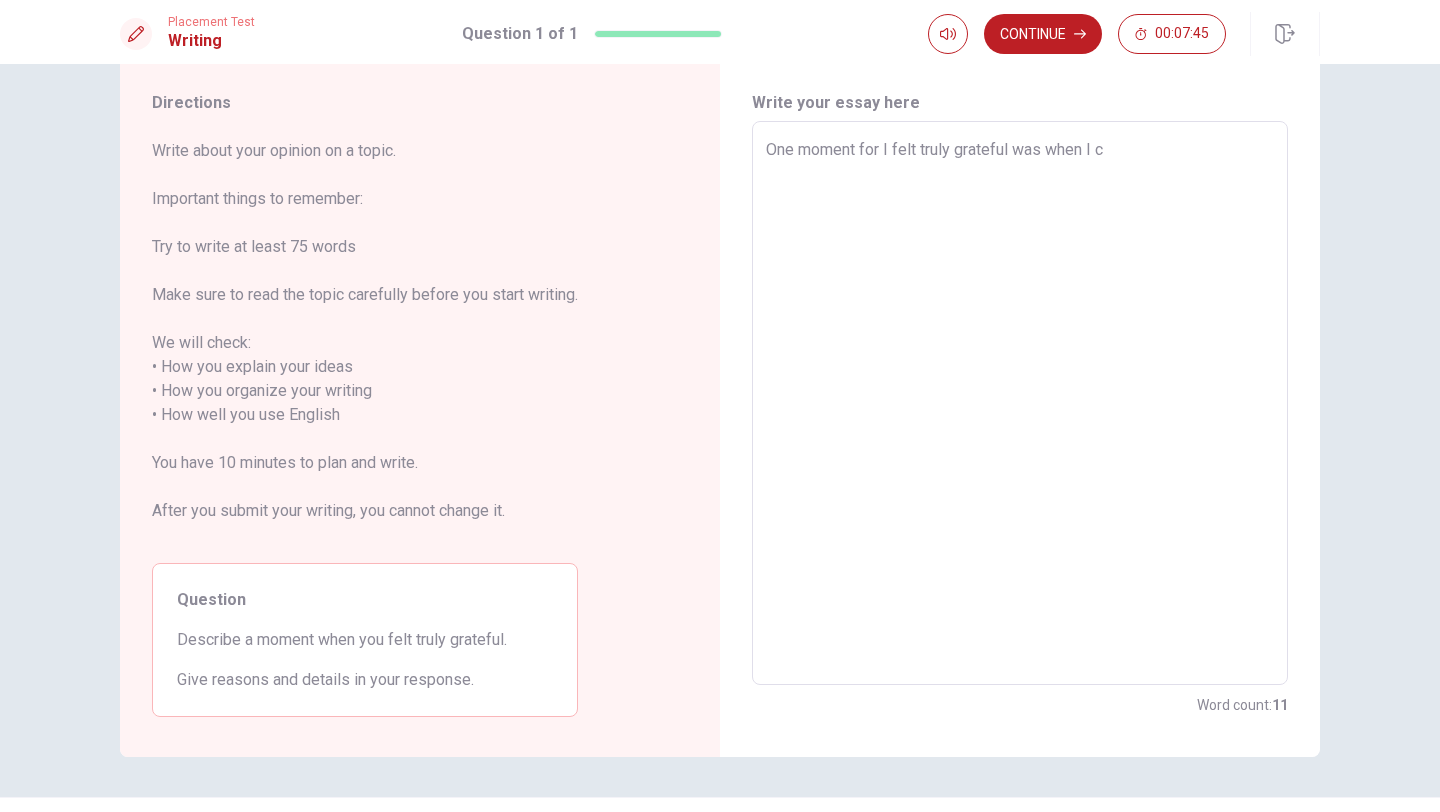 type 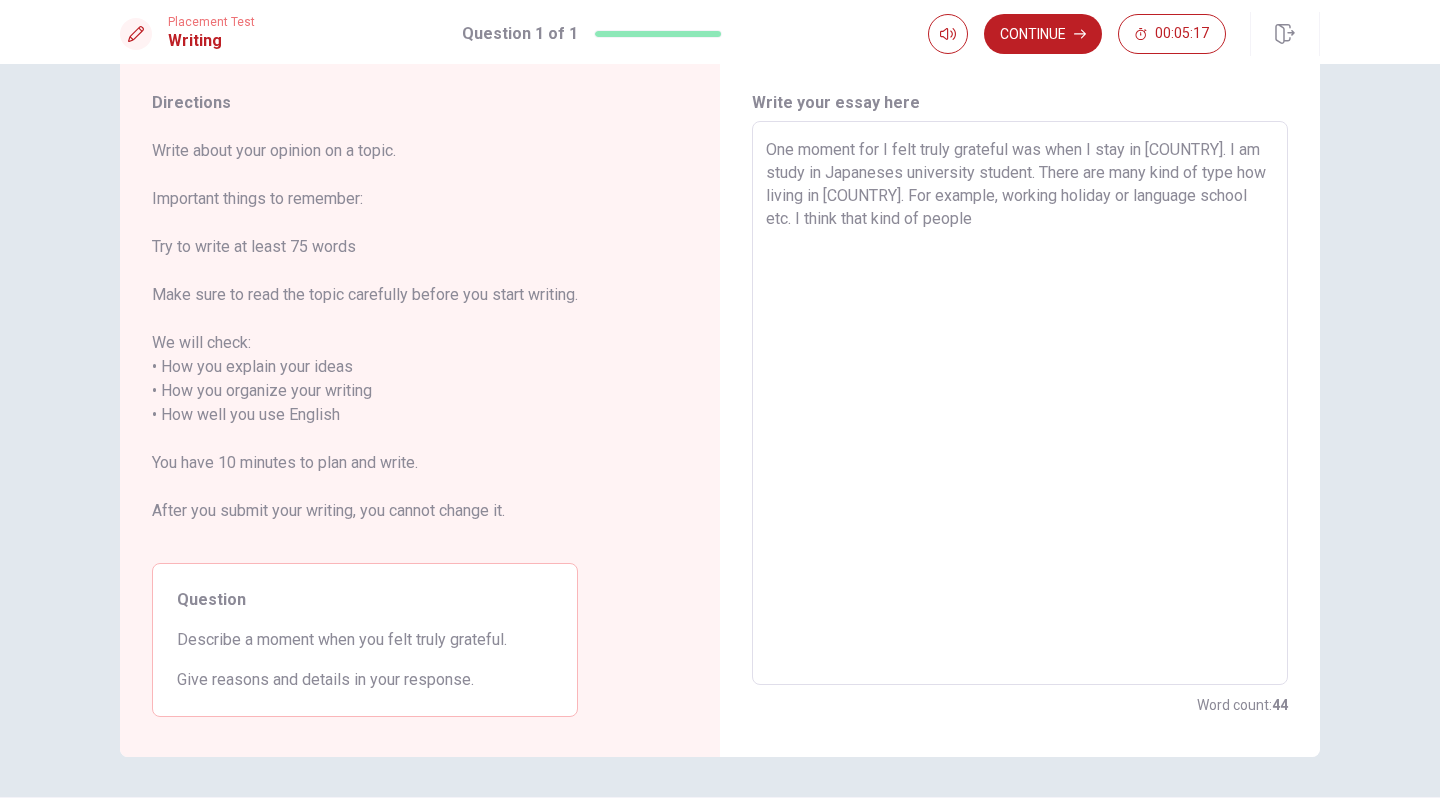 click on "One moment for I felt truly grateful was when I stay in [COUNTRY]. I am study in Japaneses university student. There are many kind of type how living in [COUNTRY]. For example, working holiday or language school etc. I think that kind of people" at bounding box center [1020, 403] 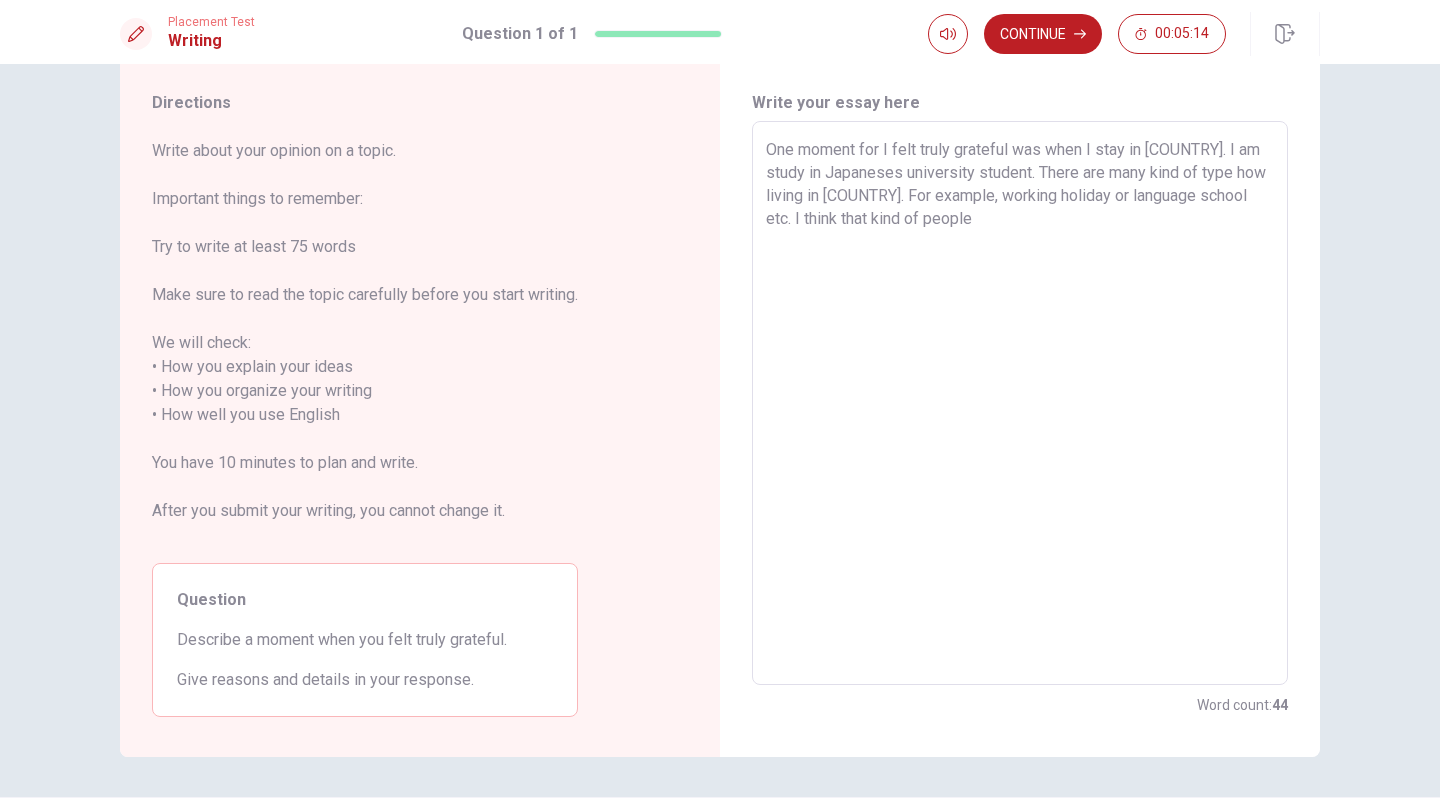 drag, startPoint x: 969, startPoint y: 222, endPoint x: 805, endPoint y: 225, distance: 164.02744 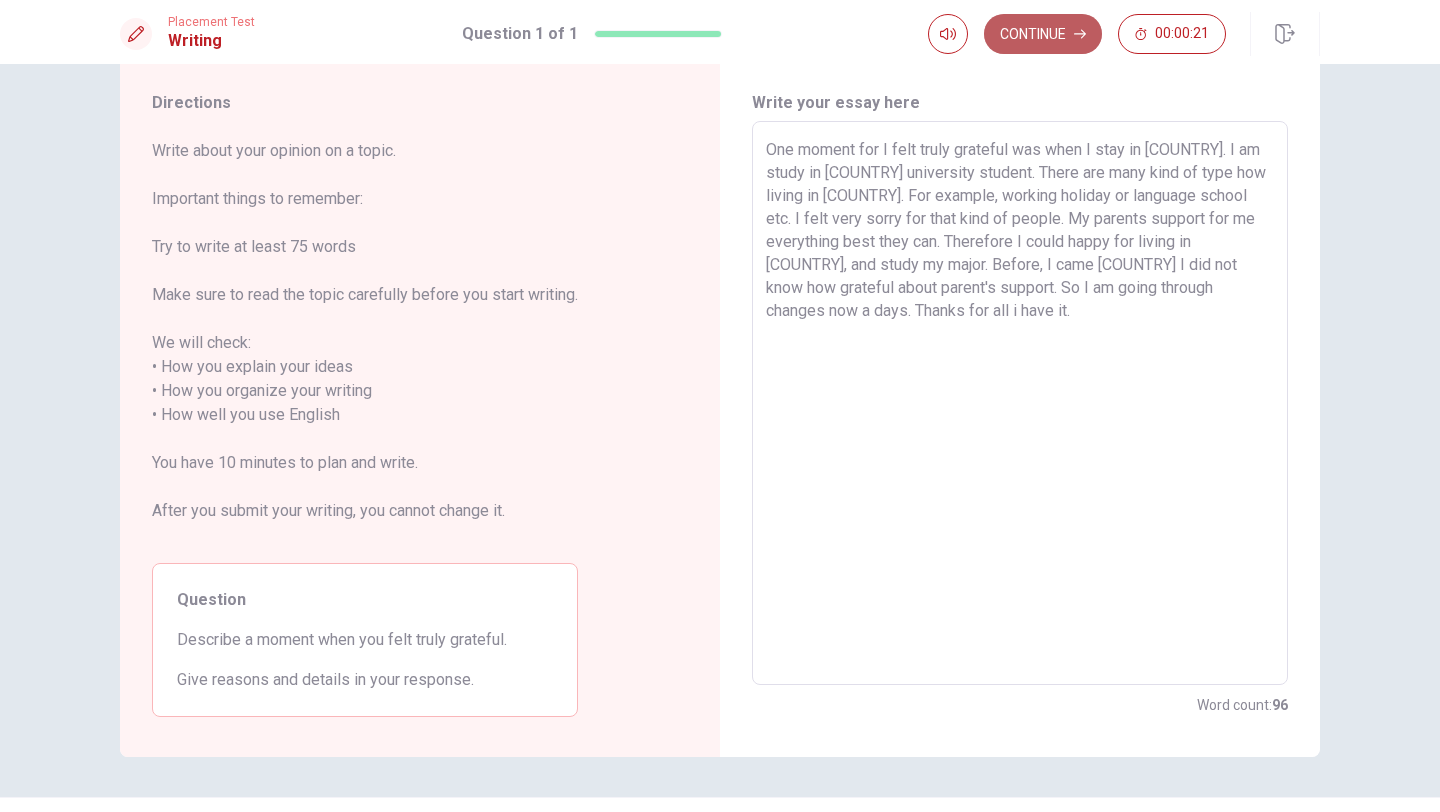 click on "Continue" at bounding box center (1043, 34) 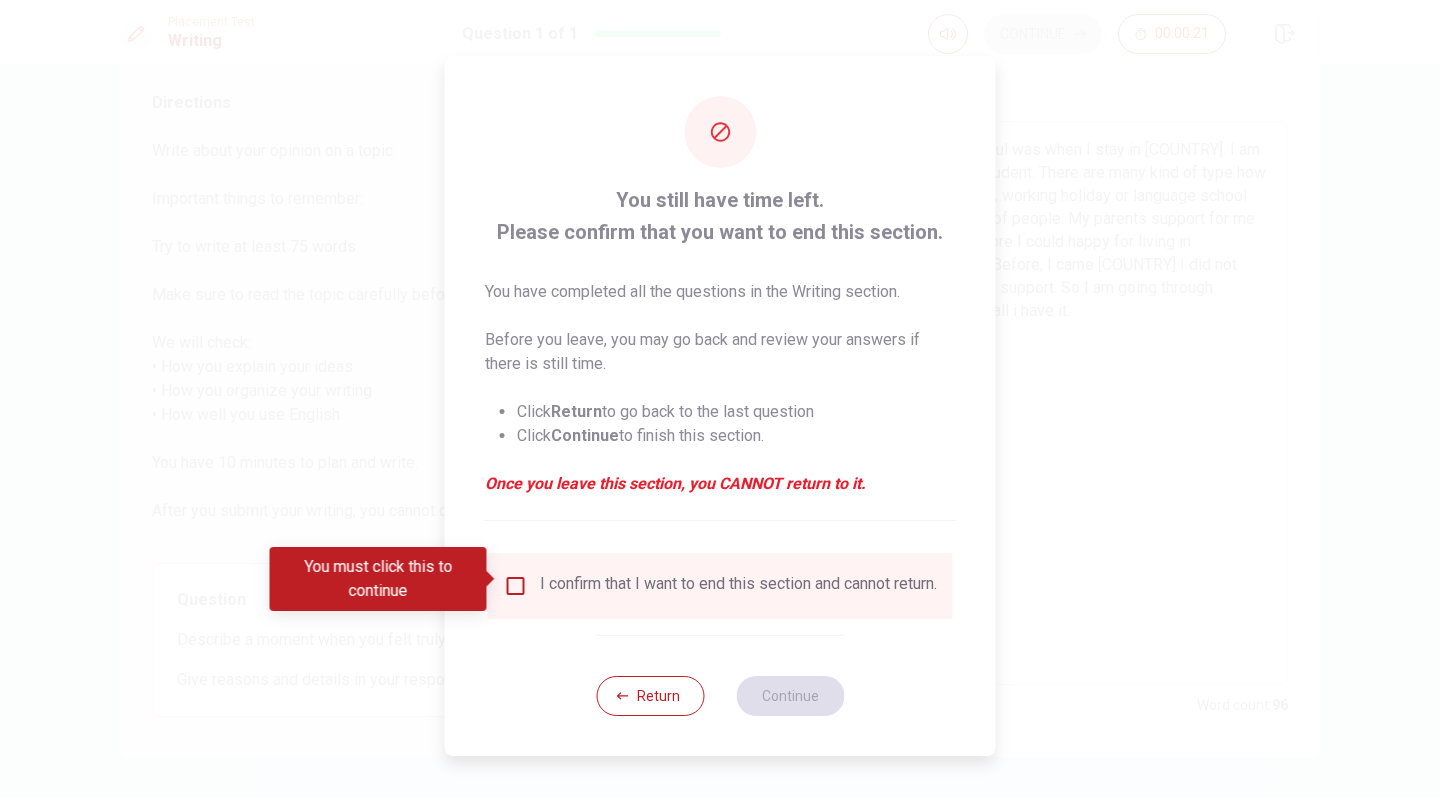 click at bounding box center [516, 586] 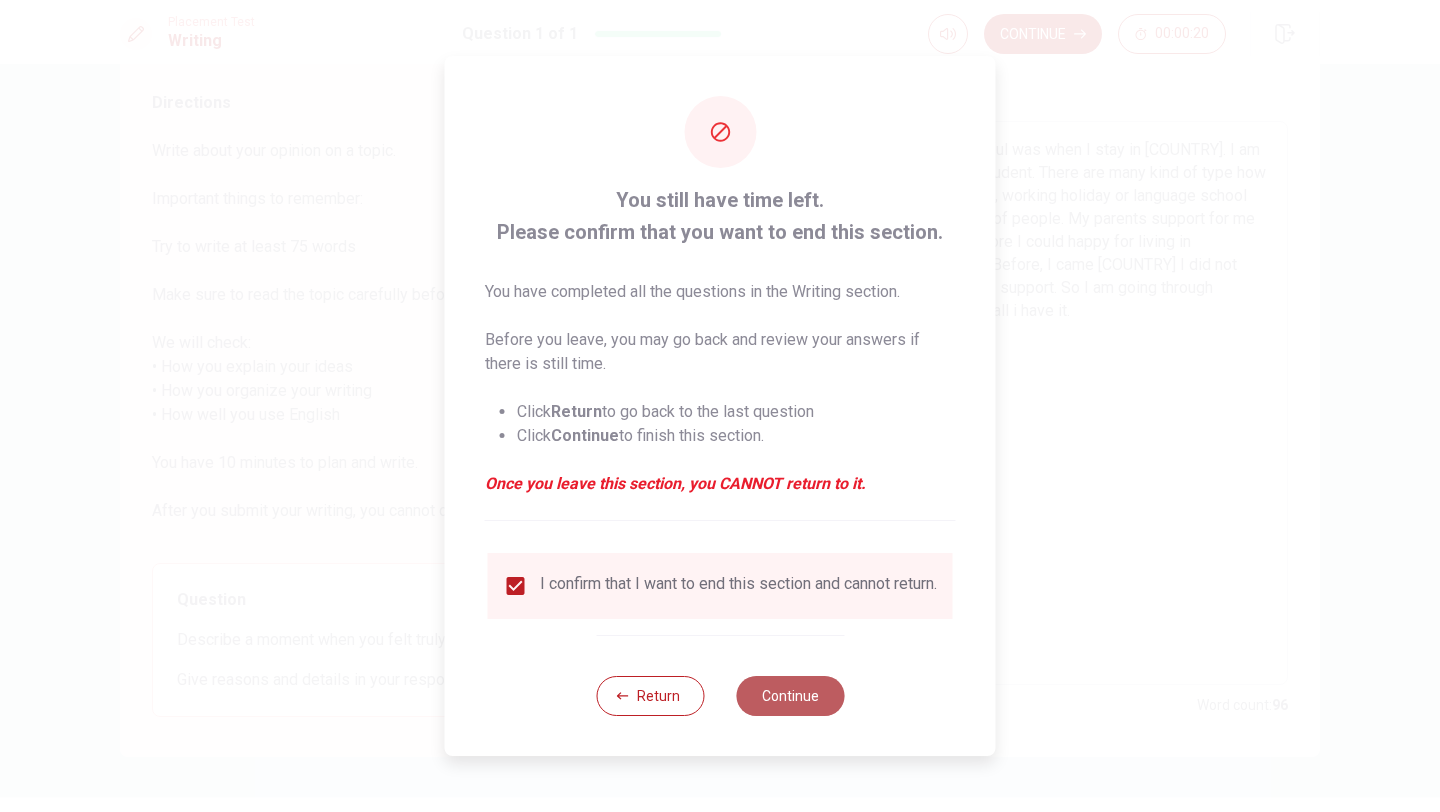 click on "Continue" at bounding box center (790, 696) 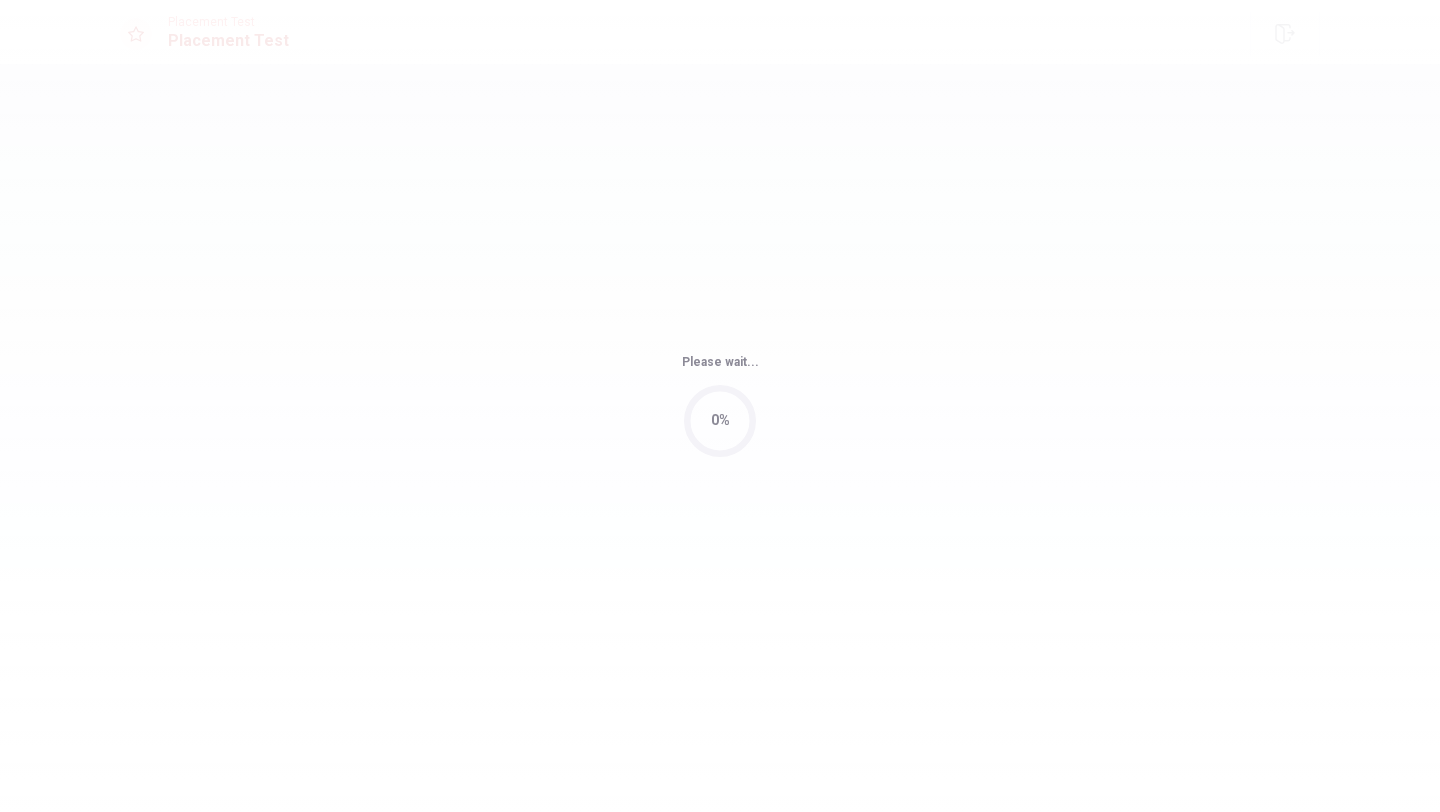 scroll, scrollTop: 0, scrollLeft: 0, axis: both 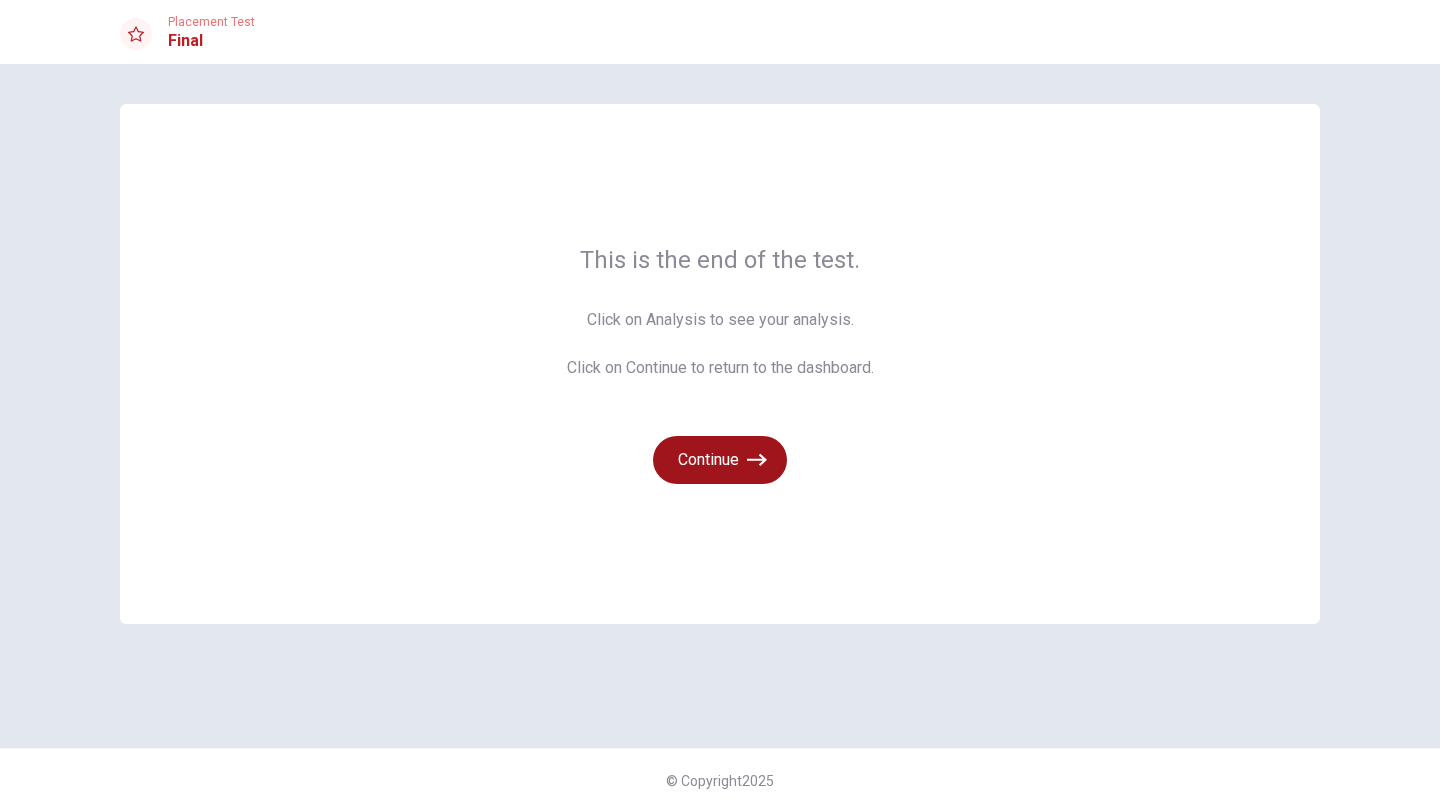 click on "Continue" at bounding box center (720, 460) 